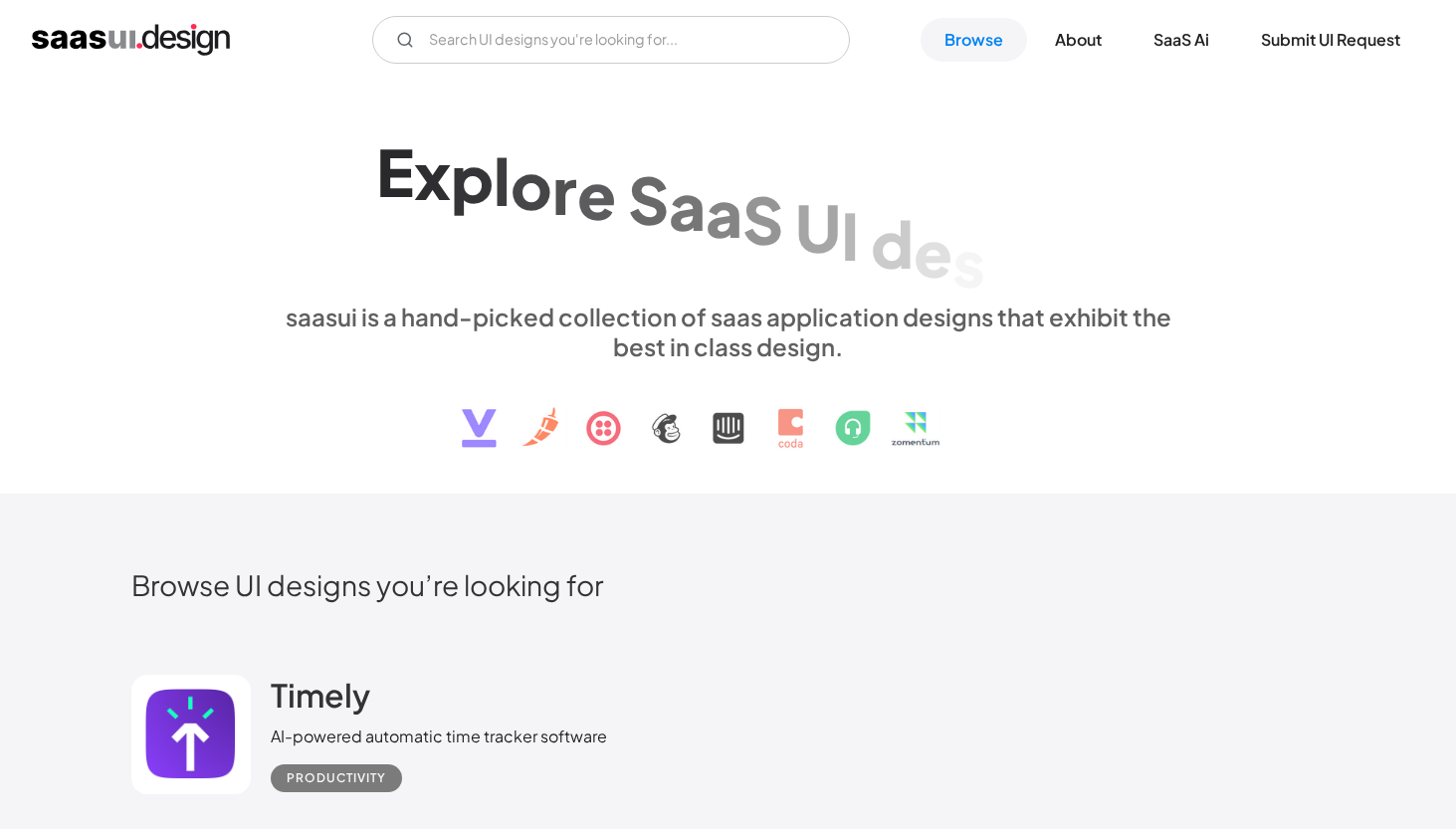 scroll, scrollTop: 0, scrollLeft: 0, axis: both 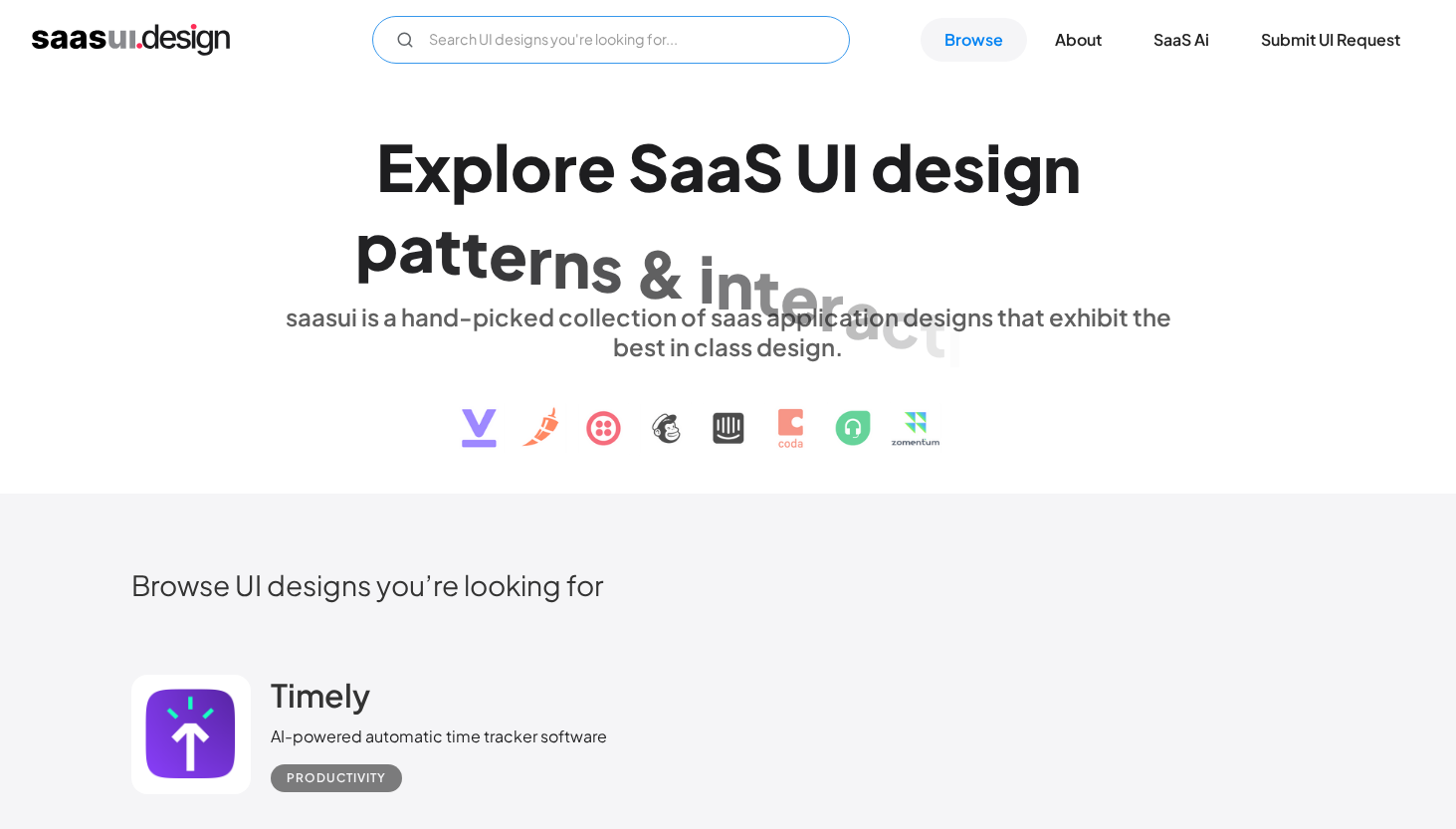 click at bounding box center [611, 40] 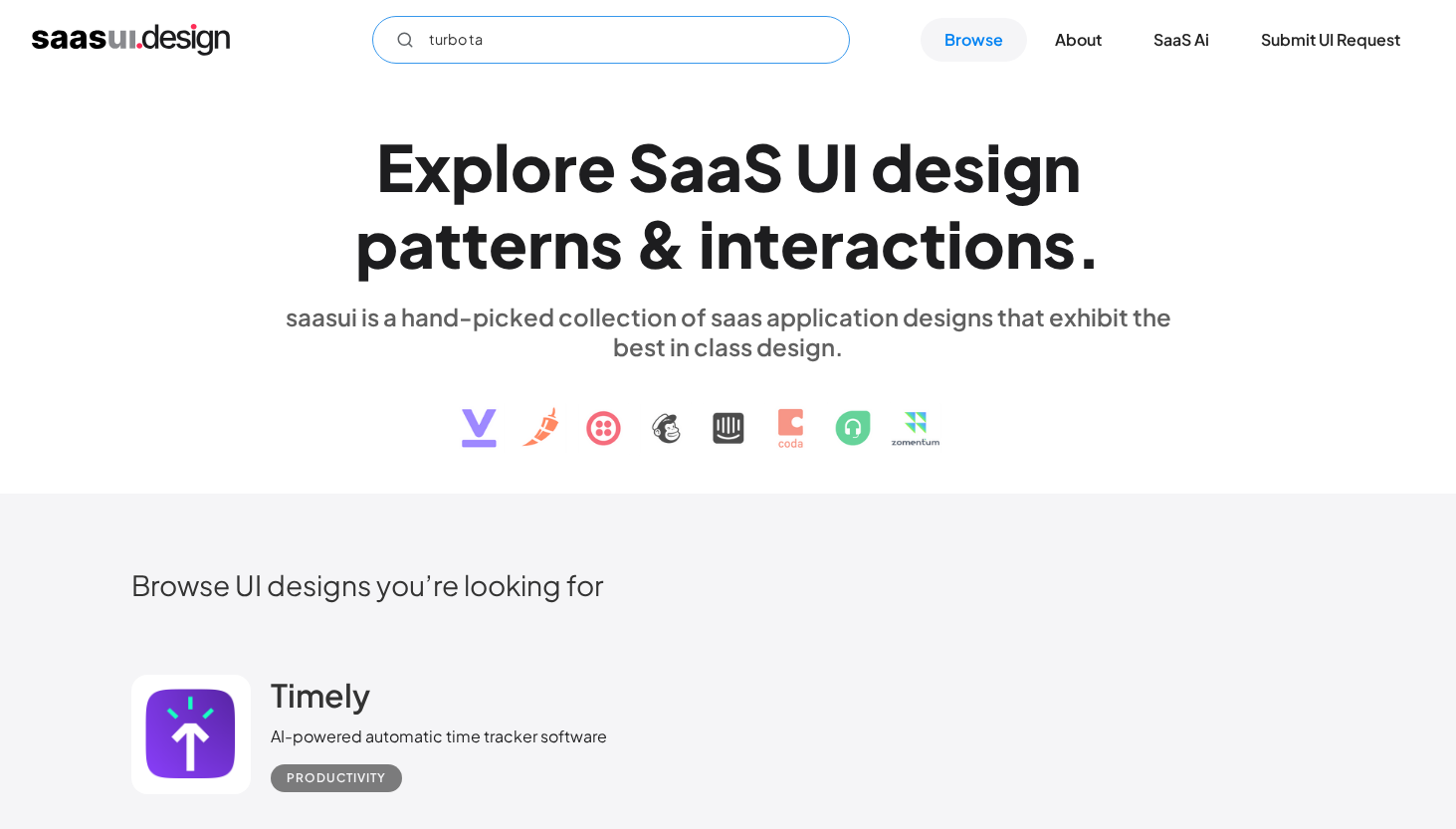 type on "turbo tax" 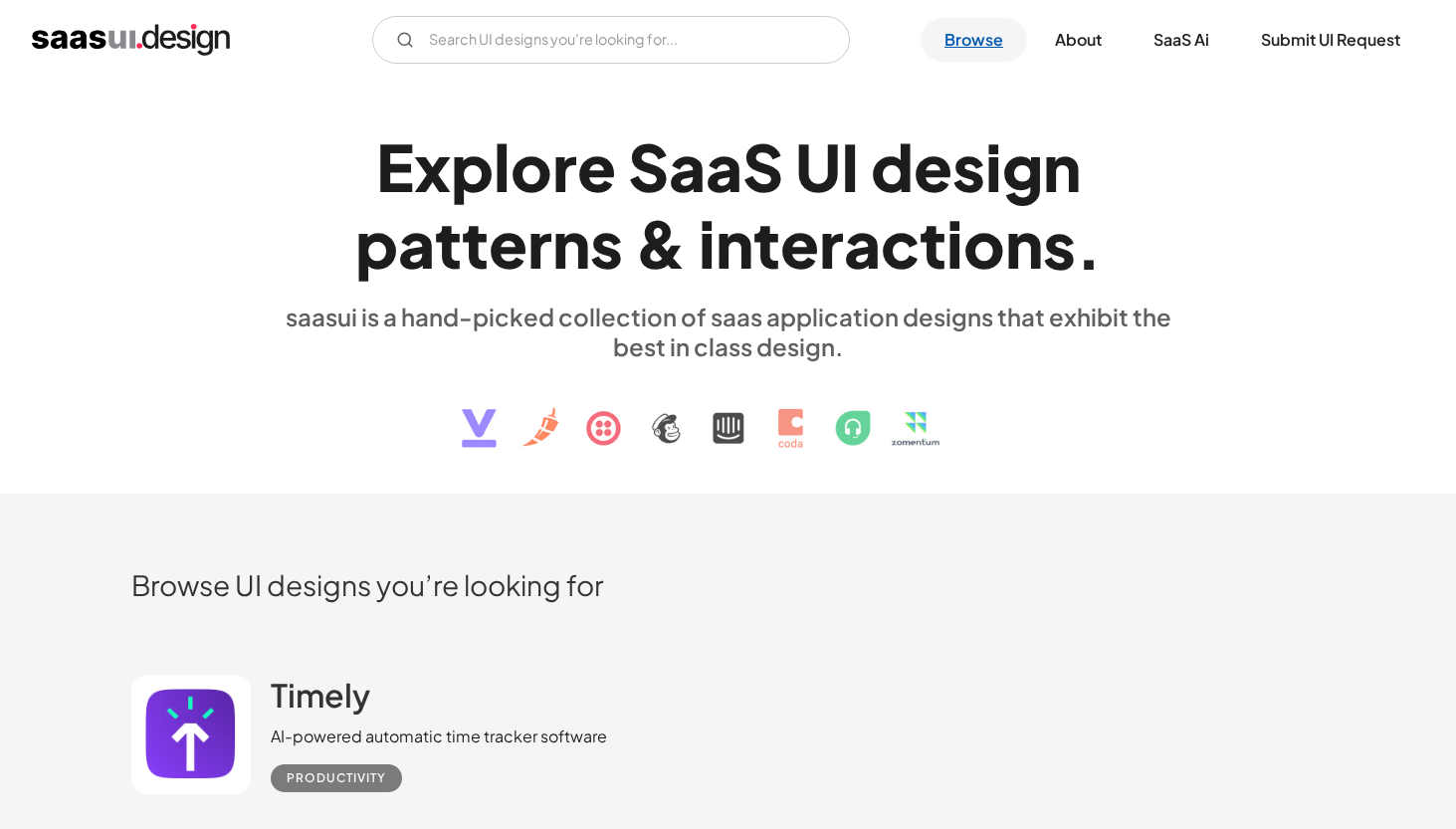scroll, scrollTop: 0, scrollLeft: 0, axis: both 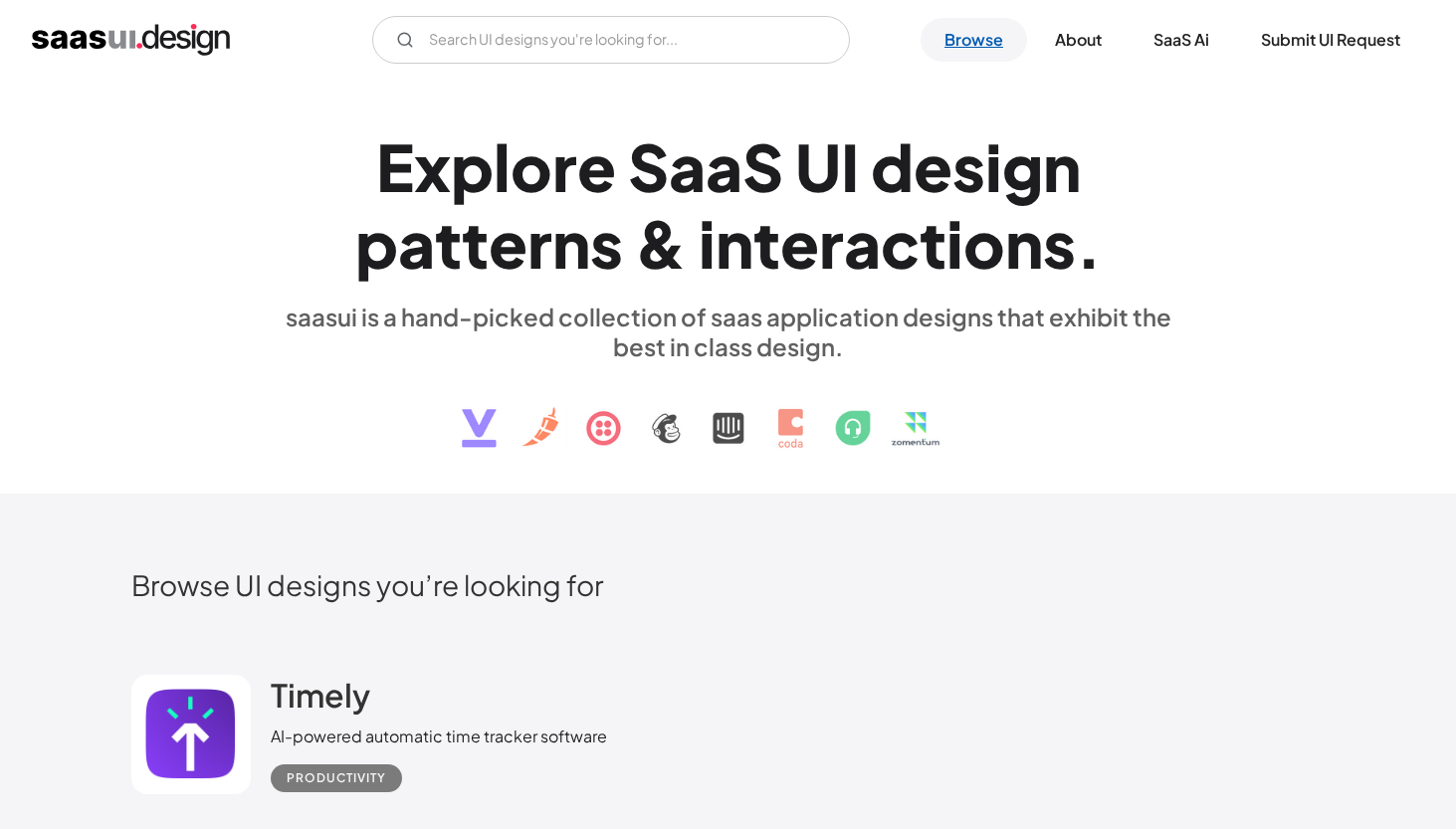 click on "Browse" at bounding box center (973, 40) 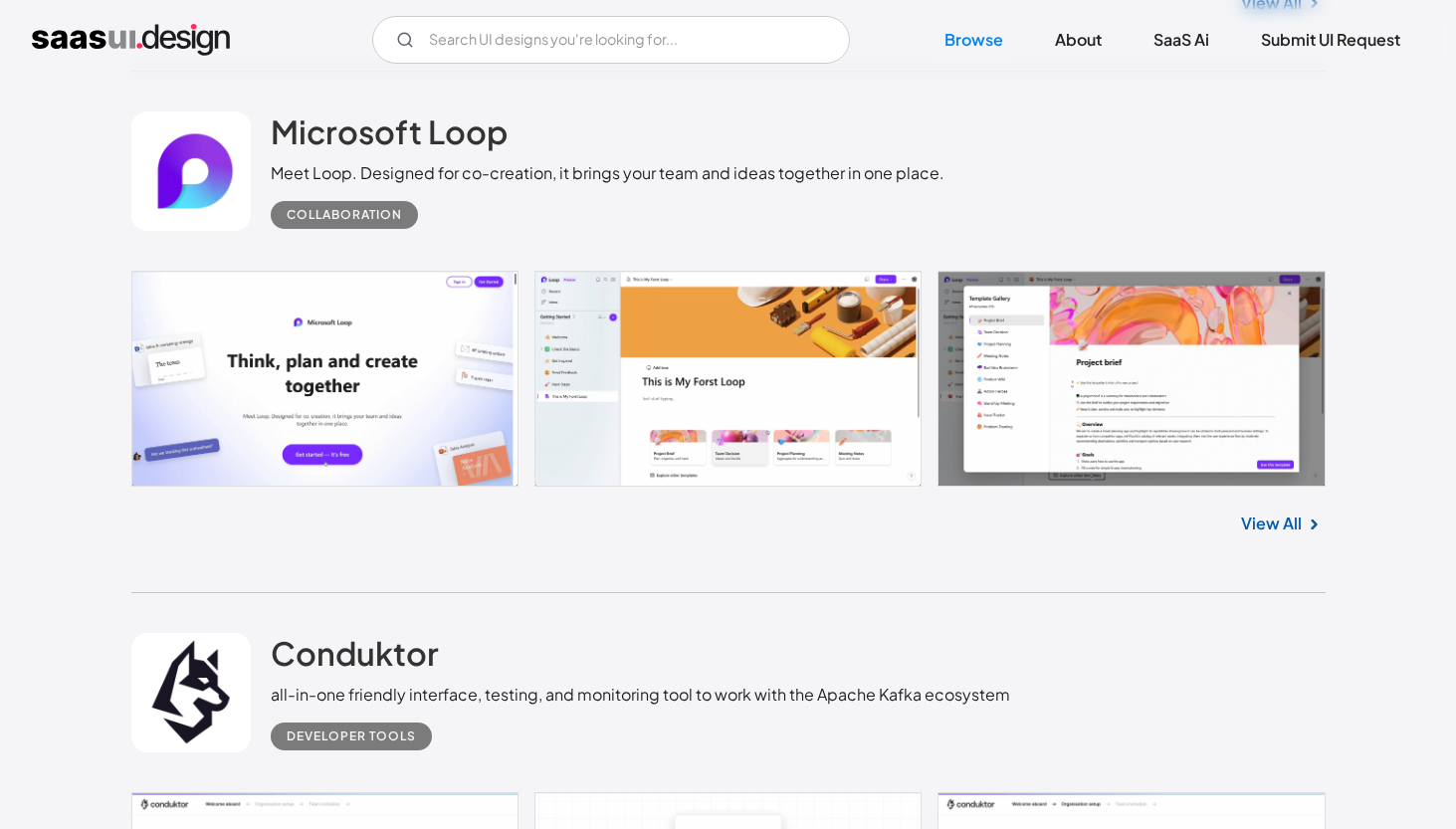 scroll, scrollTop: 11141, scrollLeft: 0, axis: vertical 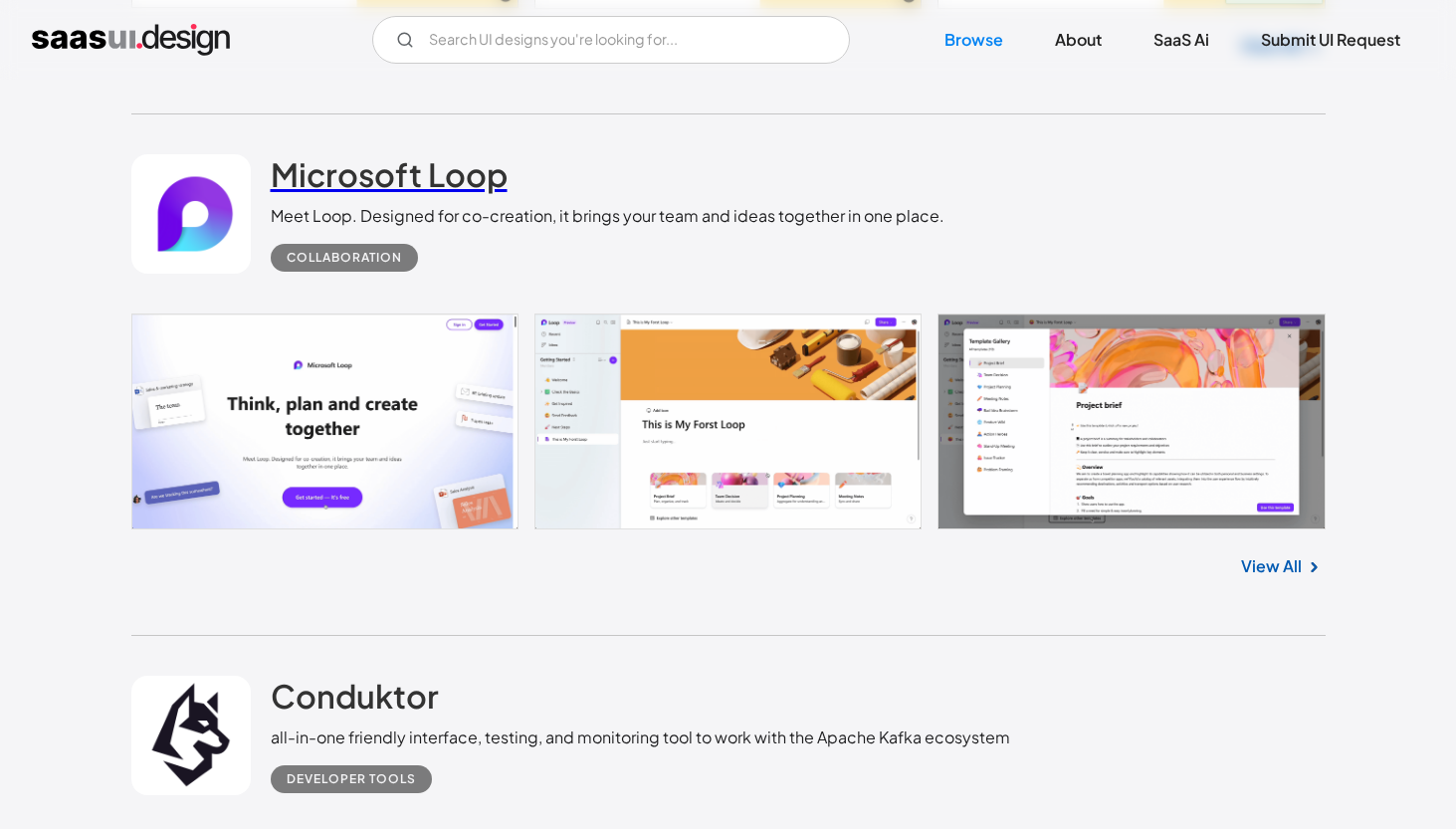 click on "Microsoft Loop" at bounding box center (389, 174) 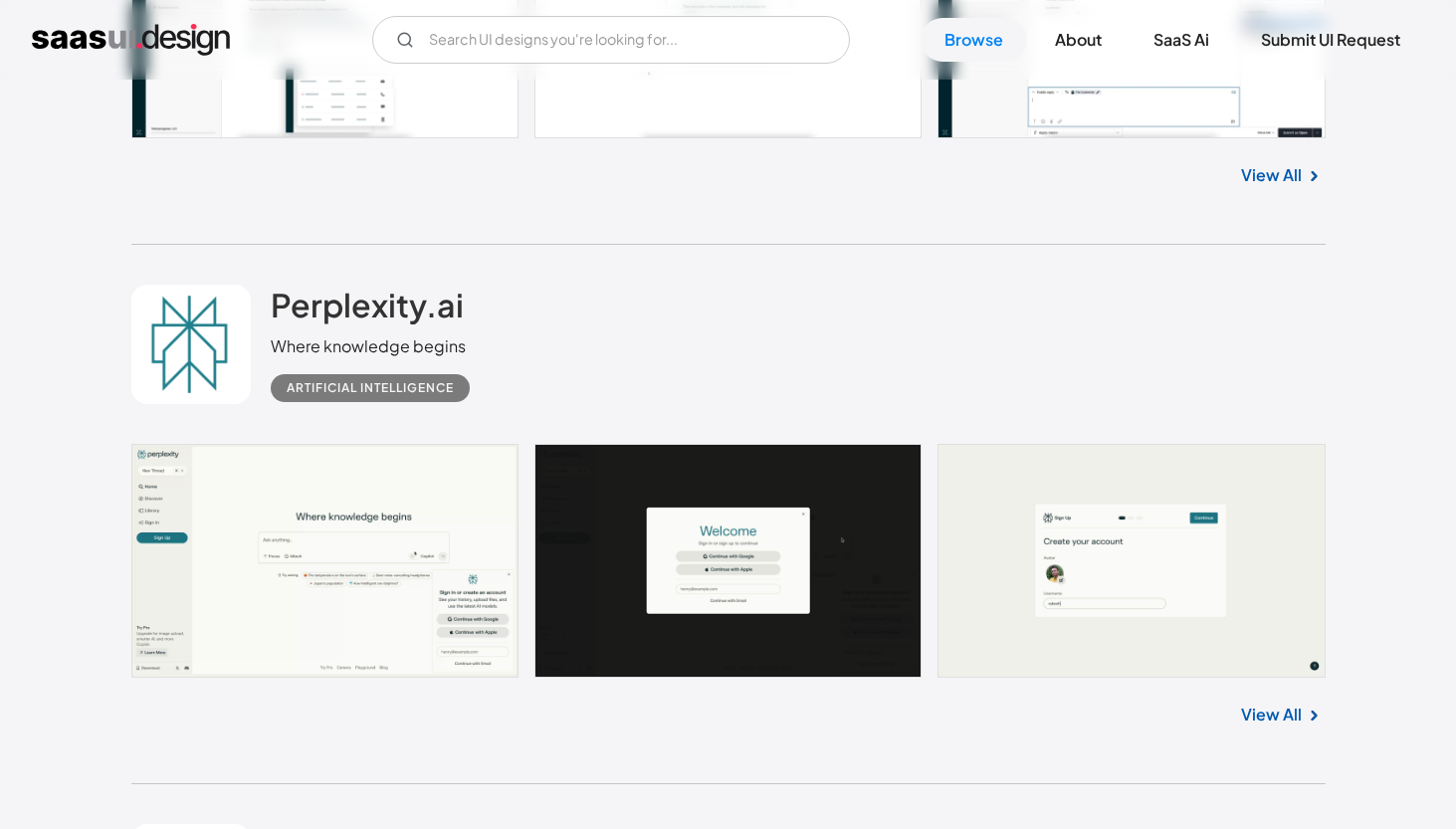 scroll, scrollTop: 24604, scrollLeft: 0, axis: vertical 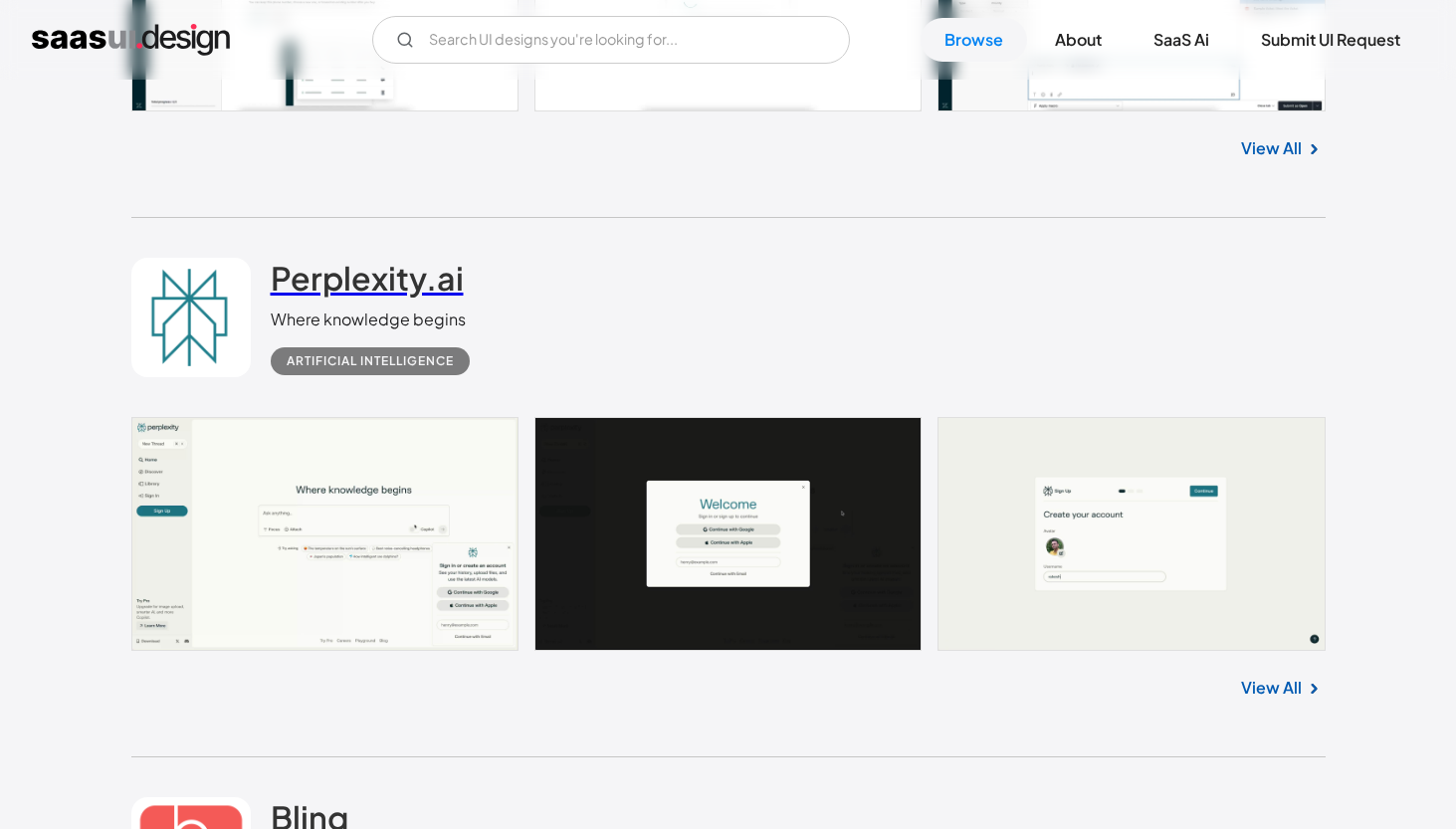 click on "Perplexity.ai" at bounding box center [367, 278] 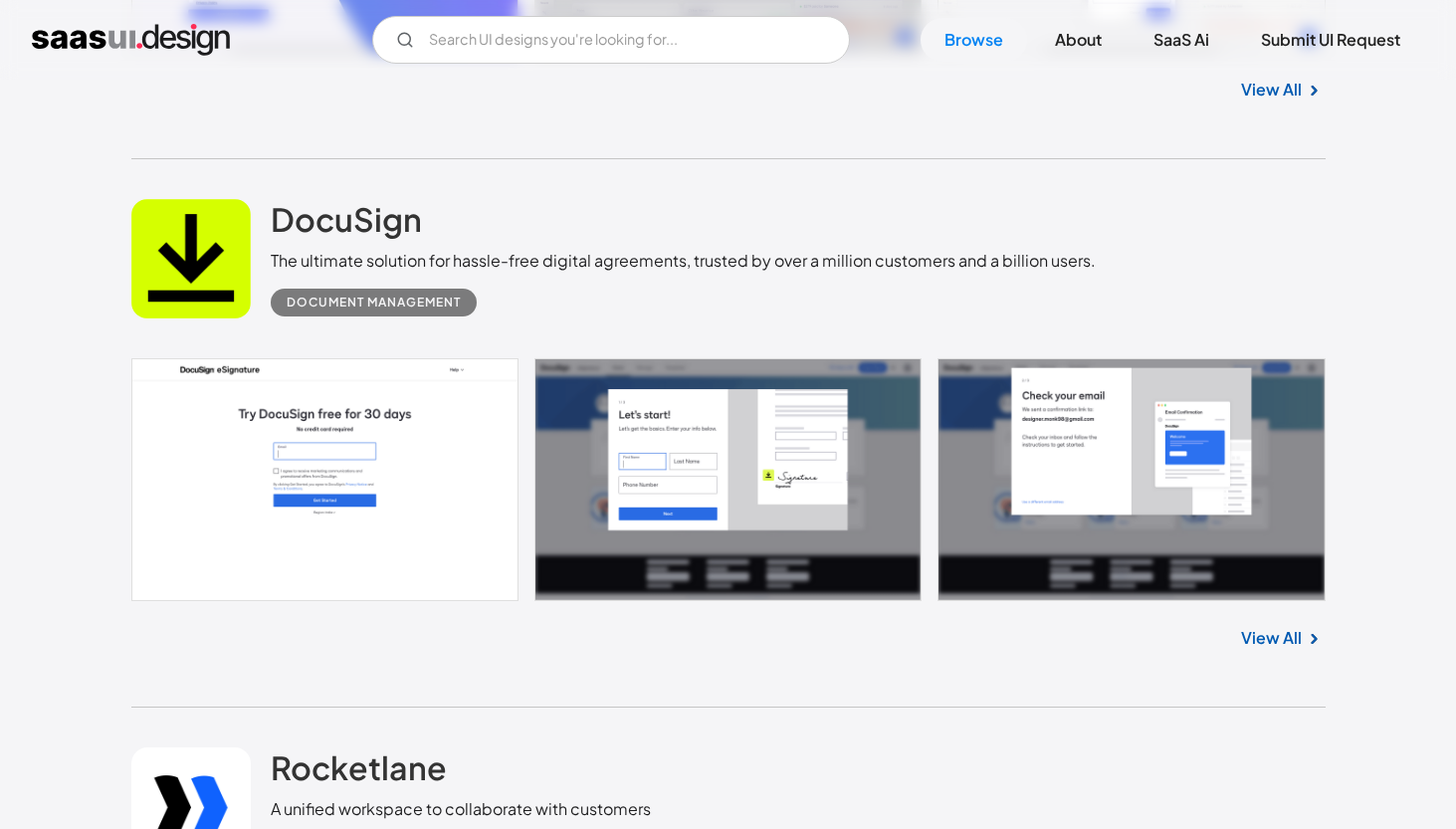scroll, scrollTop: 28914, scrollLeft: 0, axis: vertical 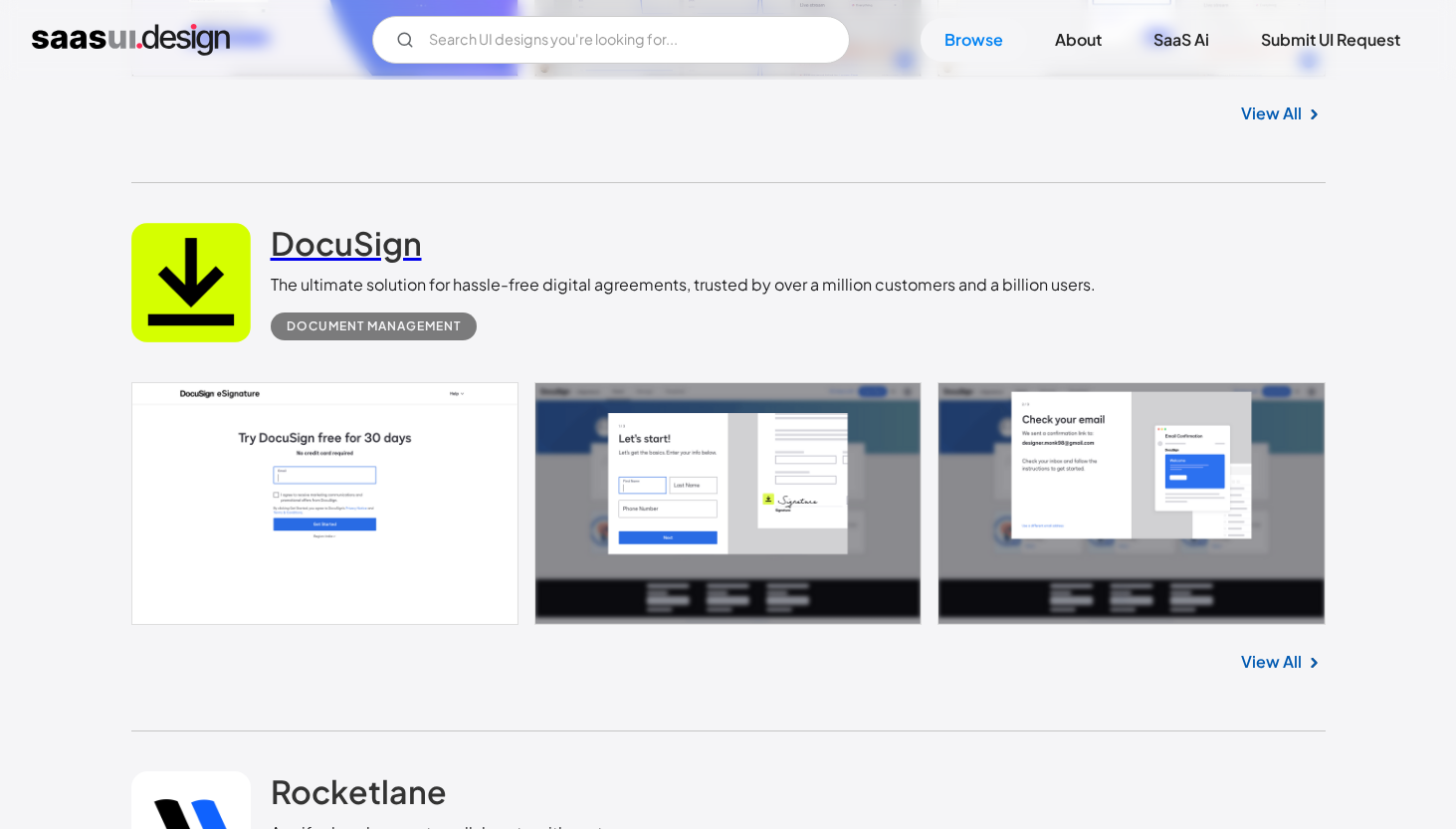 click on "DocuSign" at bounding box center (346, 243) 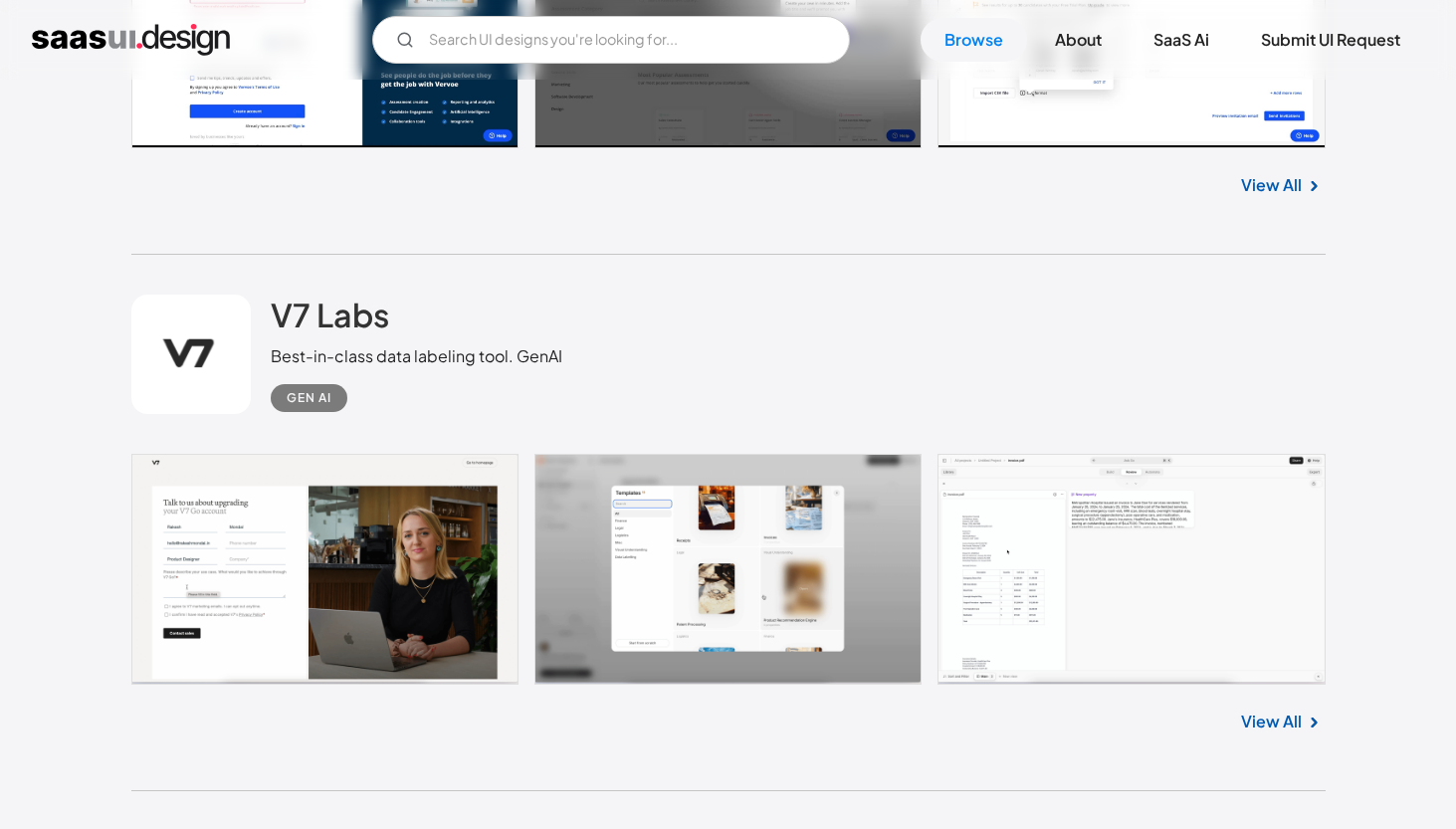 scroll, scrollTop: 34142, scrollLeft: 0, axis: vertical 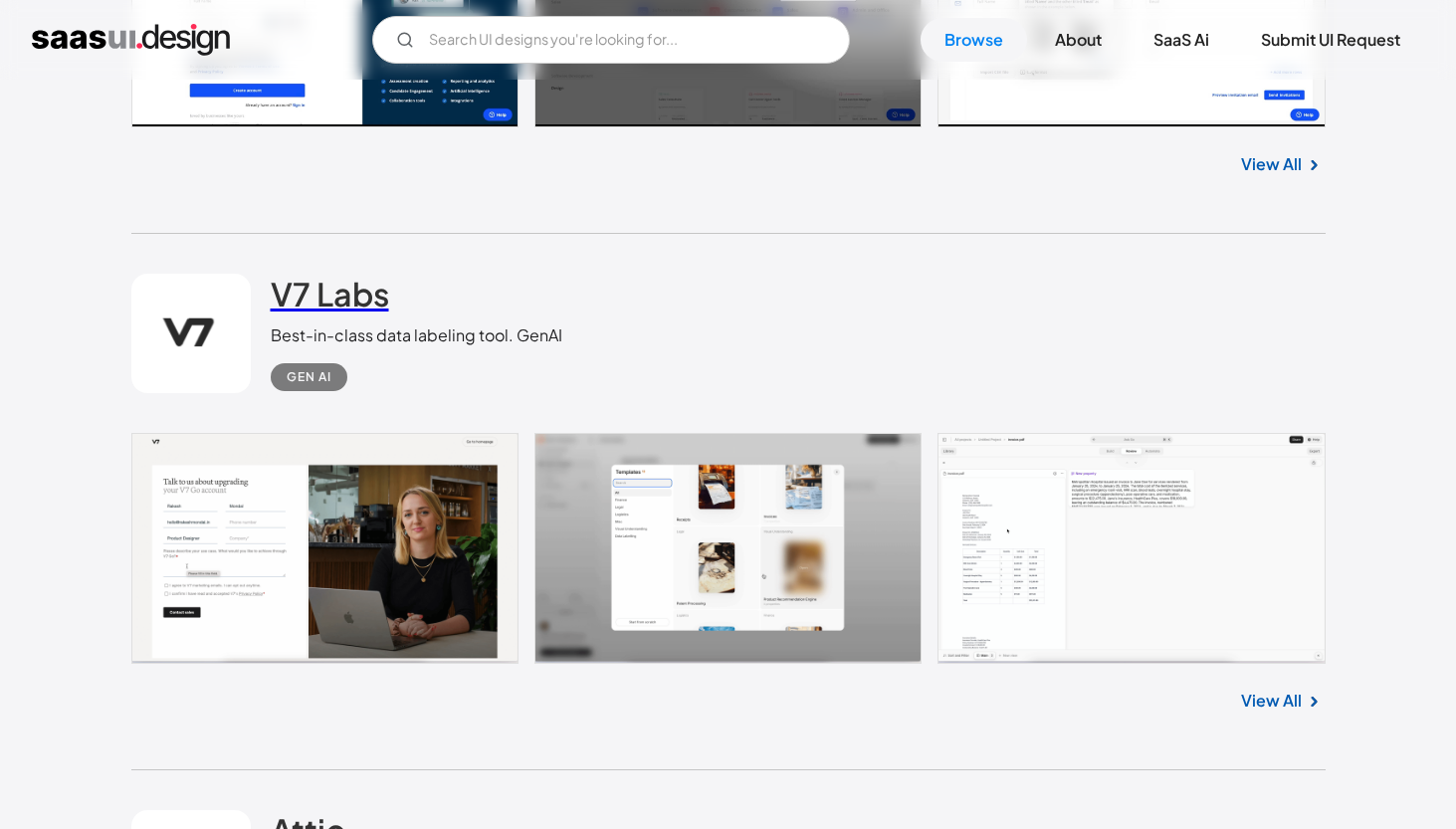 click on "V7 Labs" at bounding box center (329, 294) 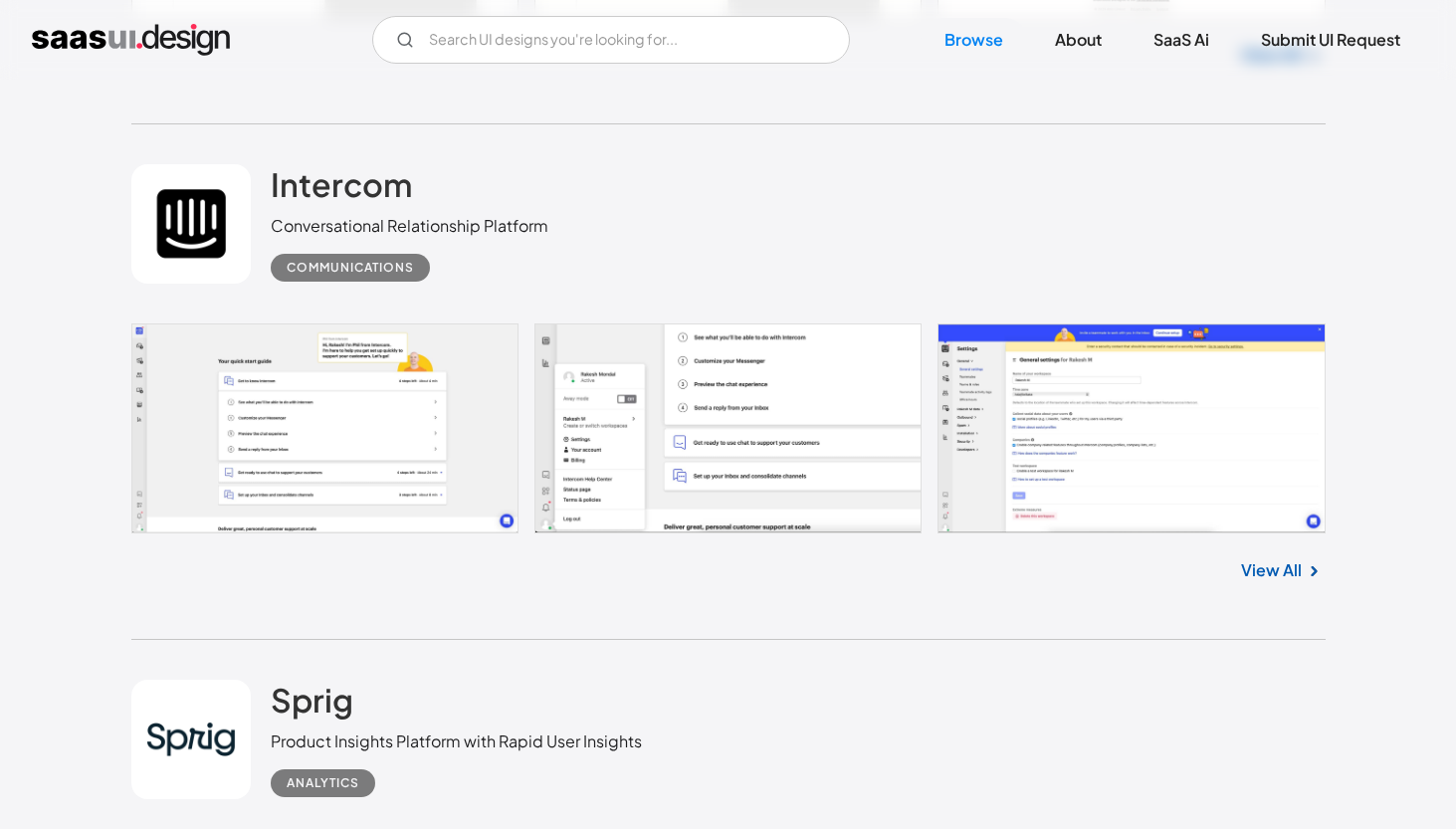 scroll, scrollTop: 35298, scrollLeft: 0, axis: vertical 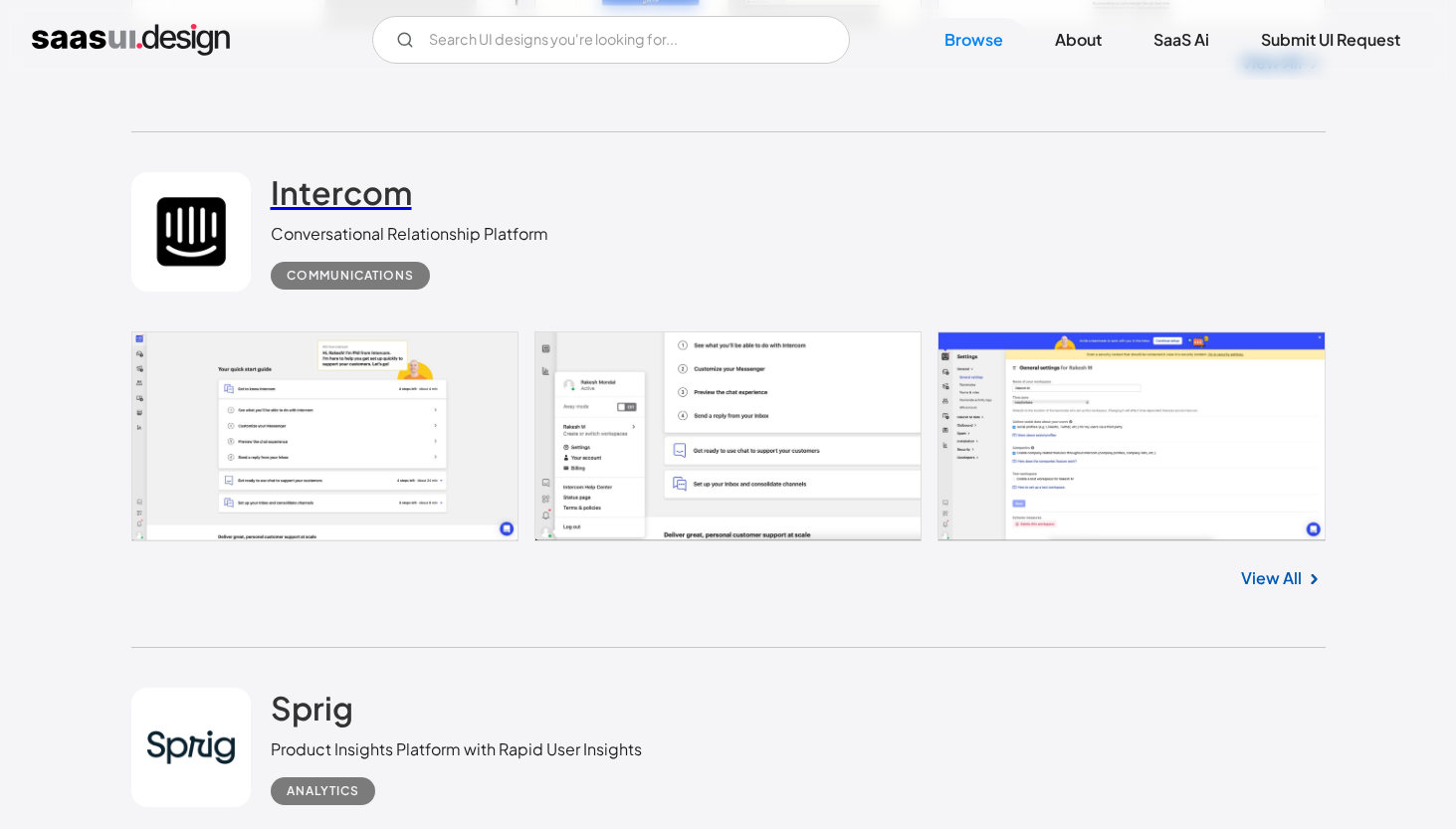 click on "Intercom" at bounding box center (341, 192) 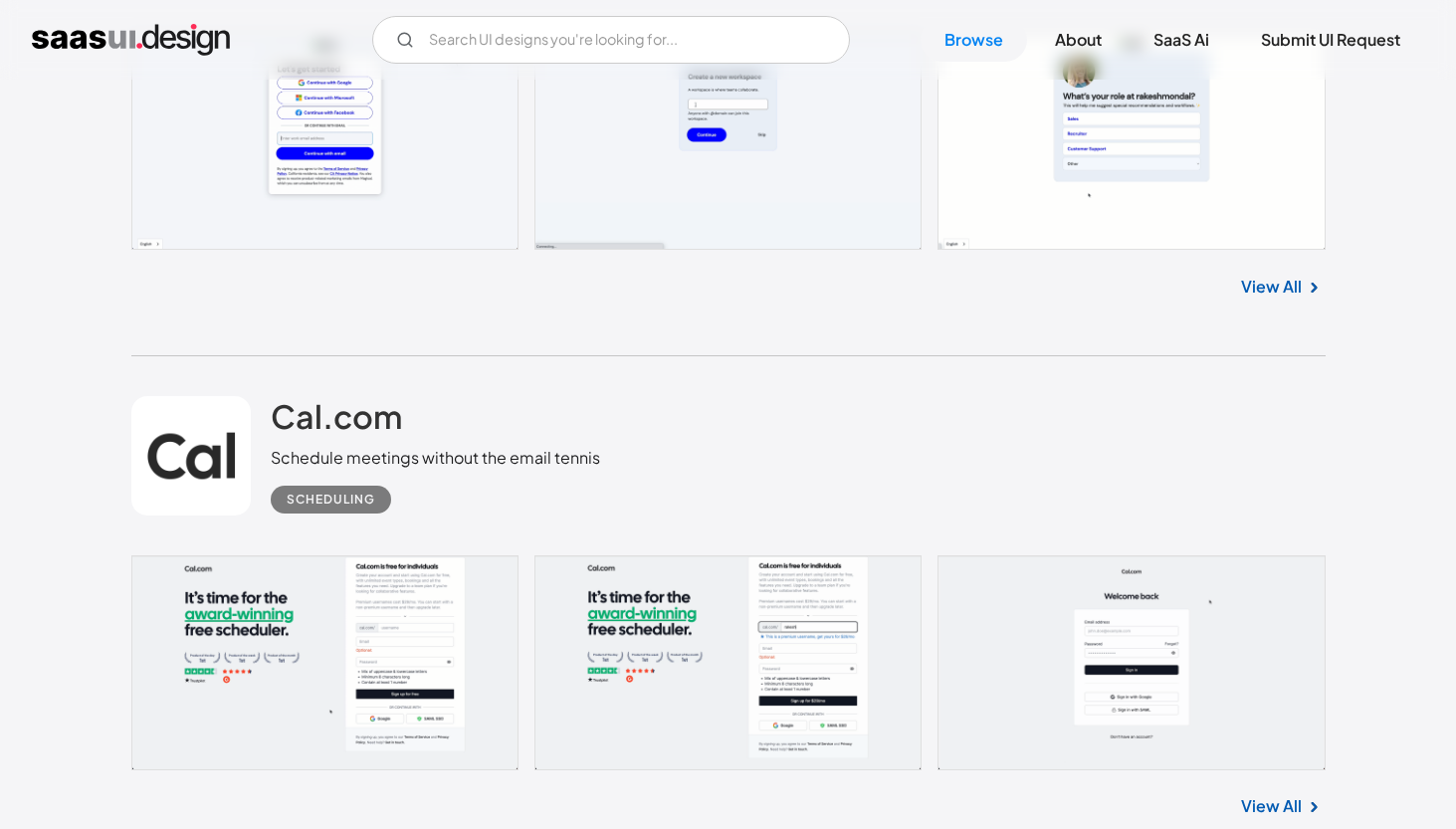 scroll, scrollTop: 14576, scrollLeft: 0, axis: vertical 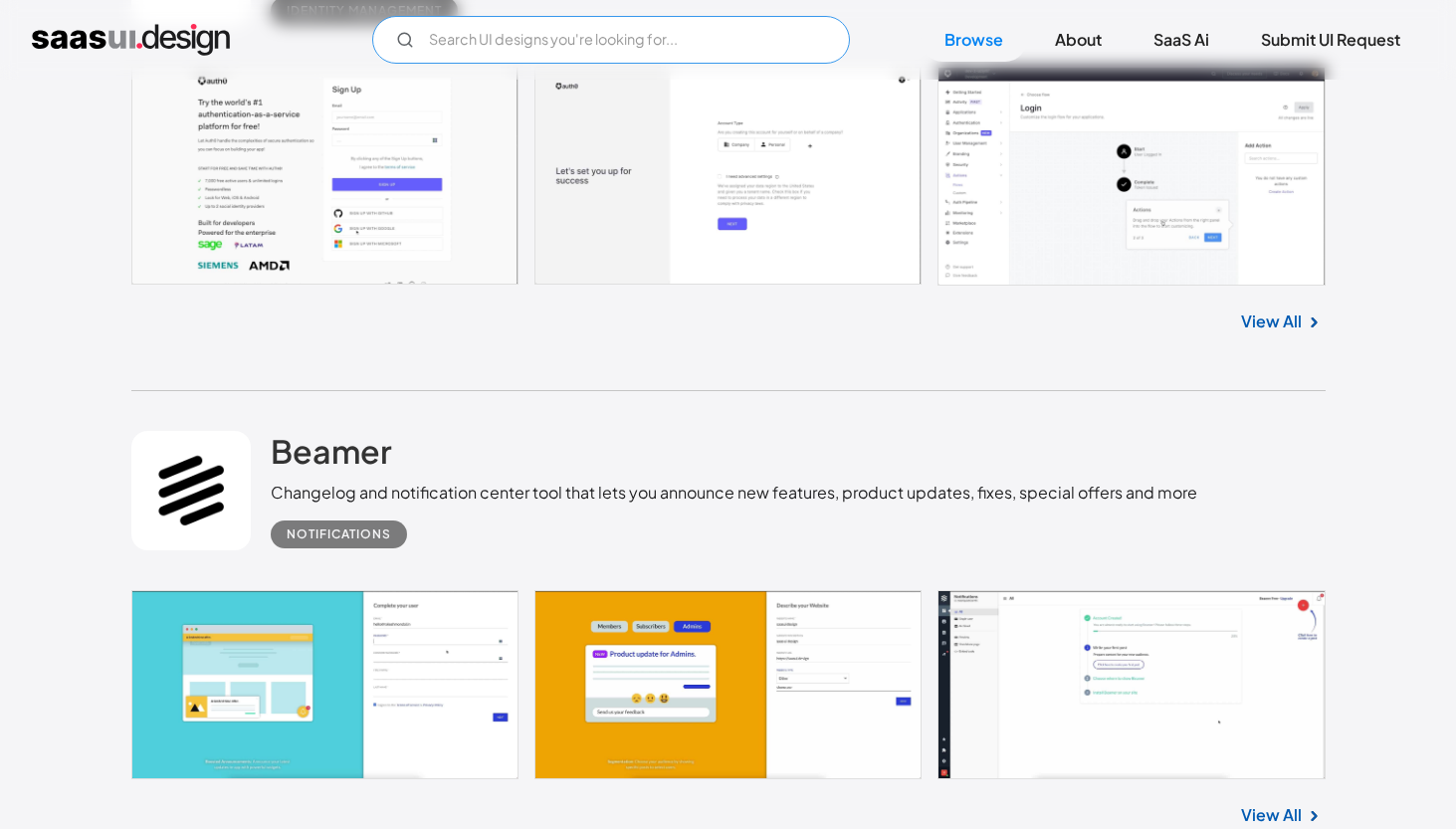 click at bounding box center [611, 40] 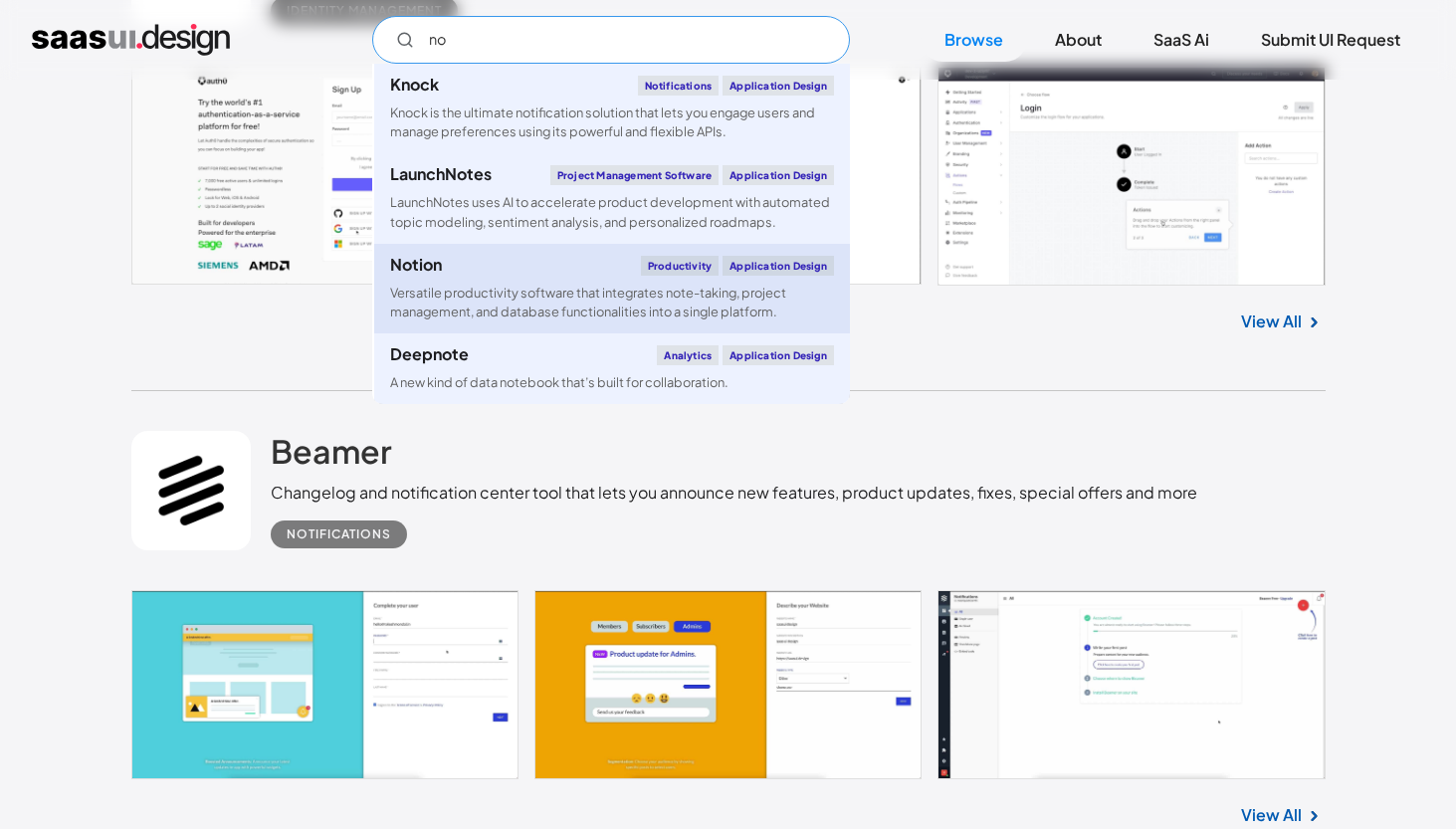 click on "Notion Productivity Application Design Versatile productivity software that integrates note-taking, project management, and database functionalities into a single platform." at bounding box center [612, 289] 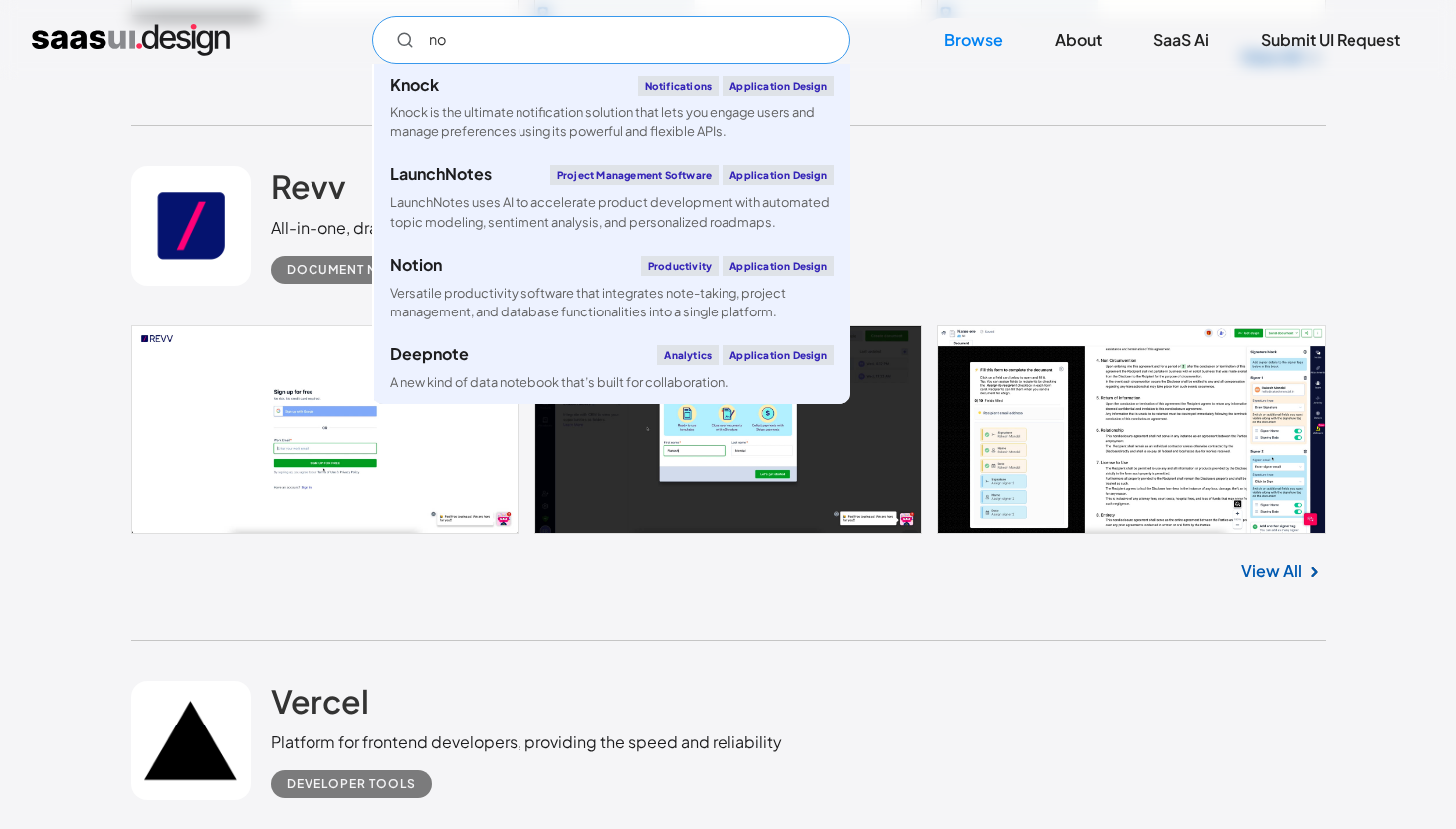 scroll, scrollTop: 15715, scrollLeft: 0, axis: vertical 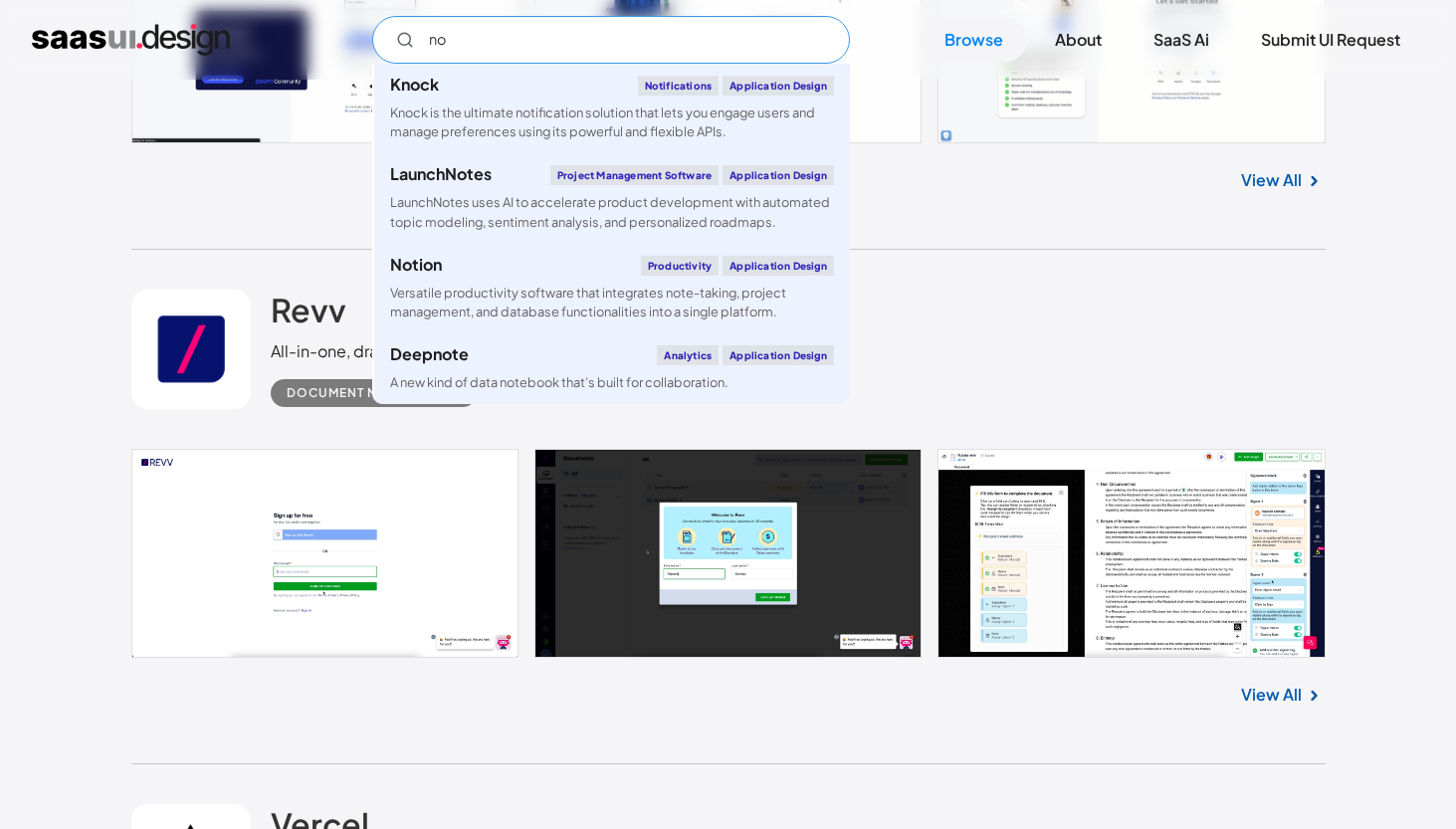 type on "no" 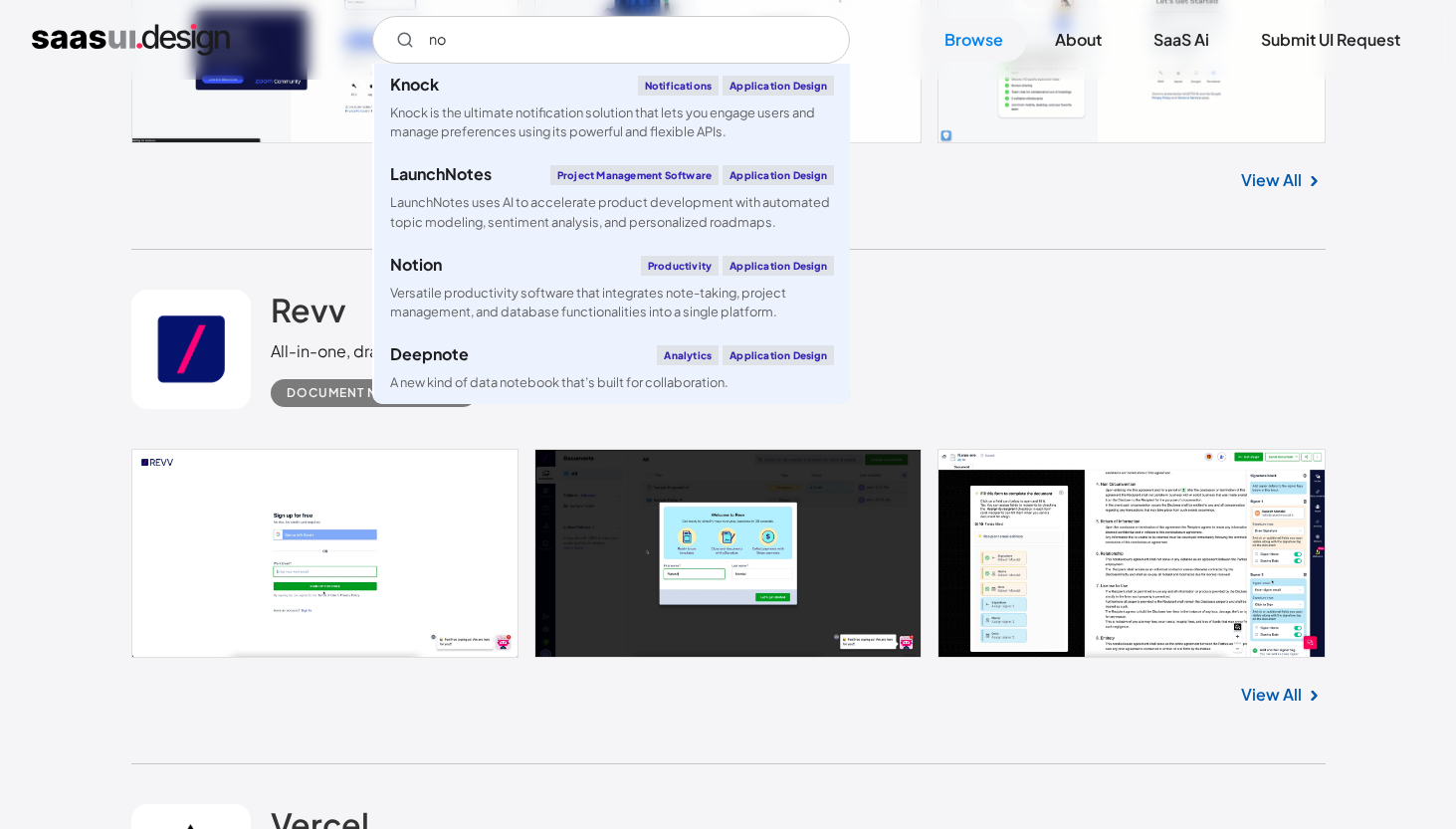 click on "Revv All-in-one, drag & drop document builder Document Management" at bounding box center (728, 349) 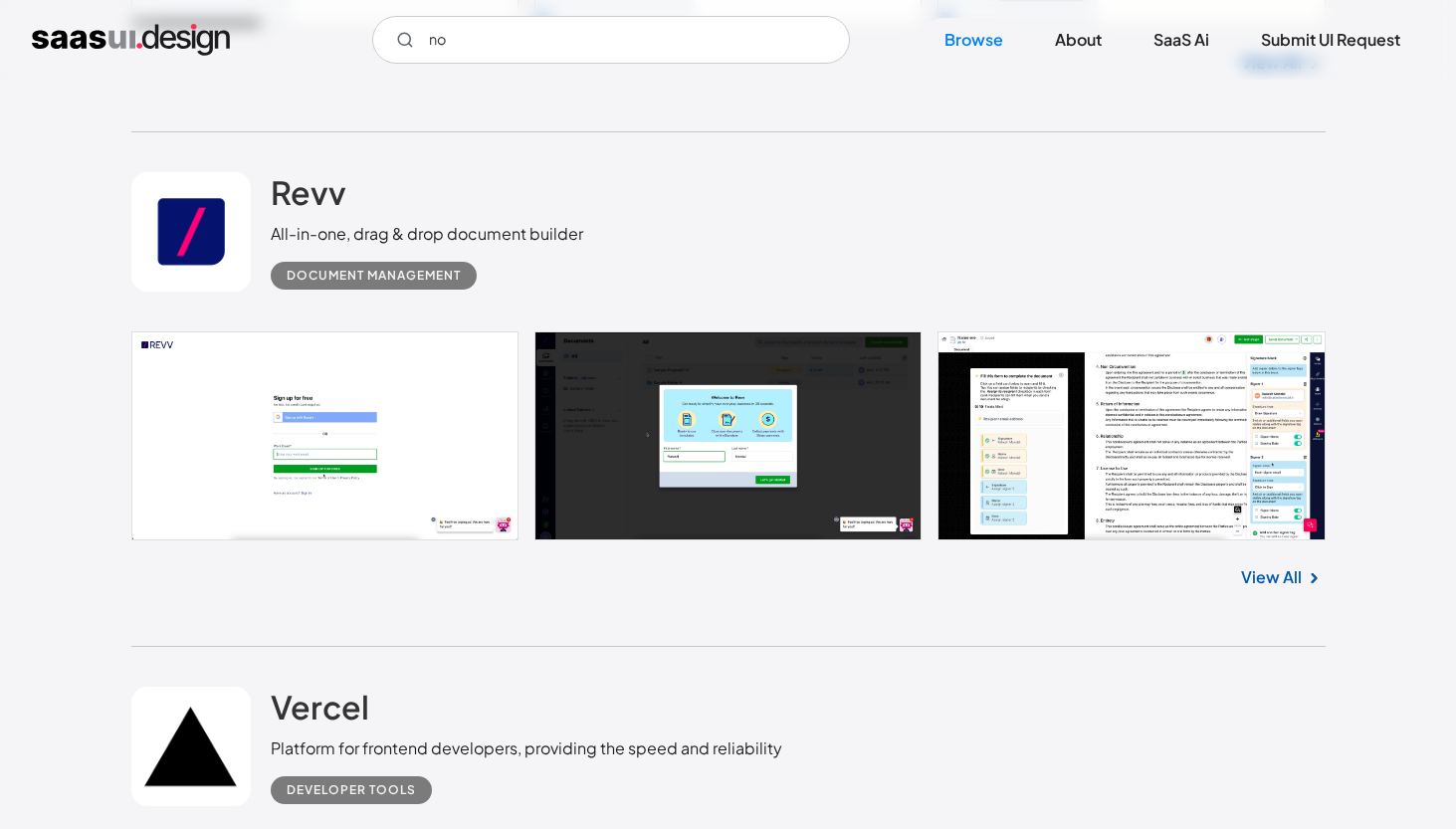 scroll, scrollTop: 15835, scrollLeft: 0, axis: vertical 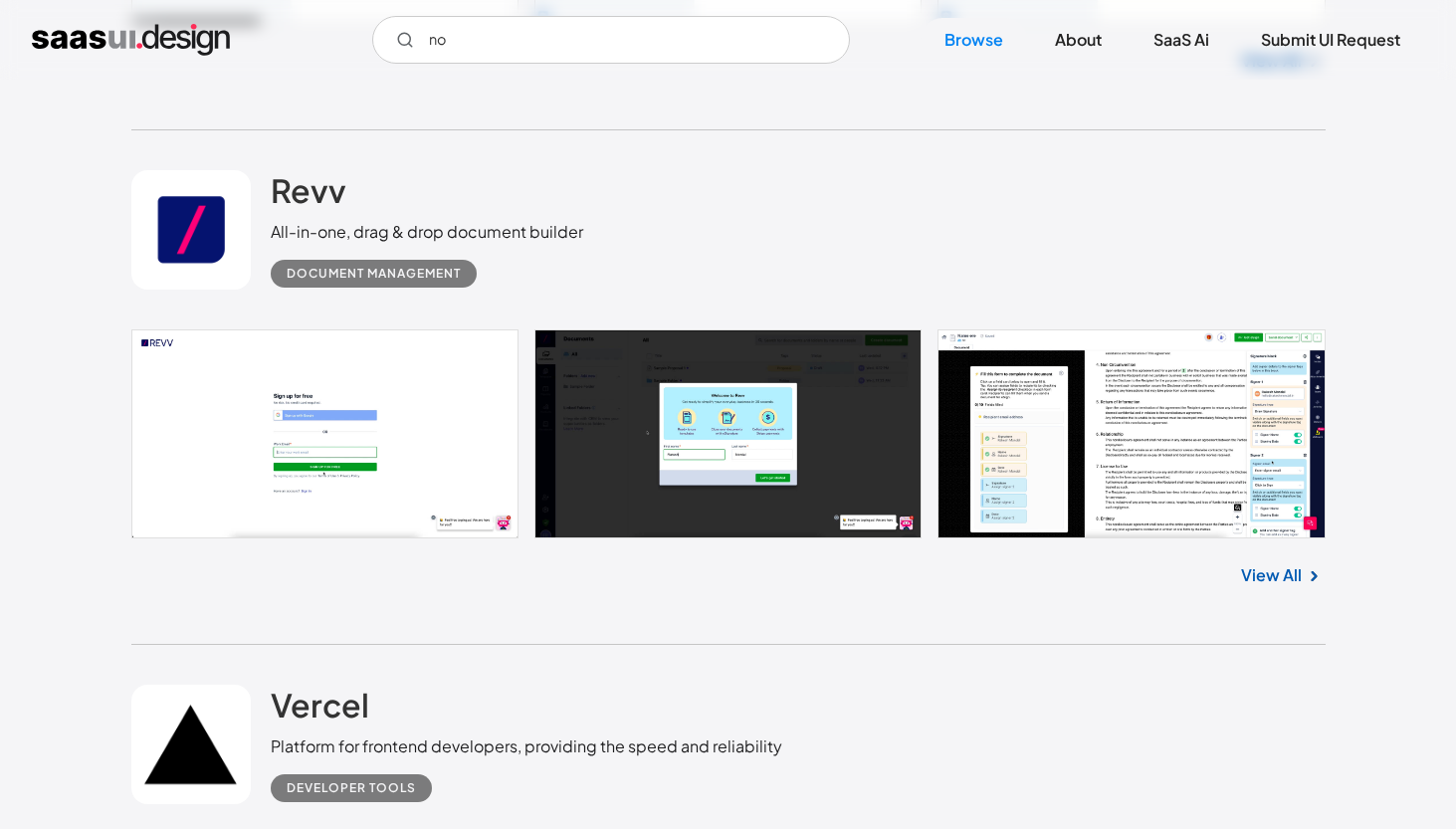 click at bounding box center (191, 230) 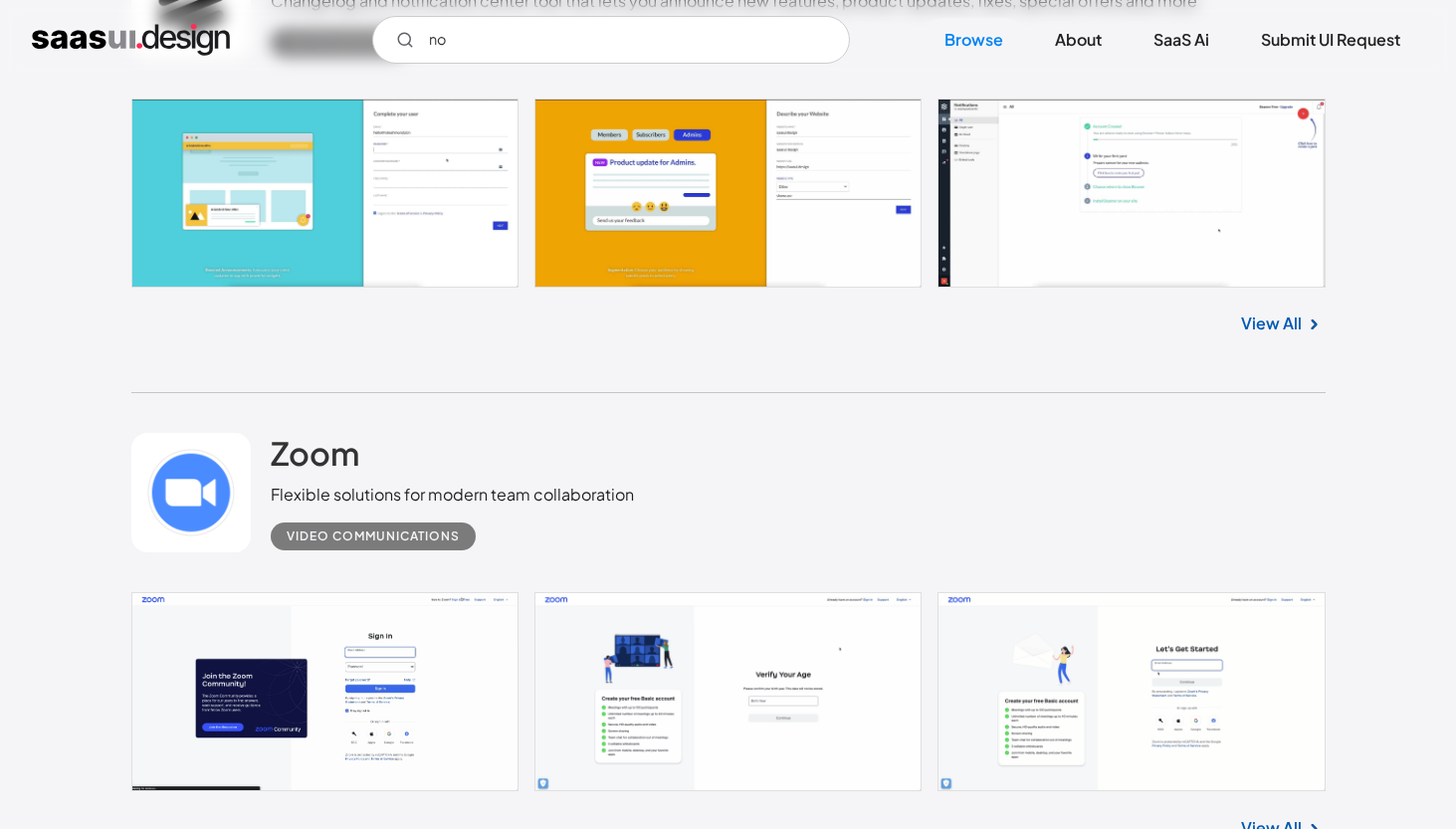 scroll, scrollTop: 15031, scrollLeft: 0, axis: vertical 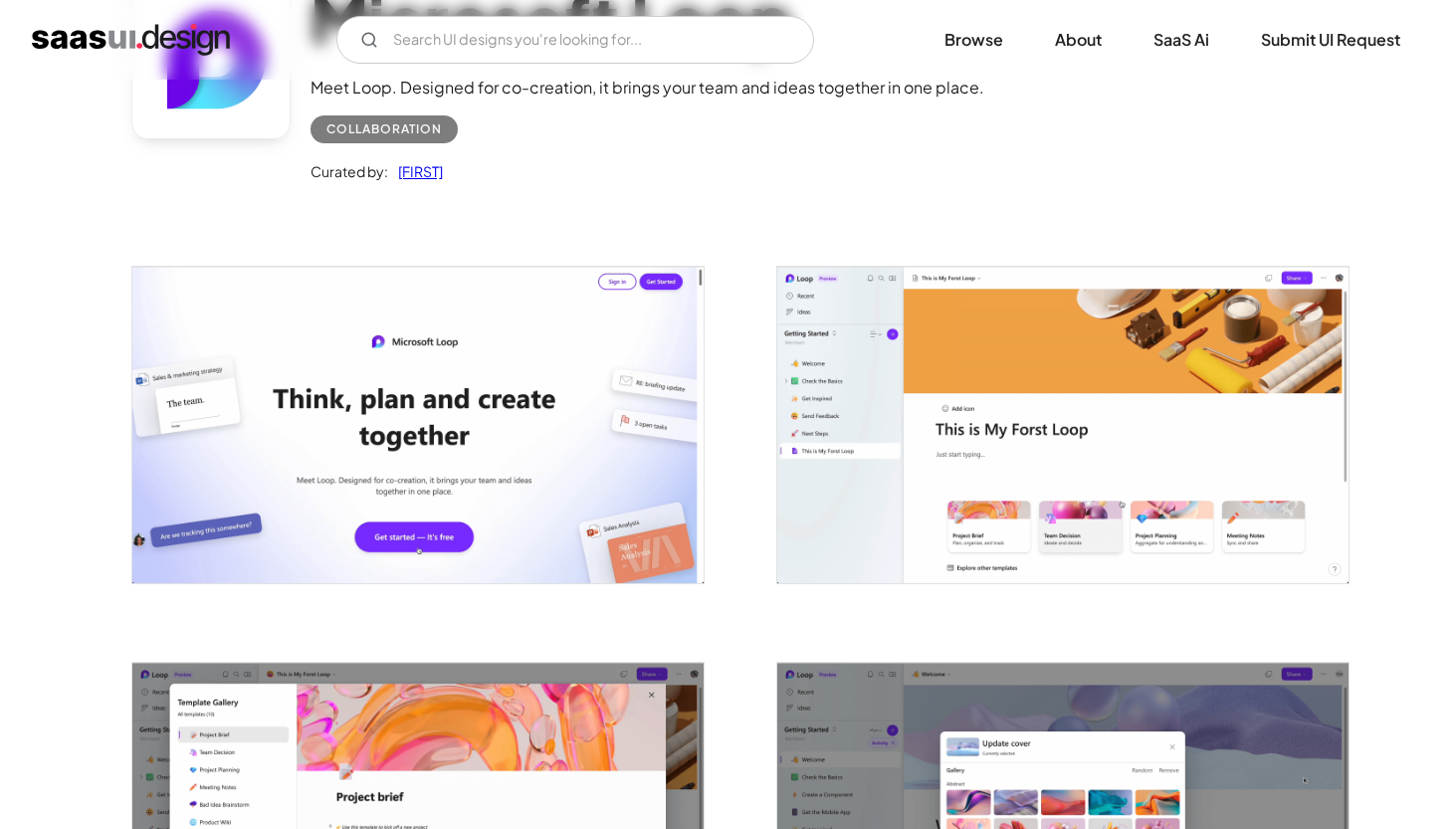 click at bounding box center (418, 425) 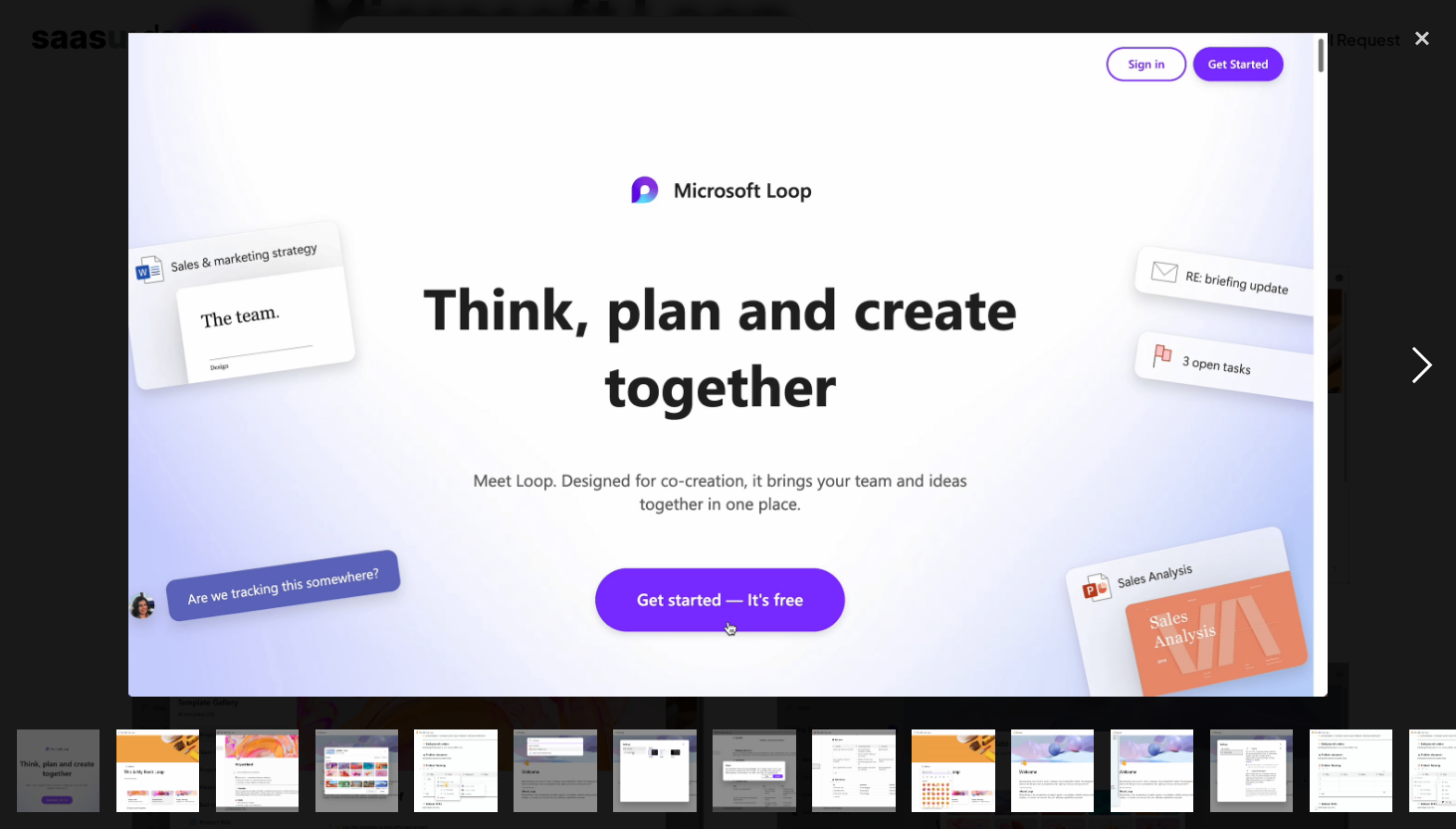 click at bounding box center [1422, 365] 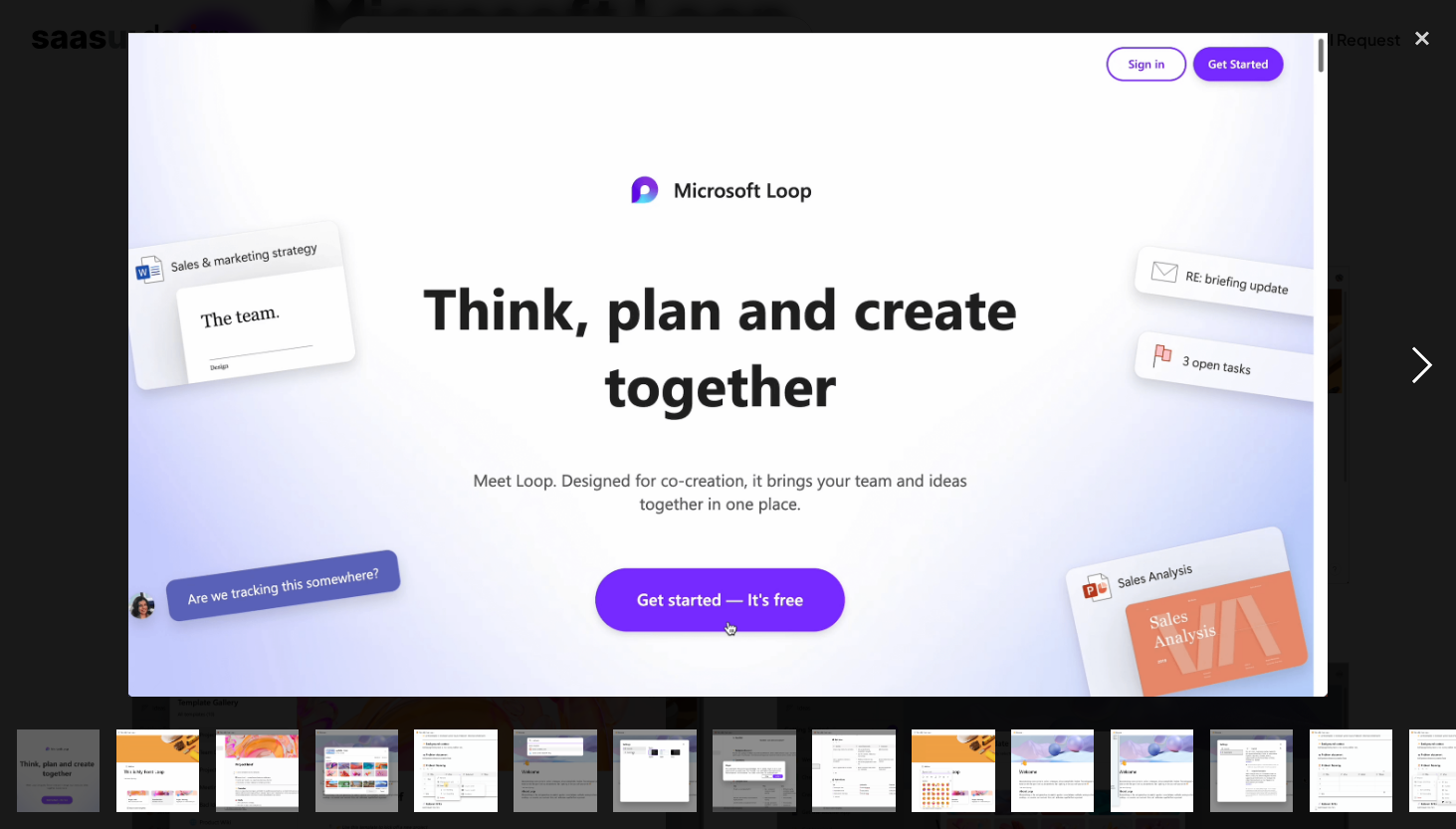 click at bounding box center [1422, 365] 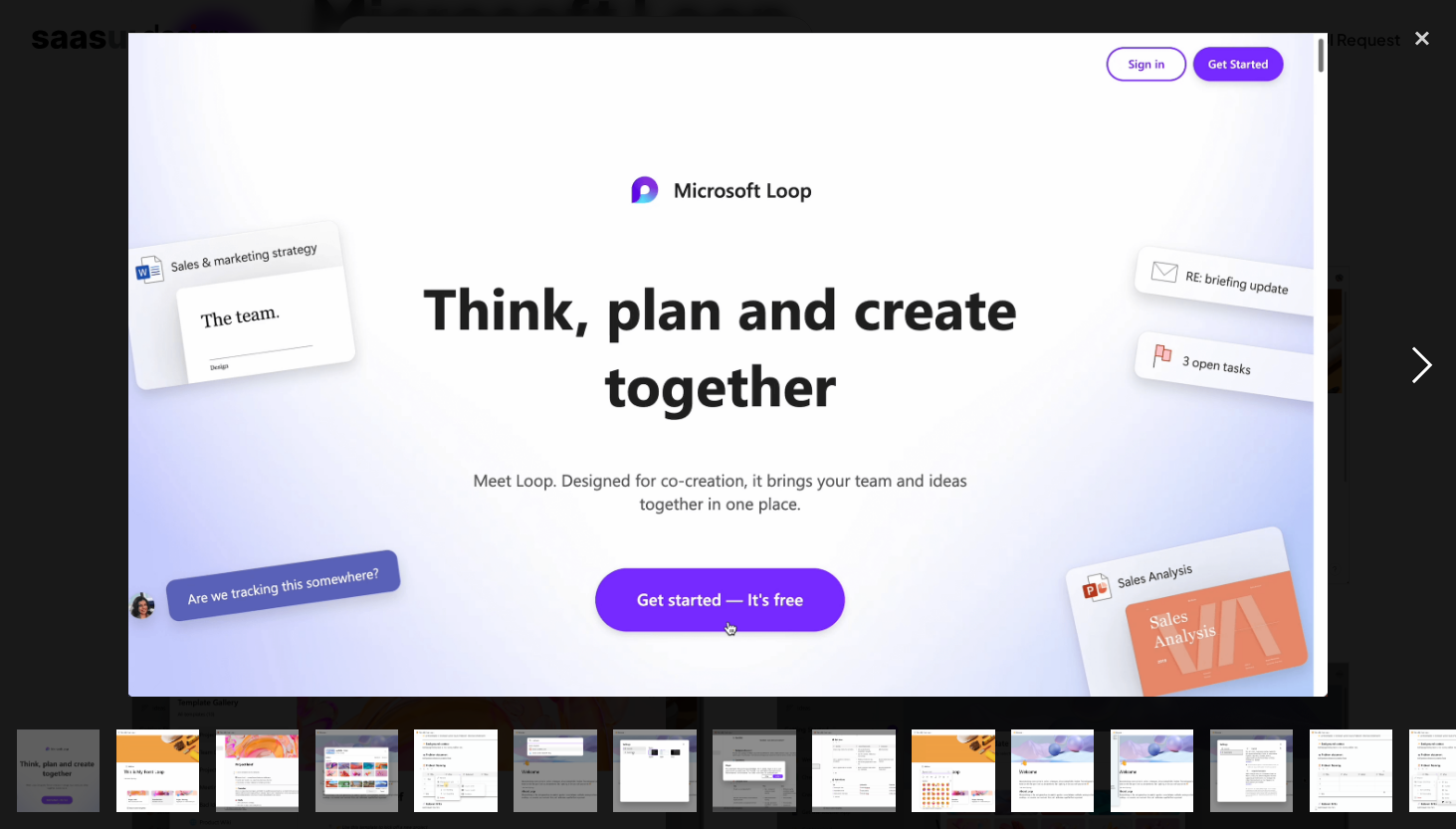 click at bounding box center [1422, 365] 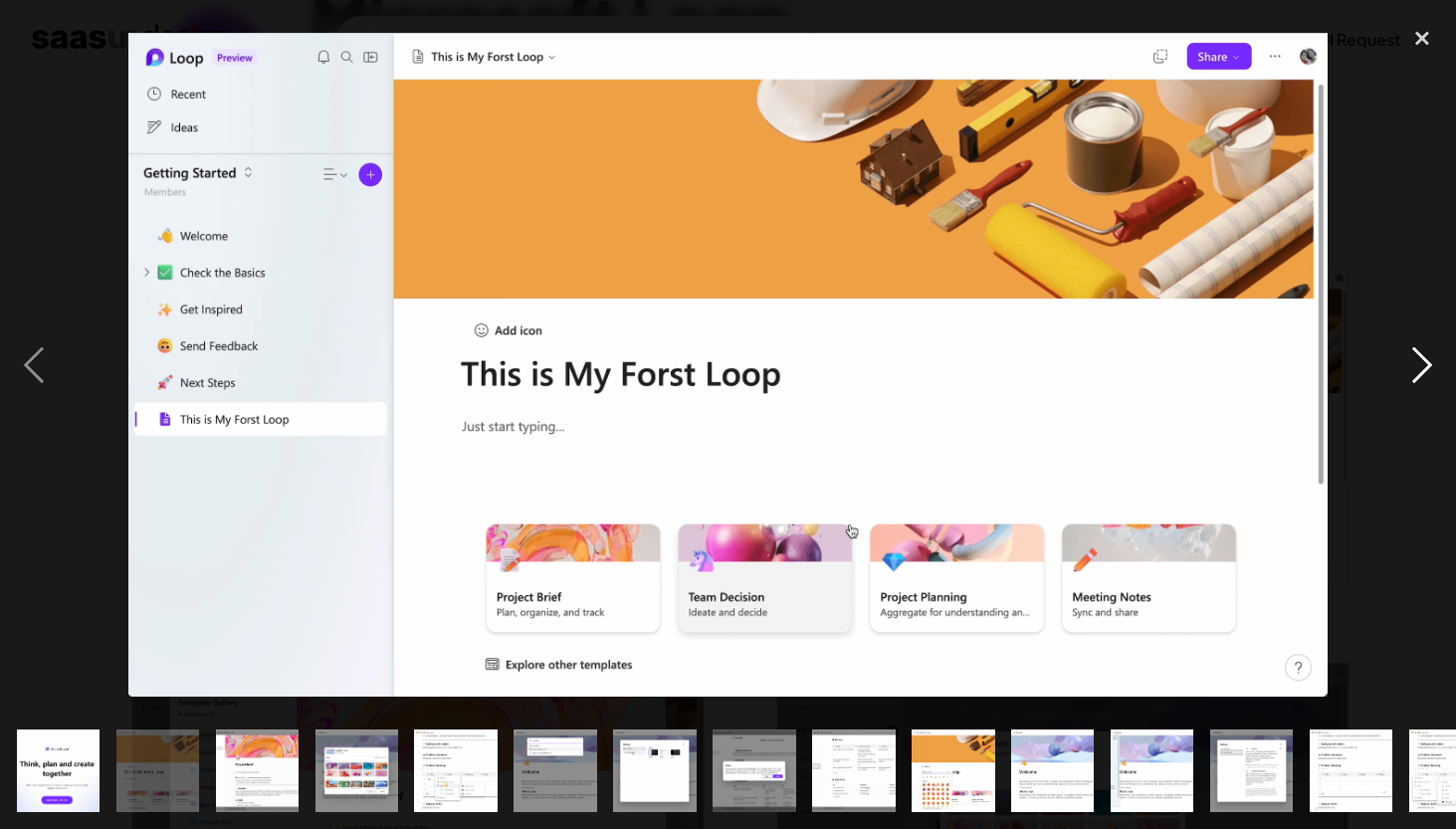click at bounding box center (1422, 365) 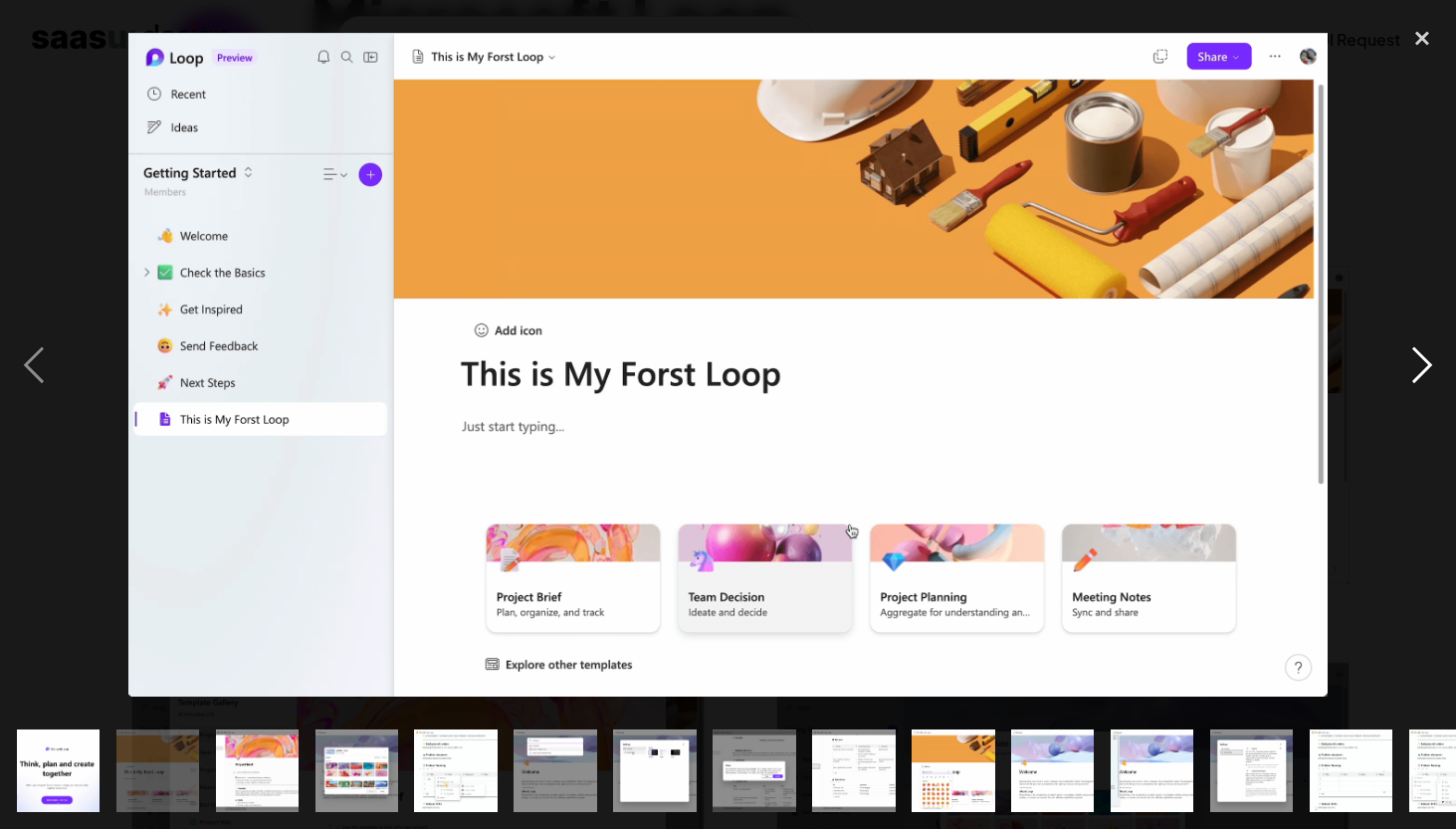 click at bounding box center (1422, 365) 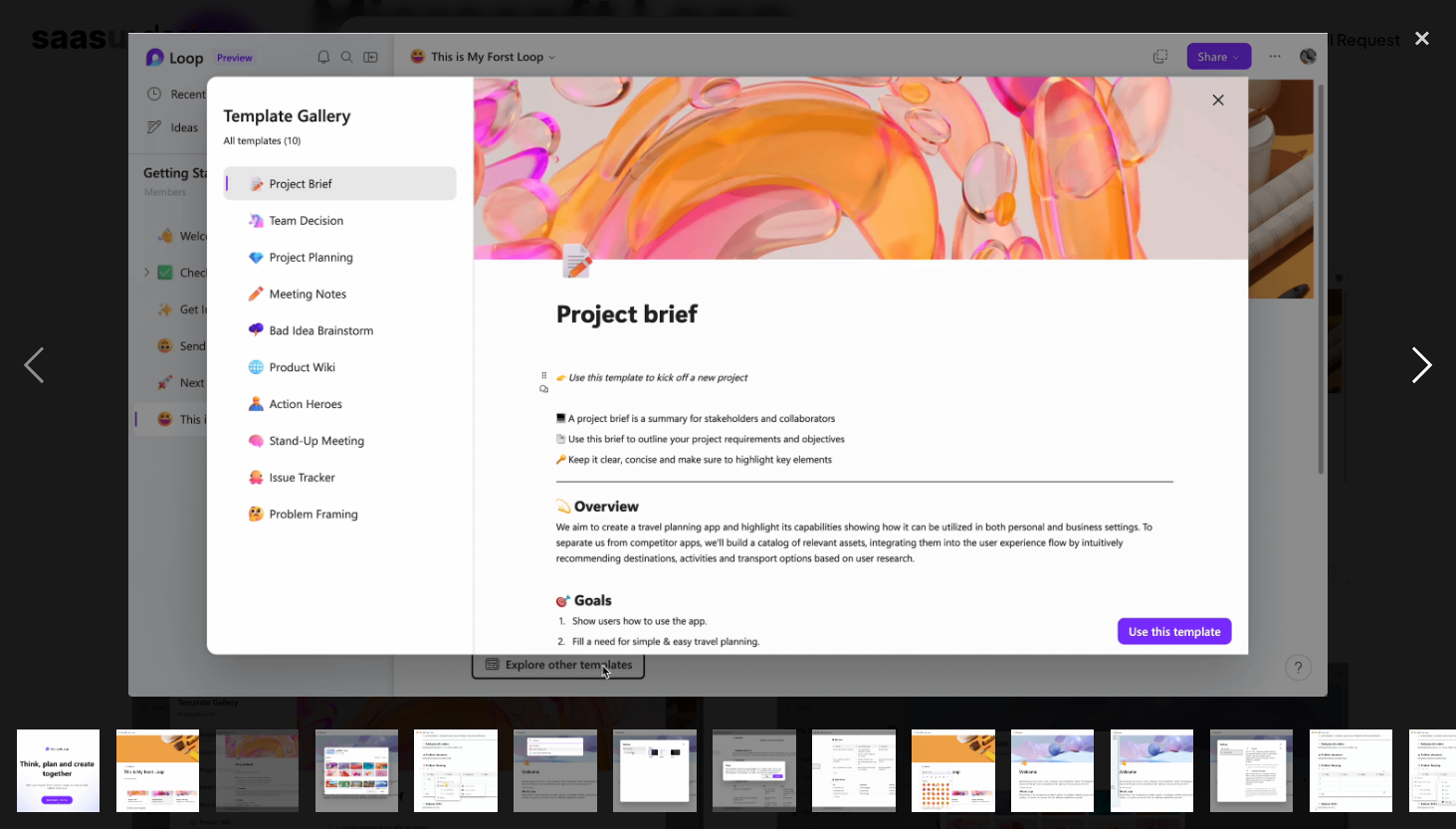 click at bounding box center [1422, 365] 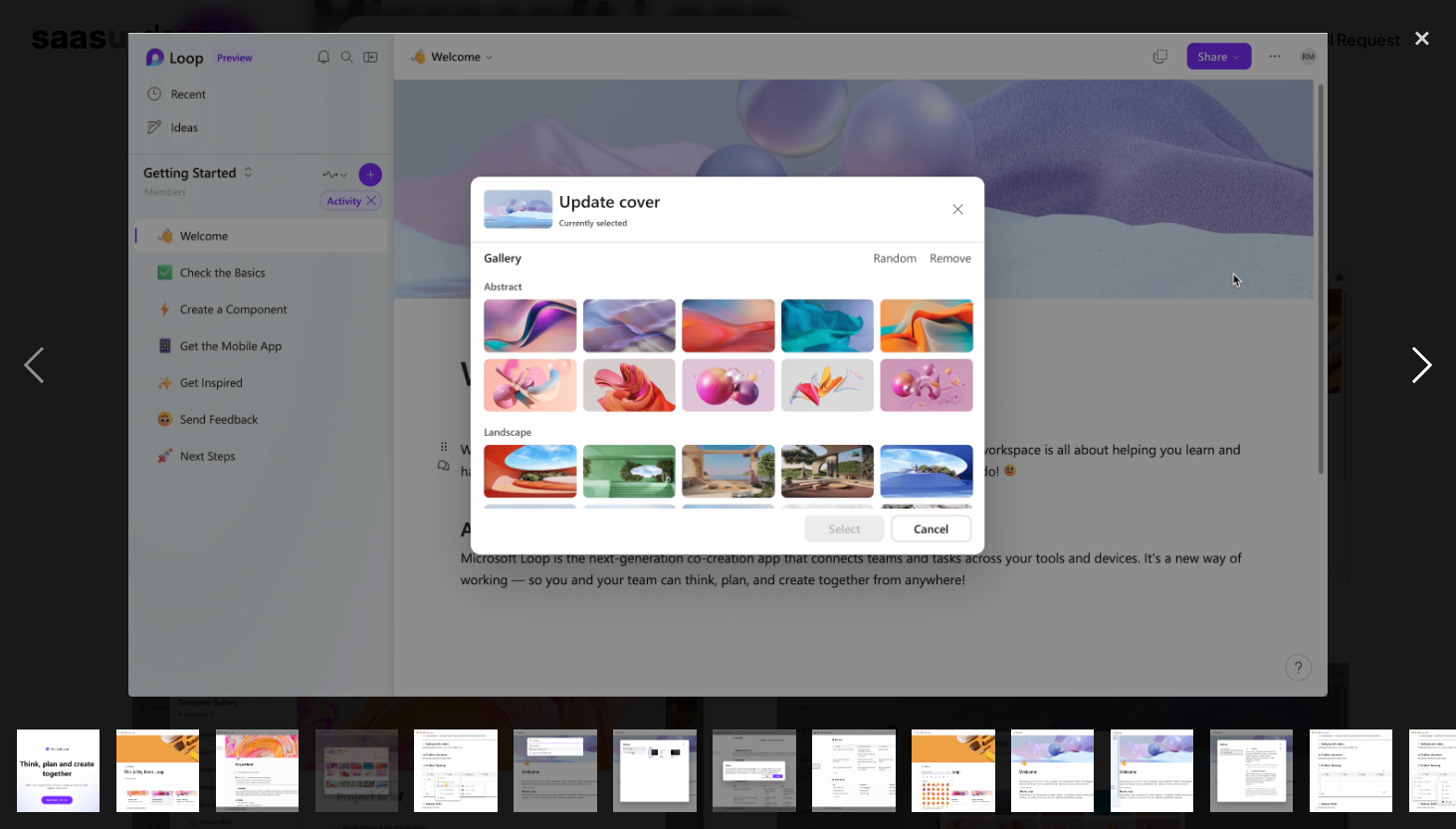 click at bounding box center (1422, 365) 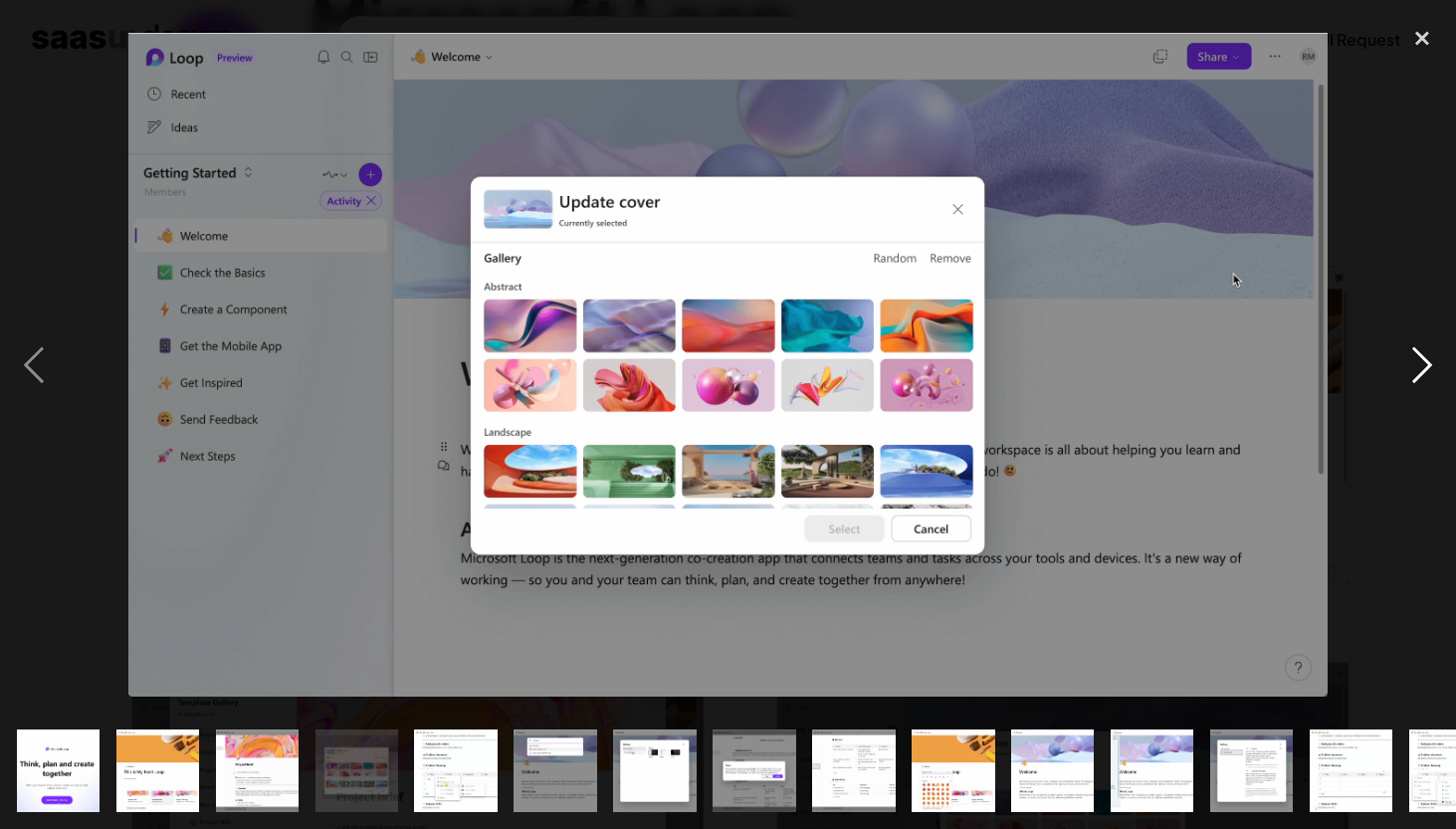 click at bounding box center (1422, 365) 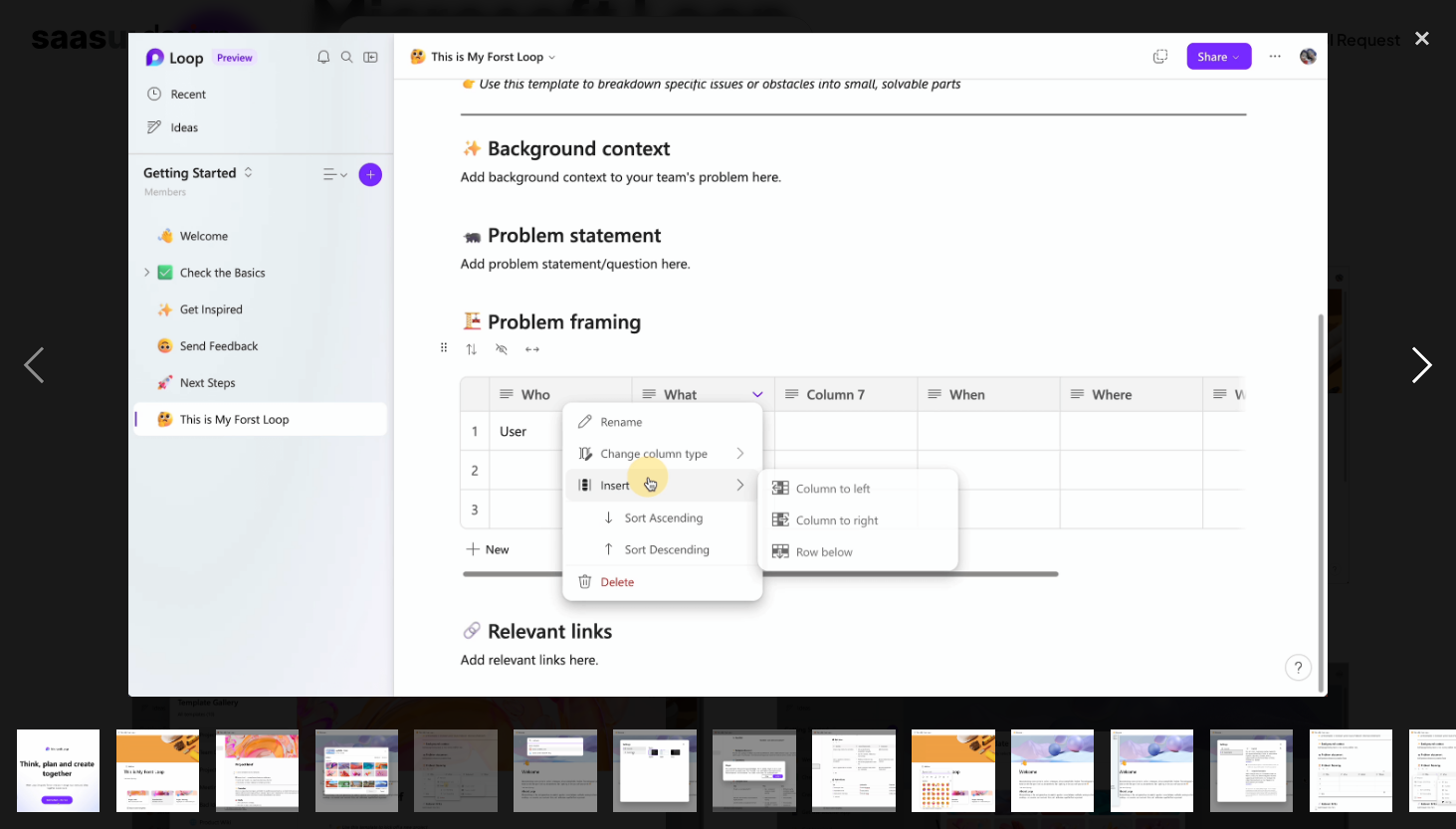 click at bounding box center [1422, 365] 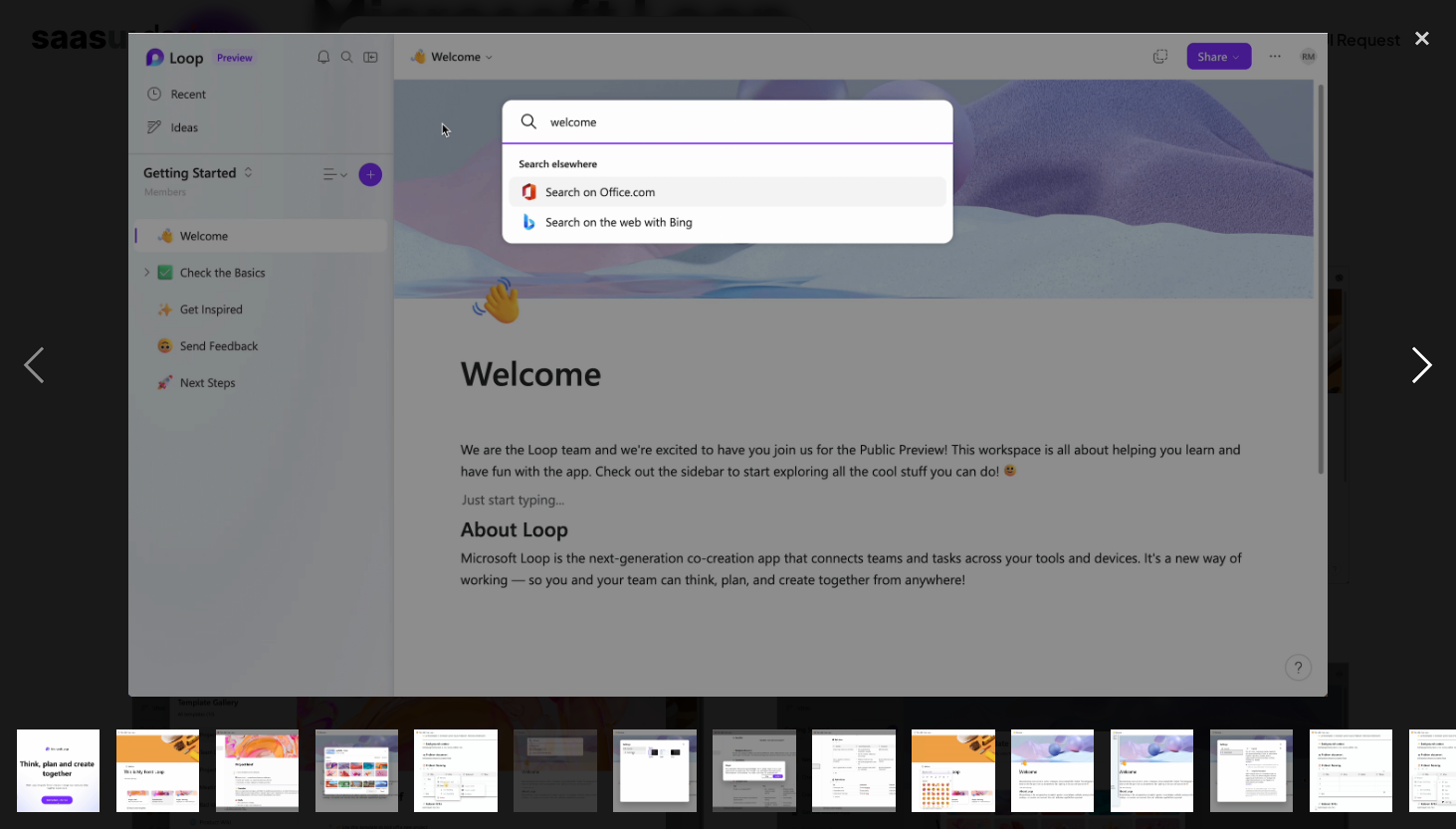 click at bounding box center (1422, 365) 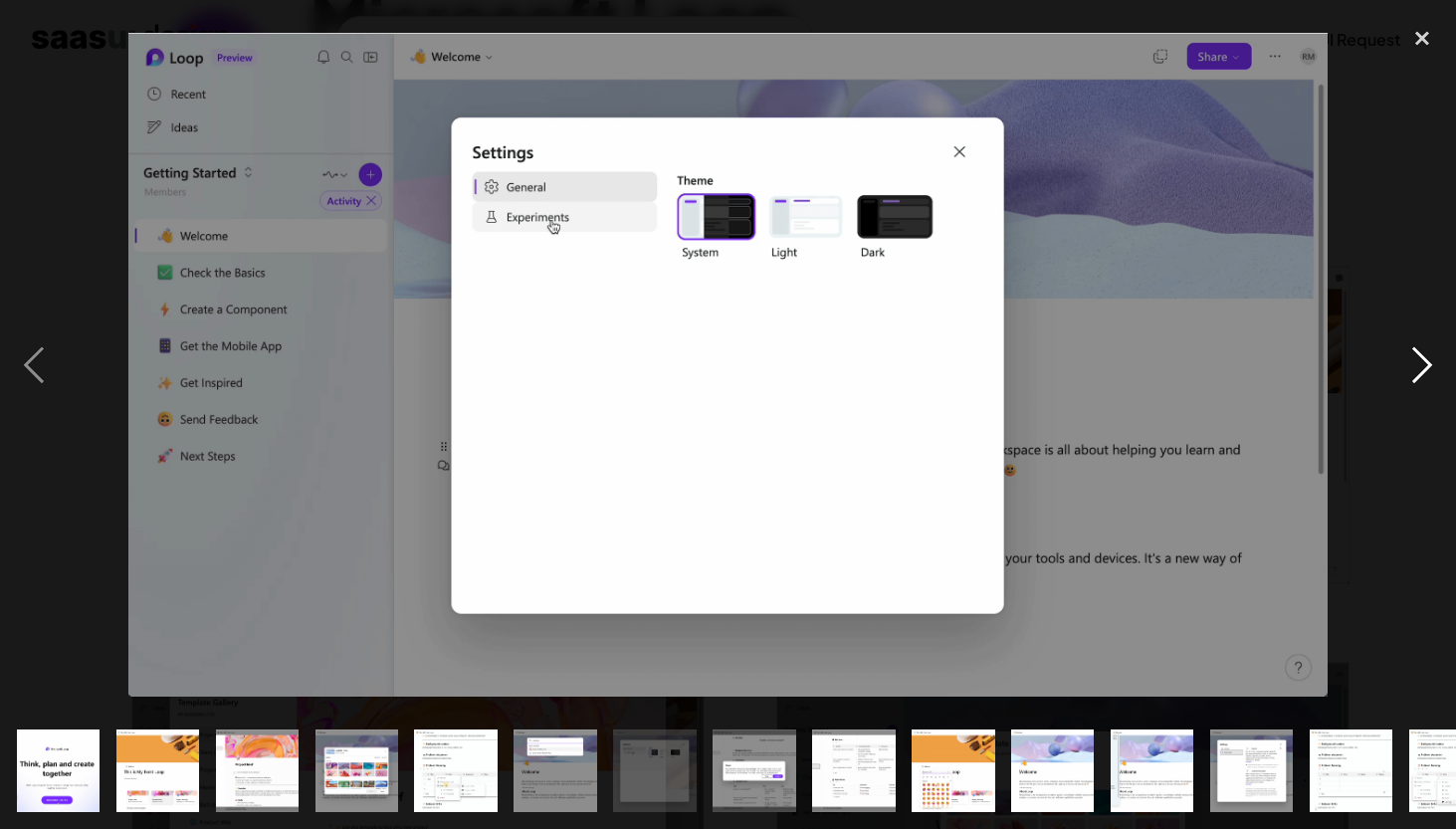 click at bounding box center [1422, 365] 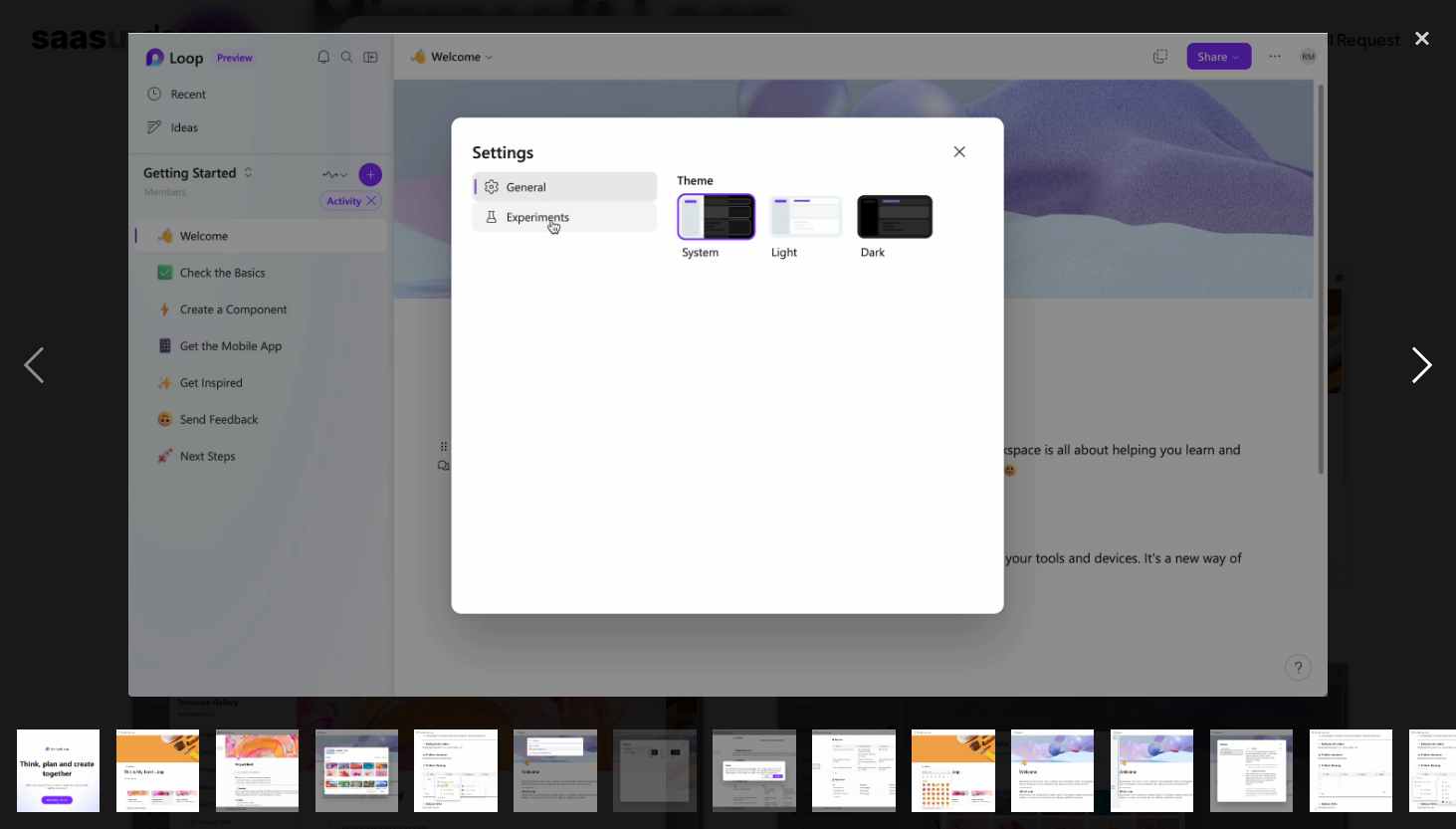 click at bounding box center (1422, 365) 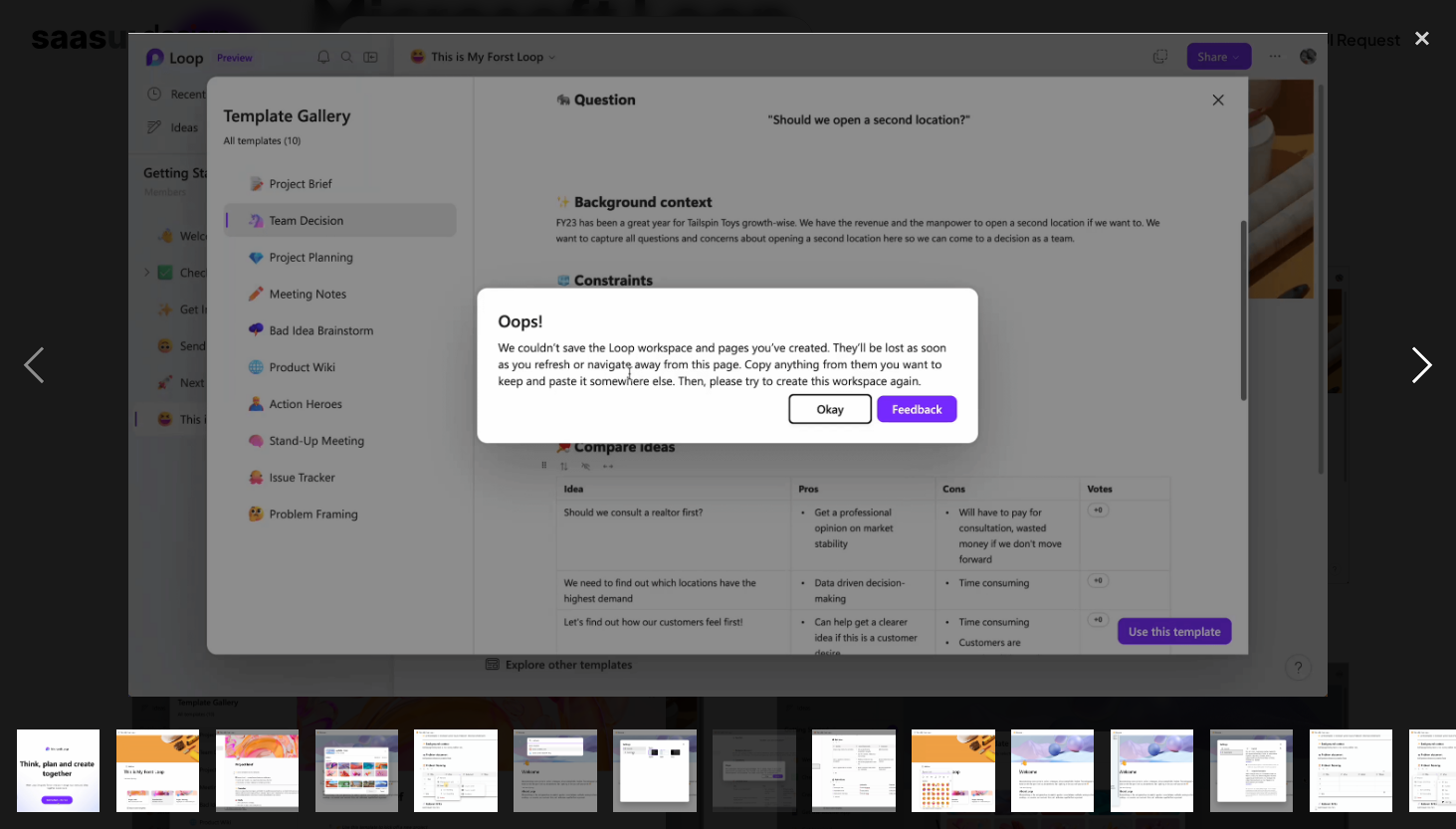 click at bounding box center (1422, 365) 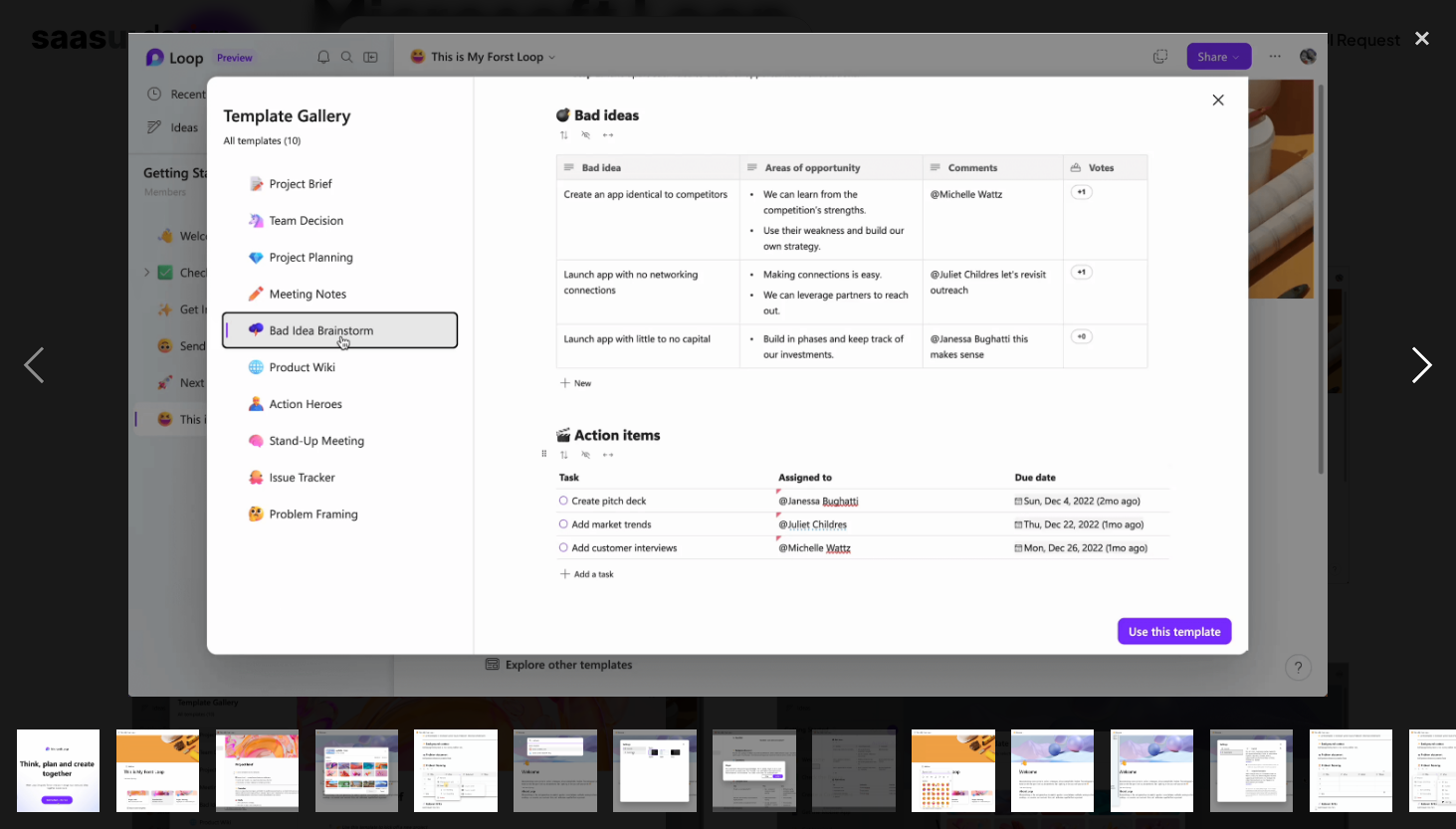 click at bounding box center (1422, 365) 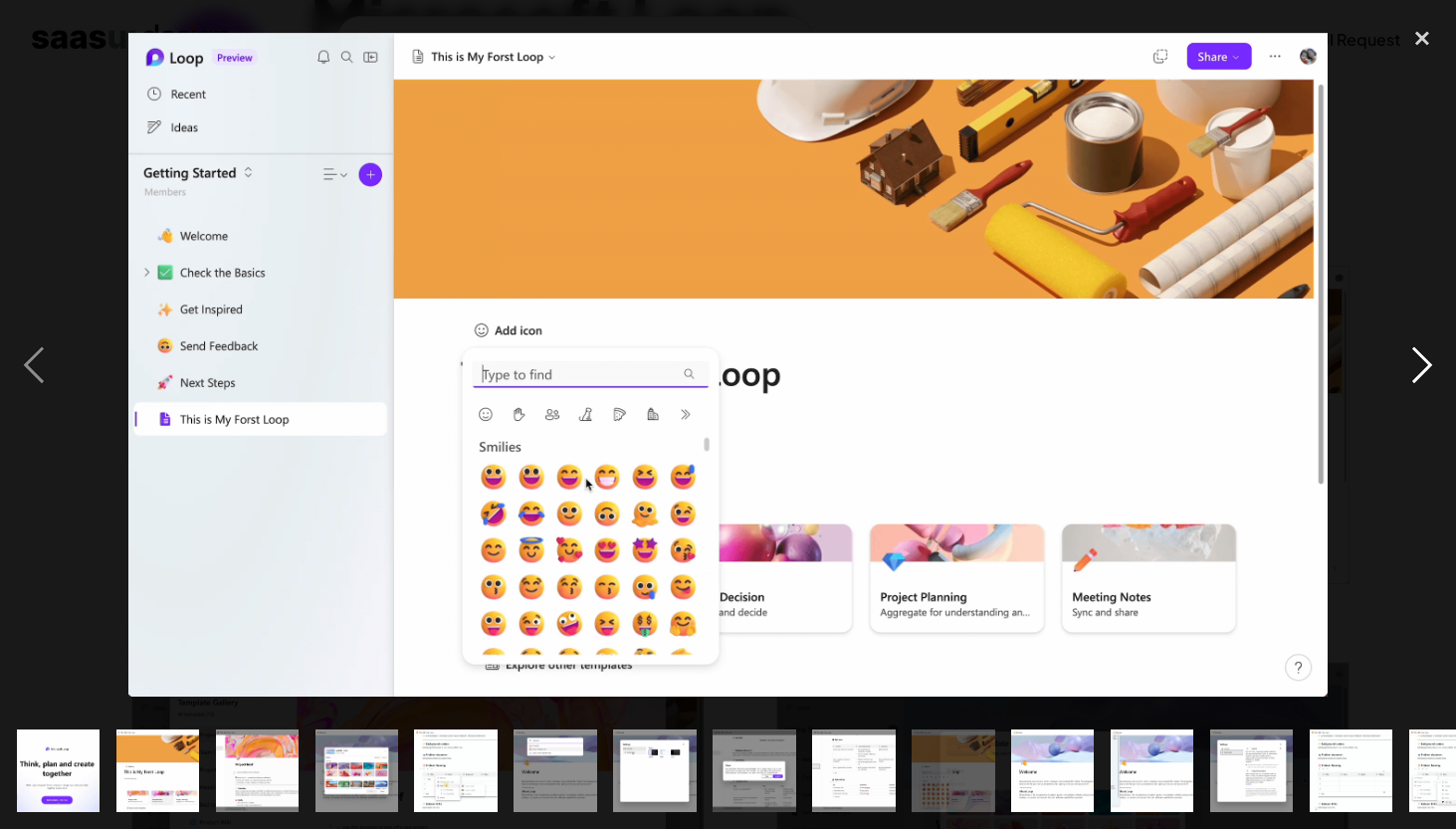 click at bounding box center [1422, 365] 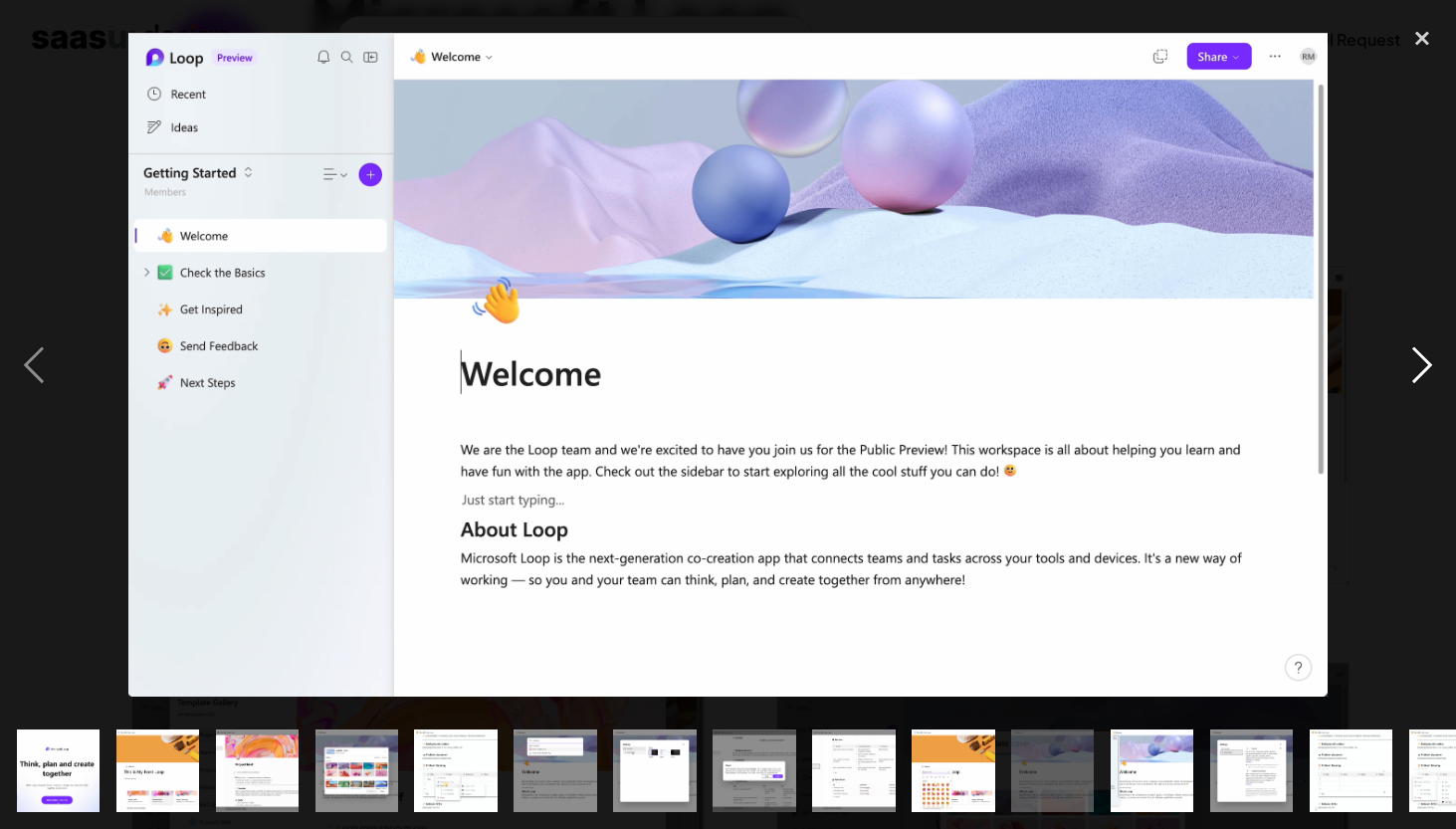 click at bounding box center [1422, 365] 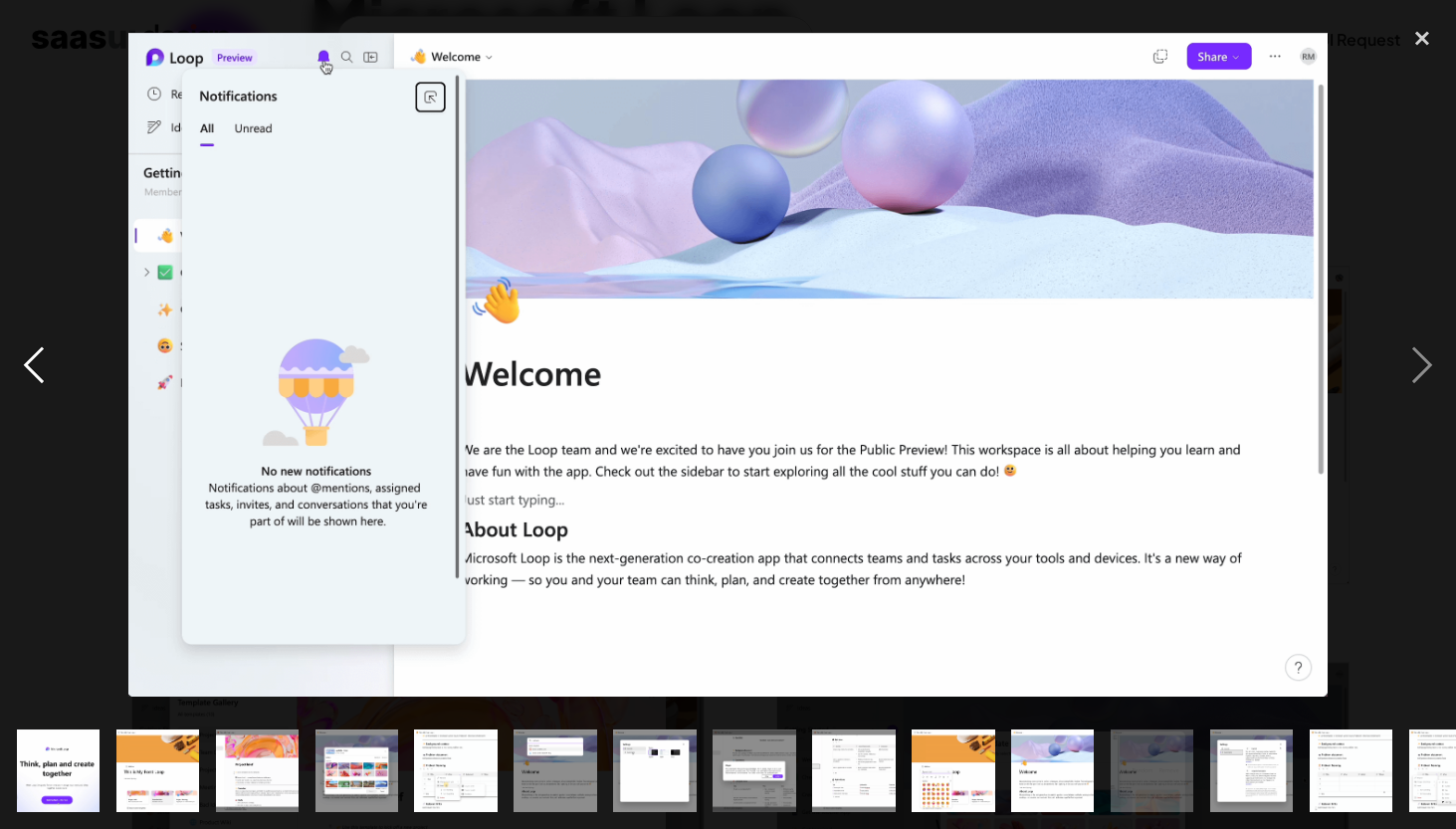 click at bounding box center (34, 365) 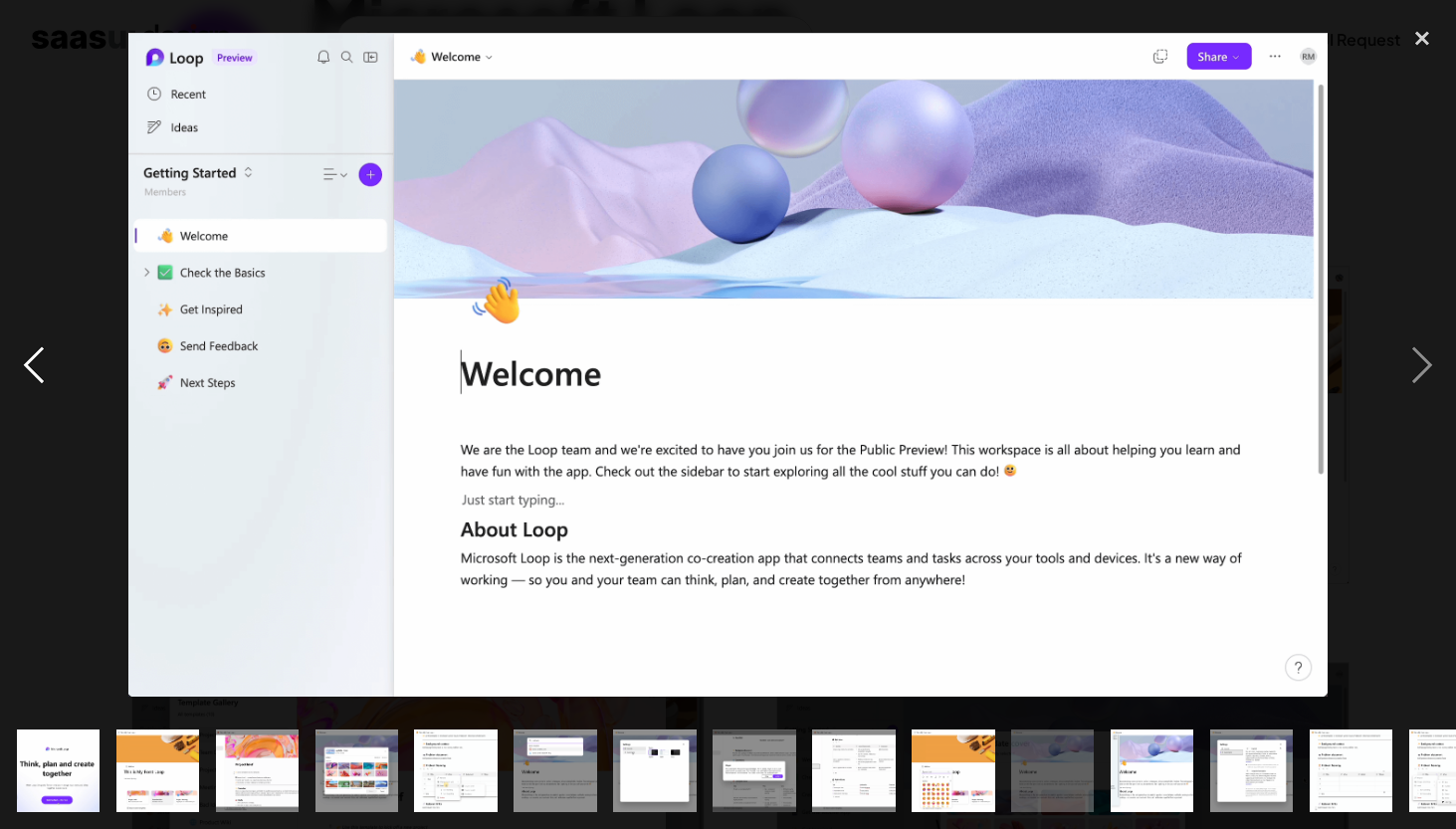 click at bounding box center (34, 365) 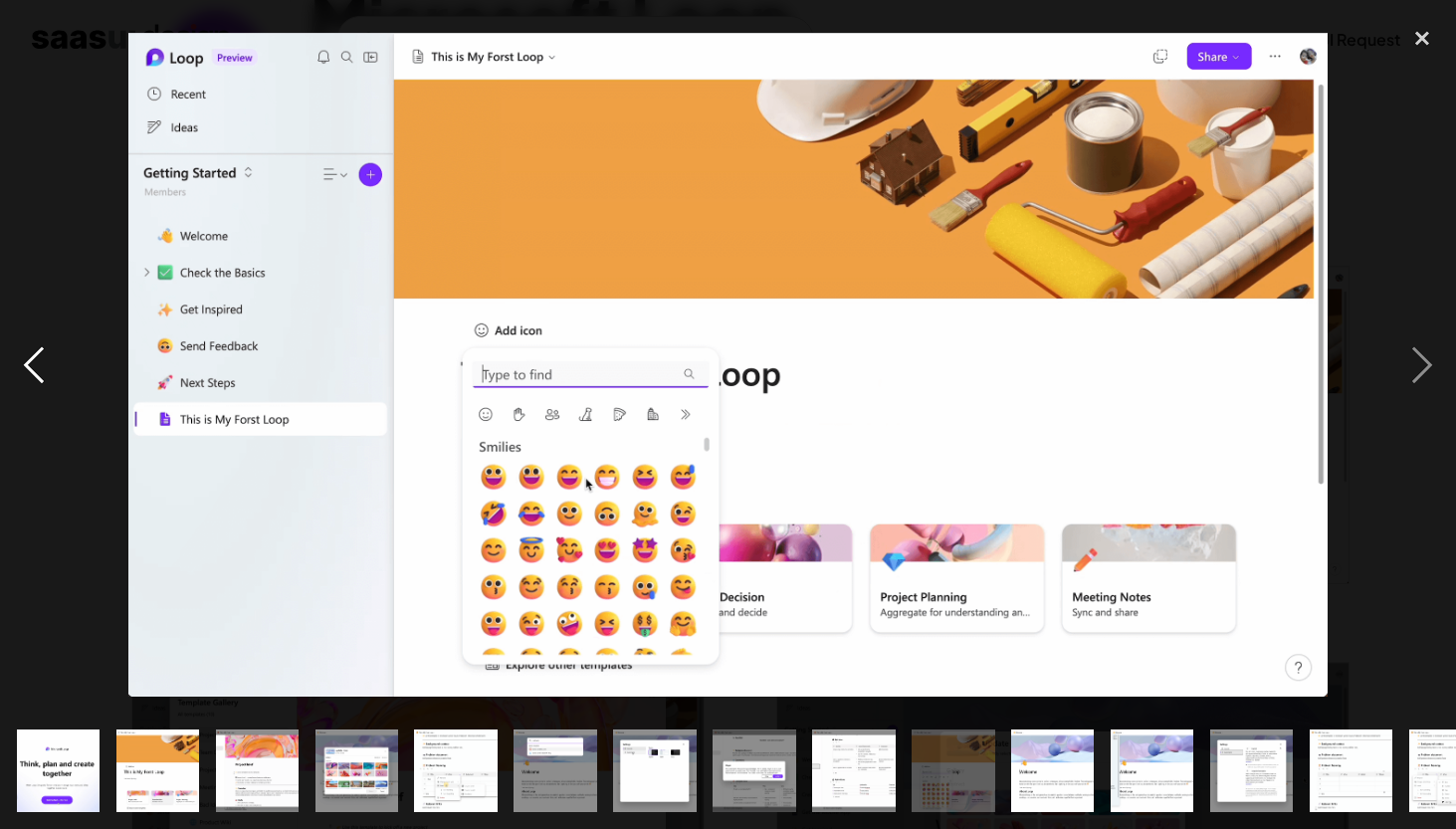 click at bounding box center (34, 365) 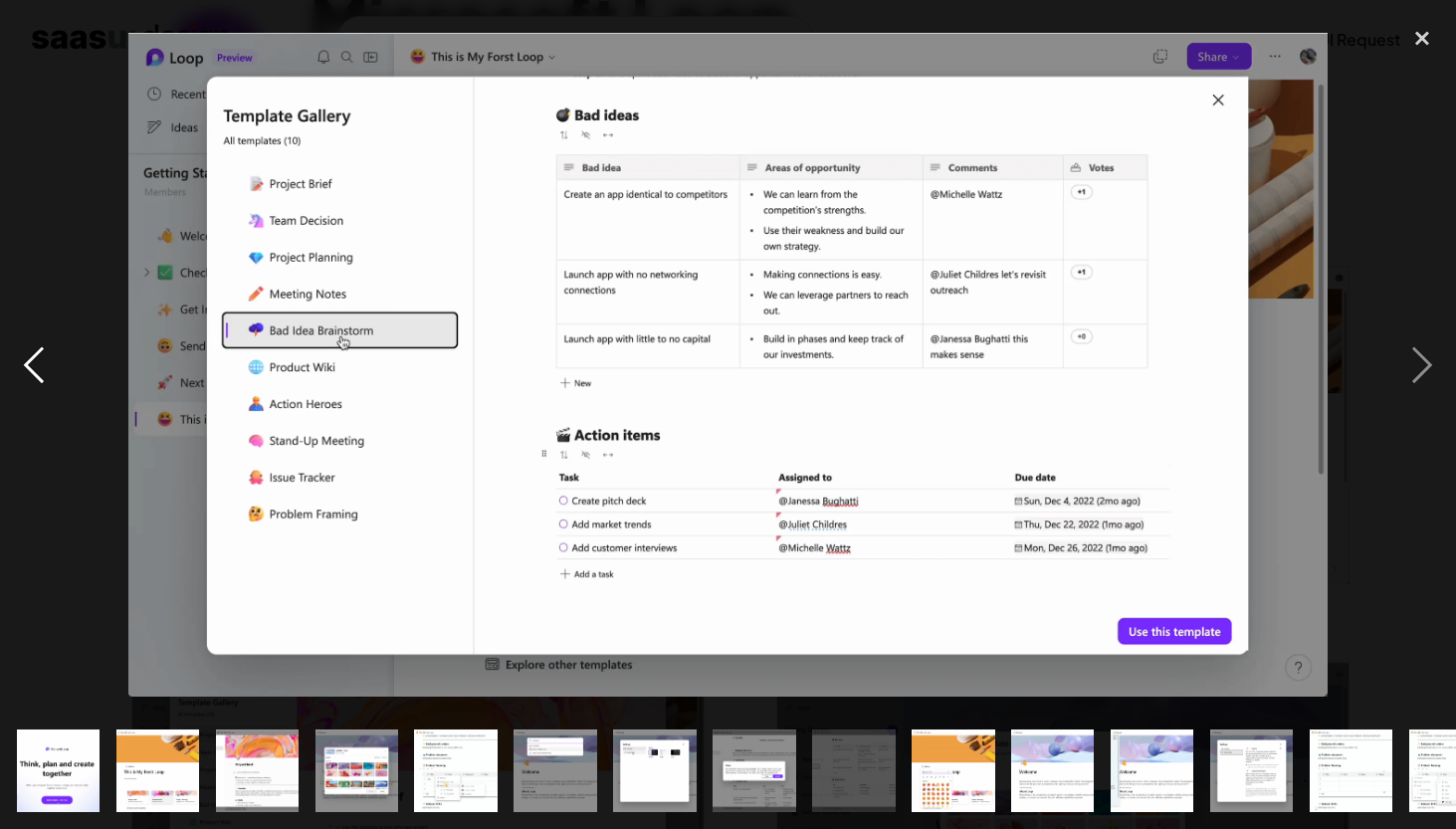 click at bounding box center (34, 365) 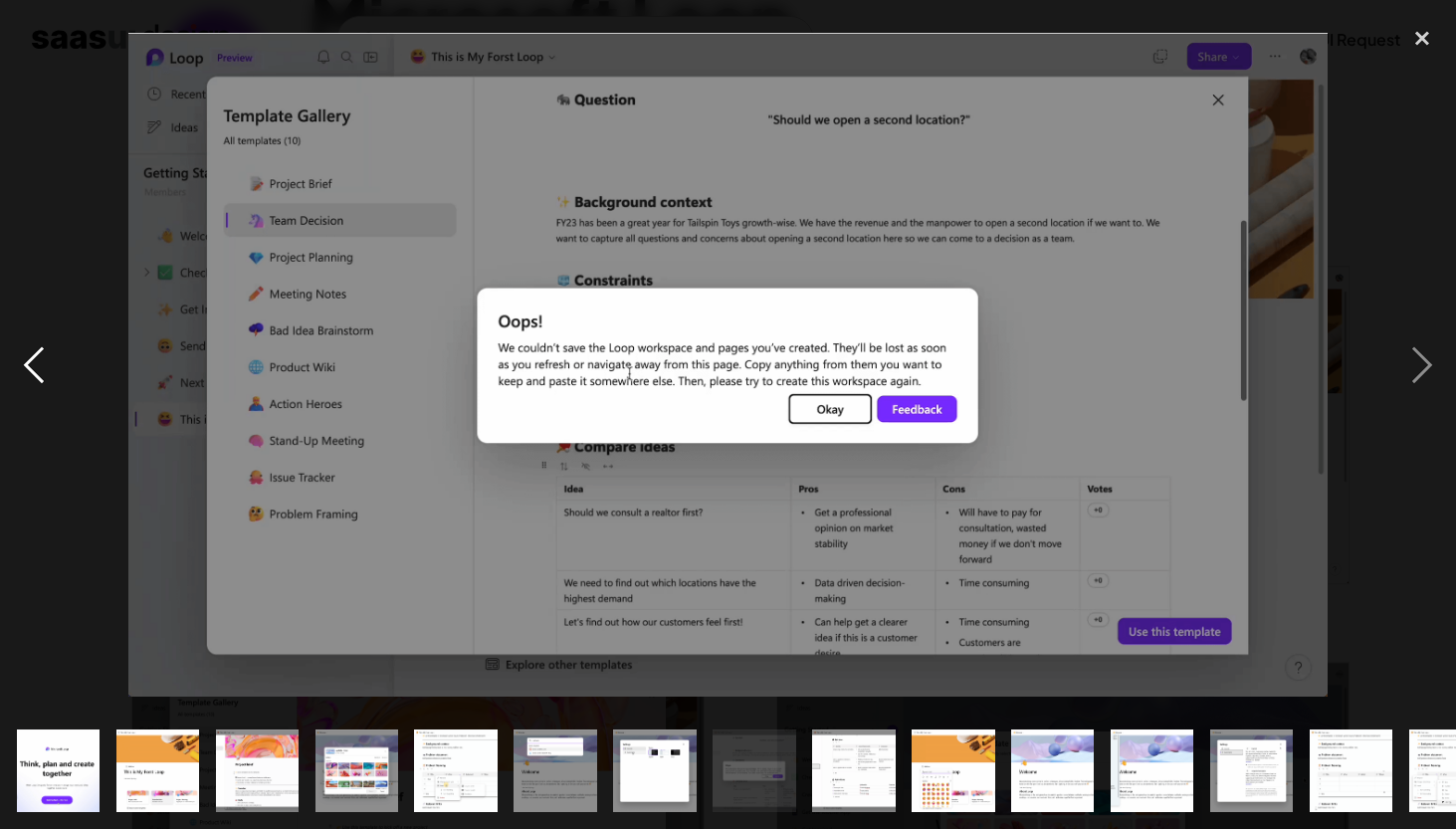 click at bounding box center [34, 365] 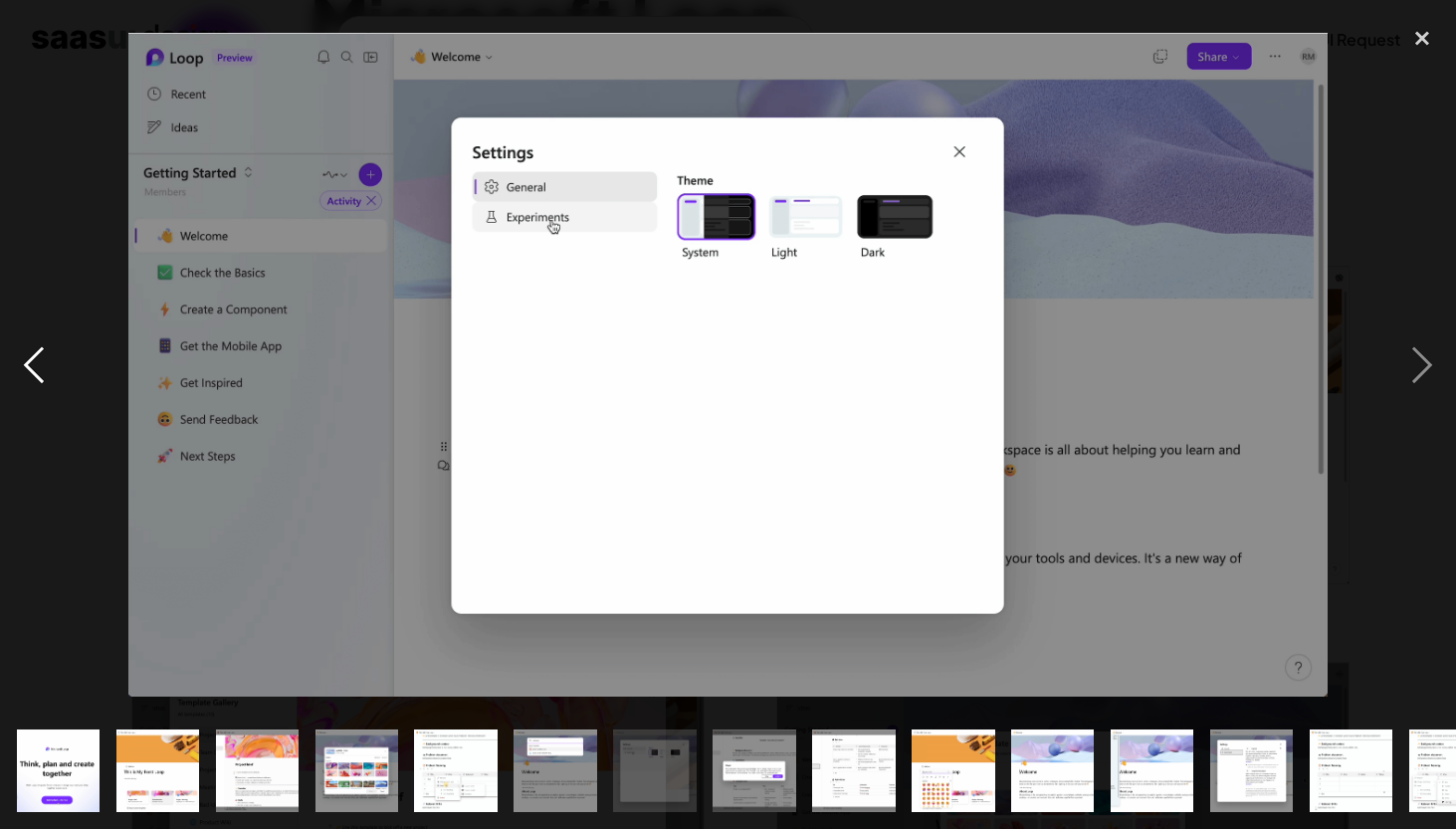 click at bounding box center (34, 365) 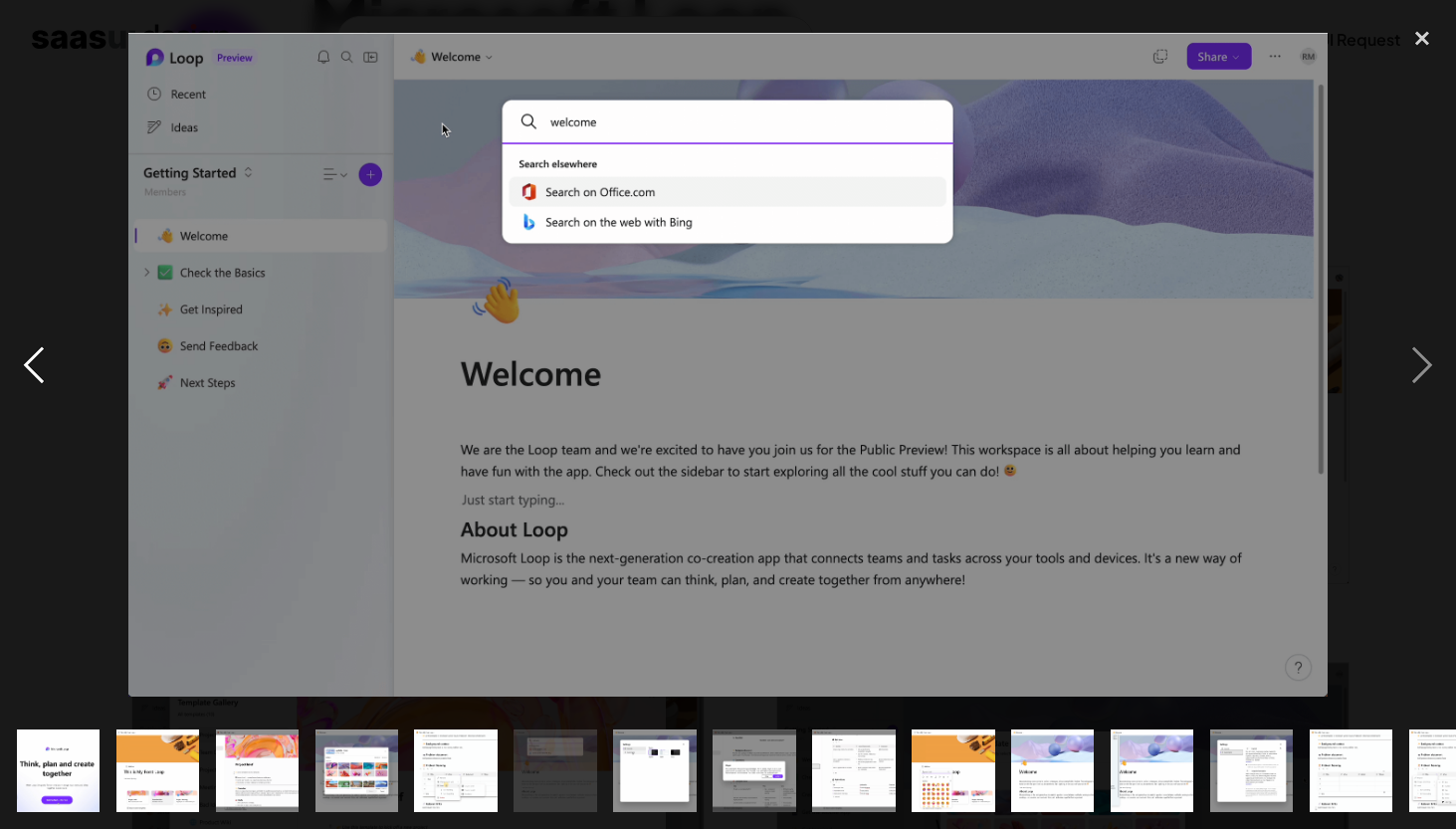 click at bounding box center (34, 365) 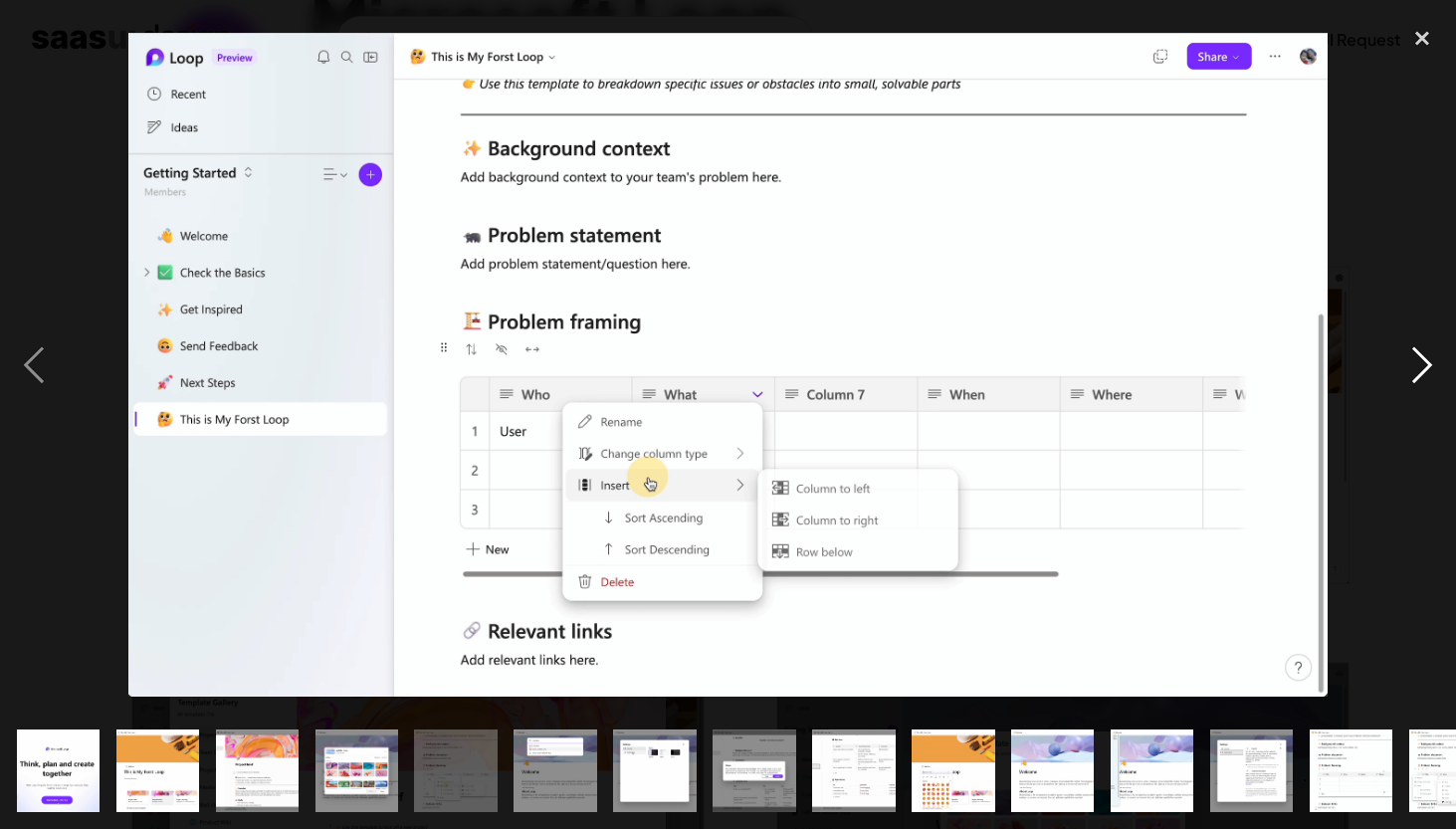 click at bounding box center (1422, 365) 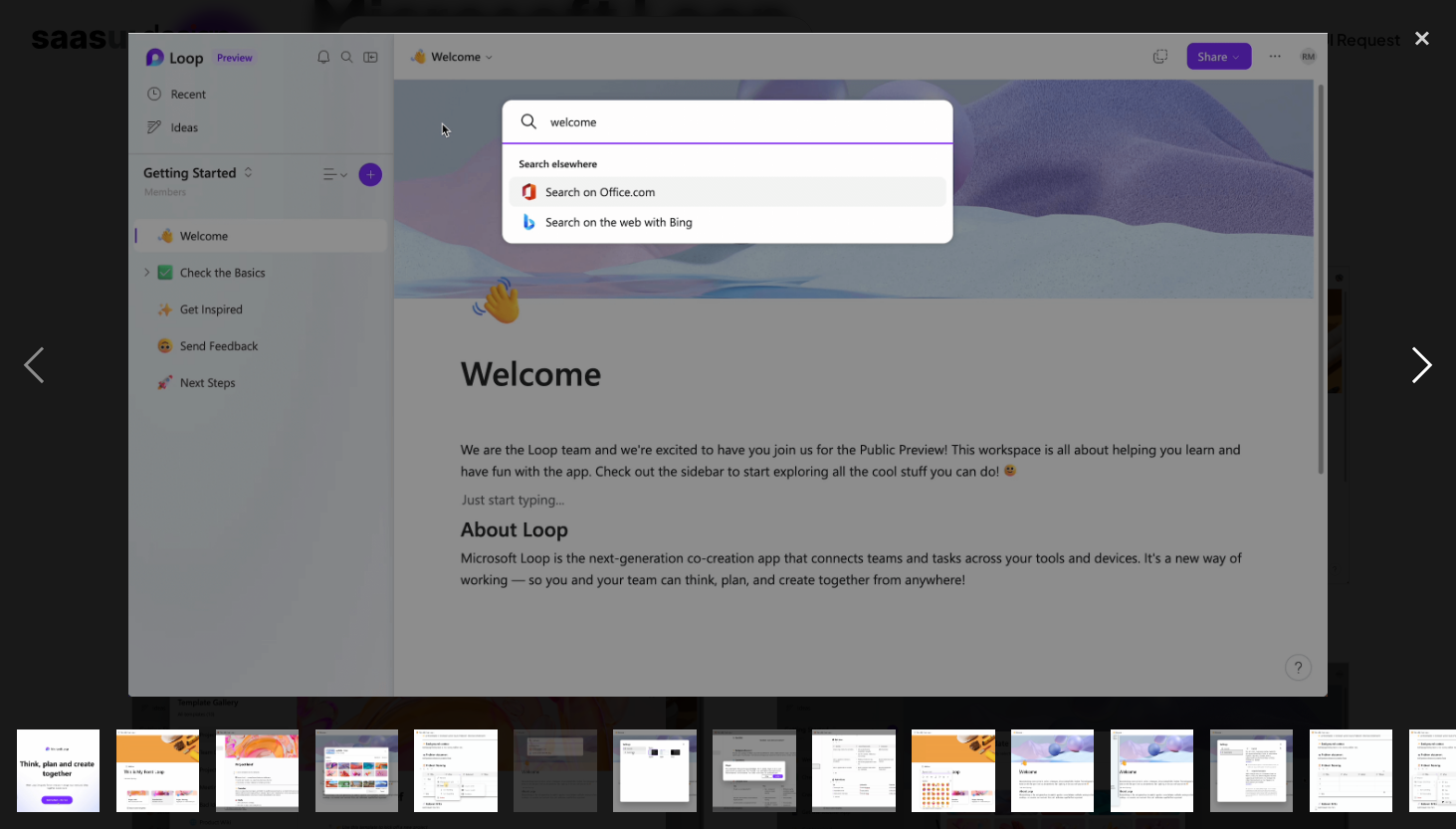 click at bounding box center [1422, 365] 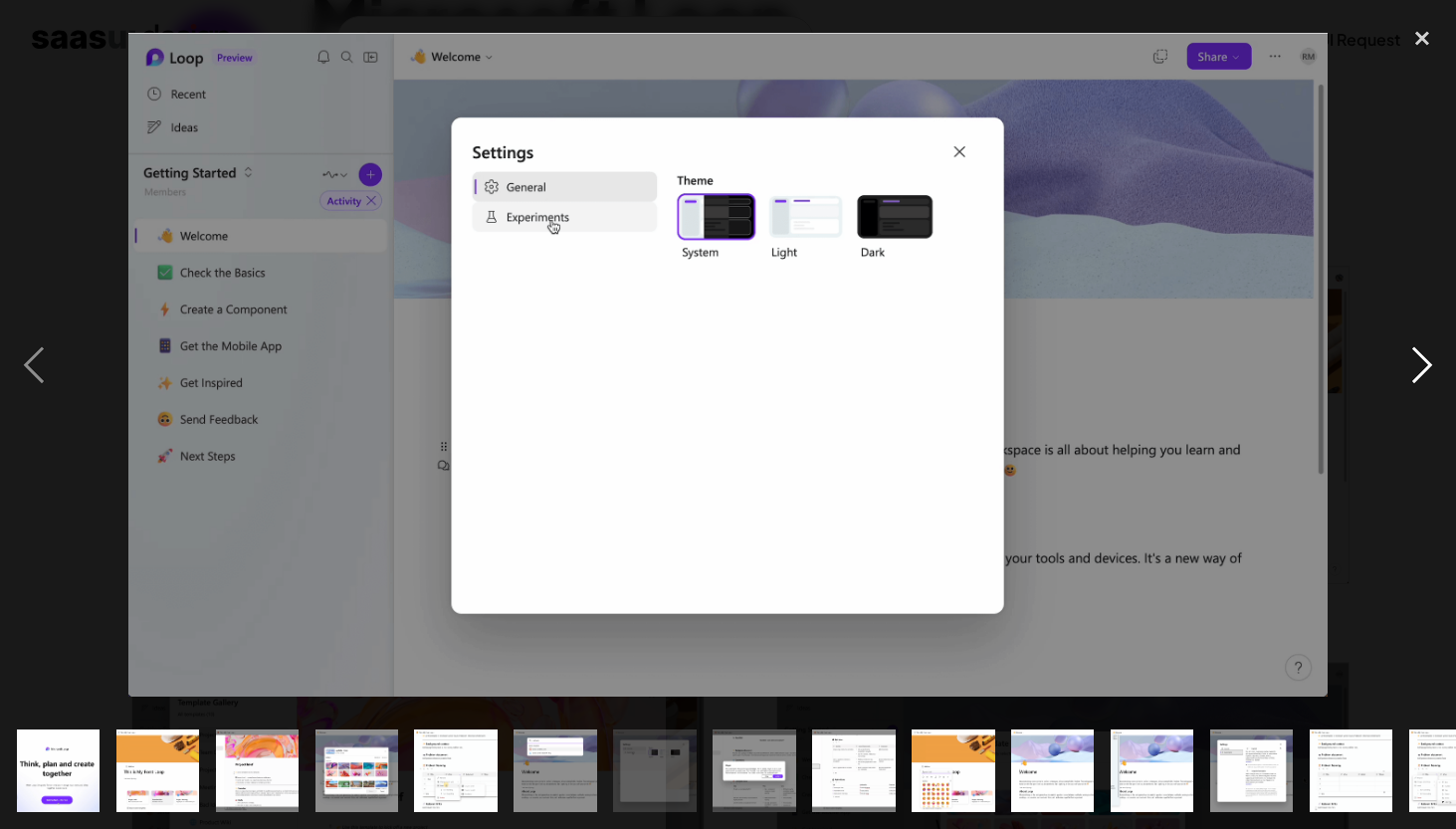 click at bounding box center [1422, 365] 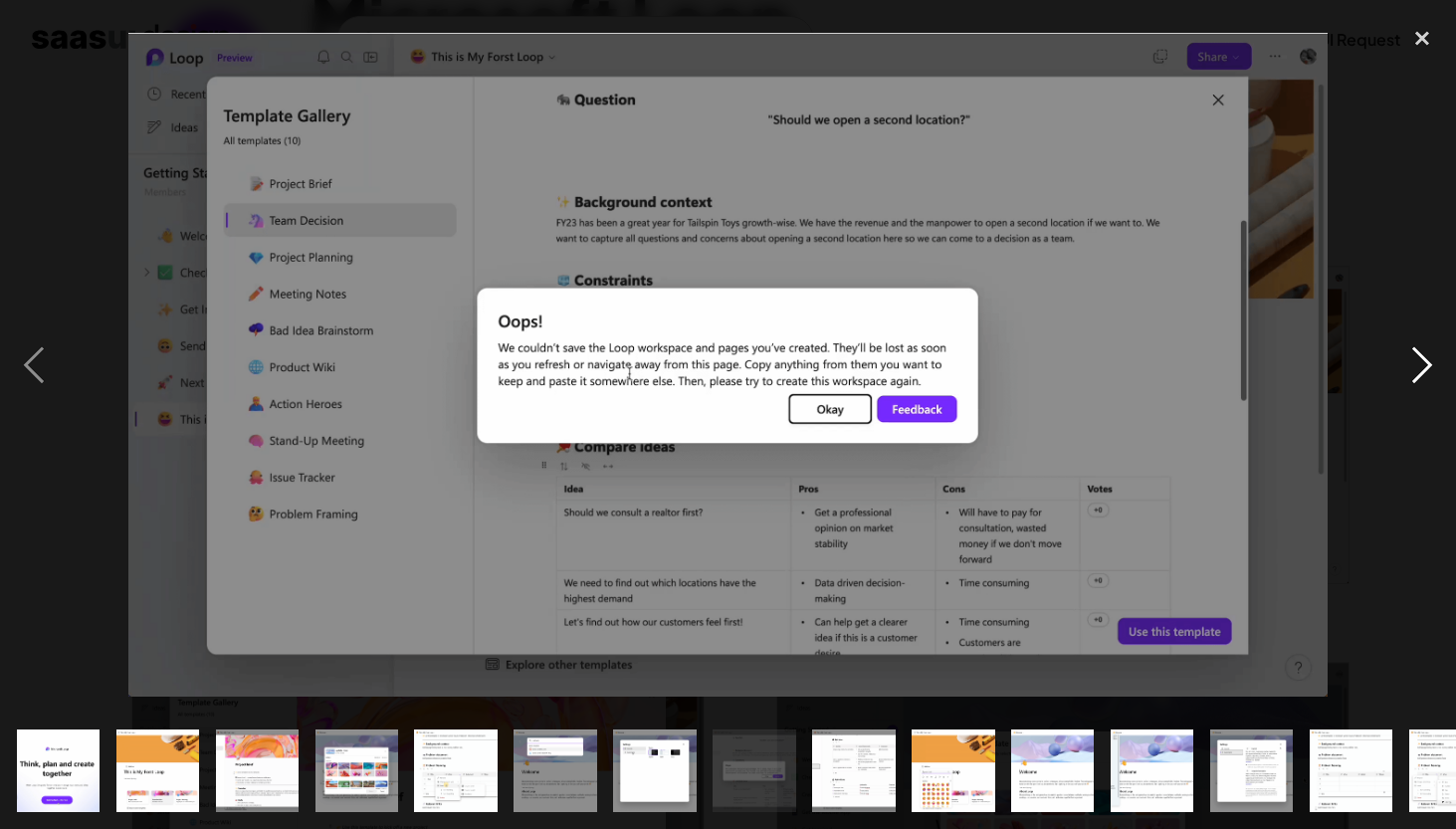click at bounding box center (1422, 365) 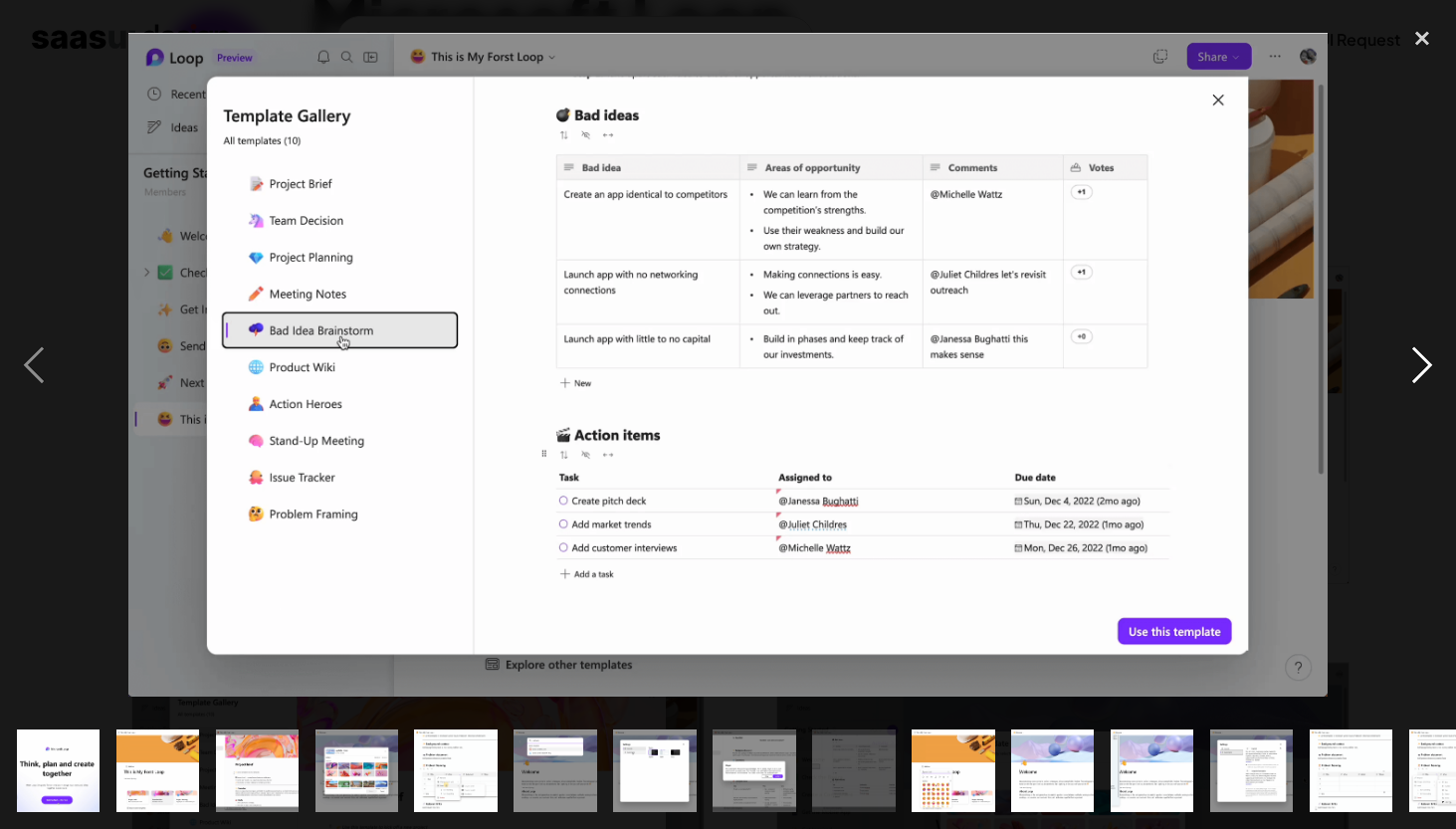 click at bounding box center [1422, 365] 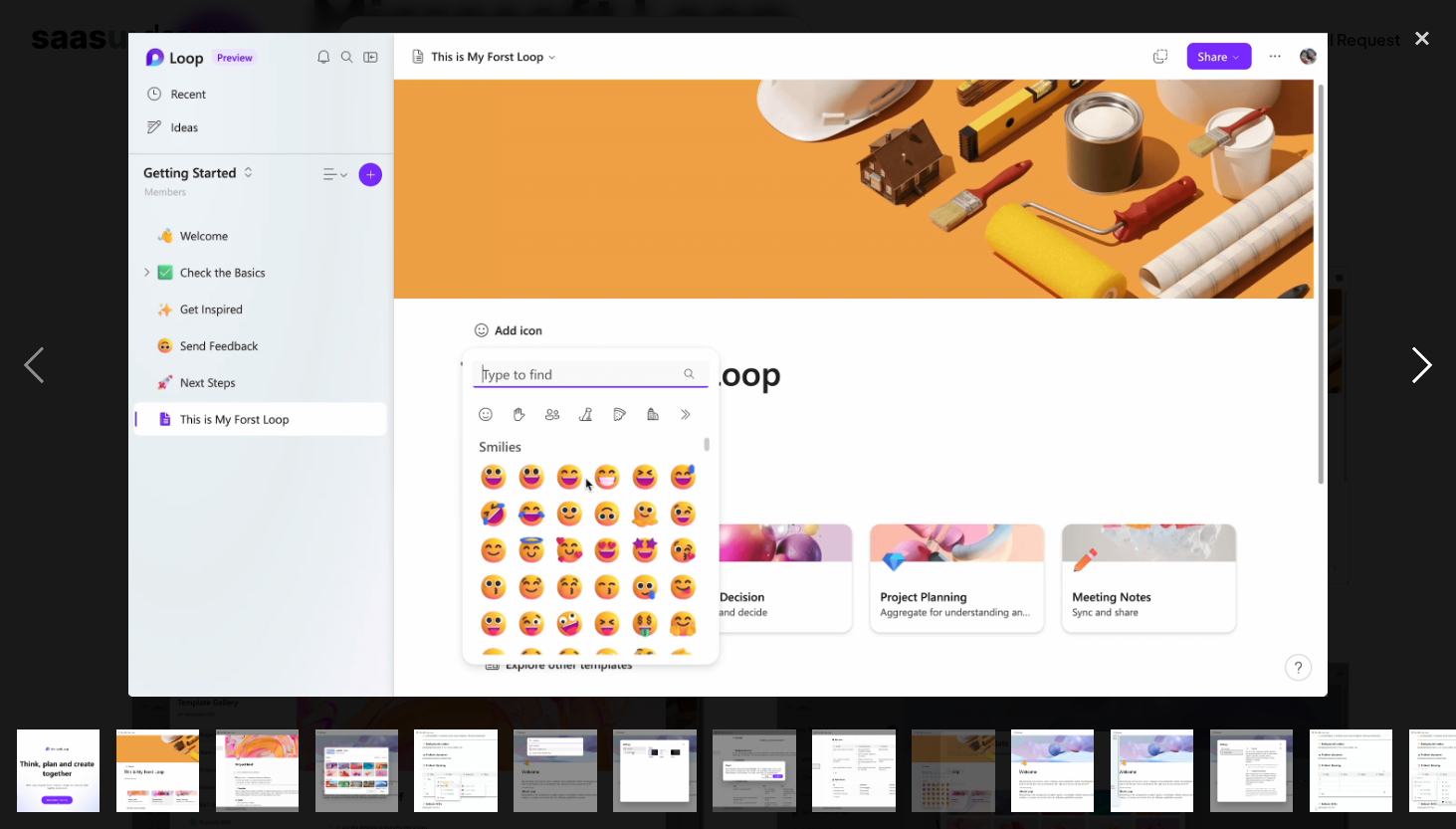 click at bounding box center [1422, 365] 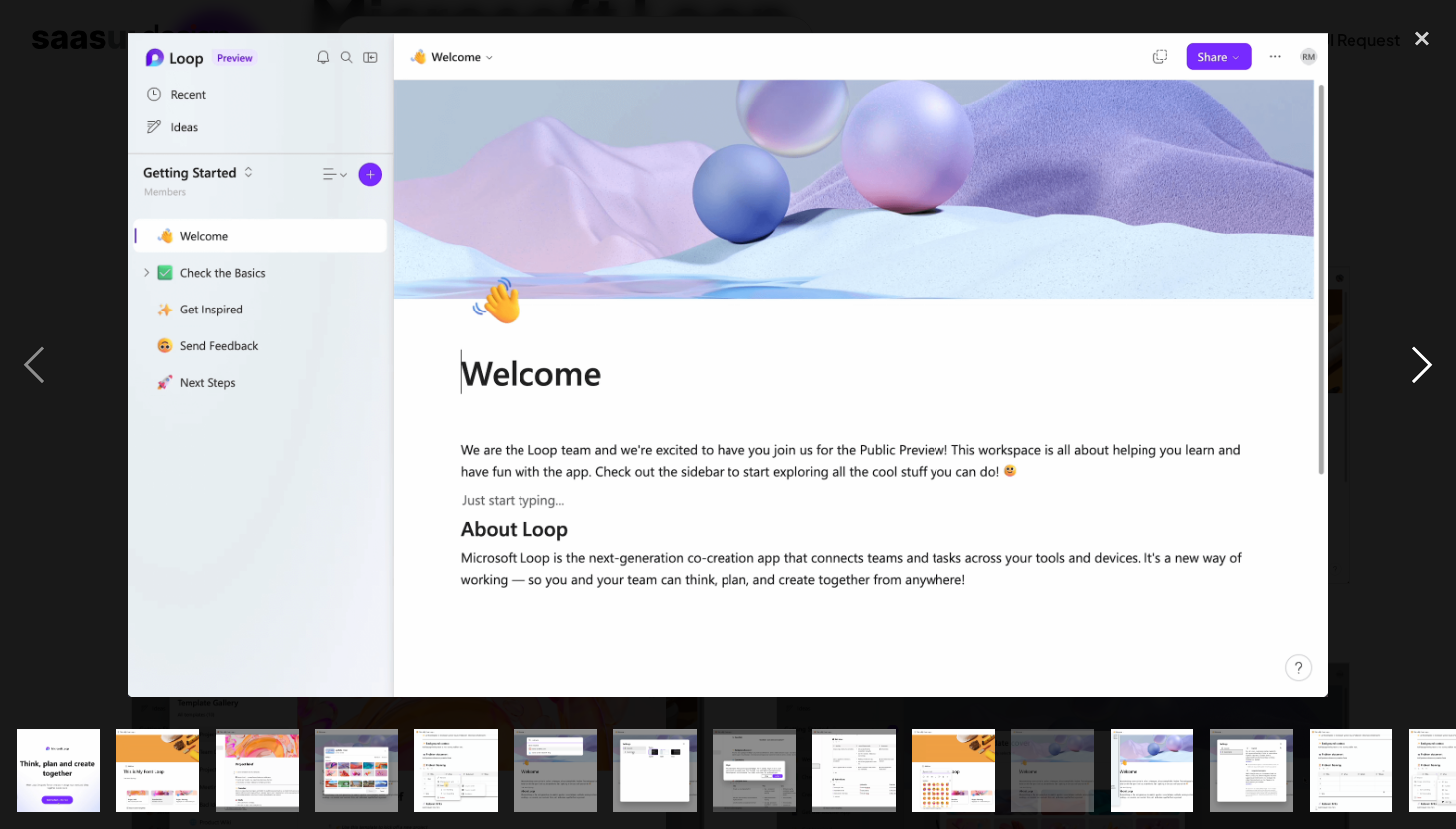 click at bounding box center [1422, 365] 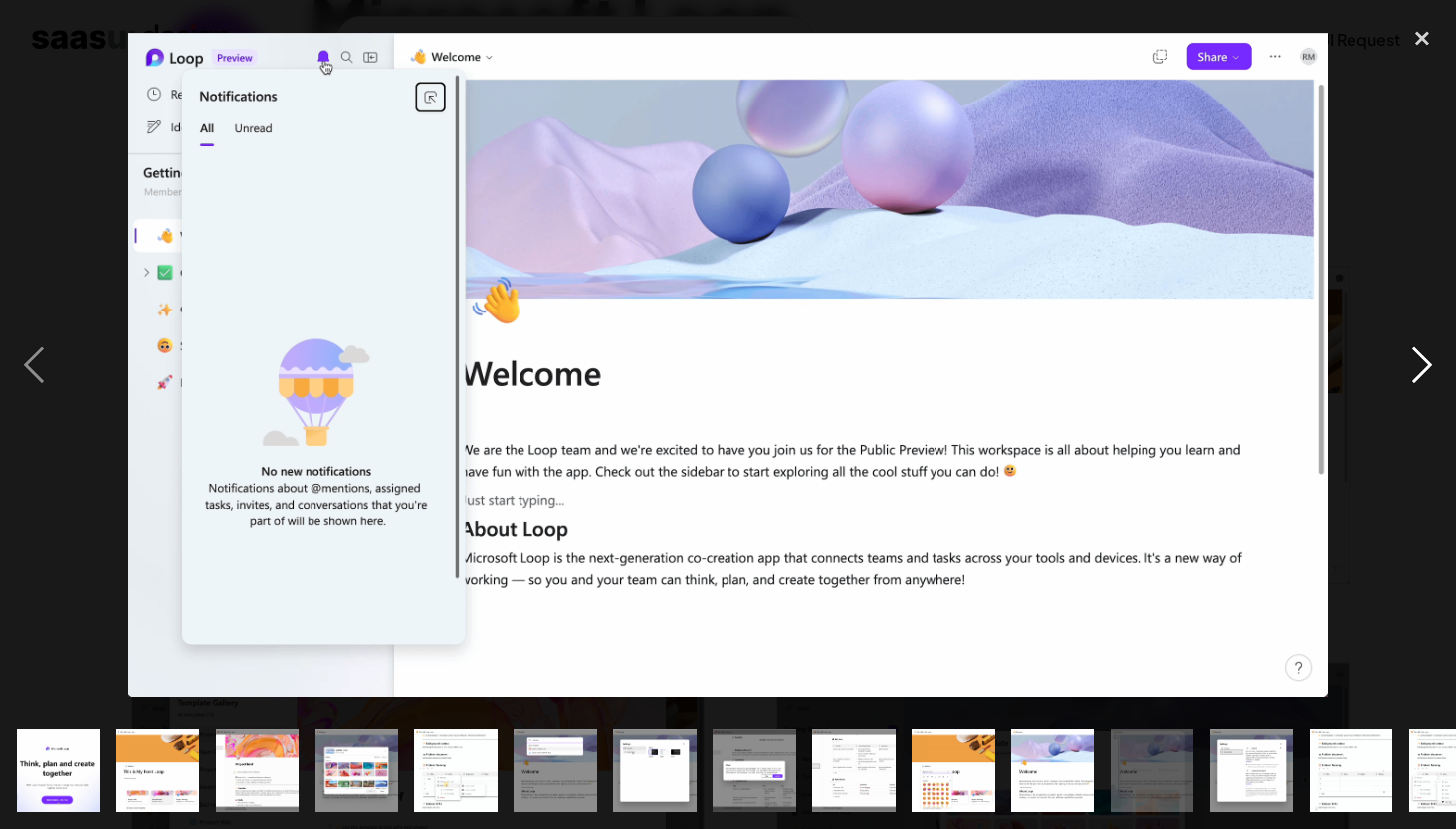 click at bounding box center (1422, 365) 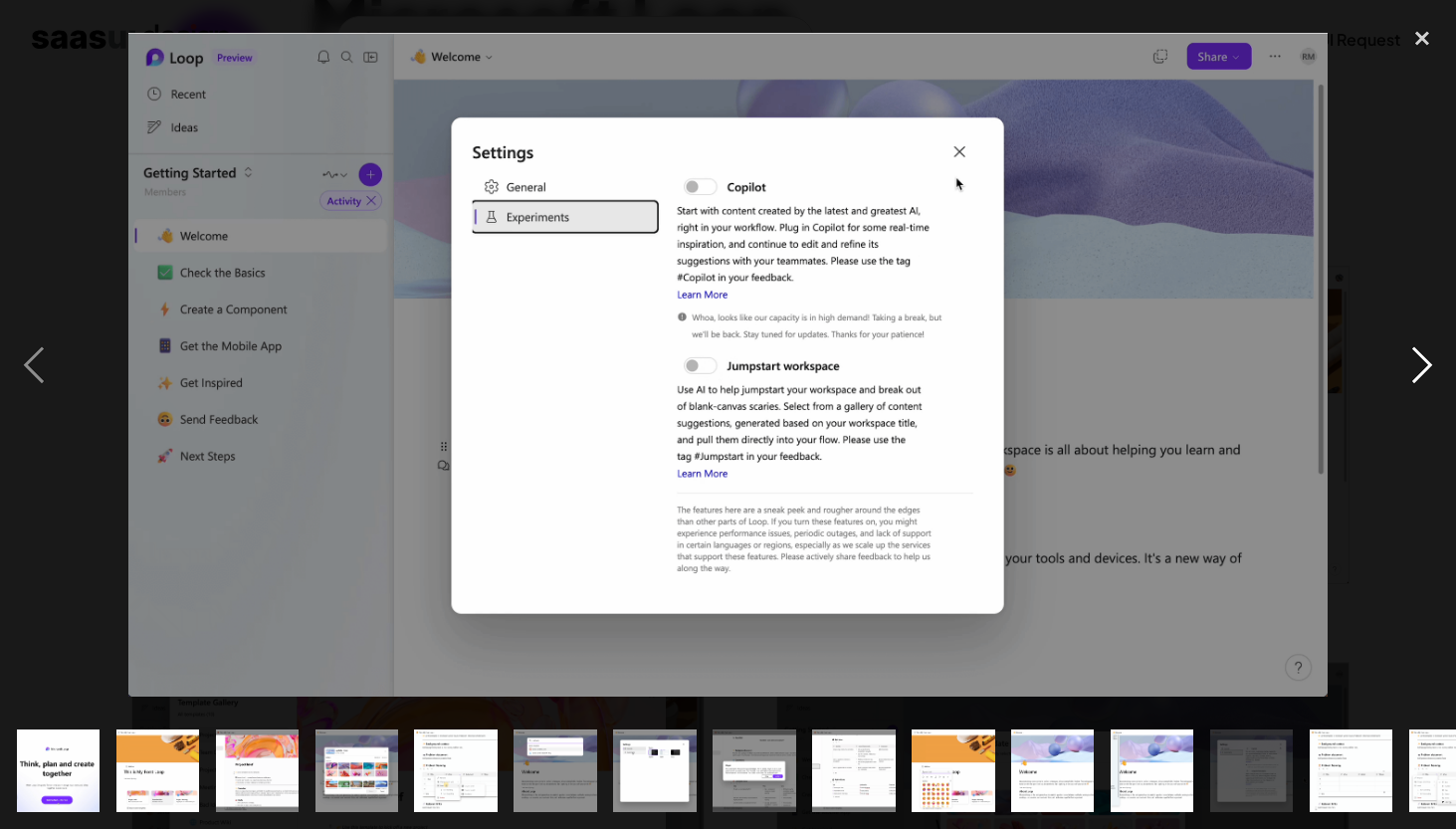 click at bounding box center [1422, 365] 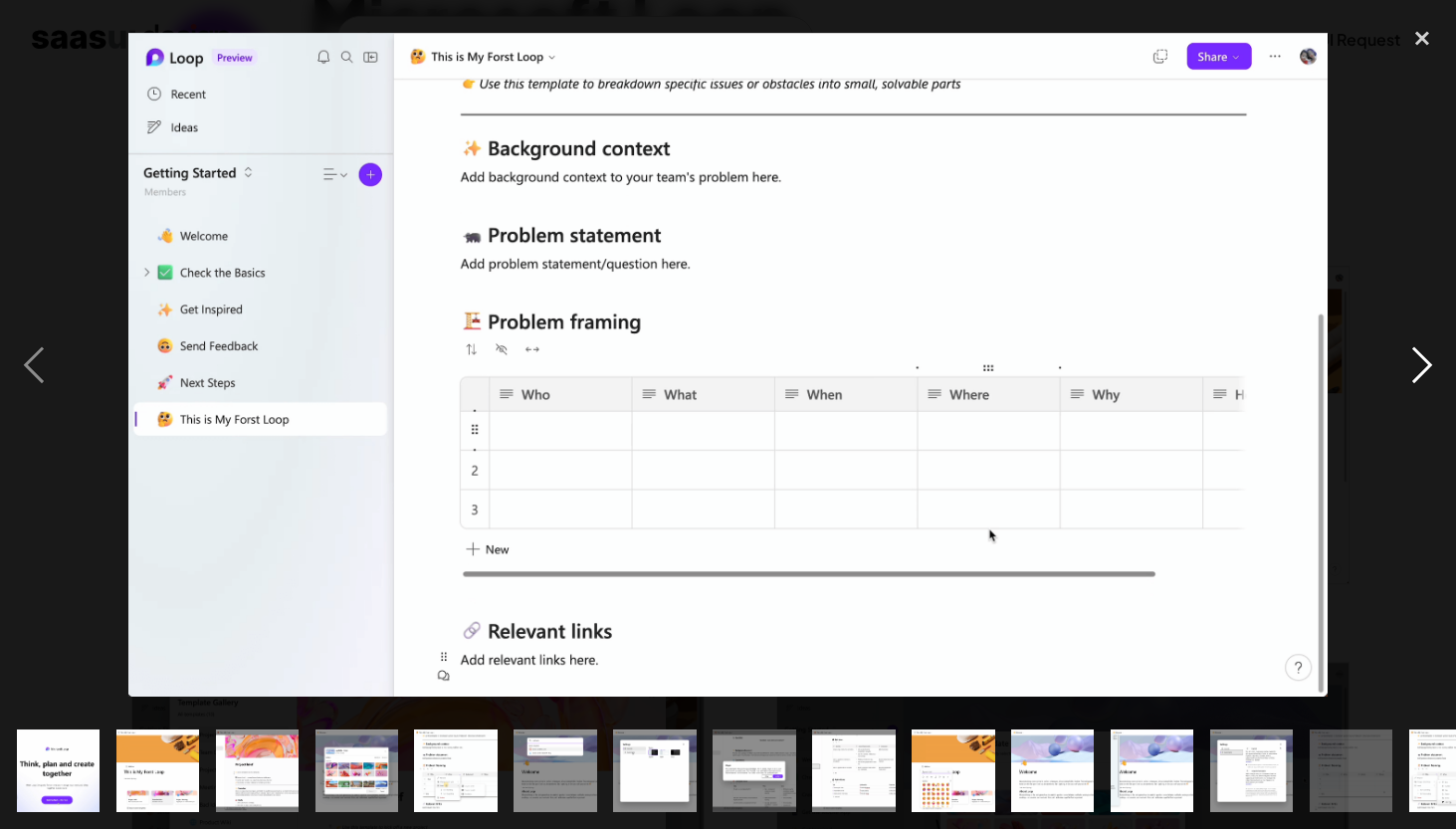 click at bounding box center (1422, 365) 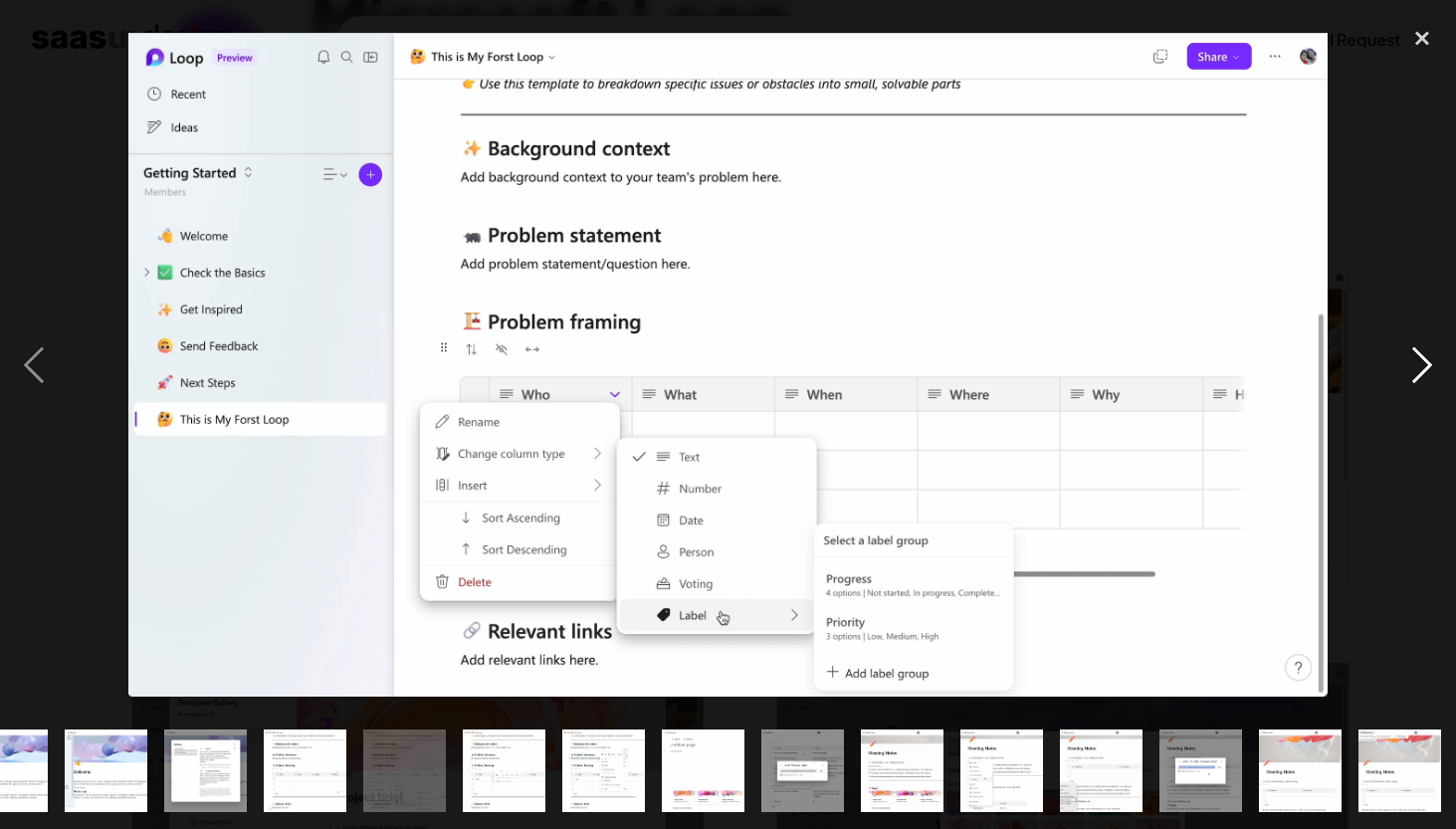 scroll, scrollTop: 0, scrollLeft: 1047, axis: horizontal 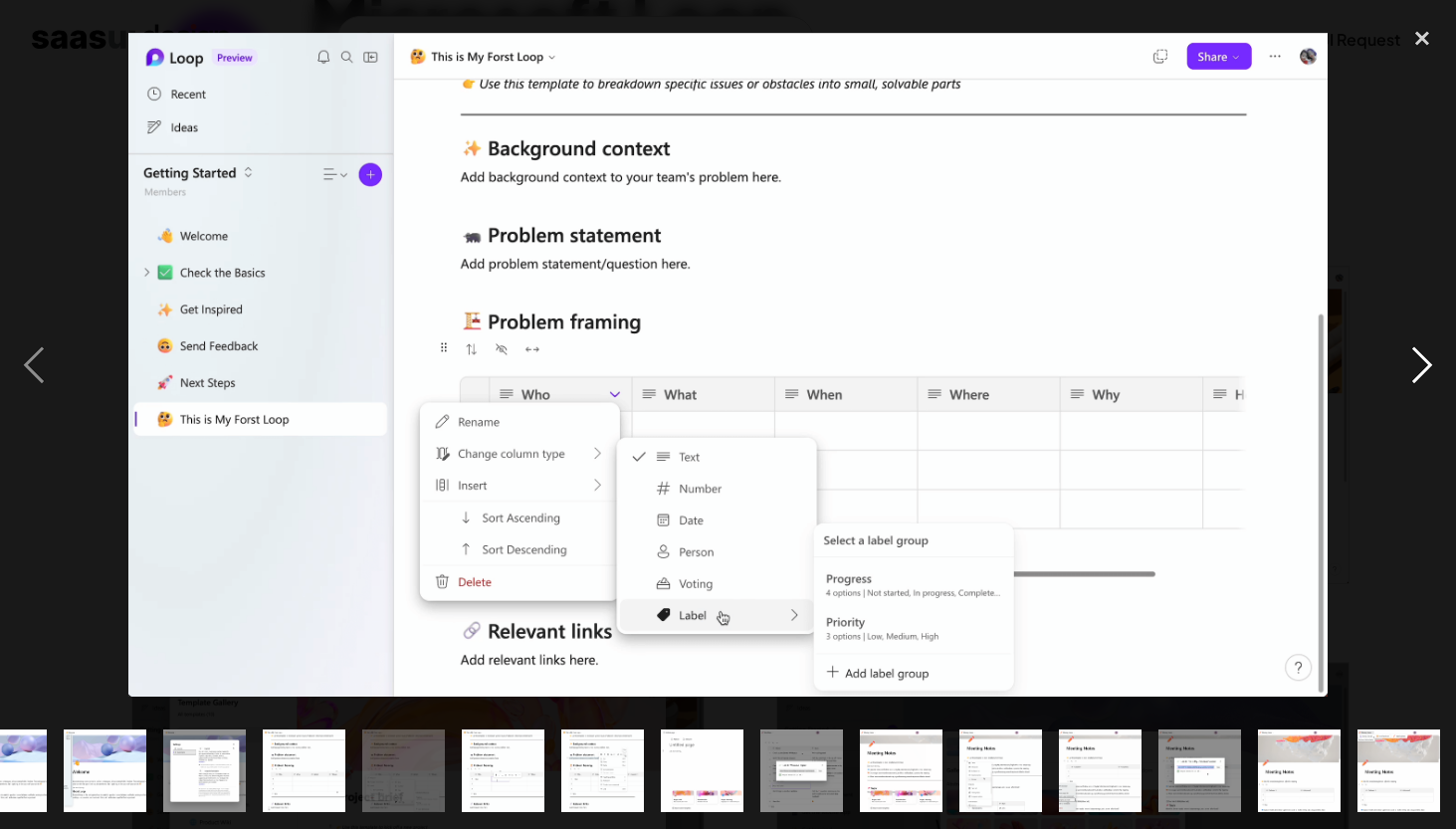 click at bounding box center (1422, 365) 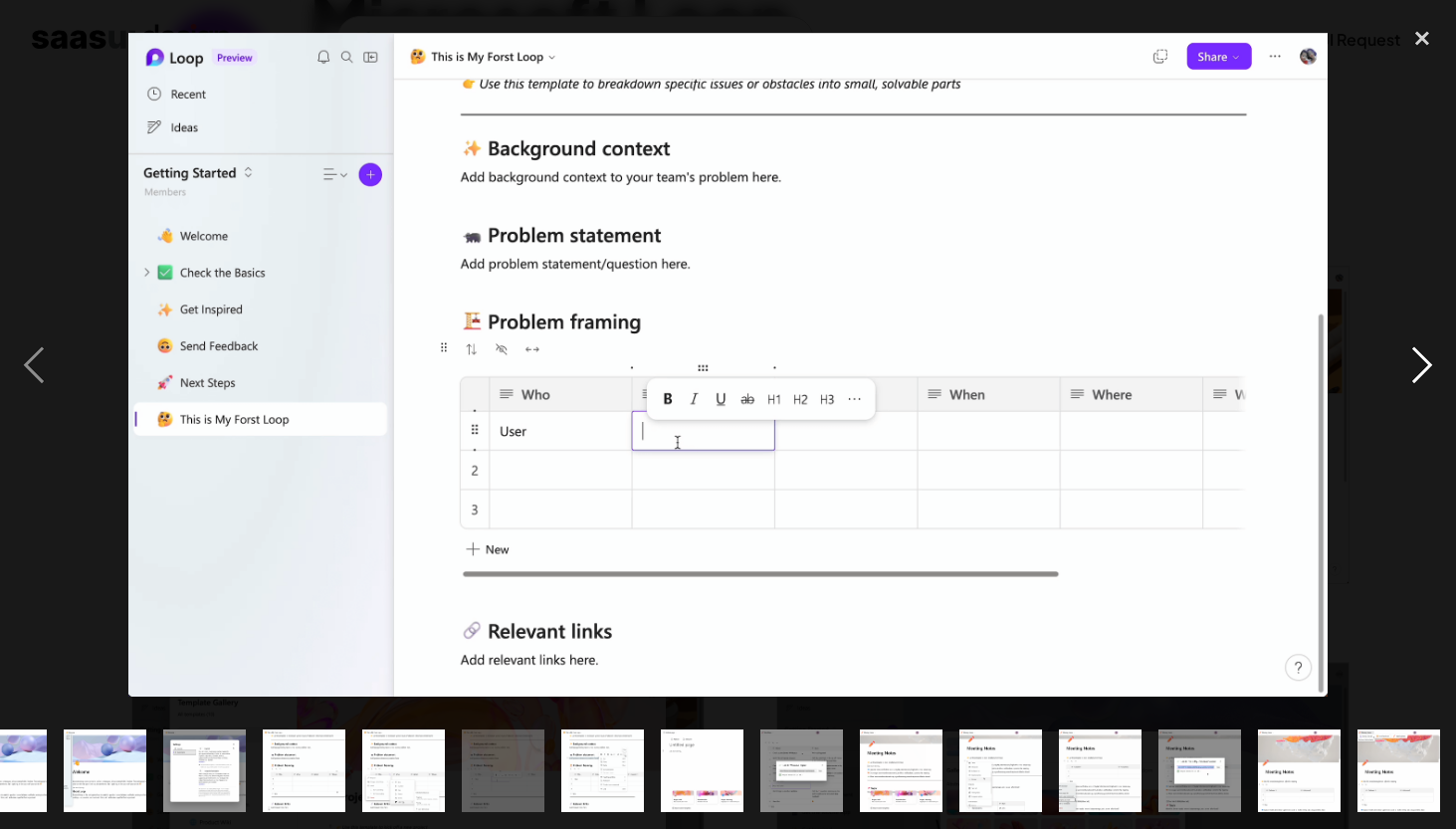 click at bounding box center [1422, 365] 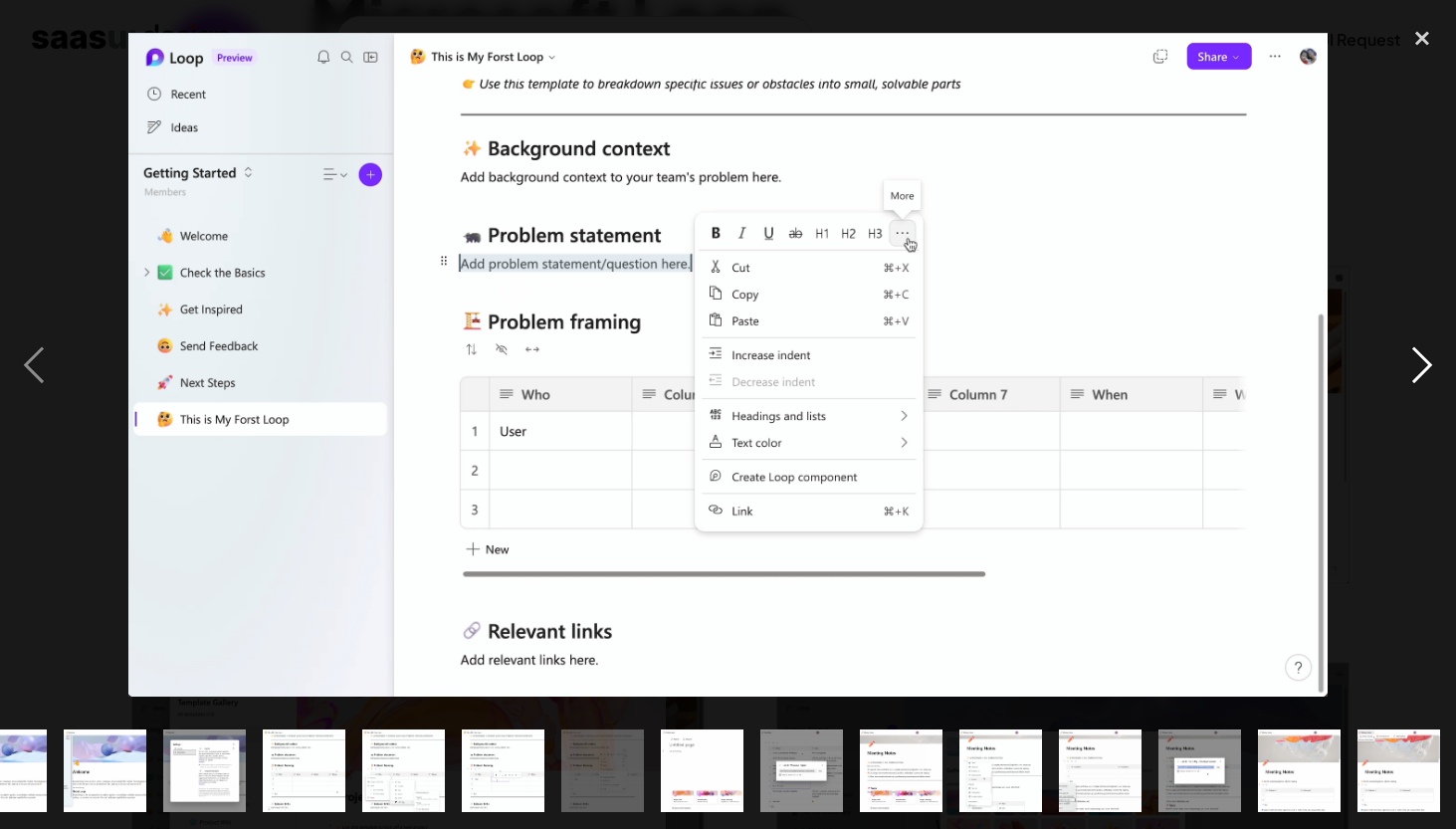 click at bounding box center [1422, 365] 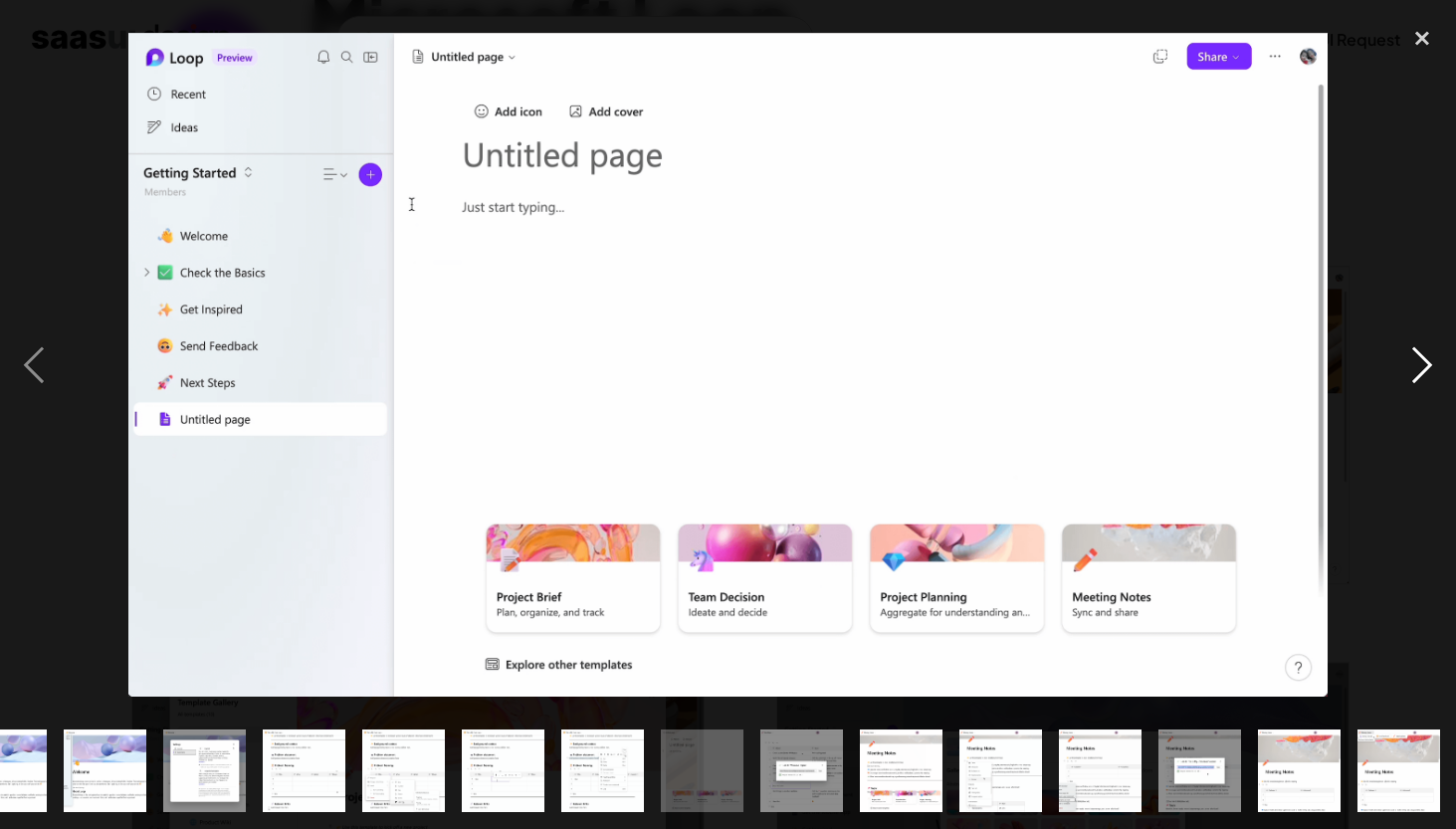 click at bounding box center (1422, 365) 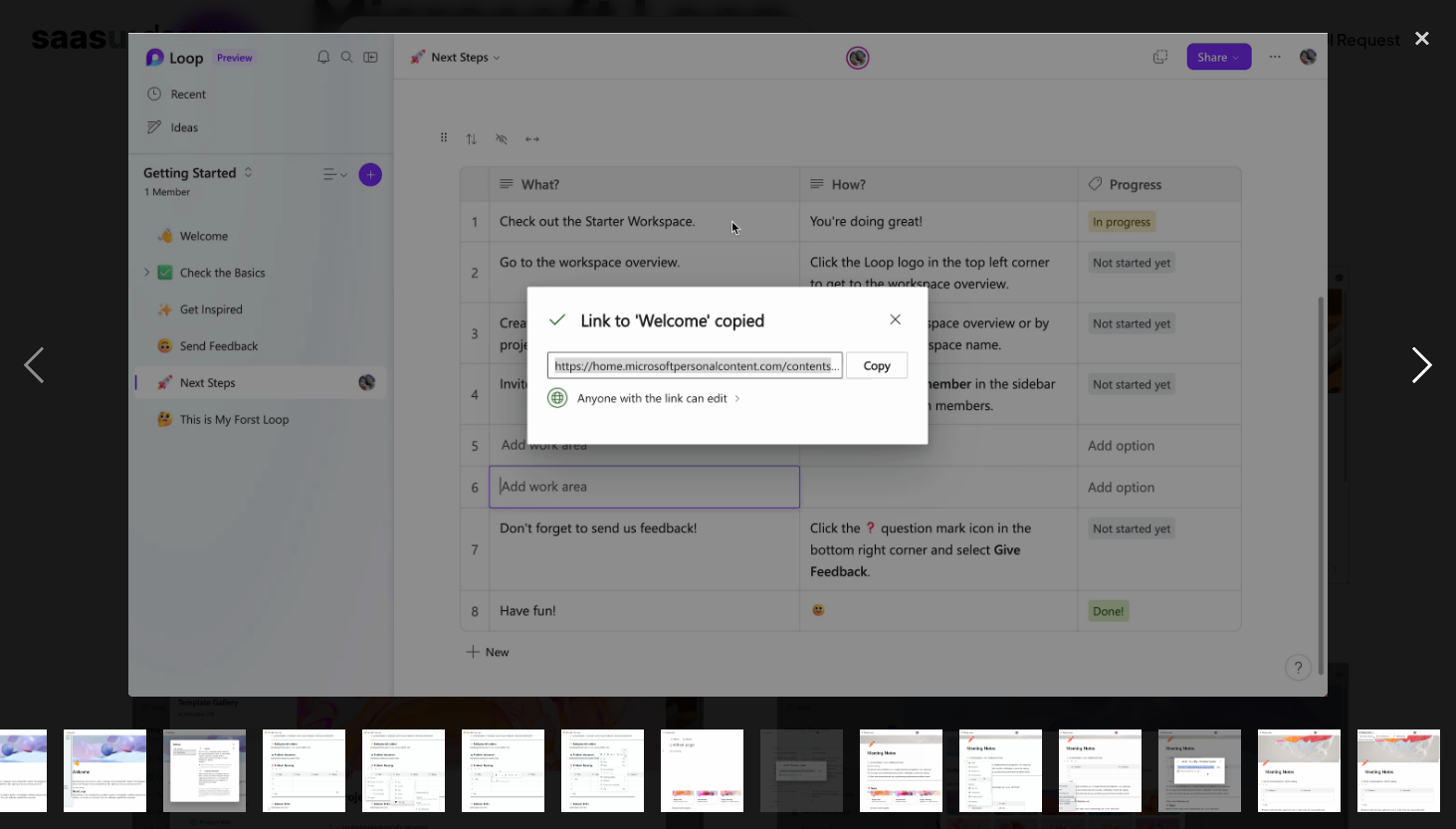 click at bounding box center (1422, 365) 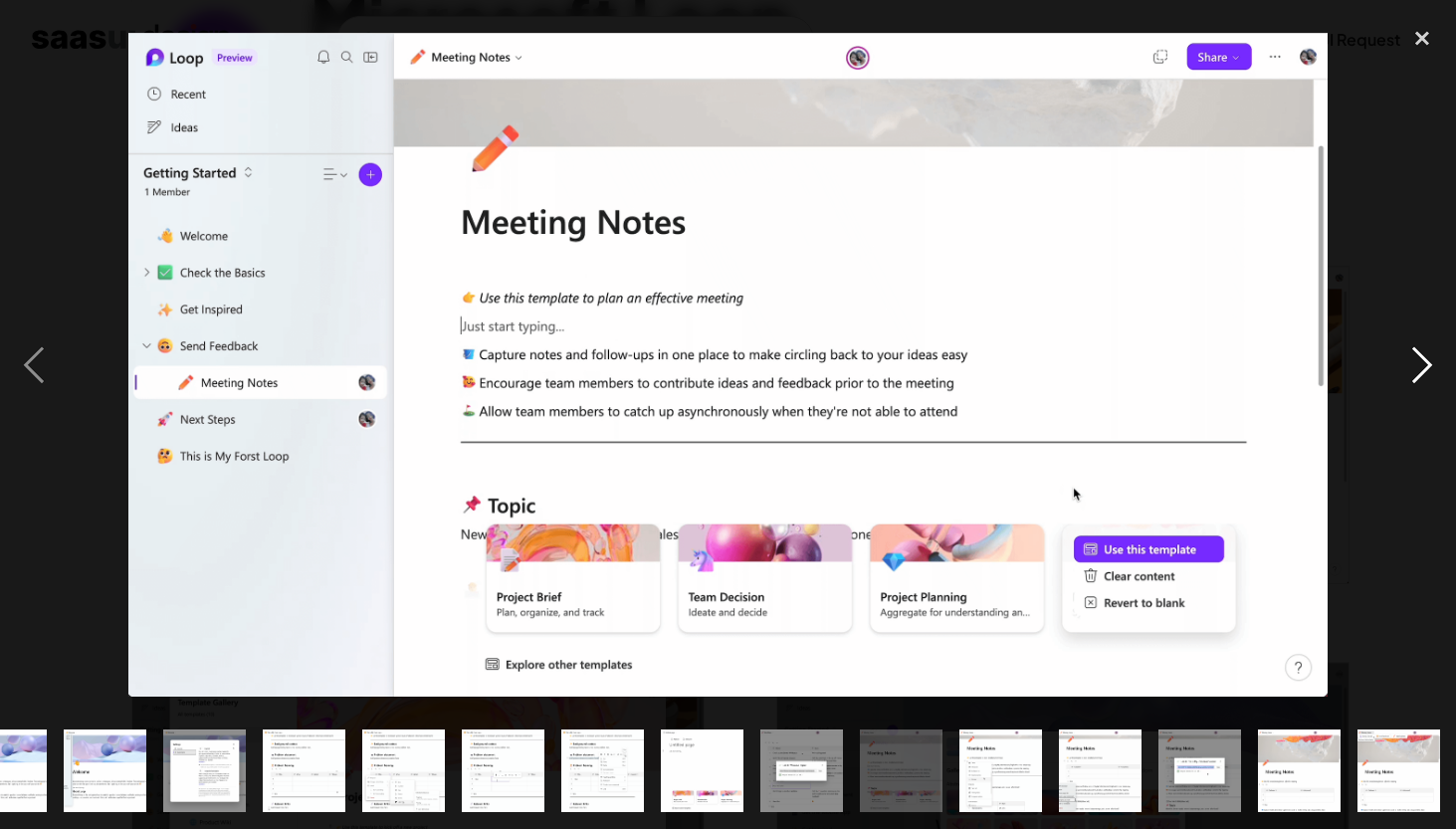 click at bounding box center [1422, 365] 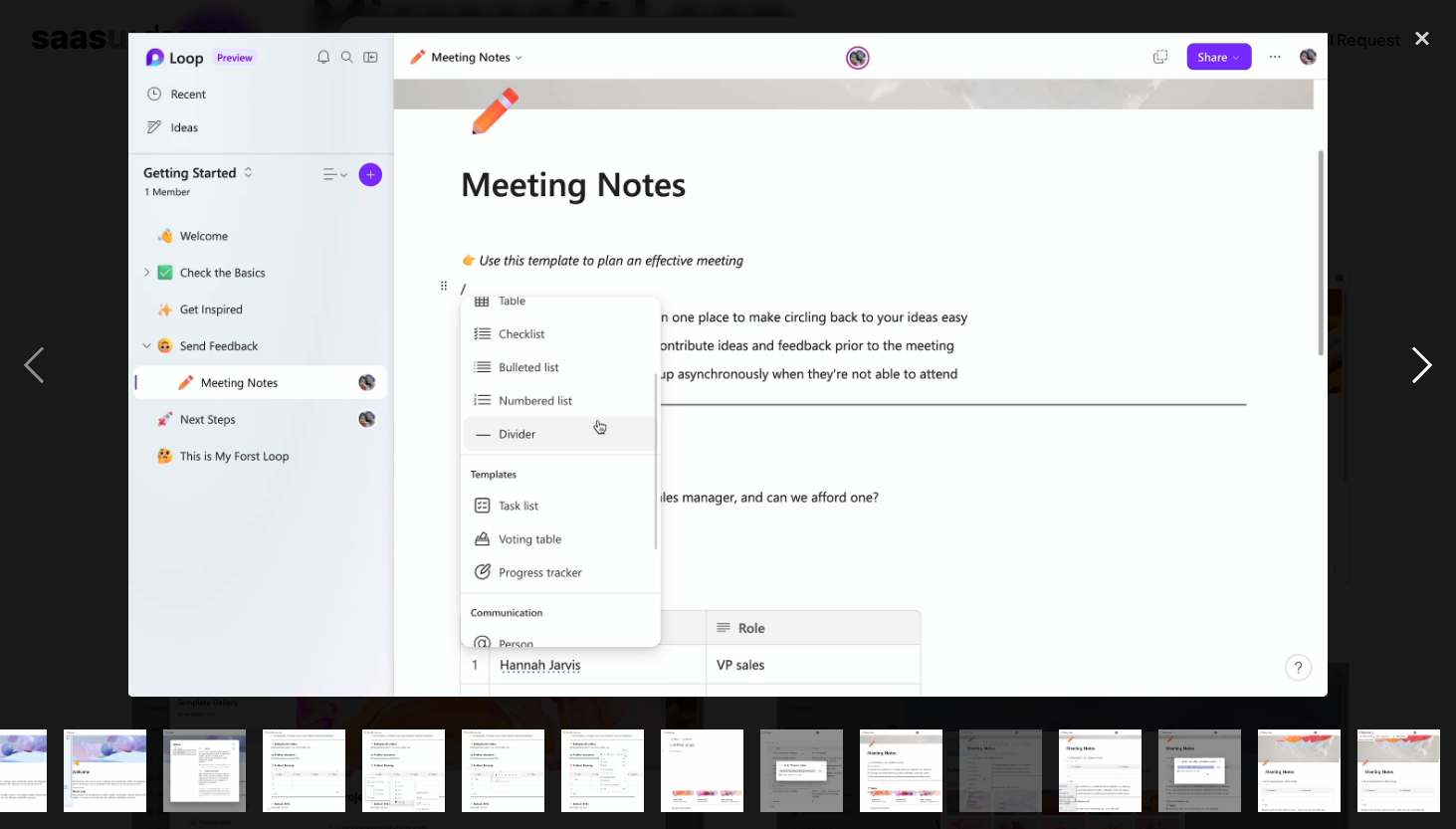 click at bounding box center (1422, 365) 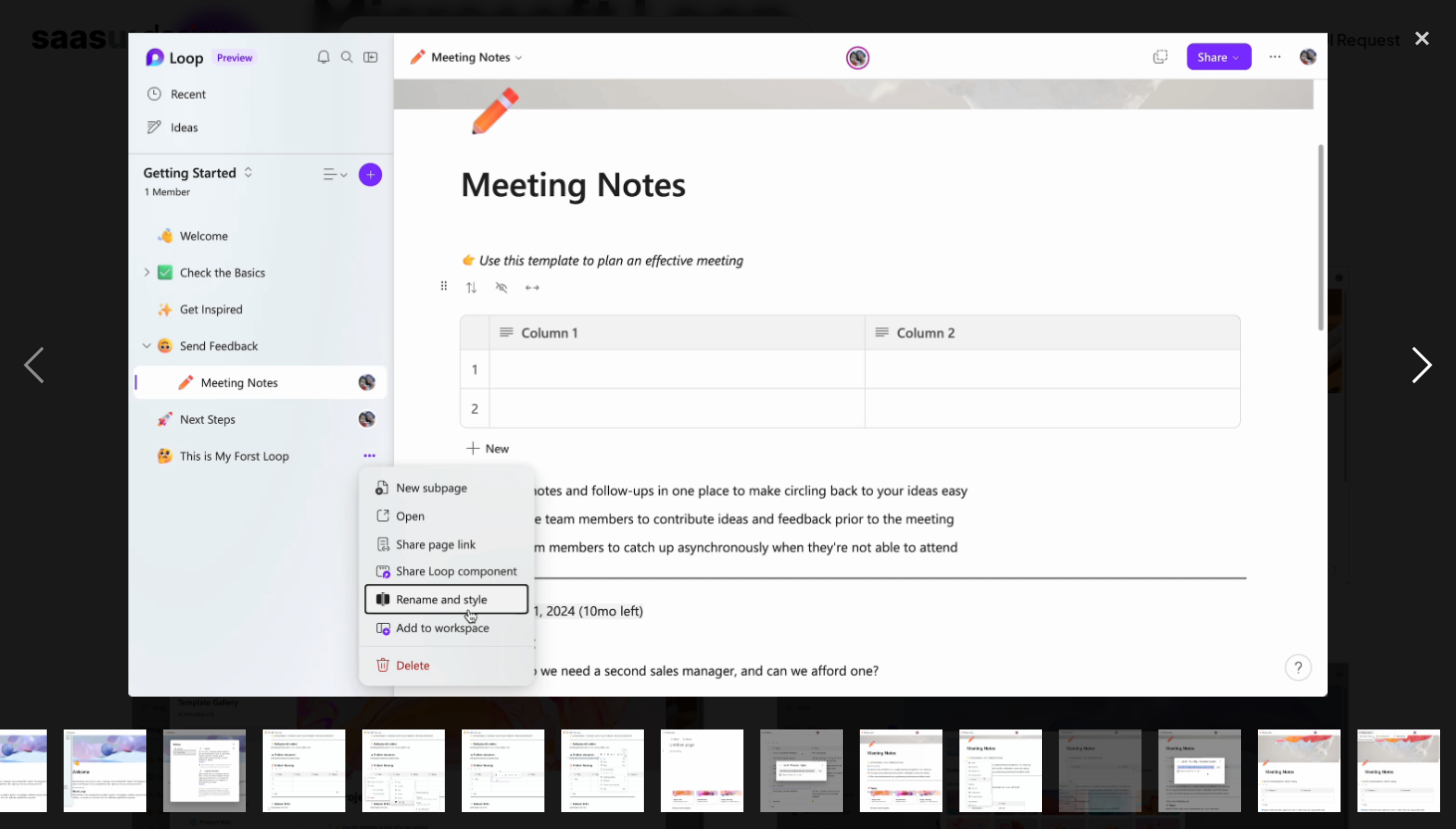 click at bounding box center (1422, 365) 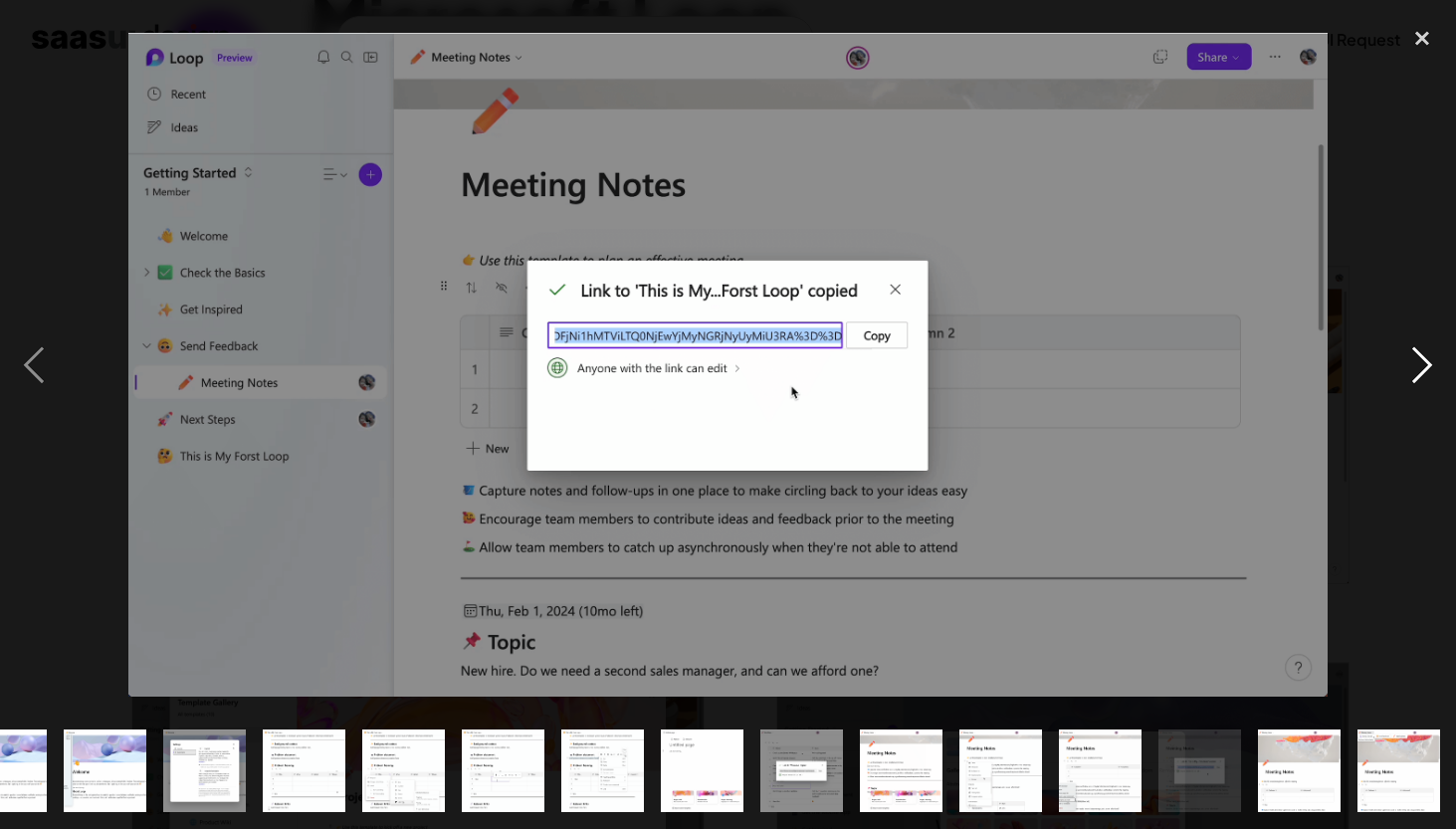 click at bounding box center (1422, 365) 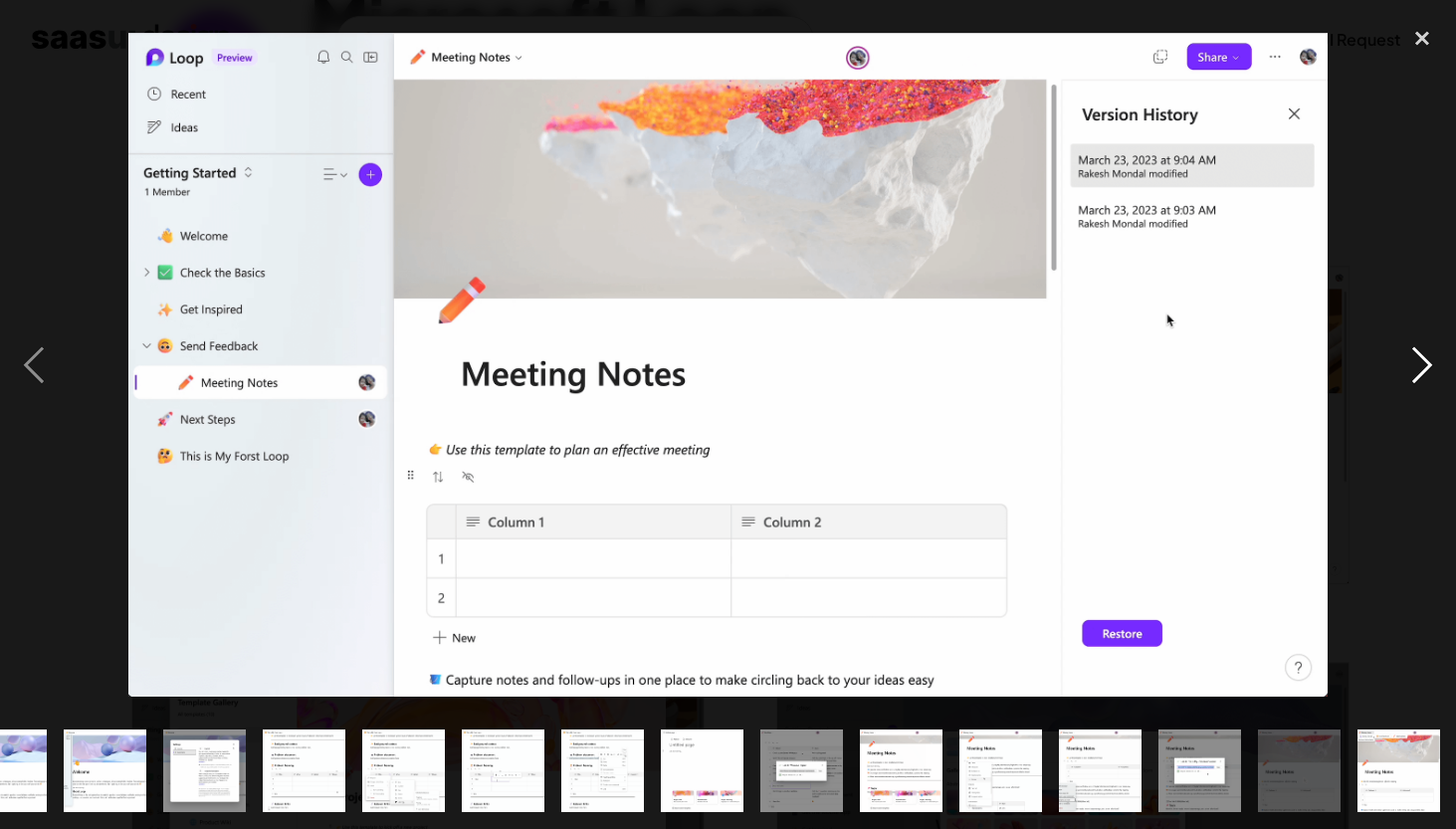 click at bounding box center [1422, 365] 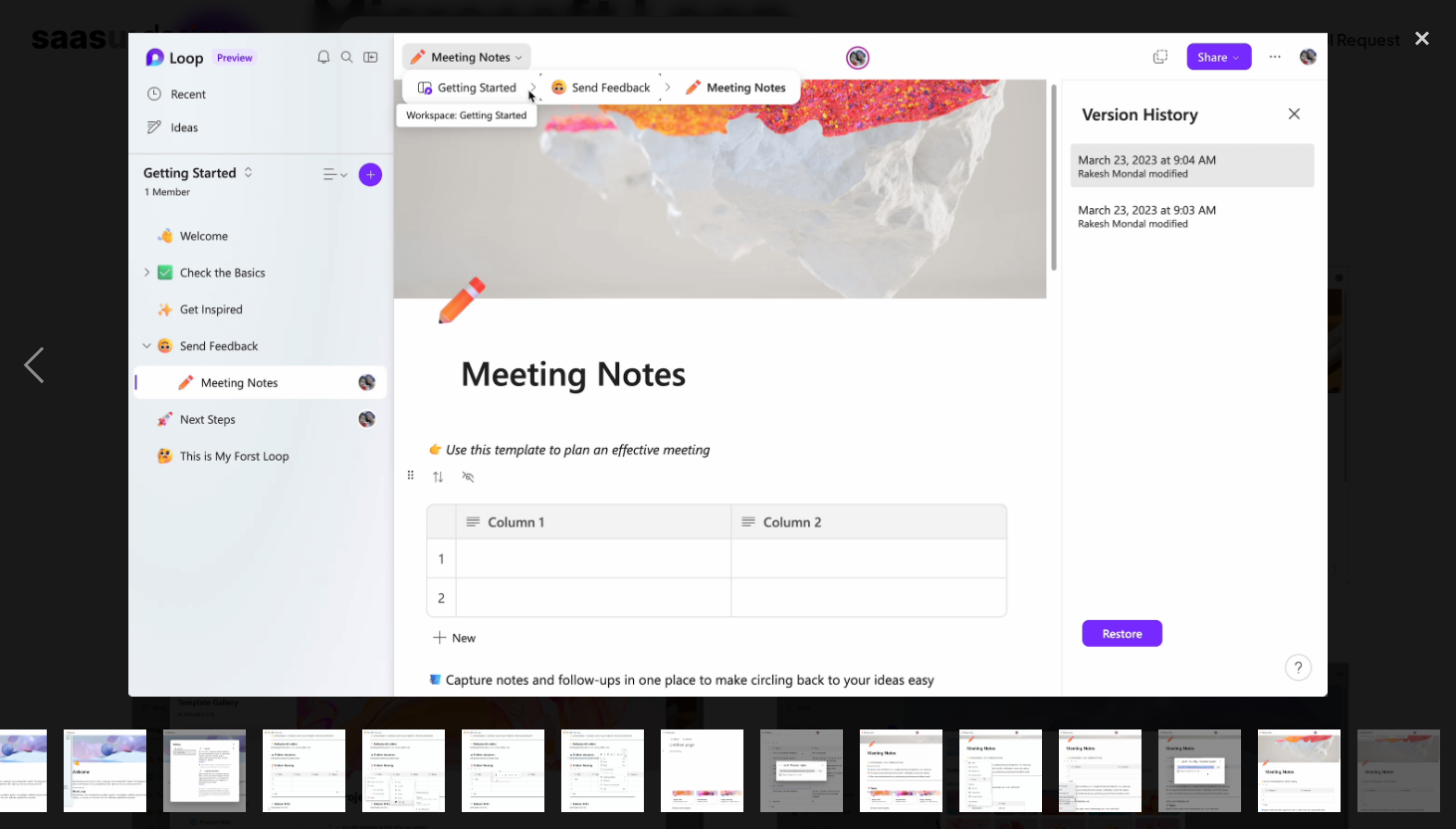 click at bounding box center [1422, 365] 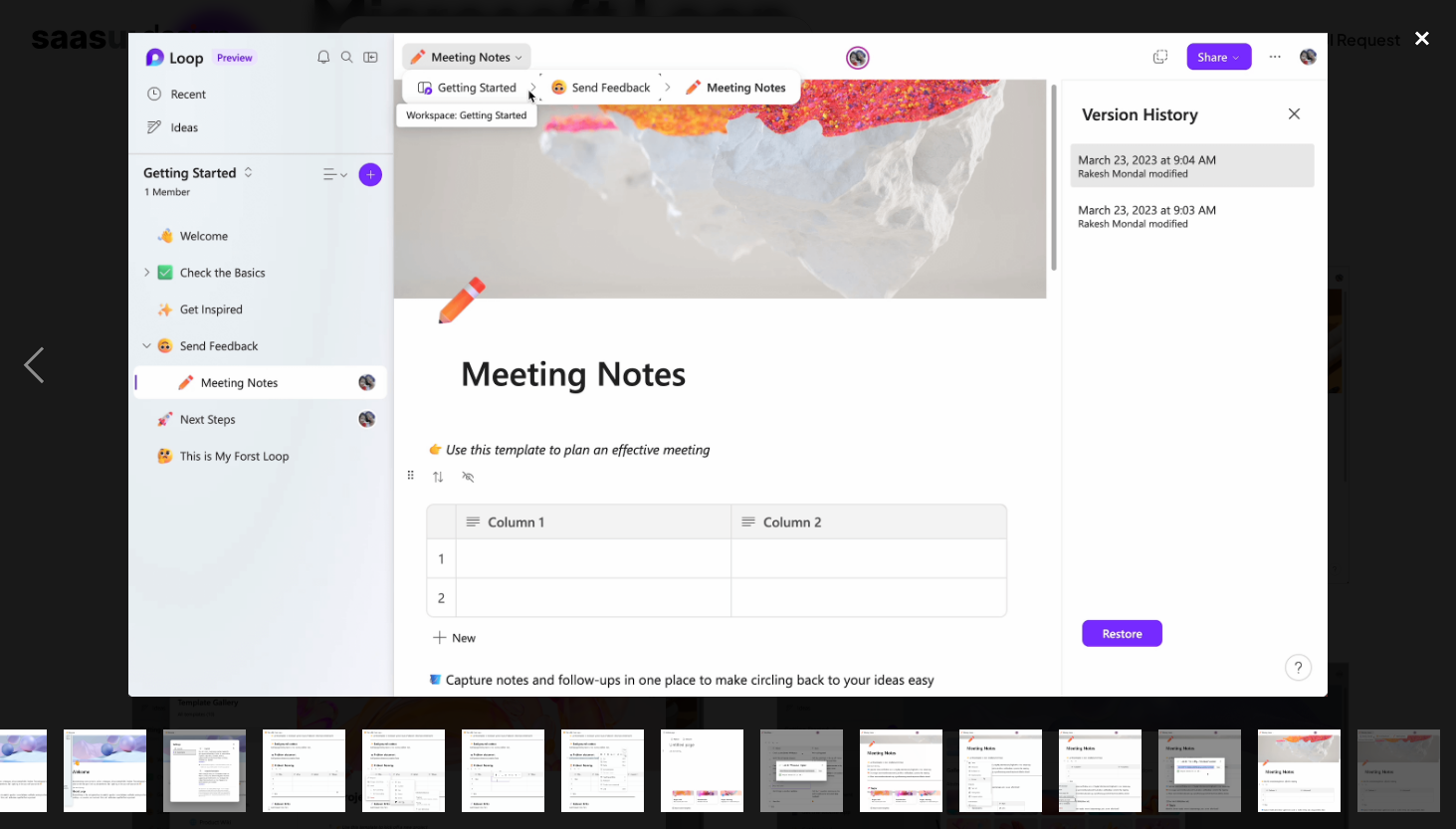click at bounding box center [1422, 39] 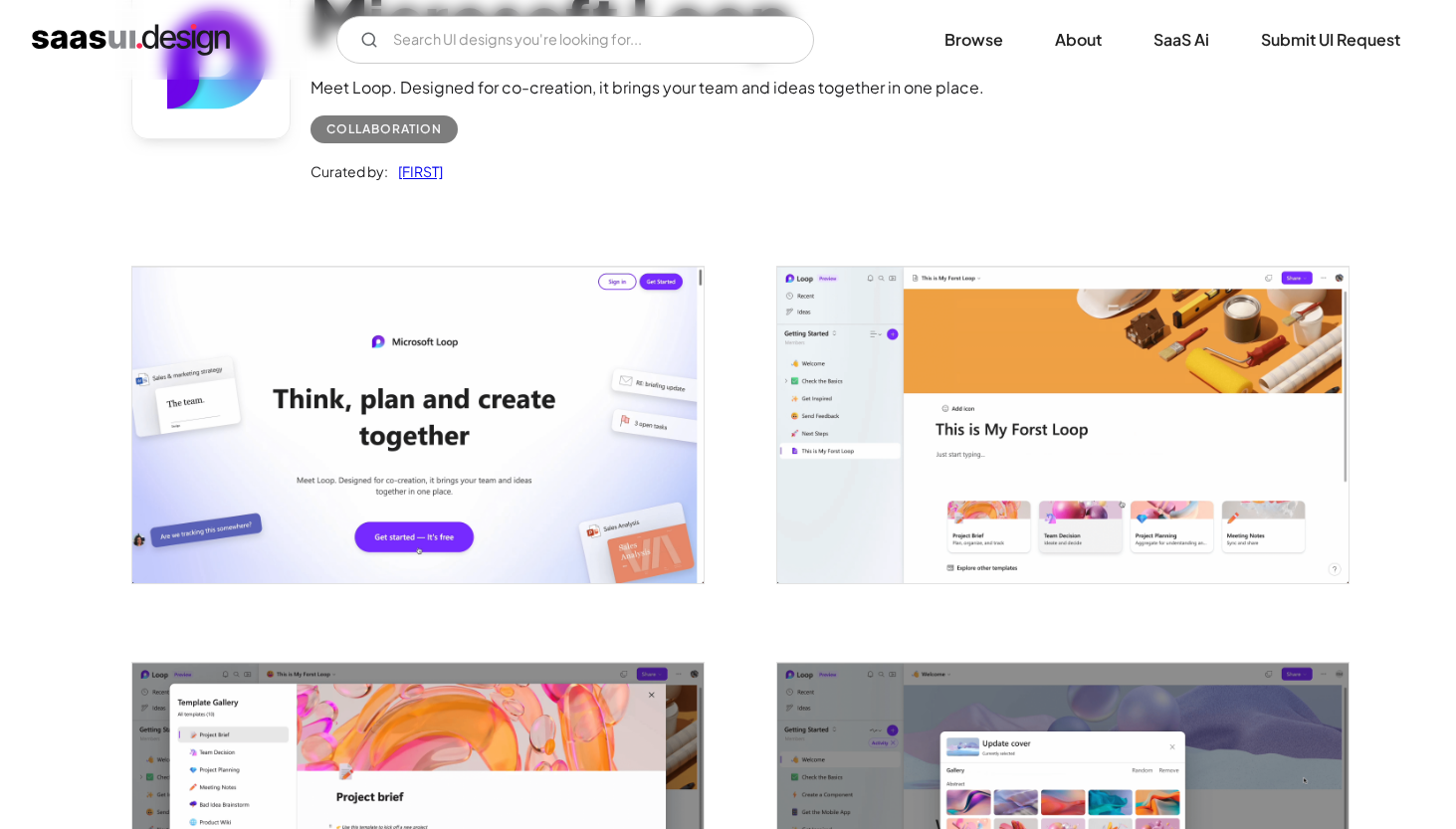 scroll, scrollTop: 0, scrollLeft: 0, axis: both 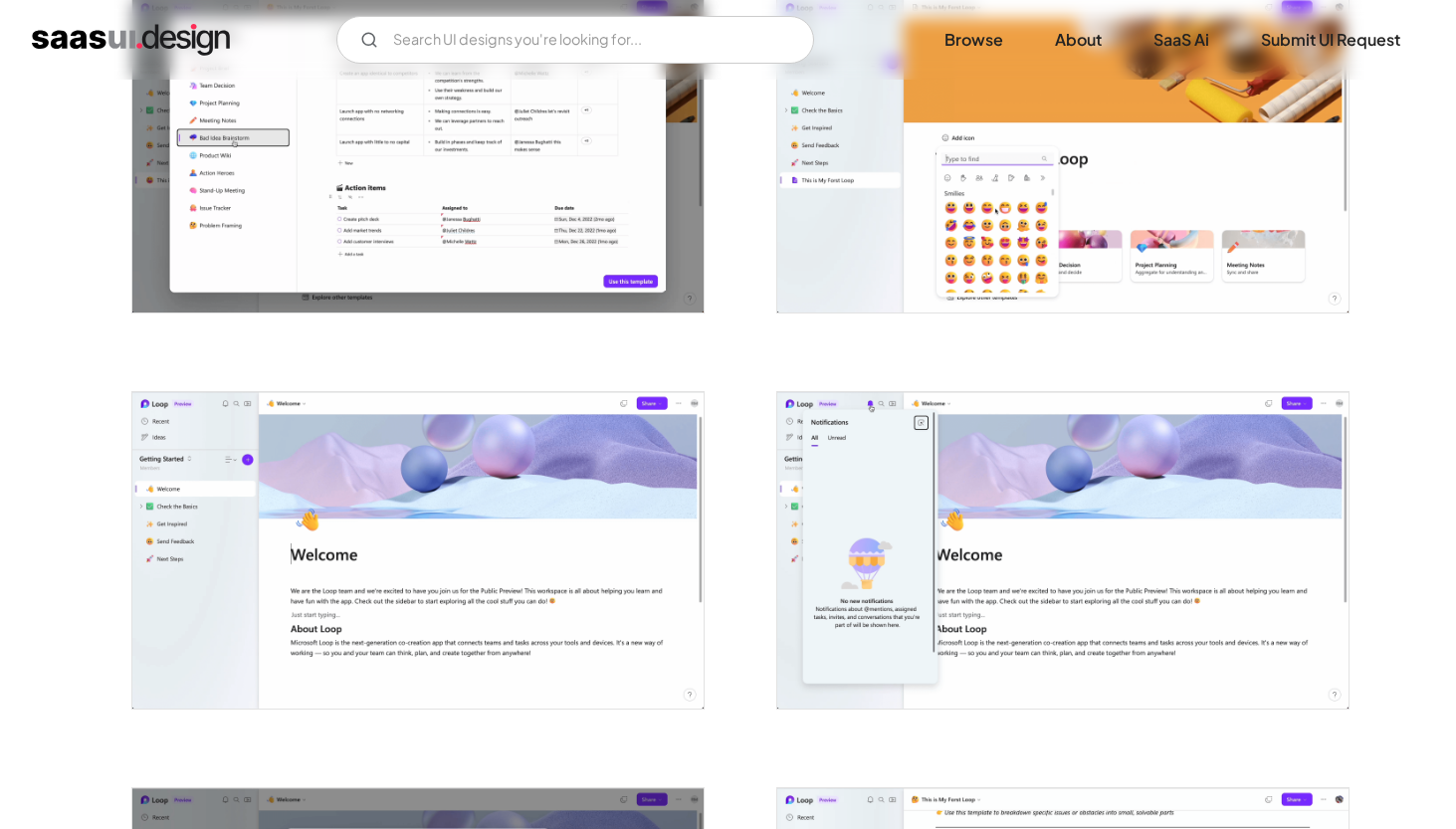 click at bounding box center [1063, 550] 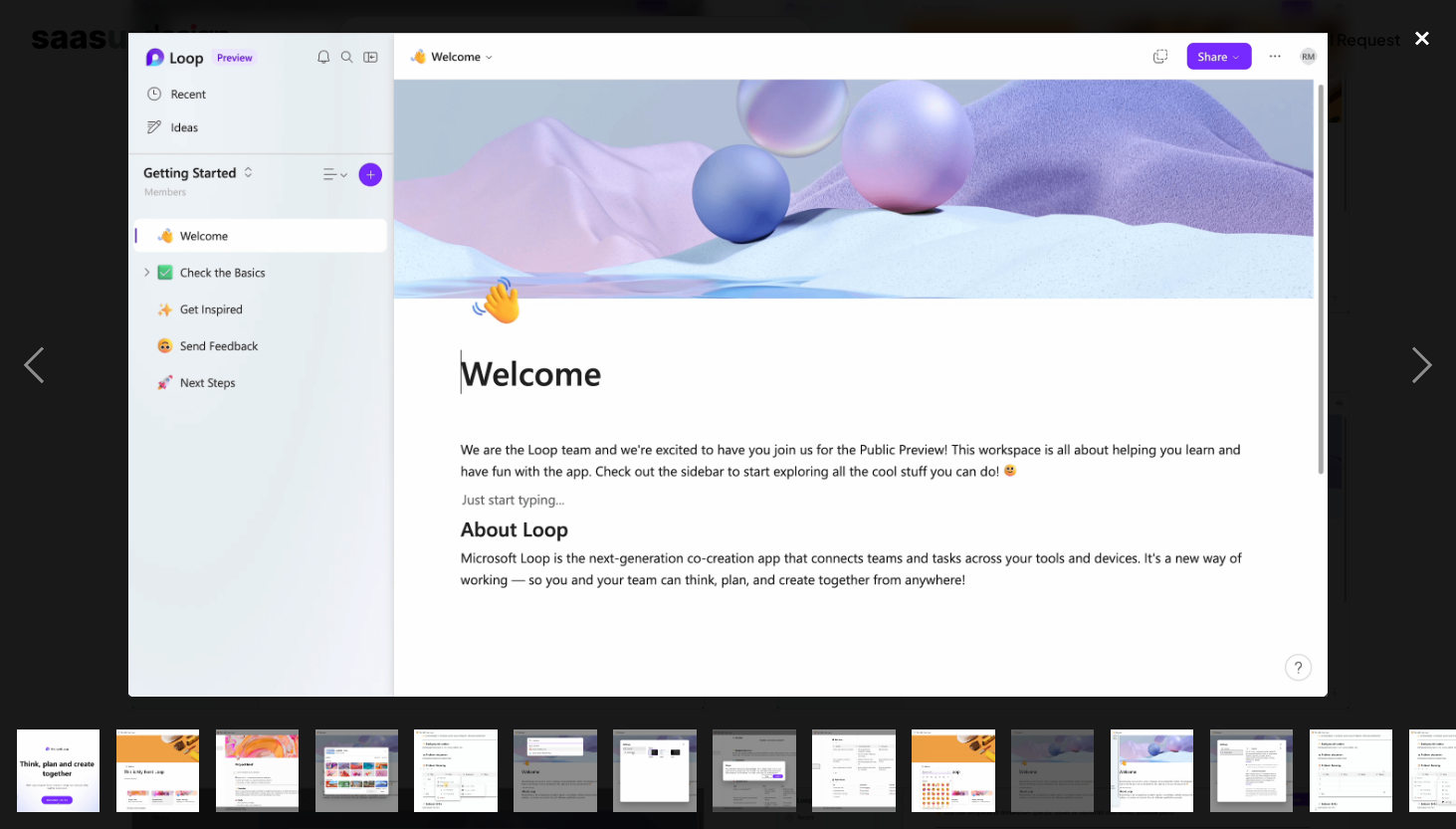 click at bounding box center (1422, 39) 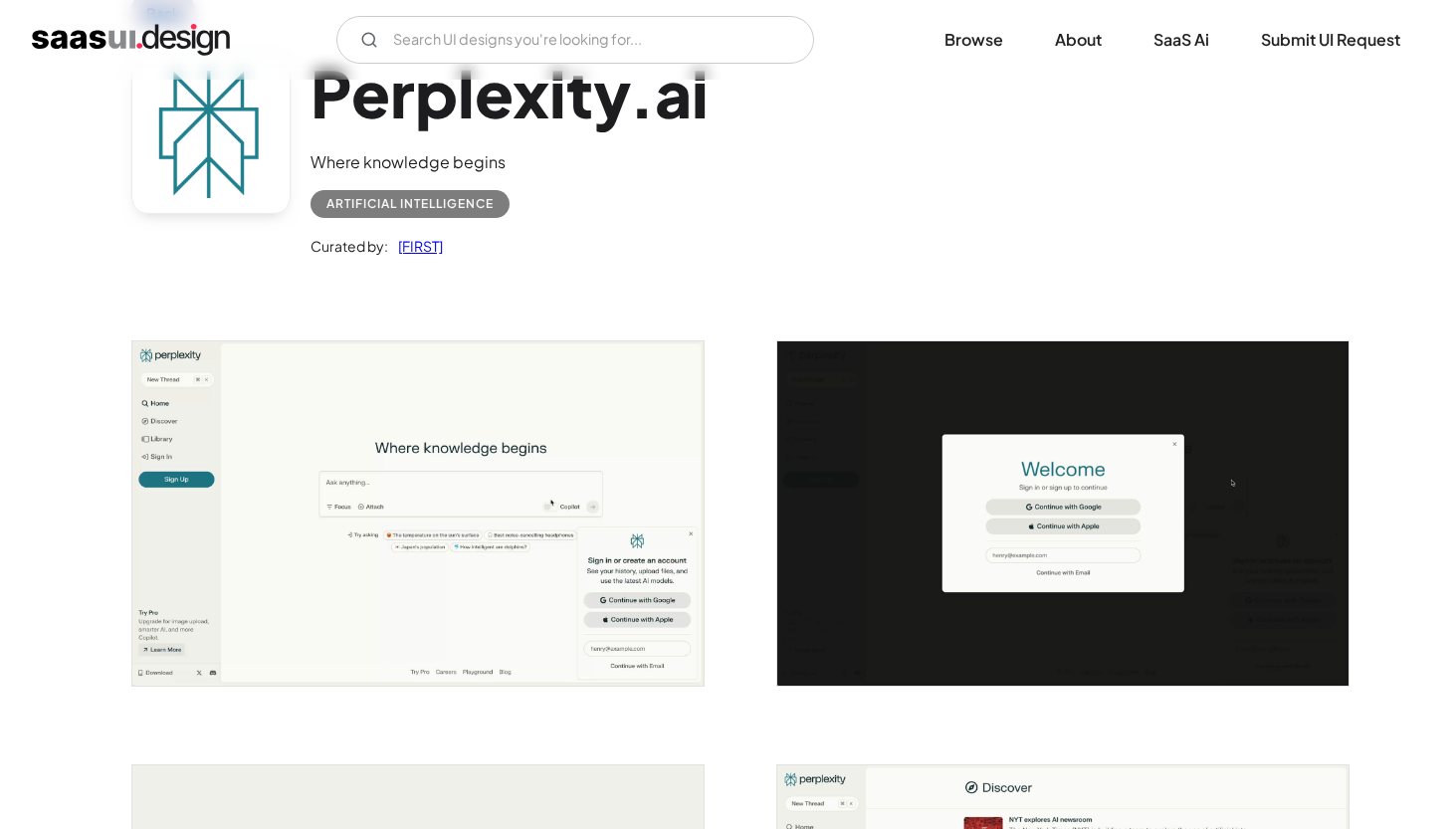 scroll, scrollTop: 242, scrollLeft: 0, axis: vertical 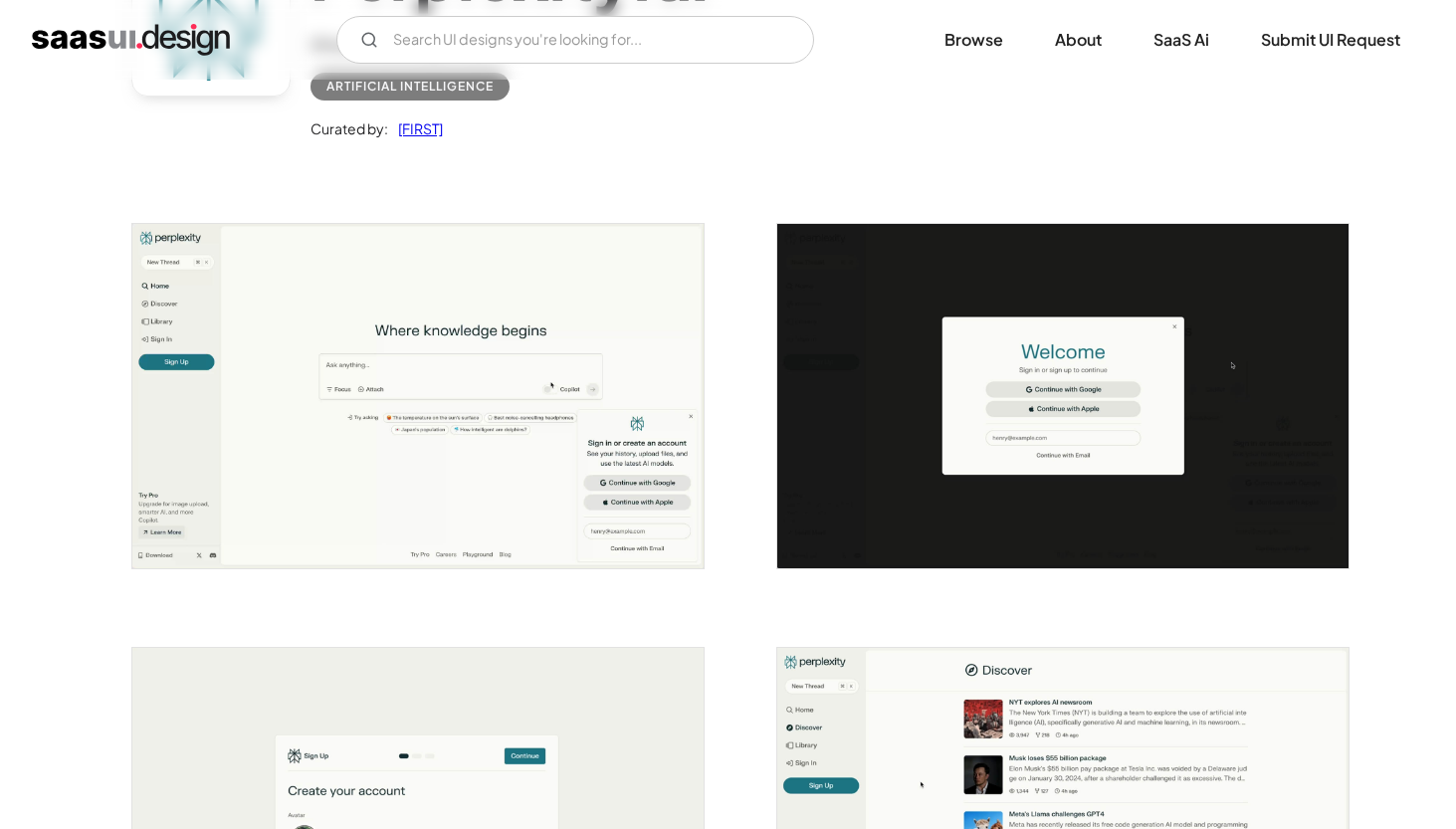 click at bounding box center [418, 395] 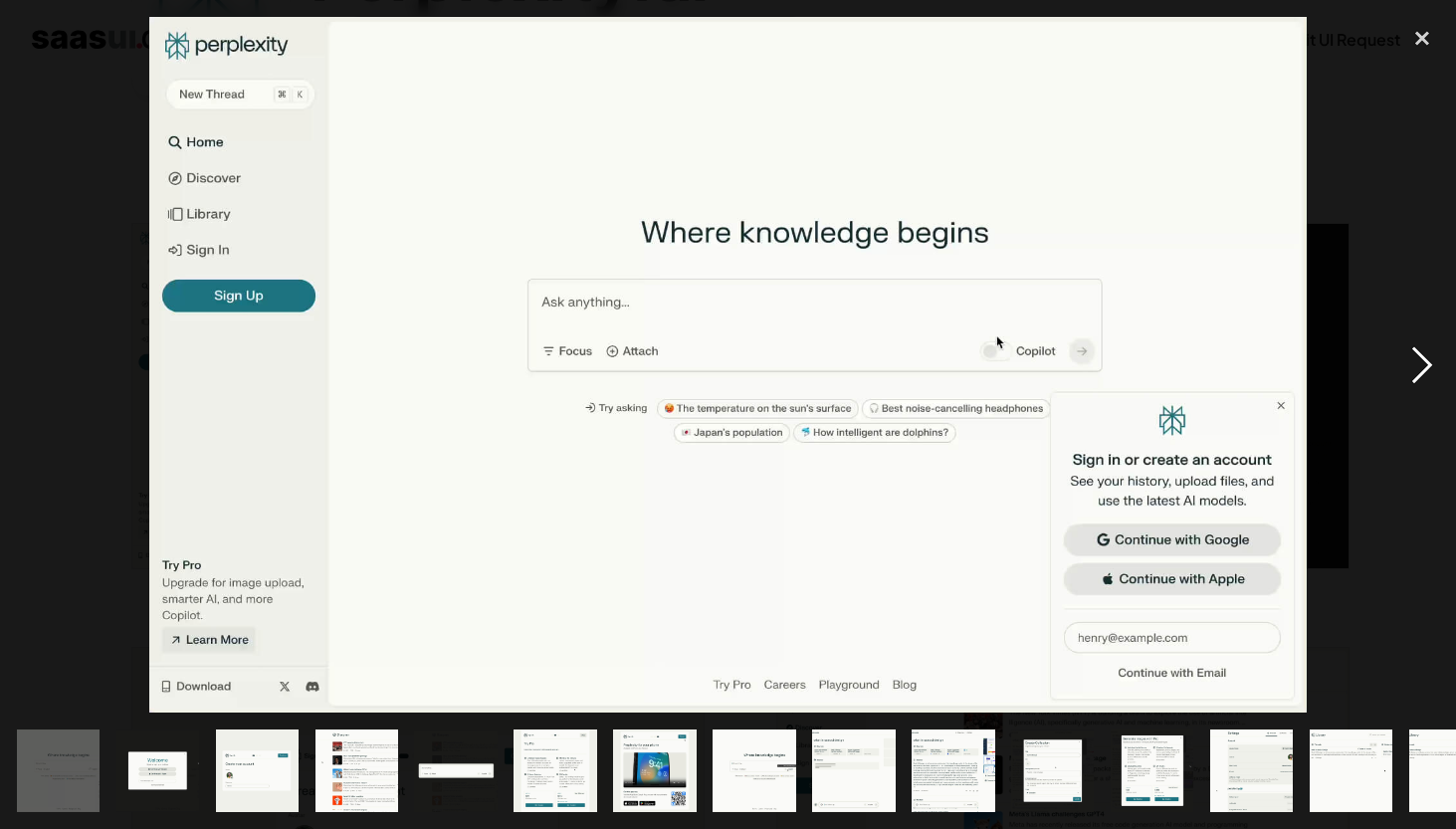 click at bounding box center (1422, 365) 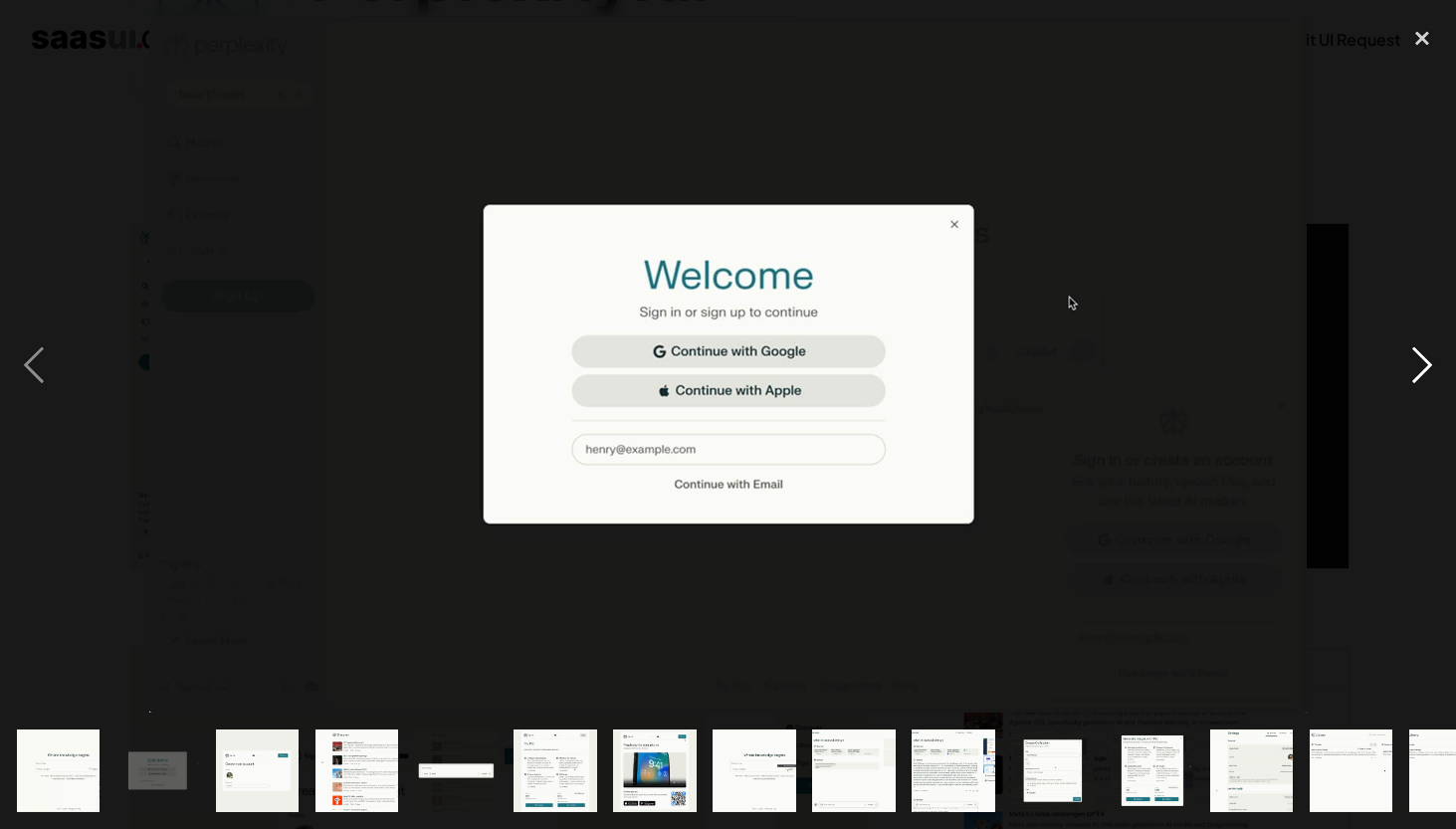 click at bounding box center [1422, 365] 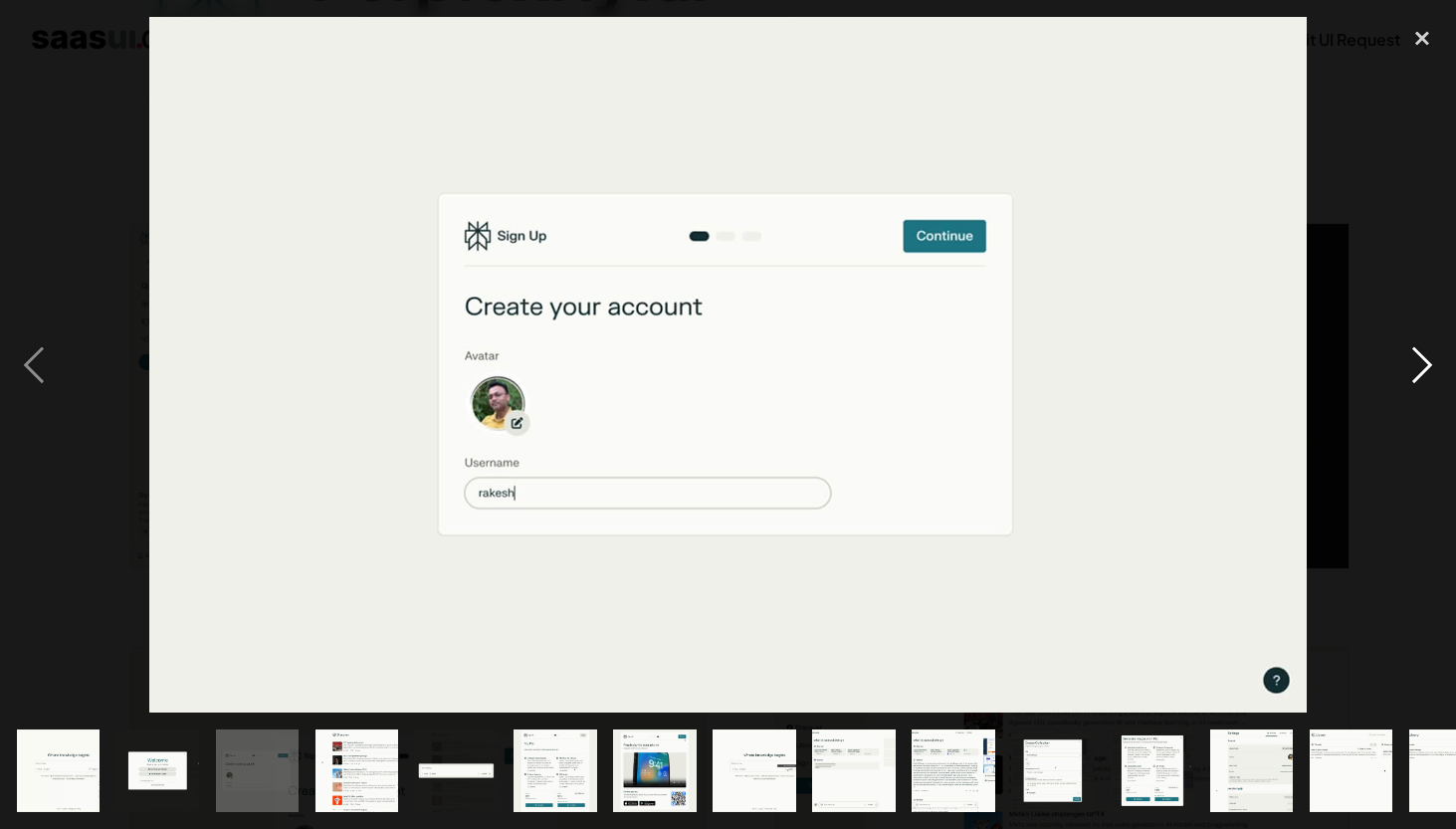 click at bounding box center (1422, 365) 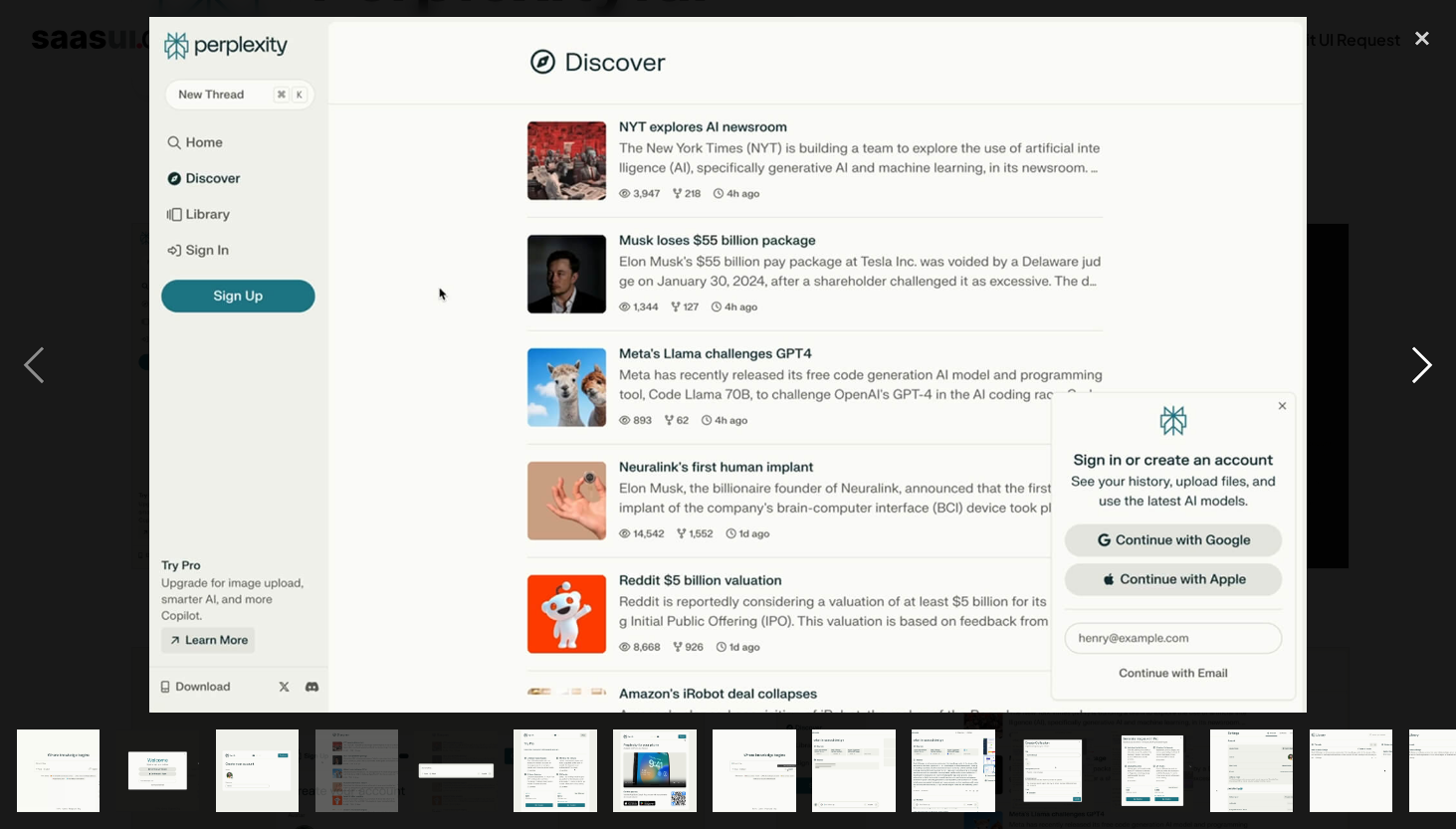 click at bounding box center [1422, 365] 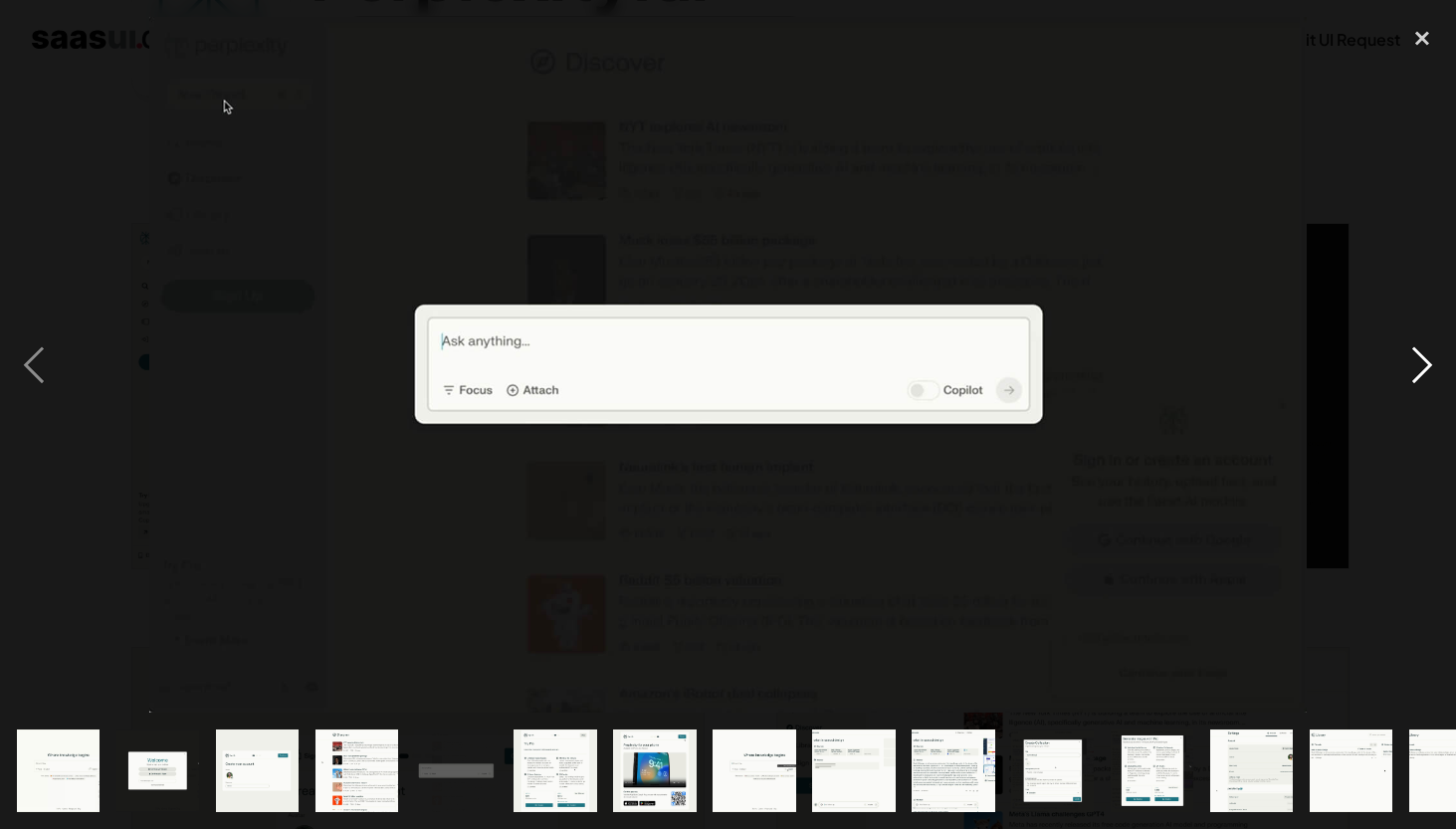 click at bounding box center [1422, 365] 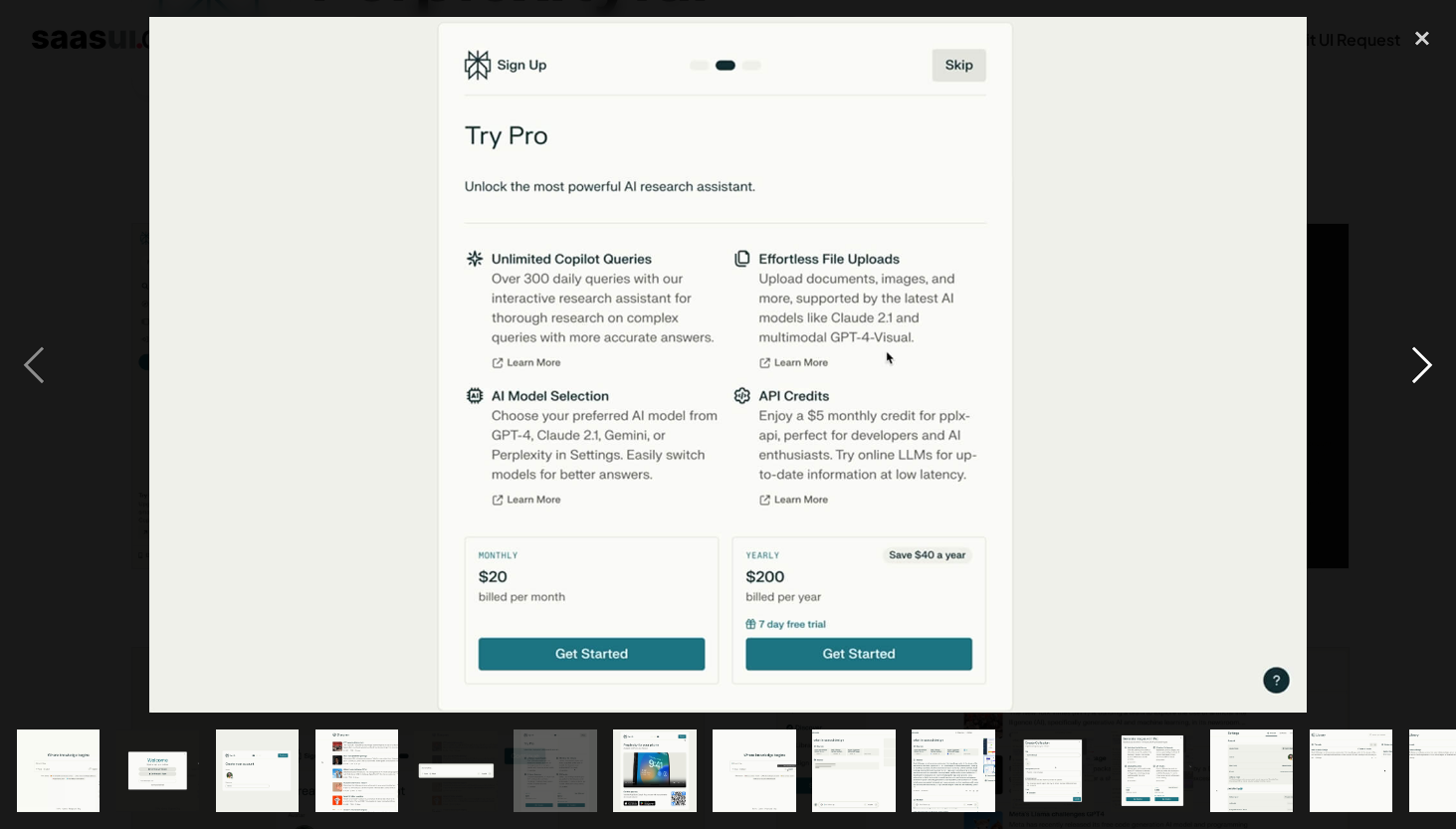click at bounding box center (1422, 365) 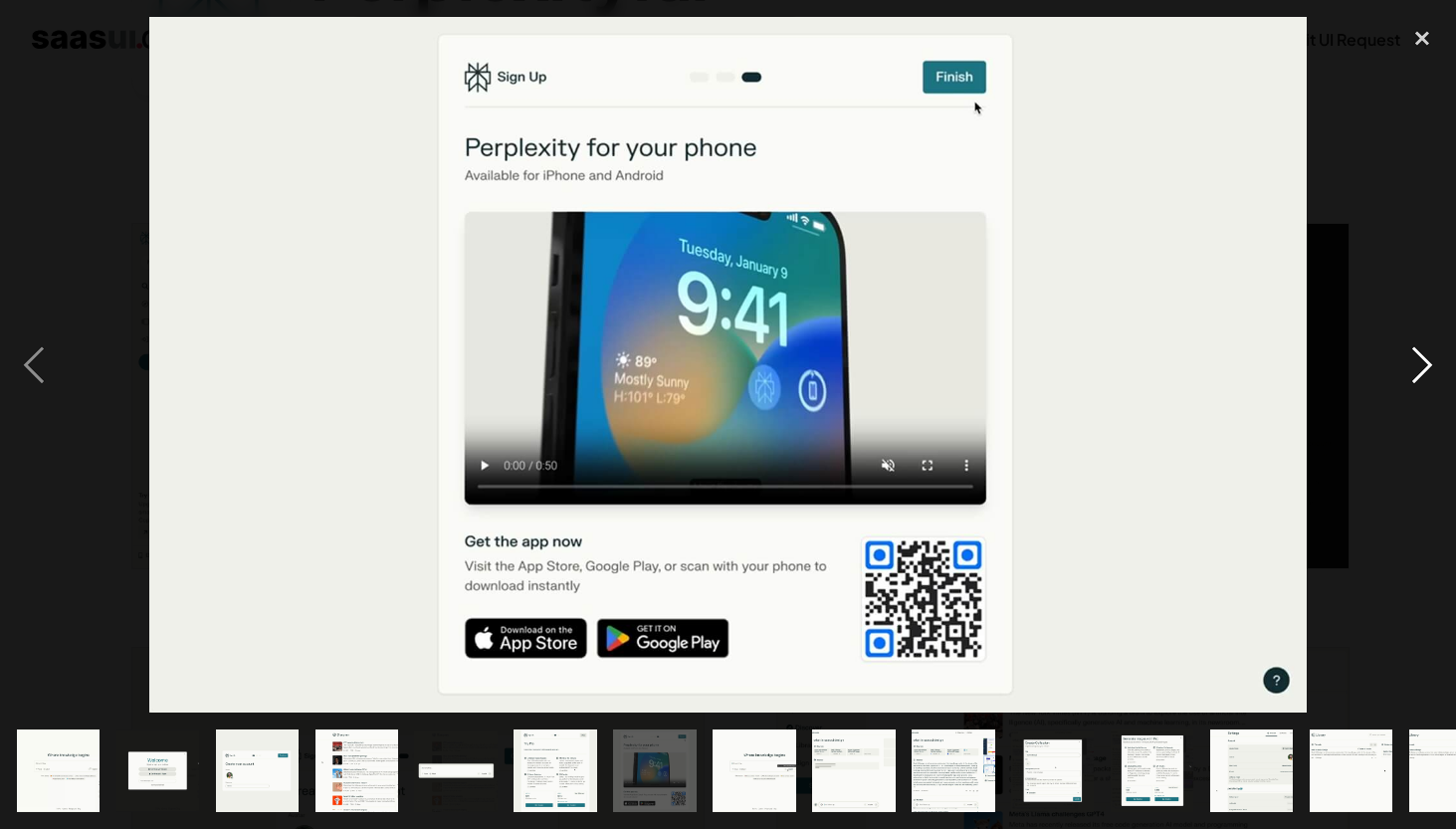 click at bounding box center [1422, 365] 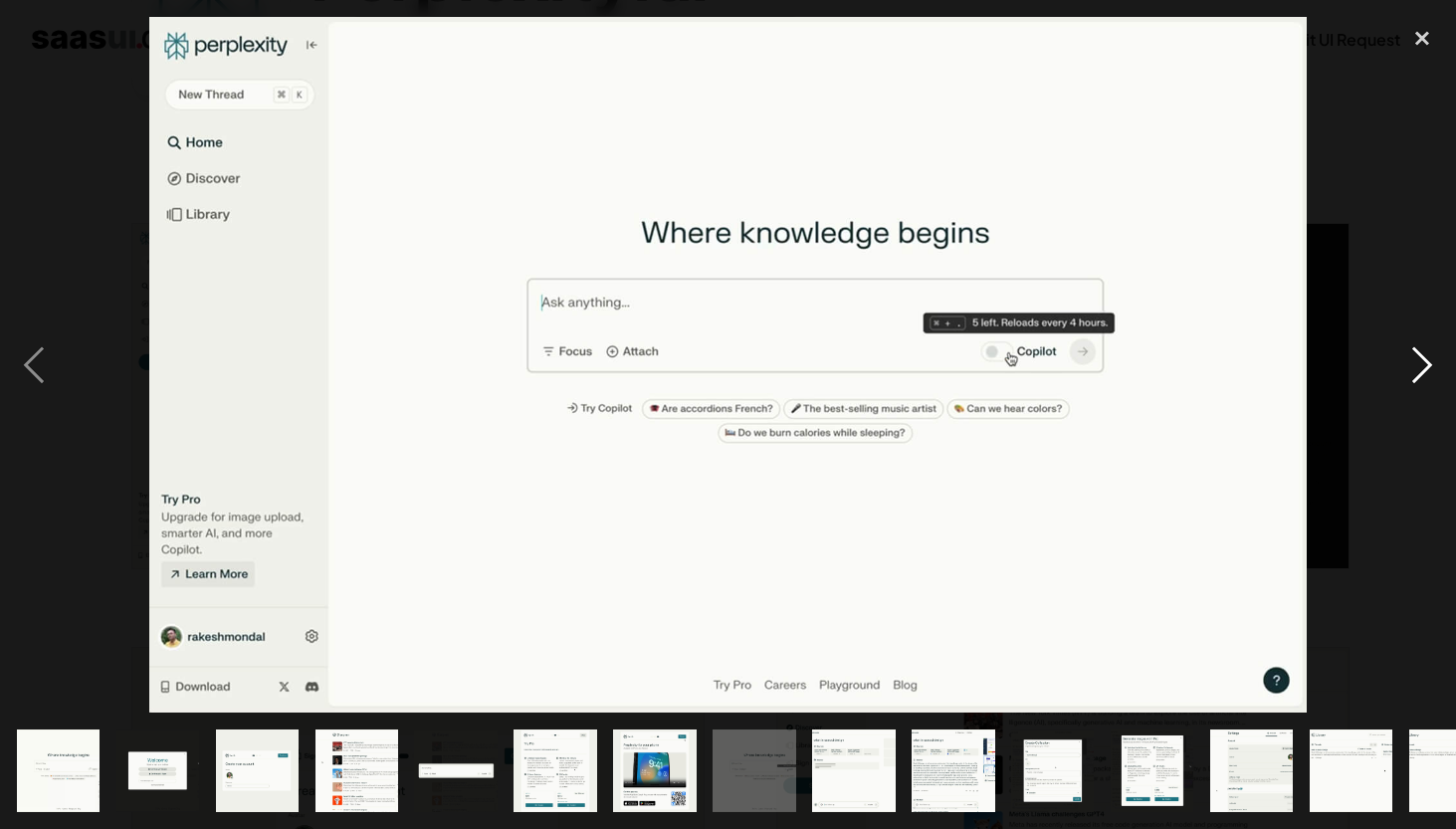 click at bounding box center [1422, 365] 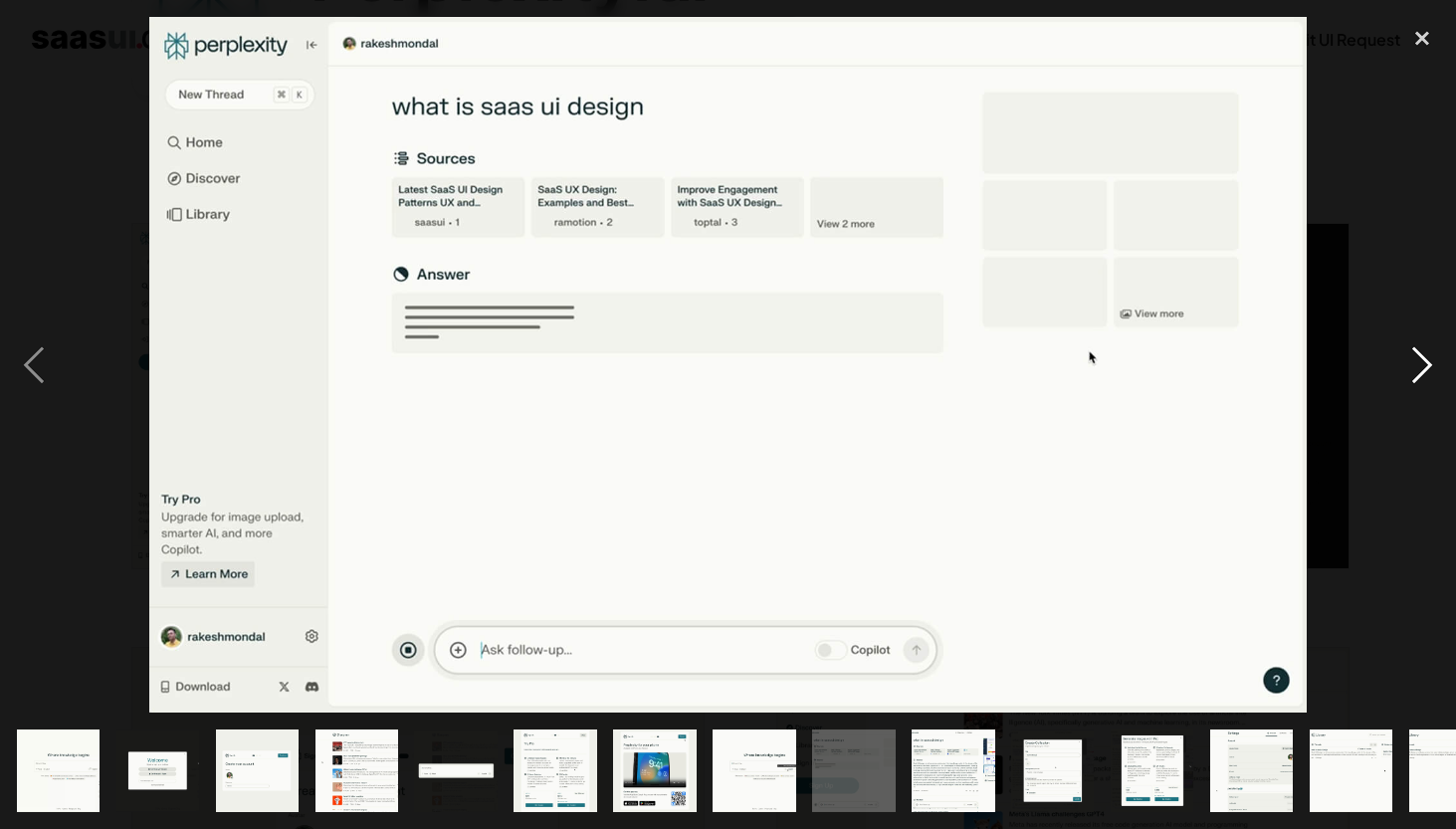 click at bounding box center [1422, 365] 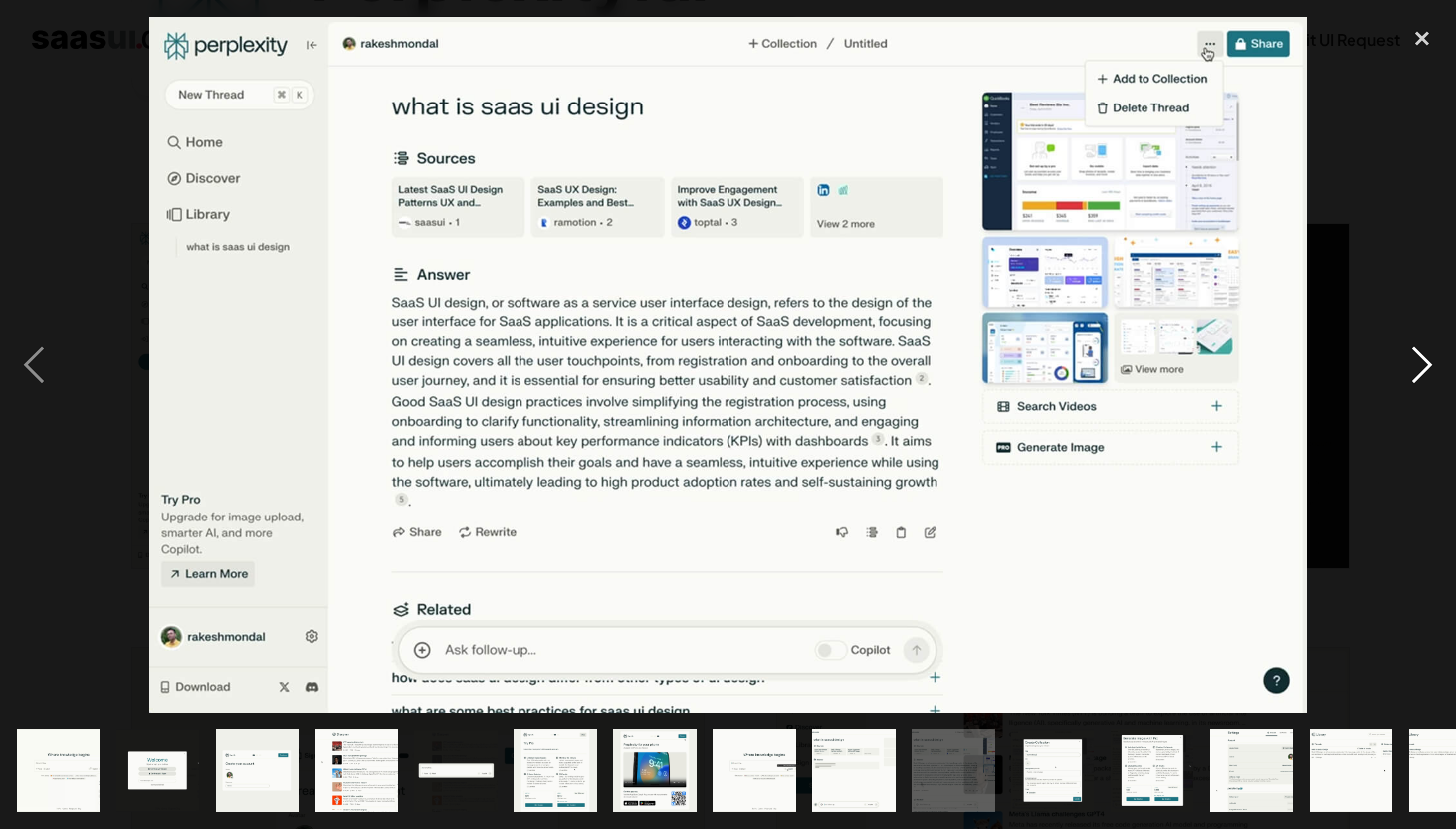 click at bounding box center (1422, 365) 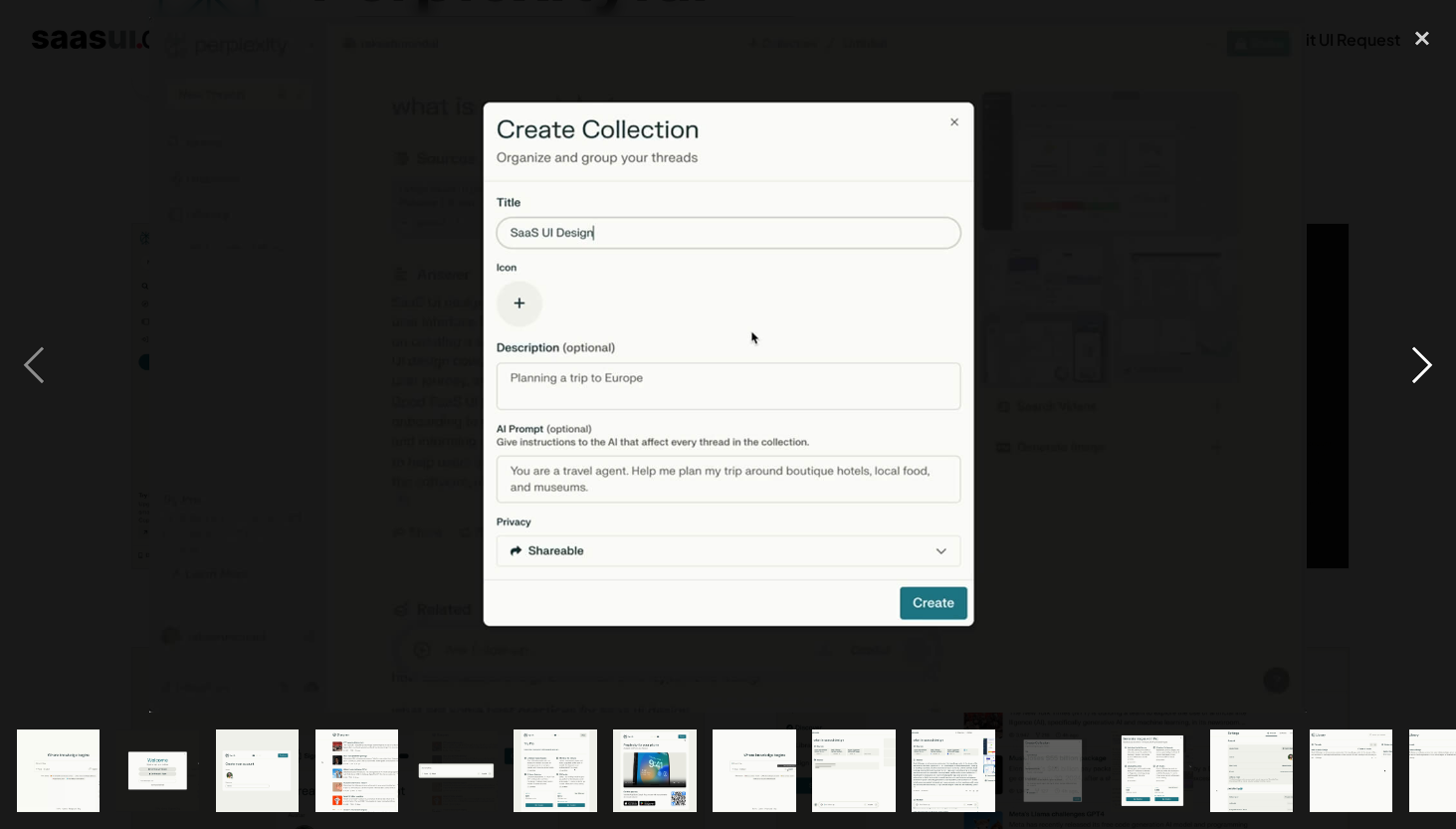 click at bounding box center (1422, 365) 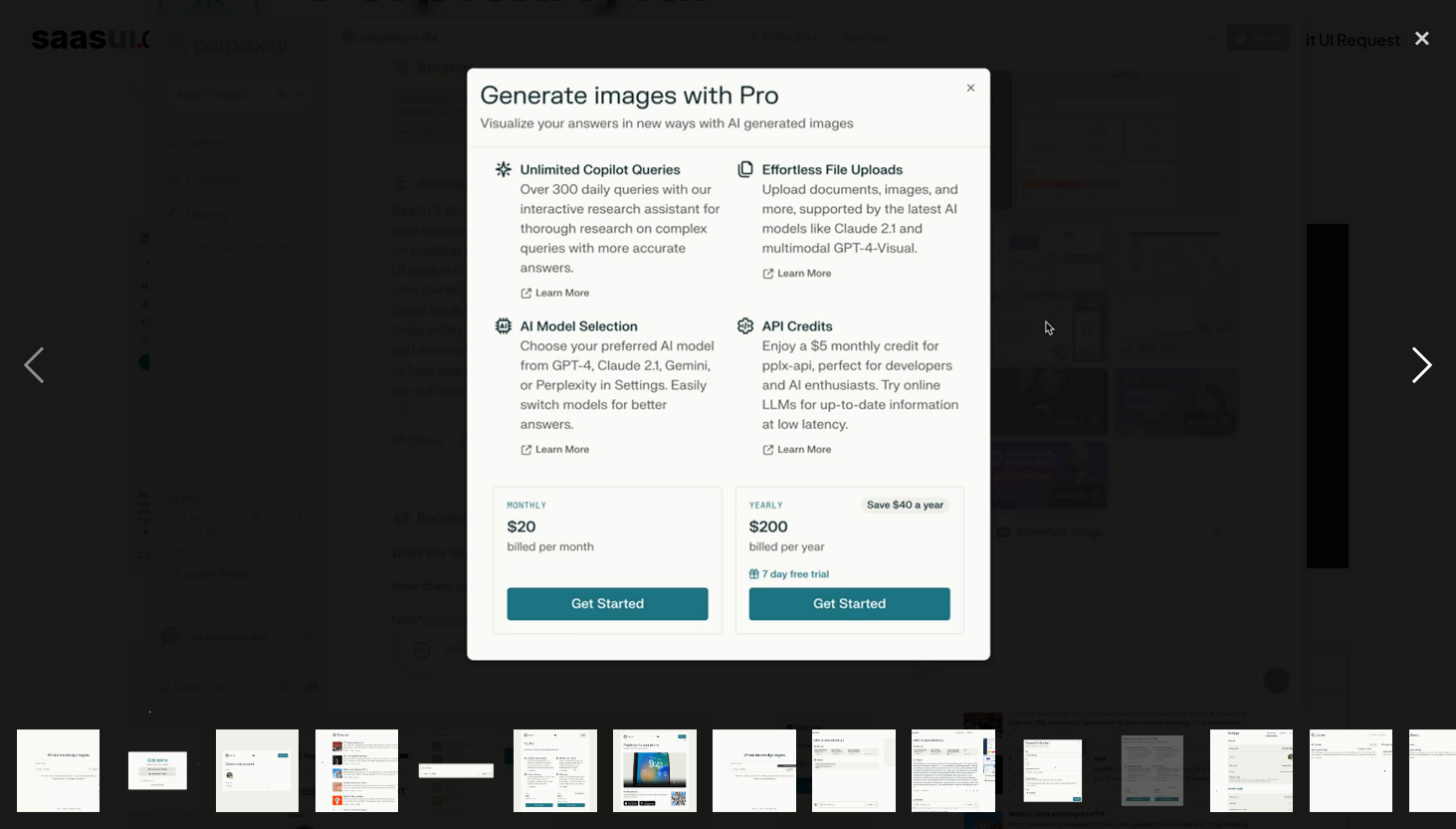 click at bounding box center [1422, 365] 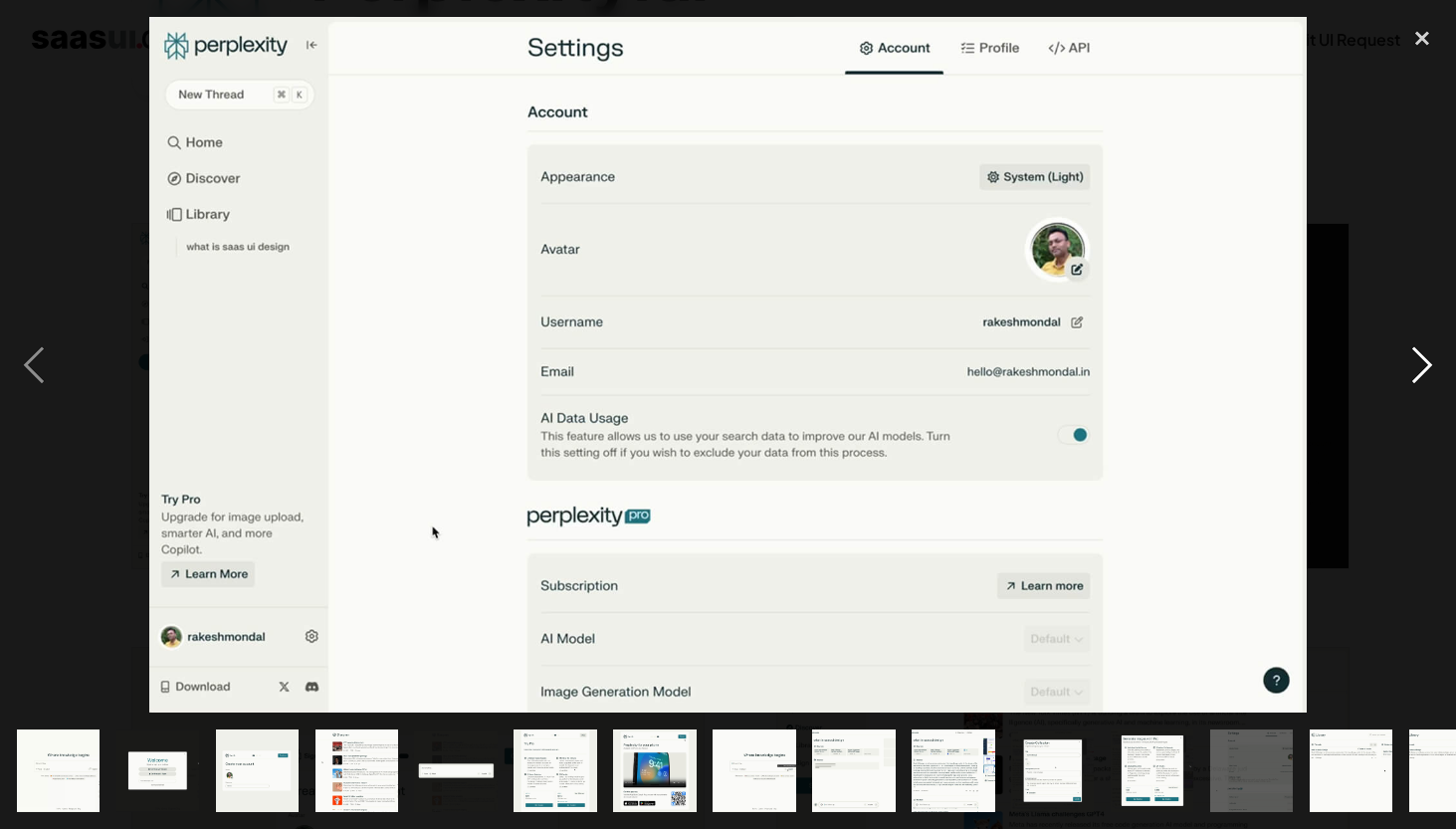 click at bounding box center (1422, 365) 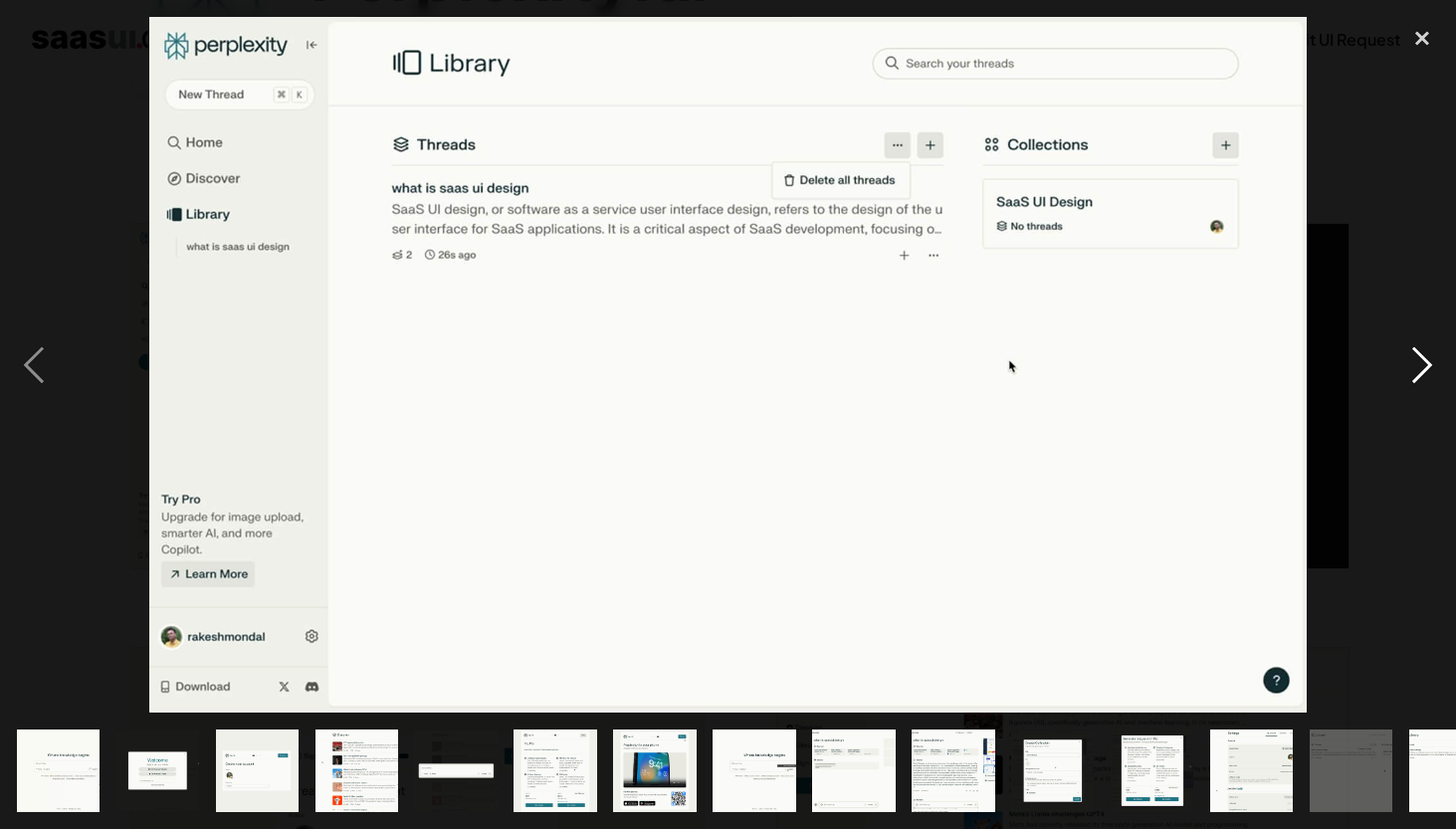 click at bounding box center (1422, 365) 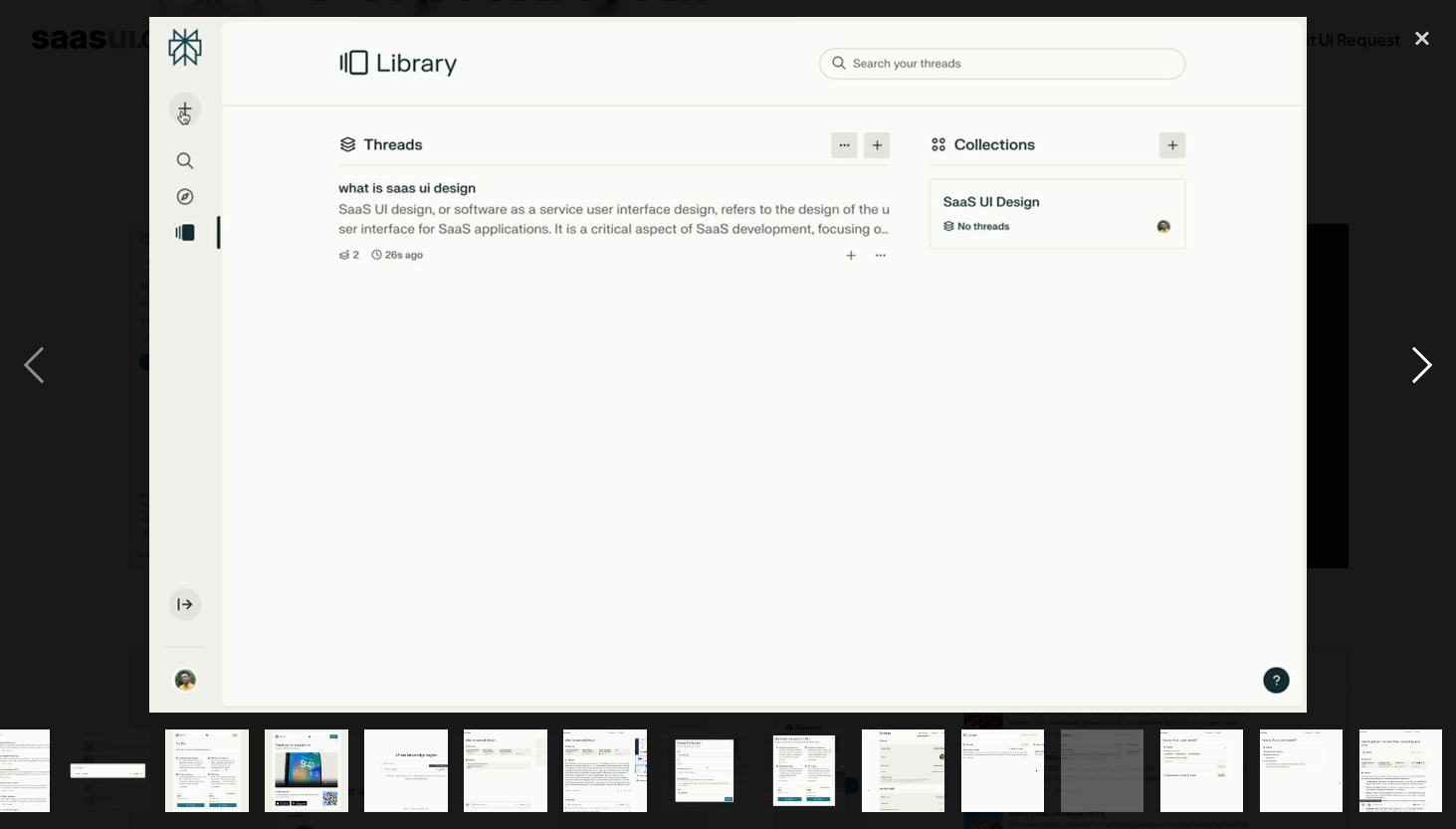 scroll, scrollTop: 0, scrollLeft: 351, axis: horizontal 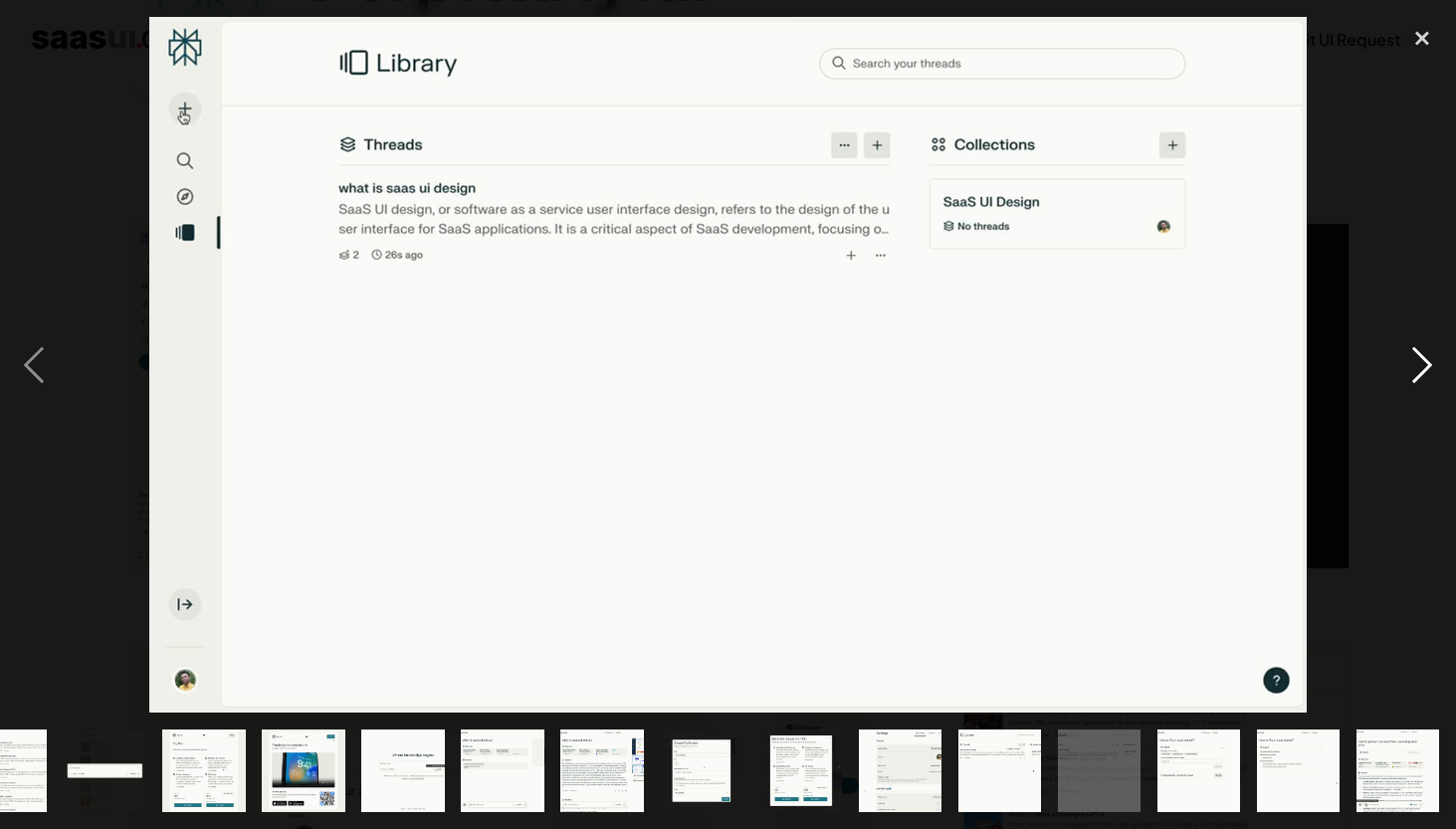 click at bounding box center [1422, 365] 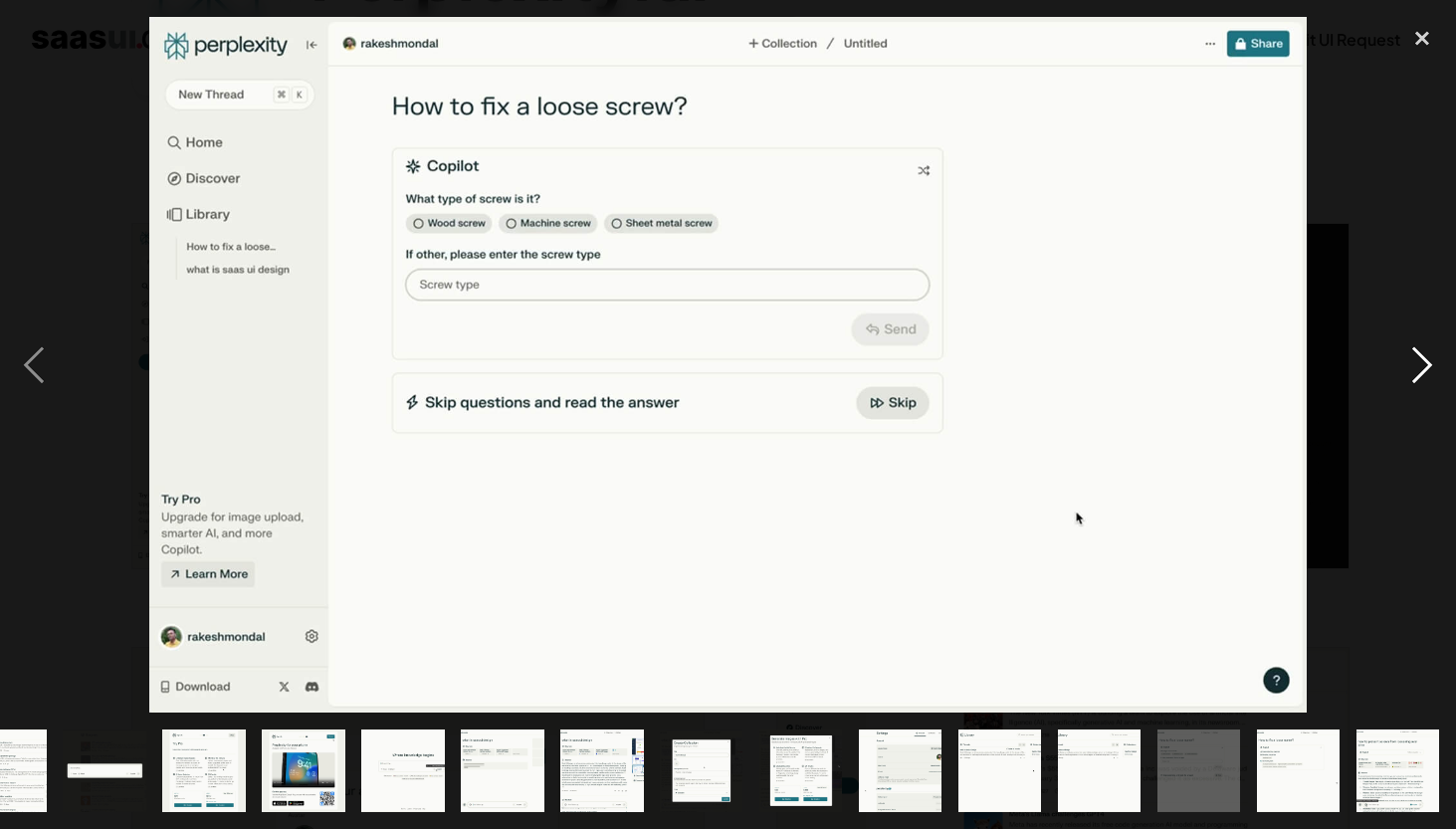 click at bounding box center [1422, 365] 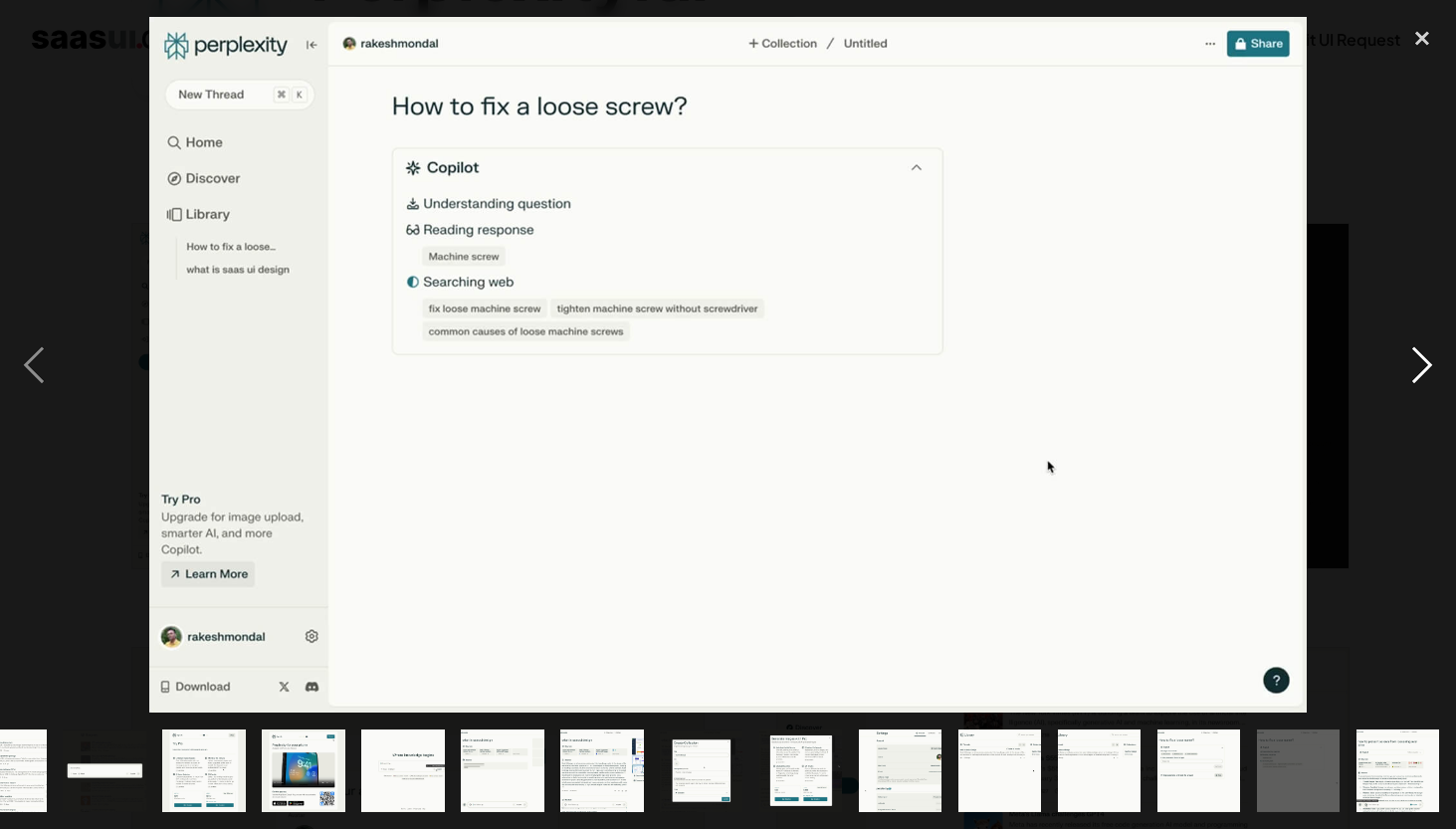 click at bounding box center [1422, 365] 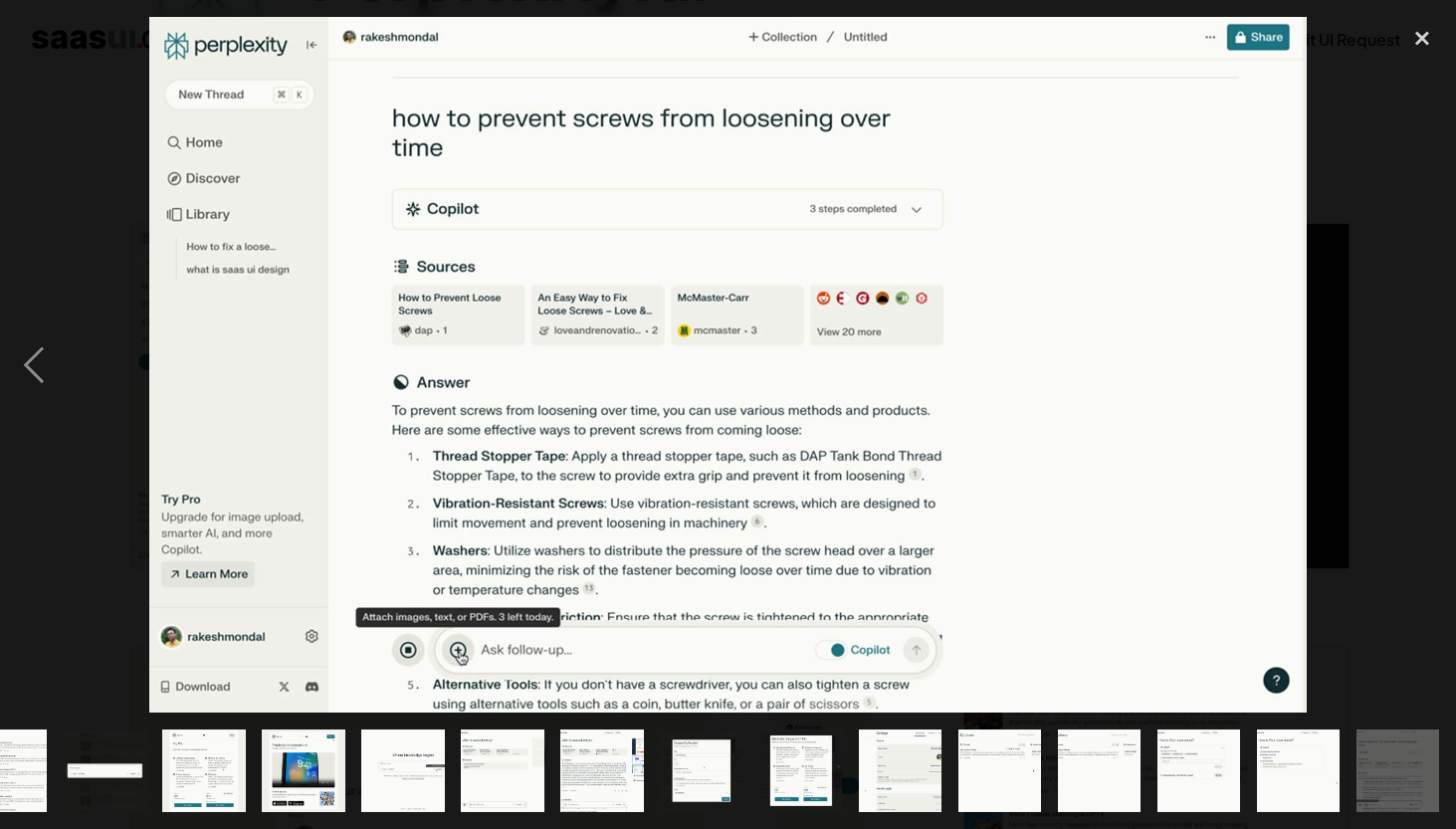 click at bounding box center (1422, 365) 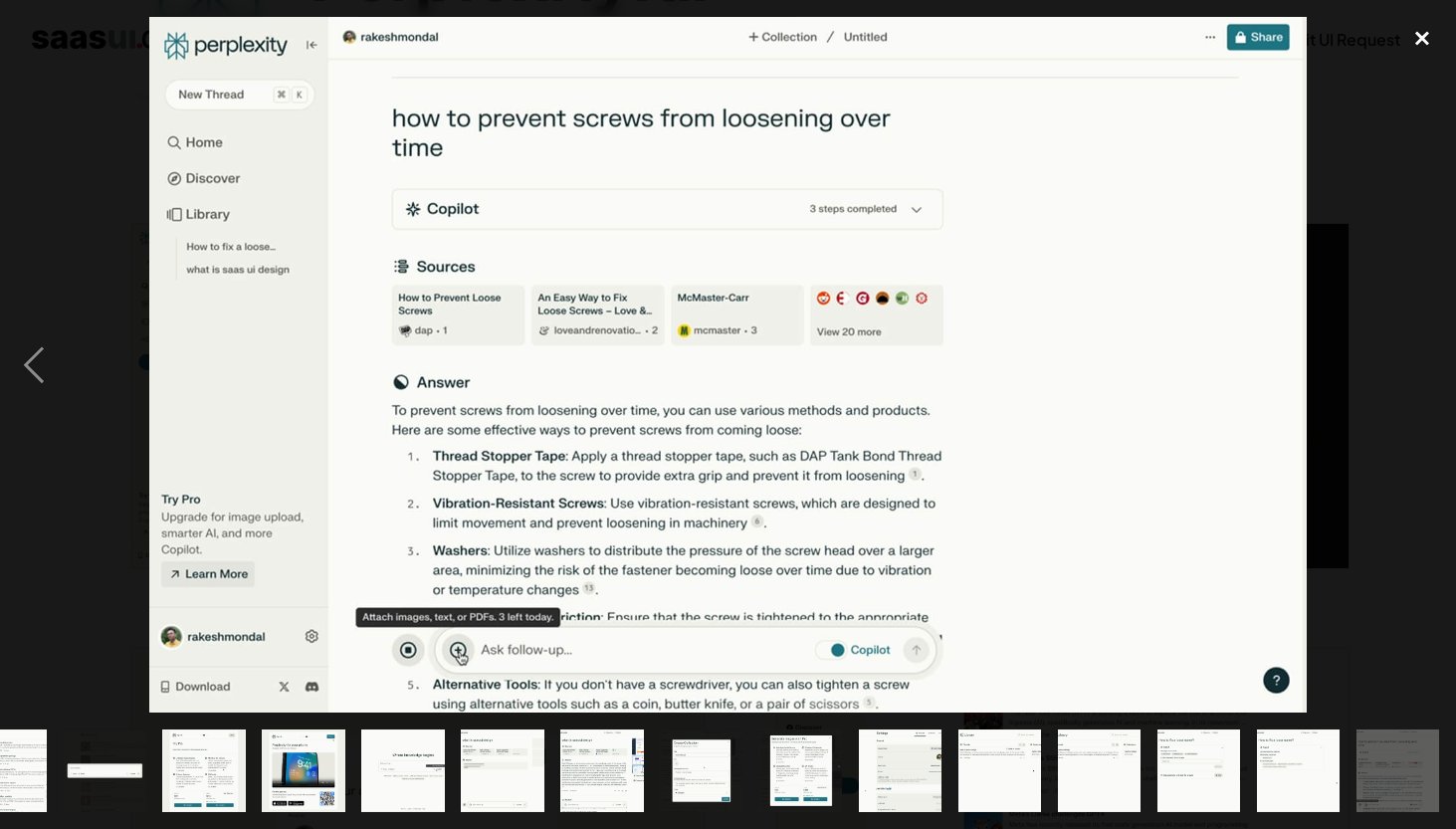 click at bounding box center (1422, 39) 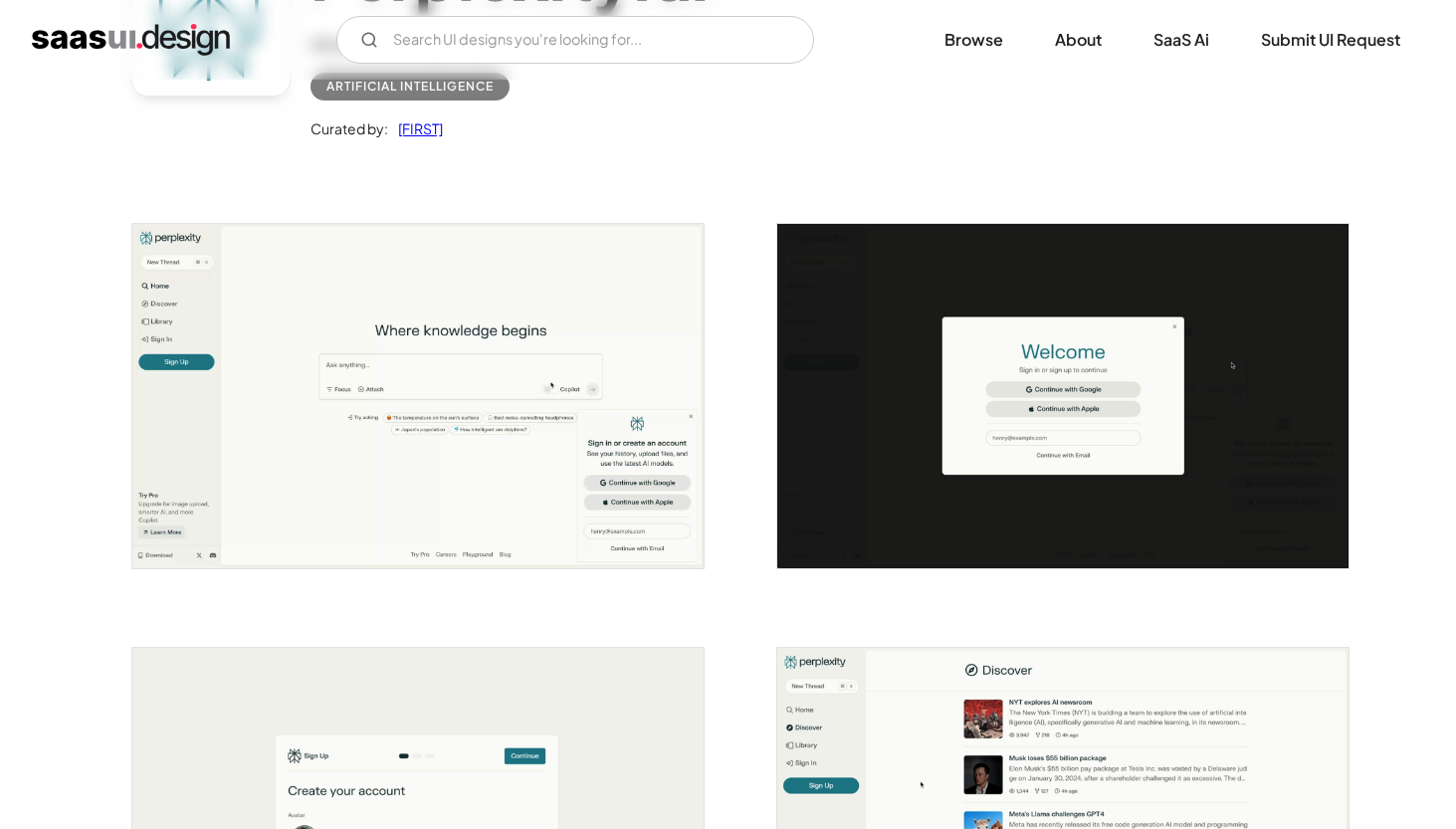 scroll, scrollTop: 0, scrollLeft: 0, axis: both 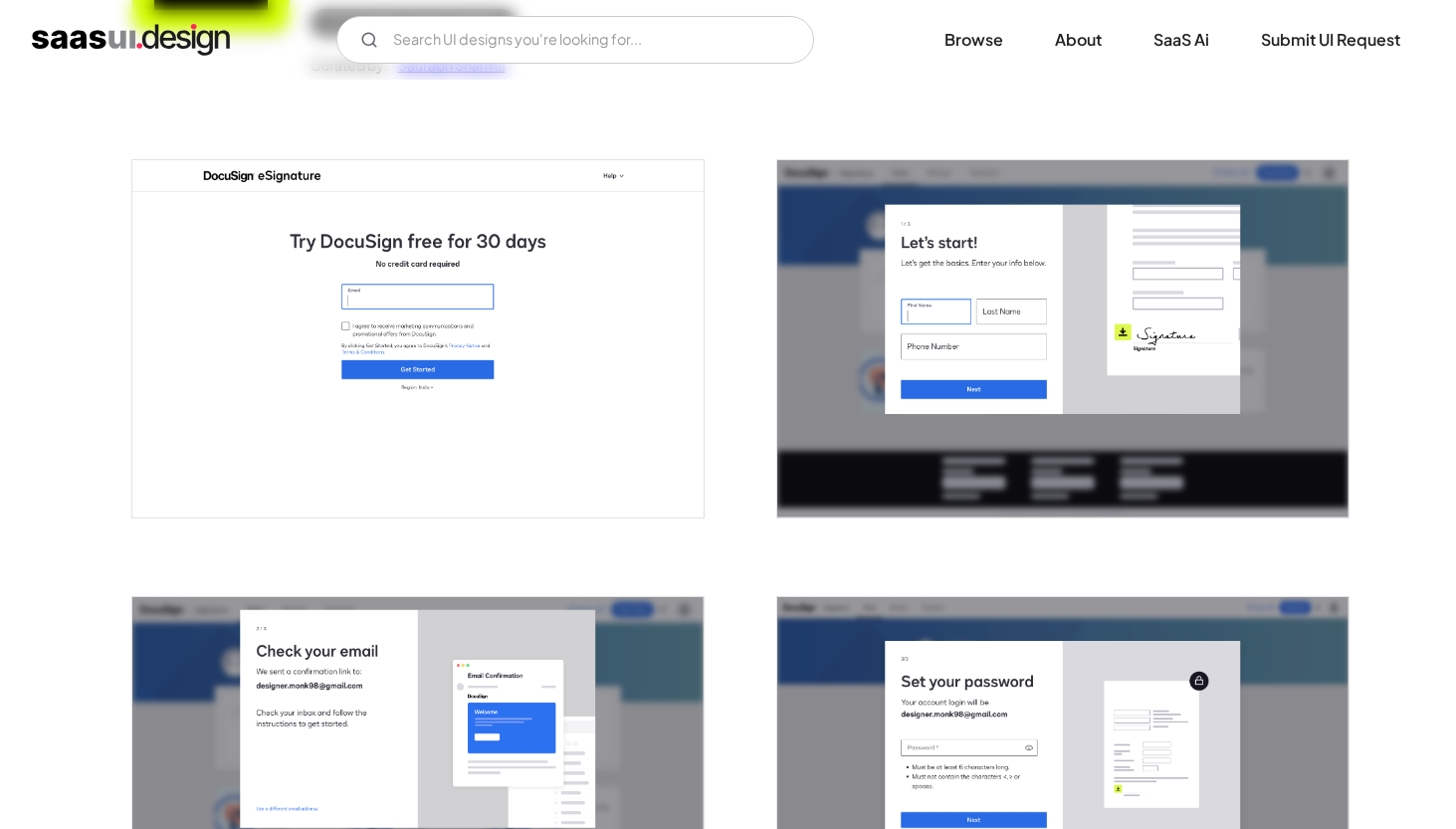 click at bounding box center (418, 338) 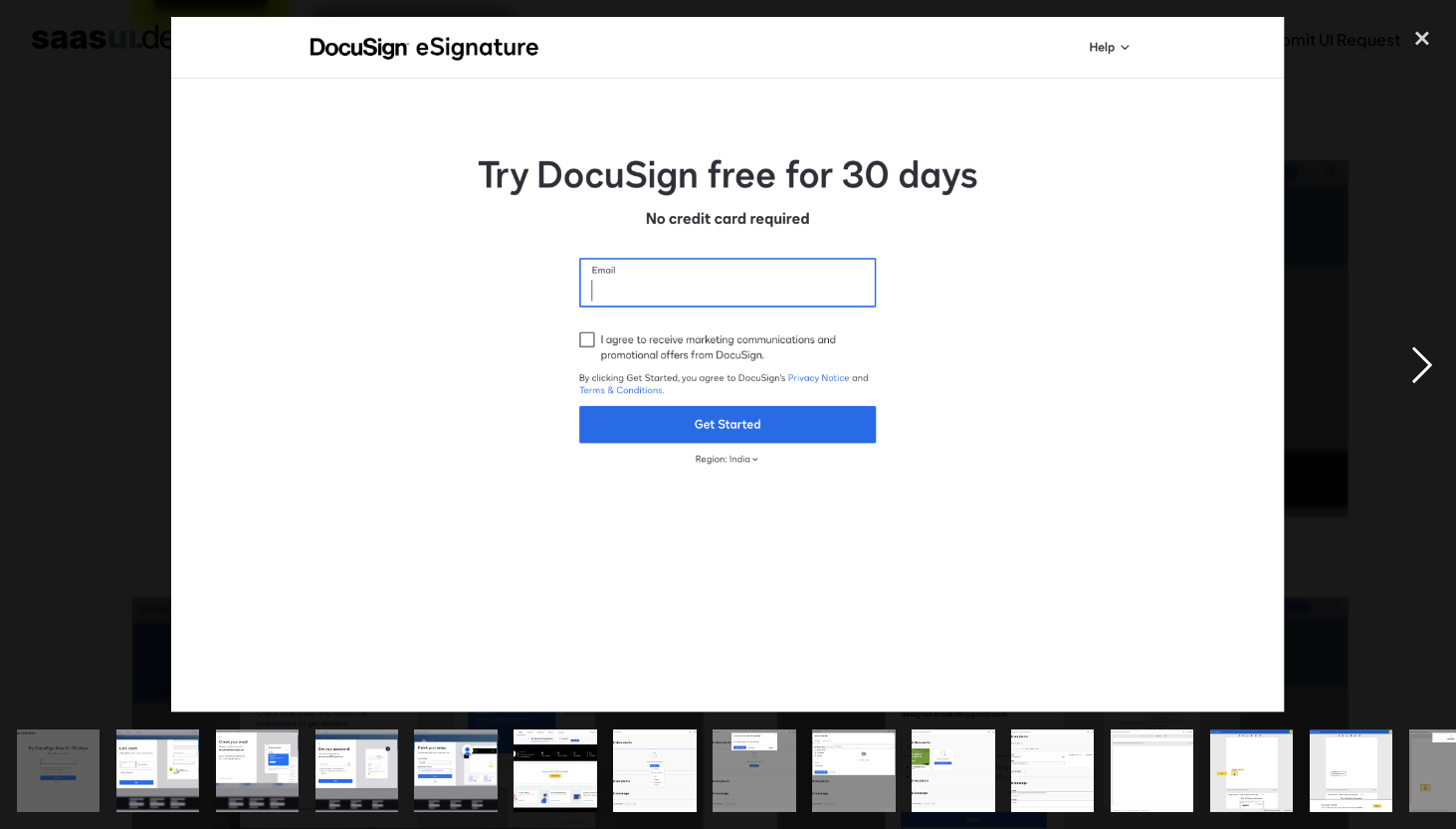 click at bounding box center [1422, 365] 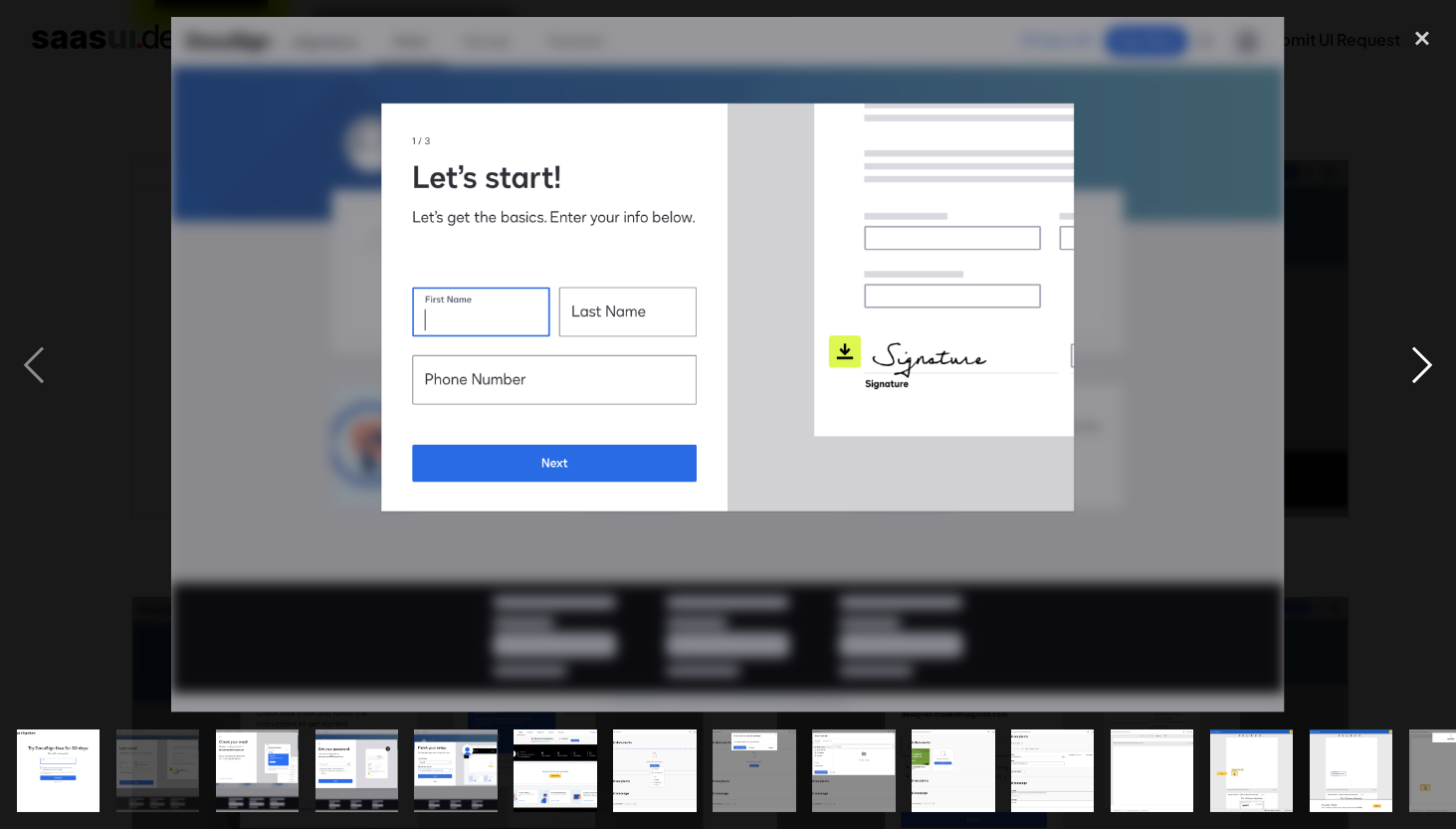 click at bounding box center (1422, 365) 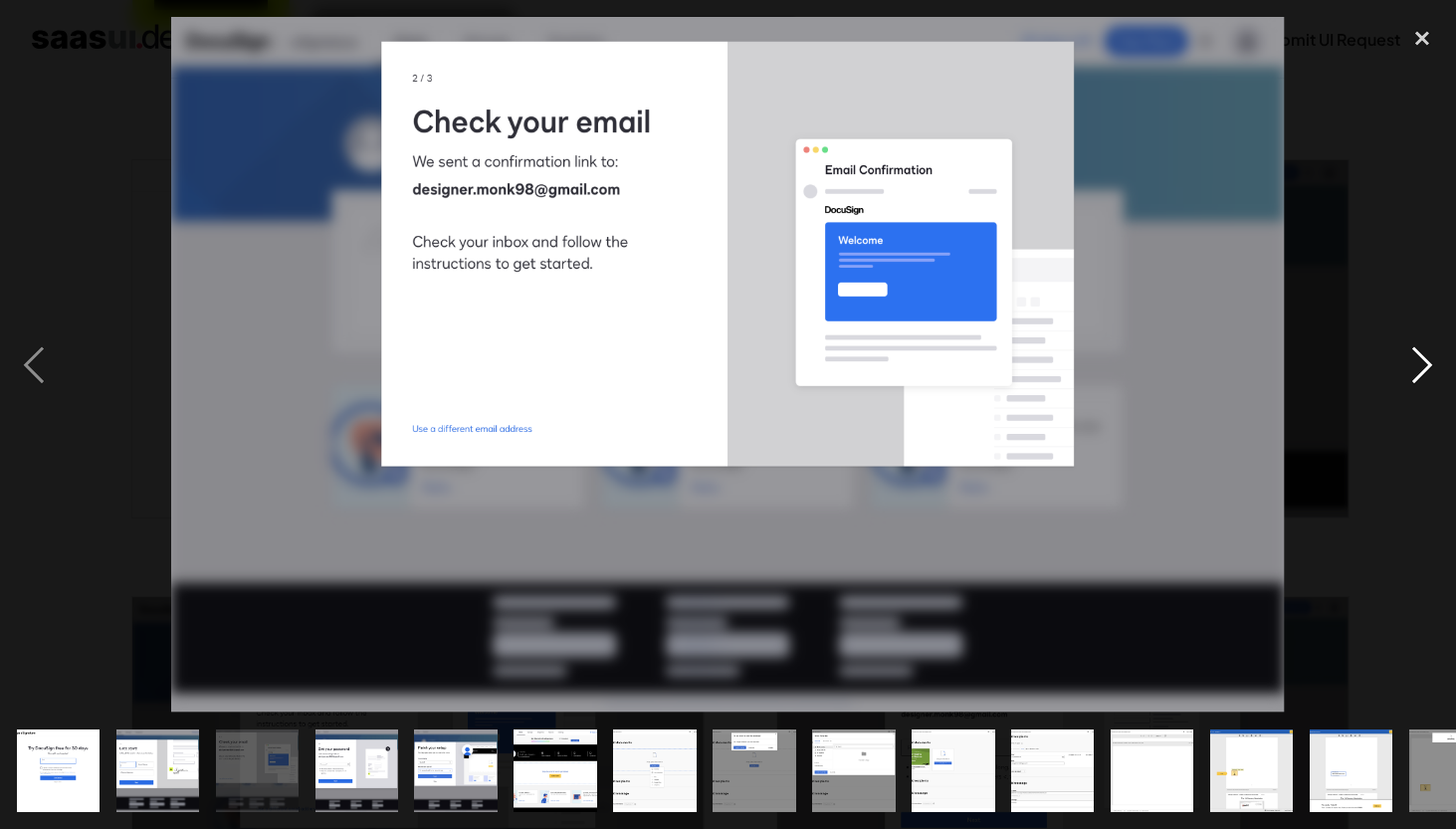 click at bounding box center (1422, 365) 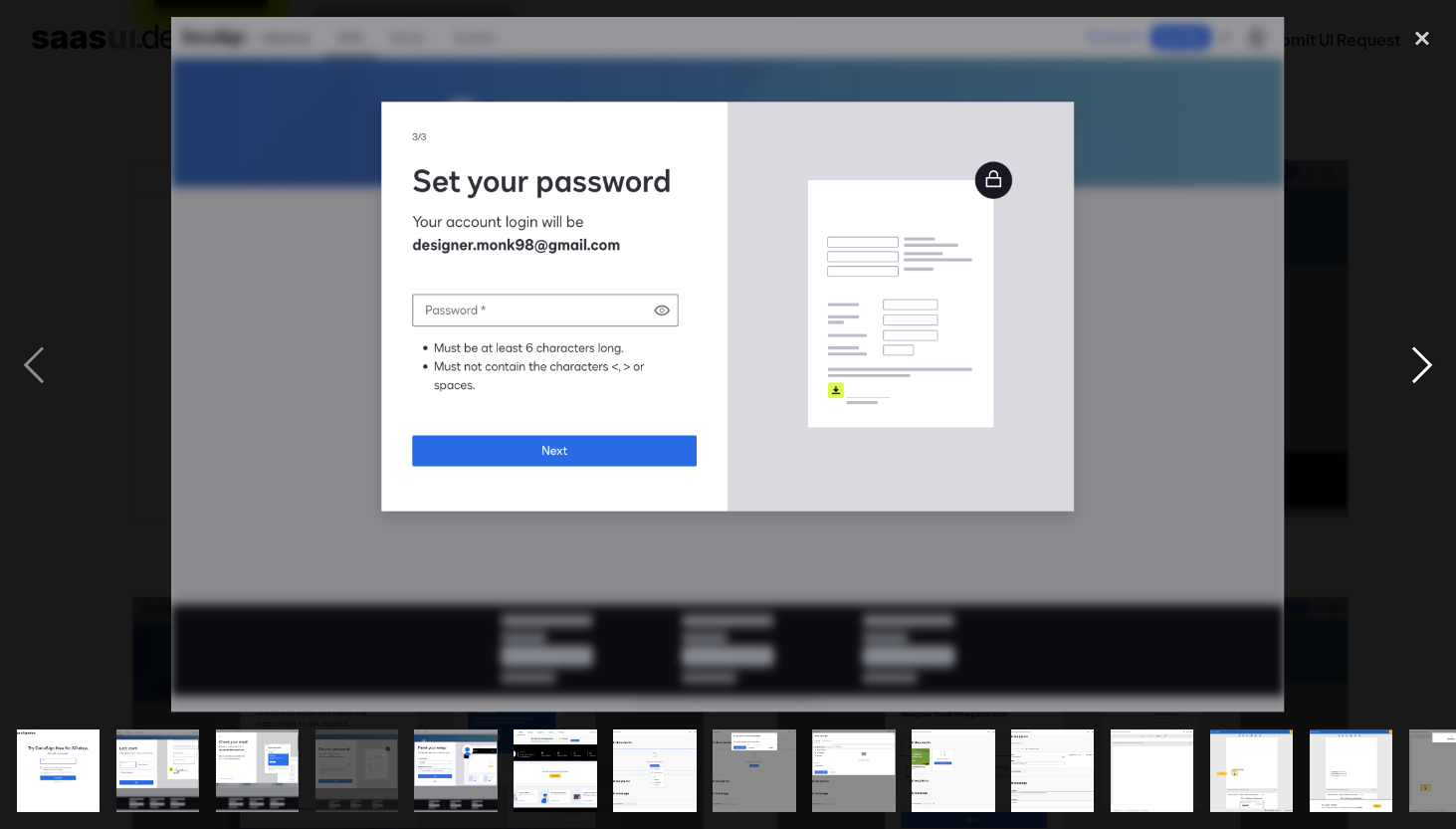 click at bounding box center [1422, 365] 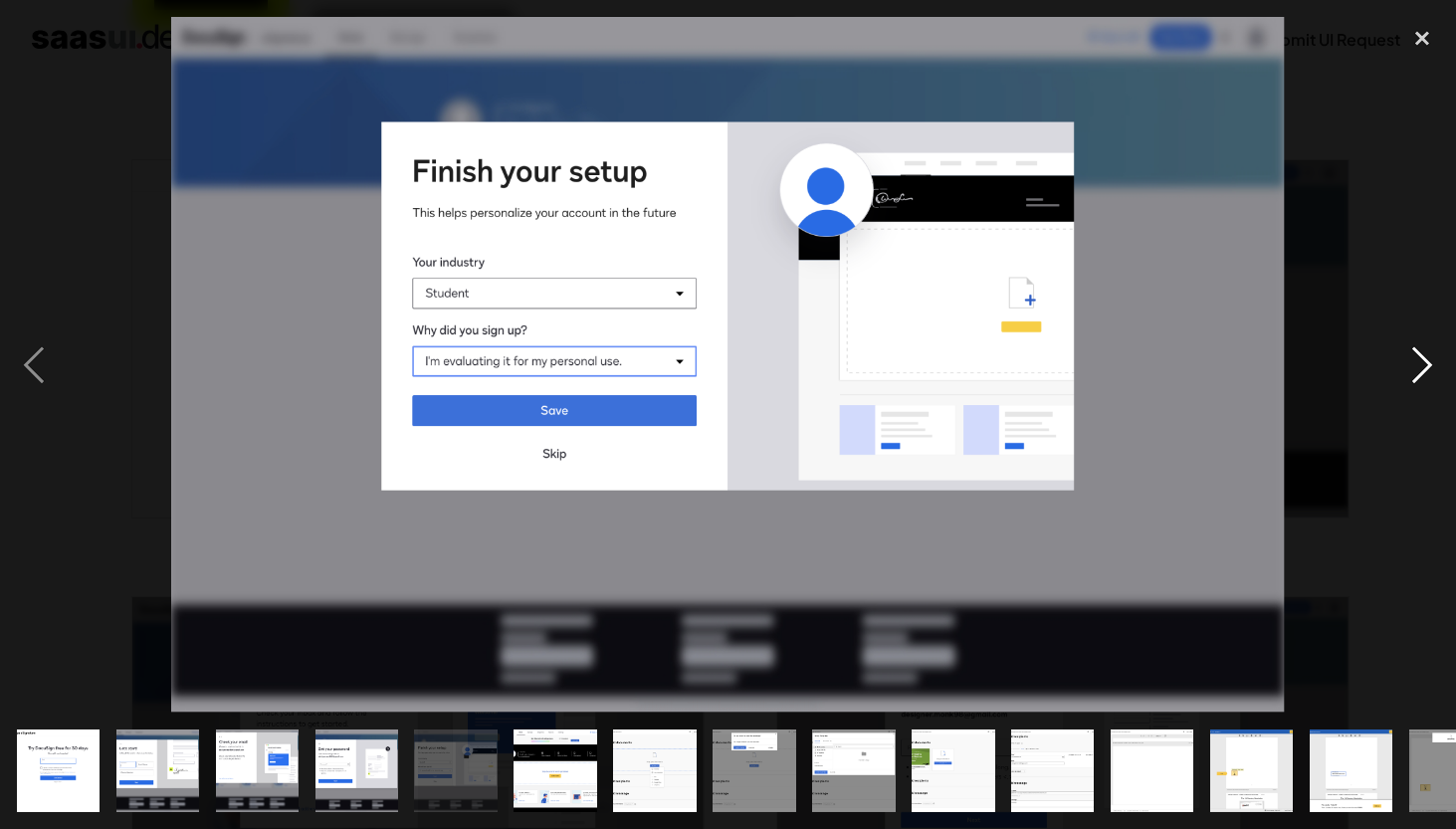 click at bounding box center [1422, 365] 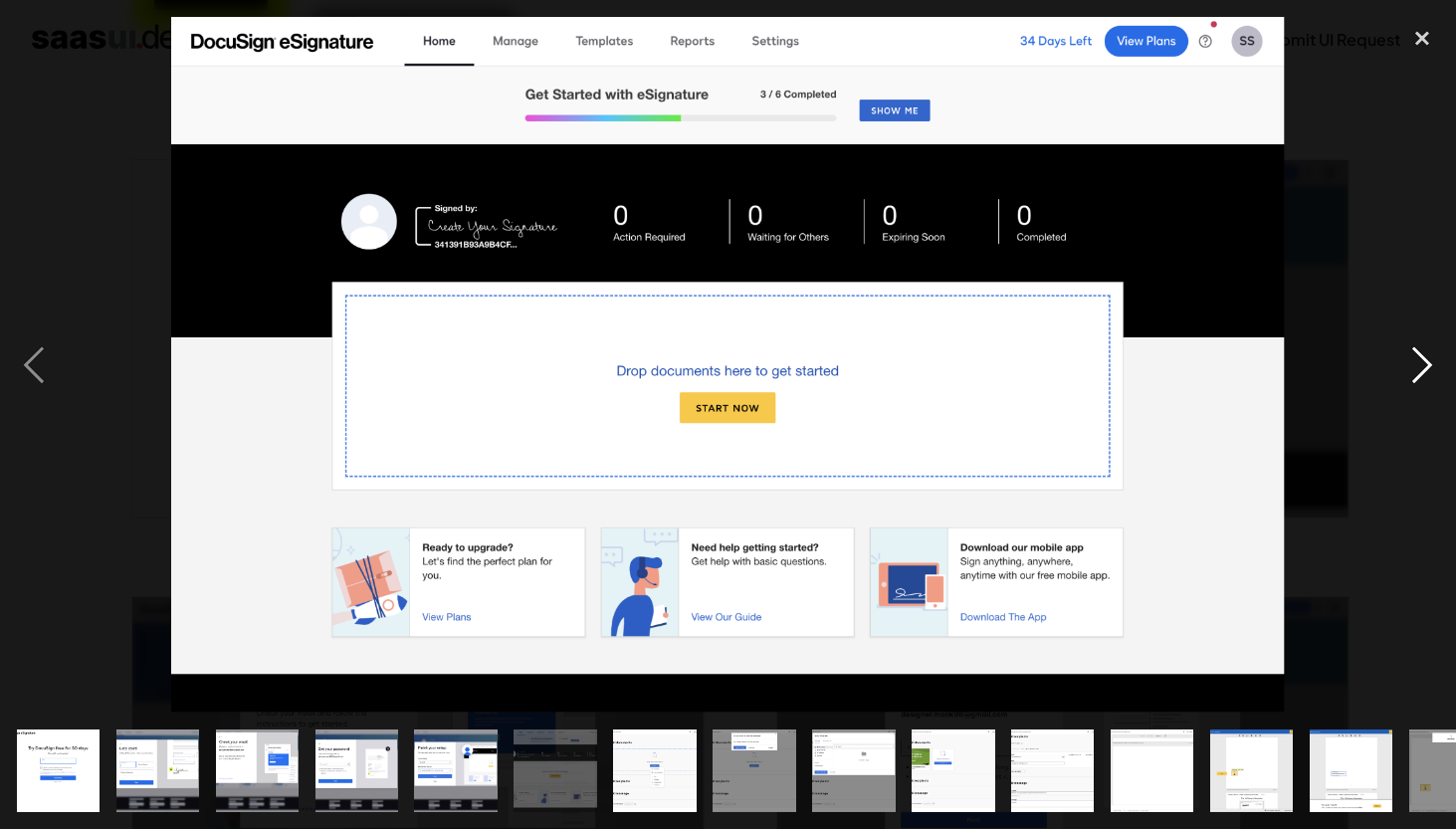 click at bounding box center (1422, 365) 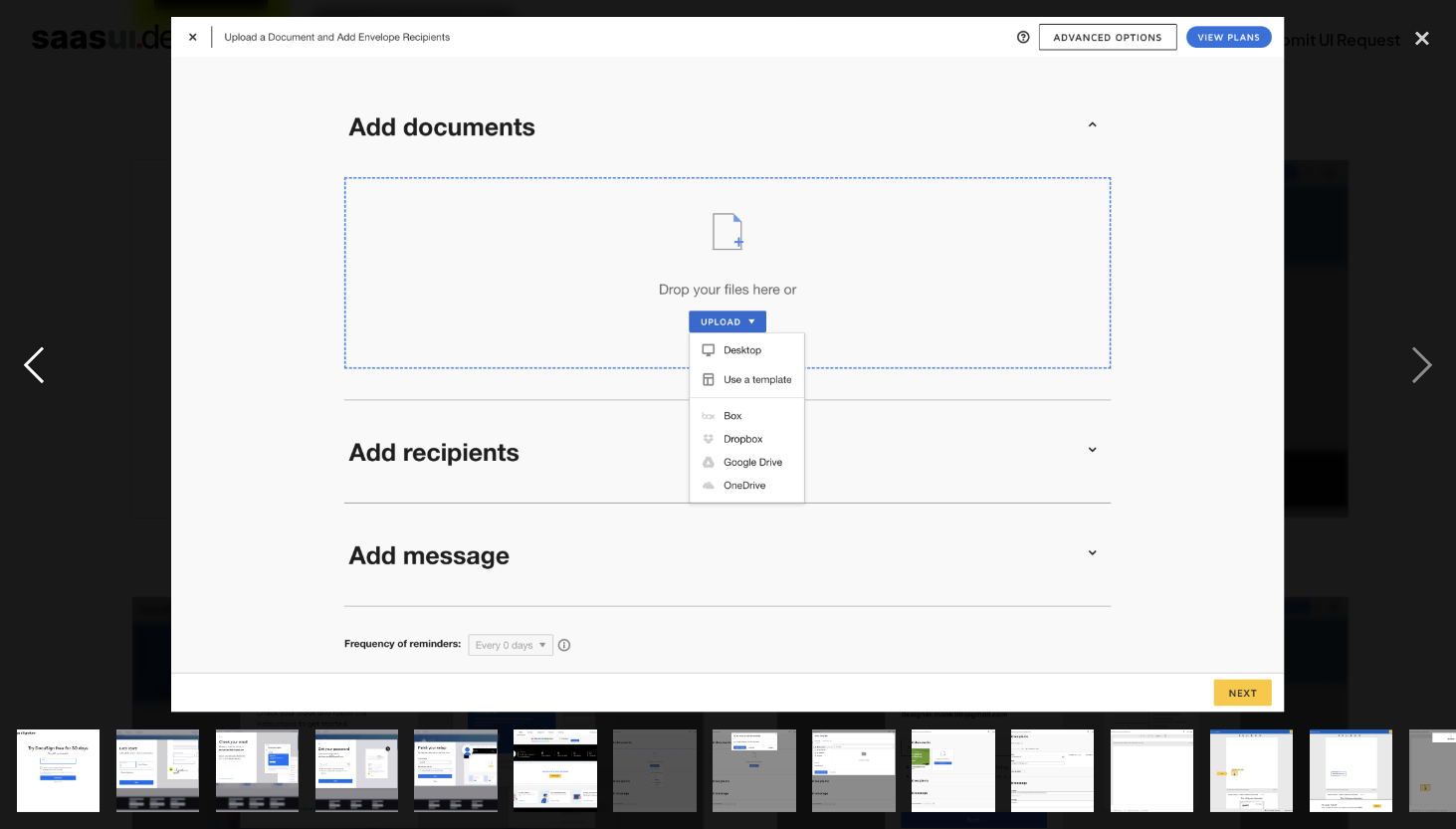 click at bounding box center (34, 365) 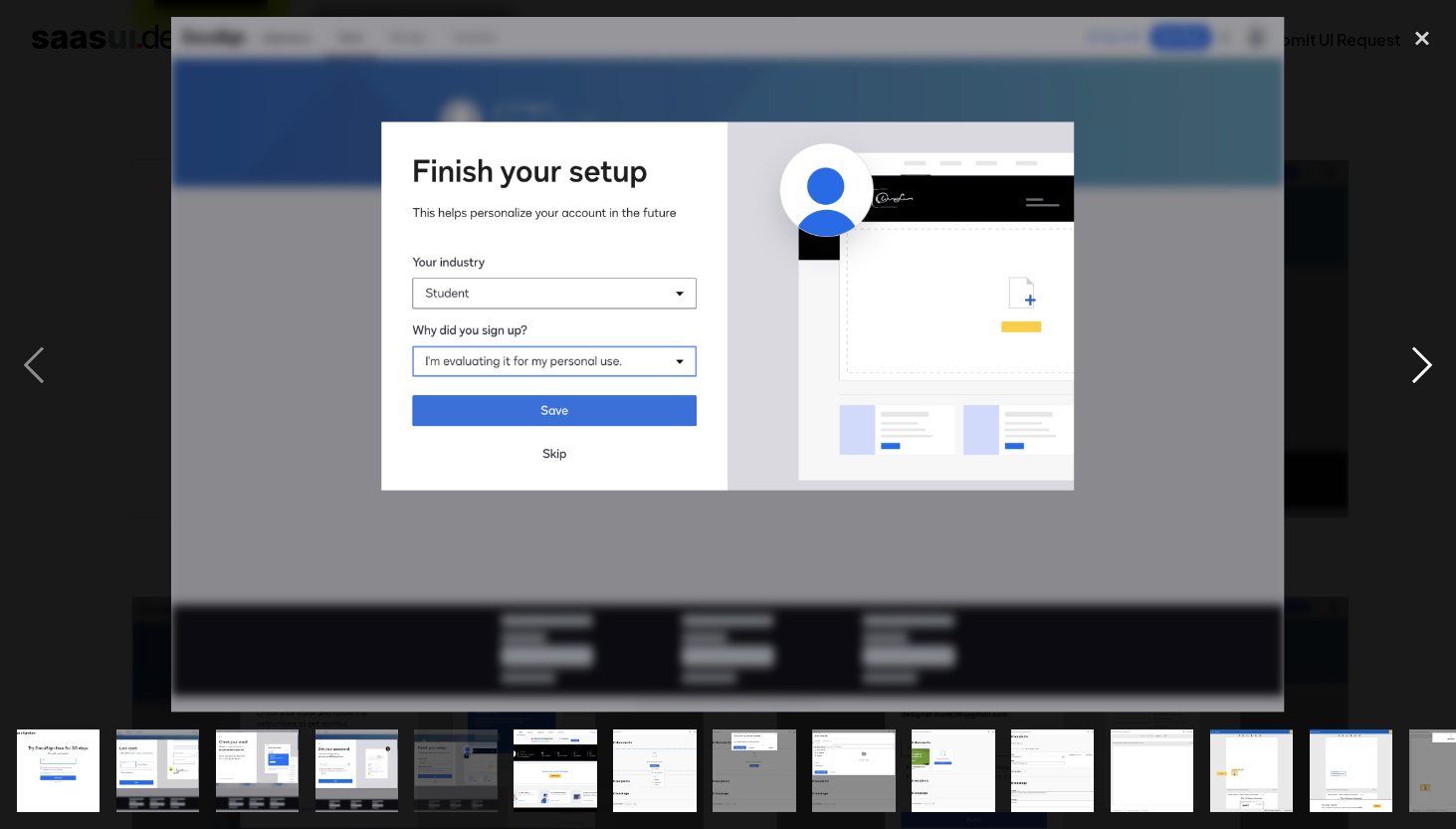 click at bounding box center [1422, 365] 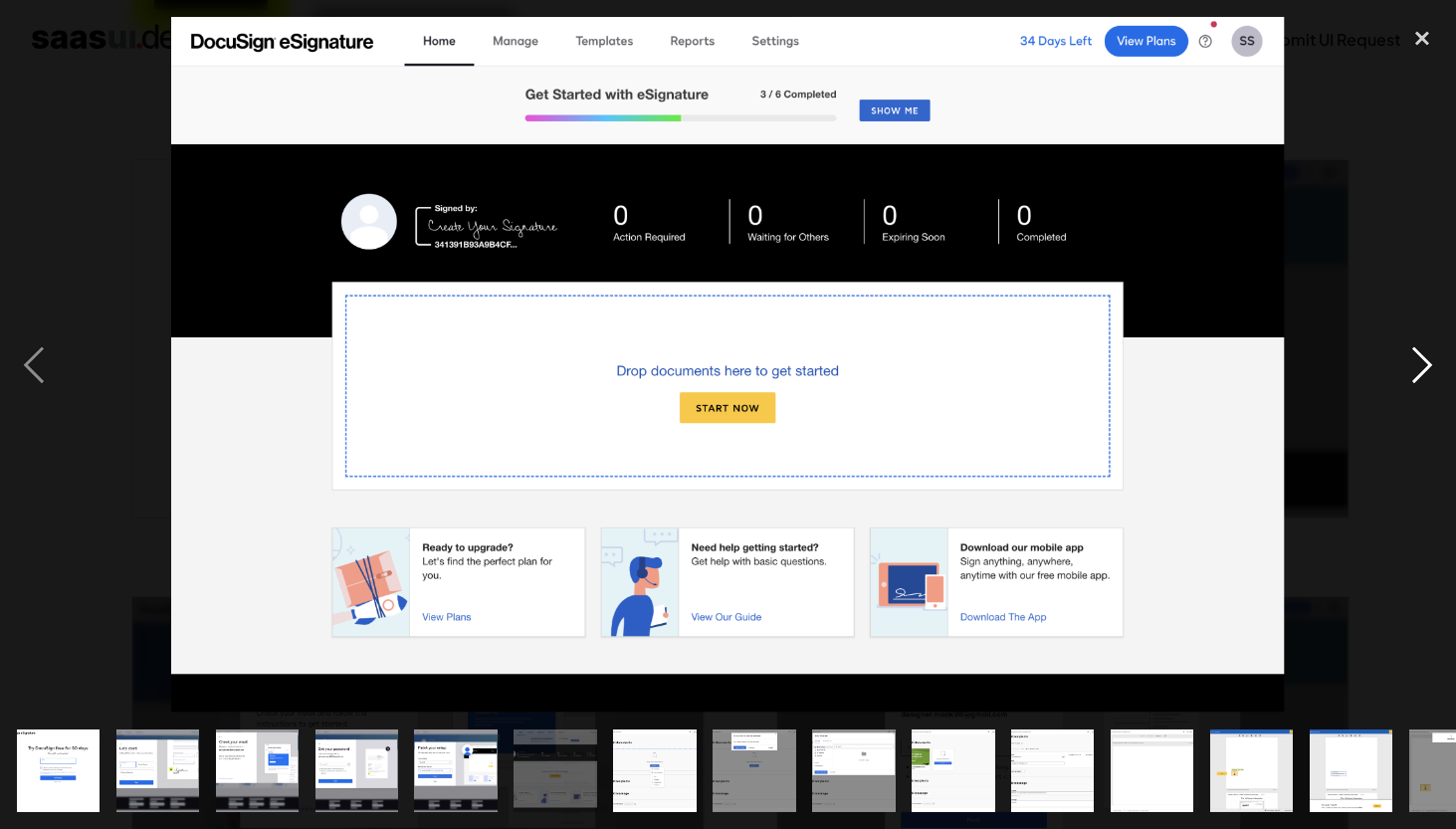 click at bounding box center [1422, 365] 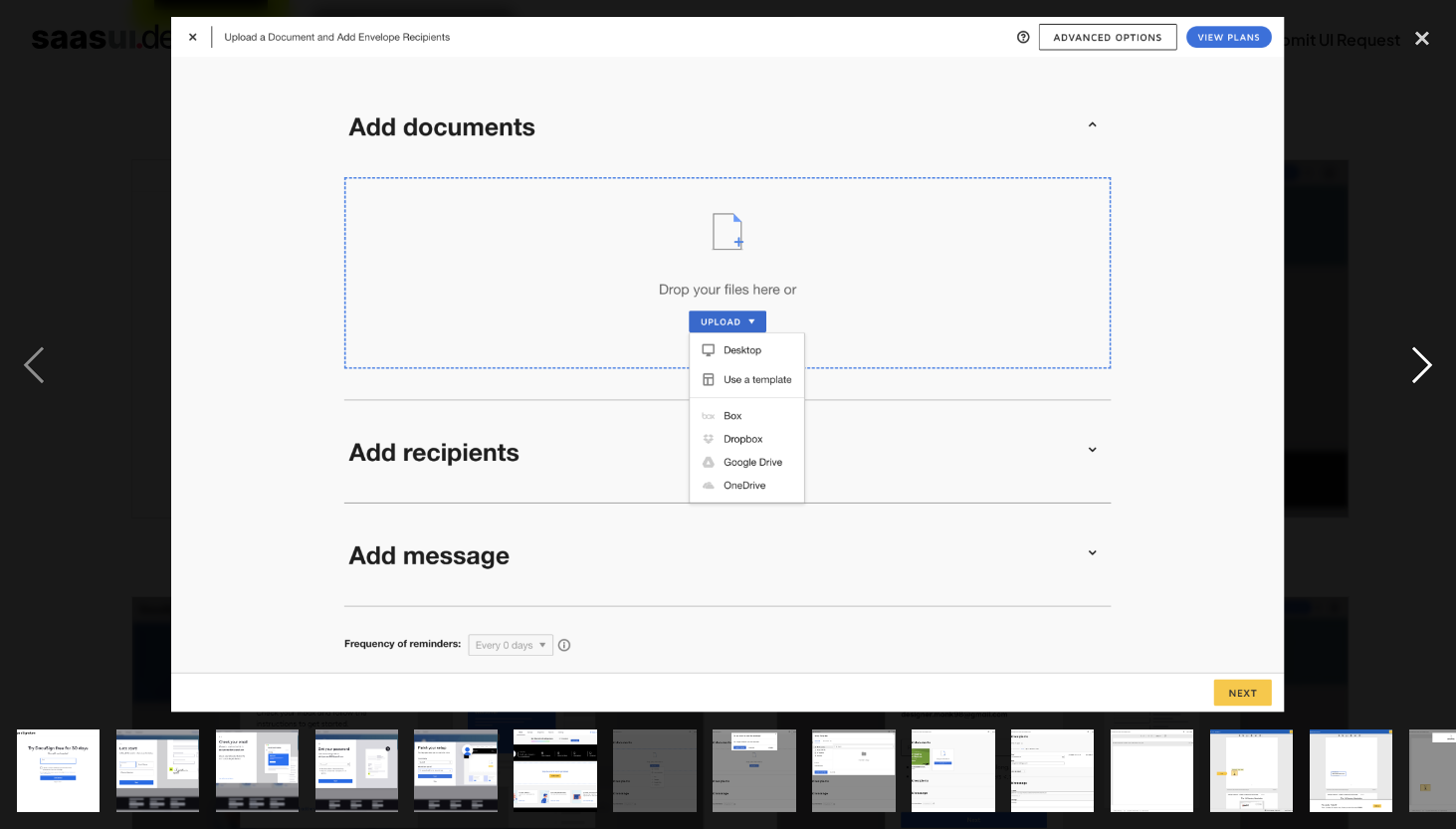 click at bounding box center [1422, 365] 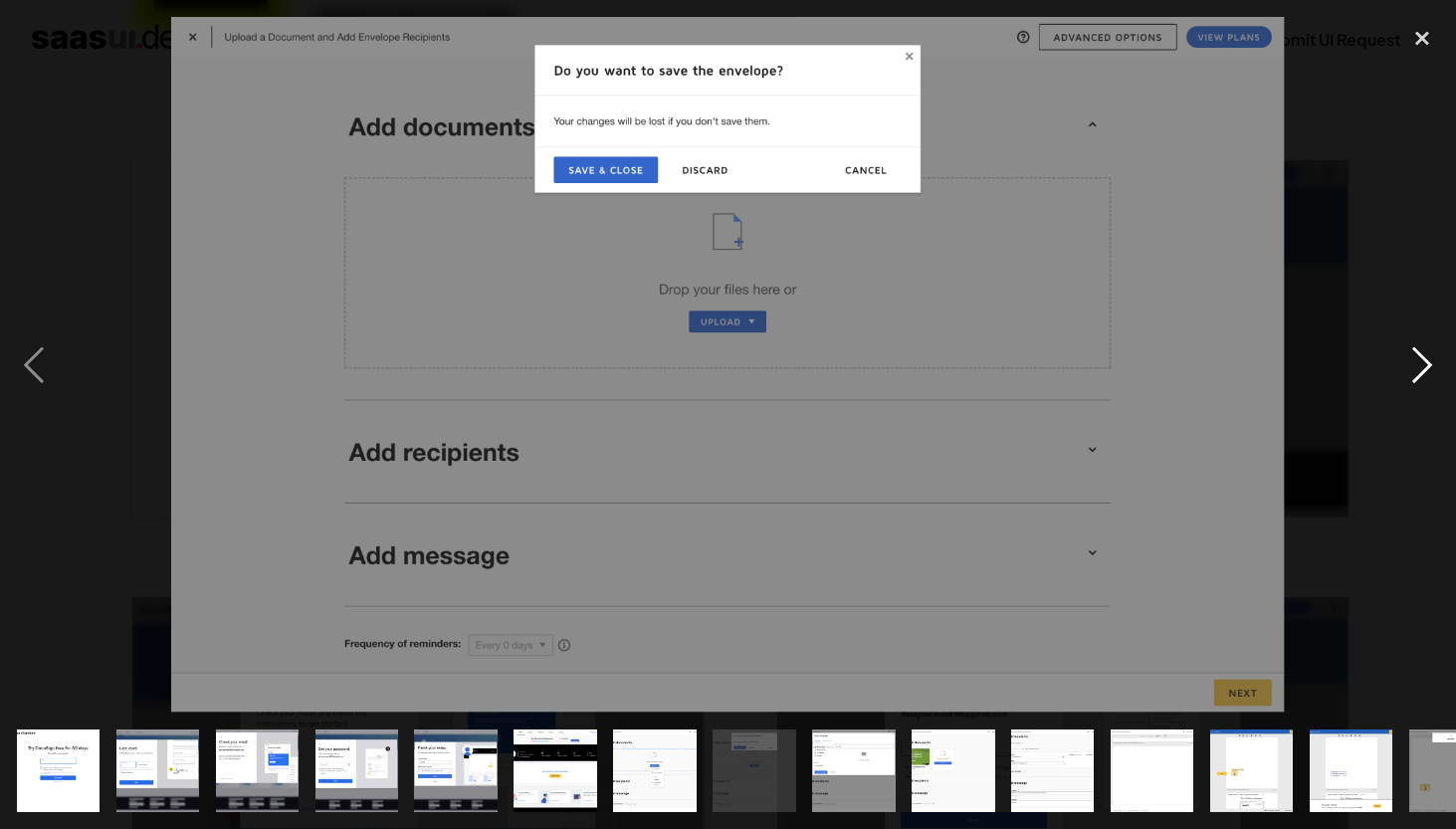 click at bounding box center [1422, 365] 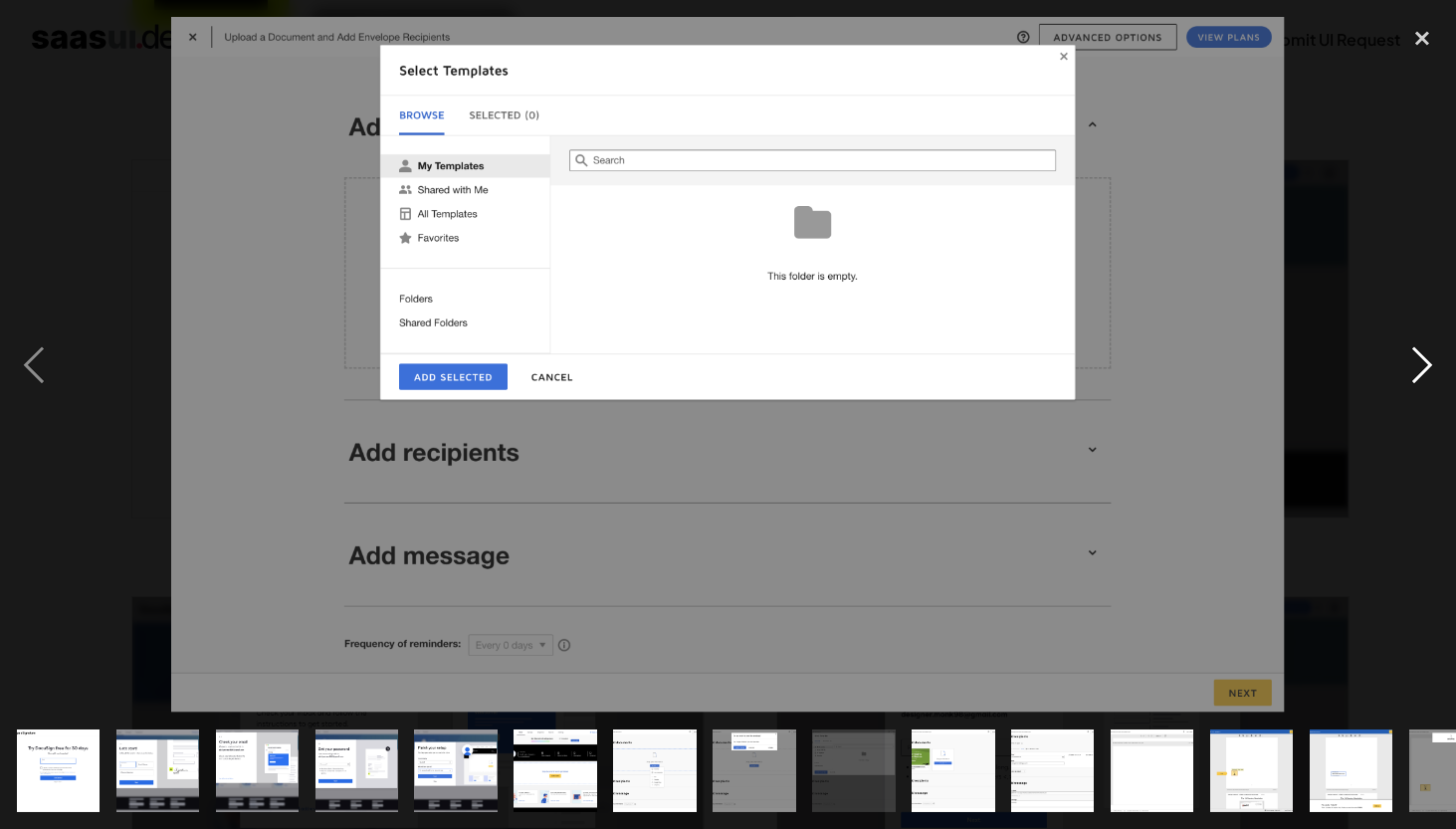 click at bounding box center (1422, 365) 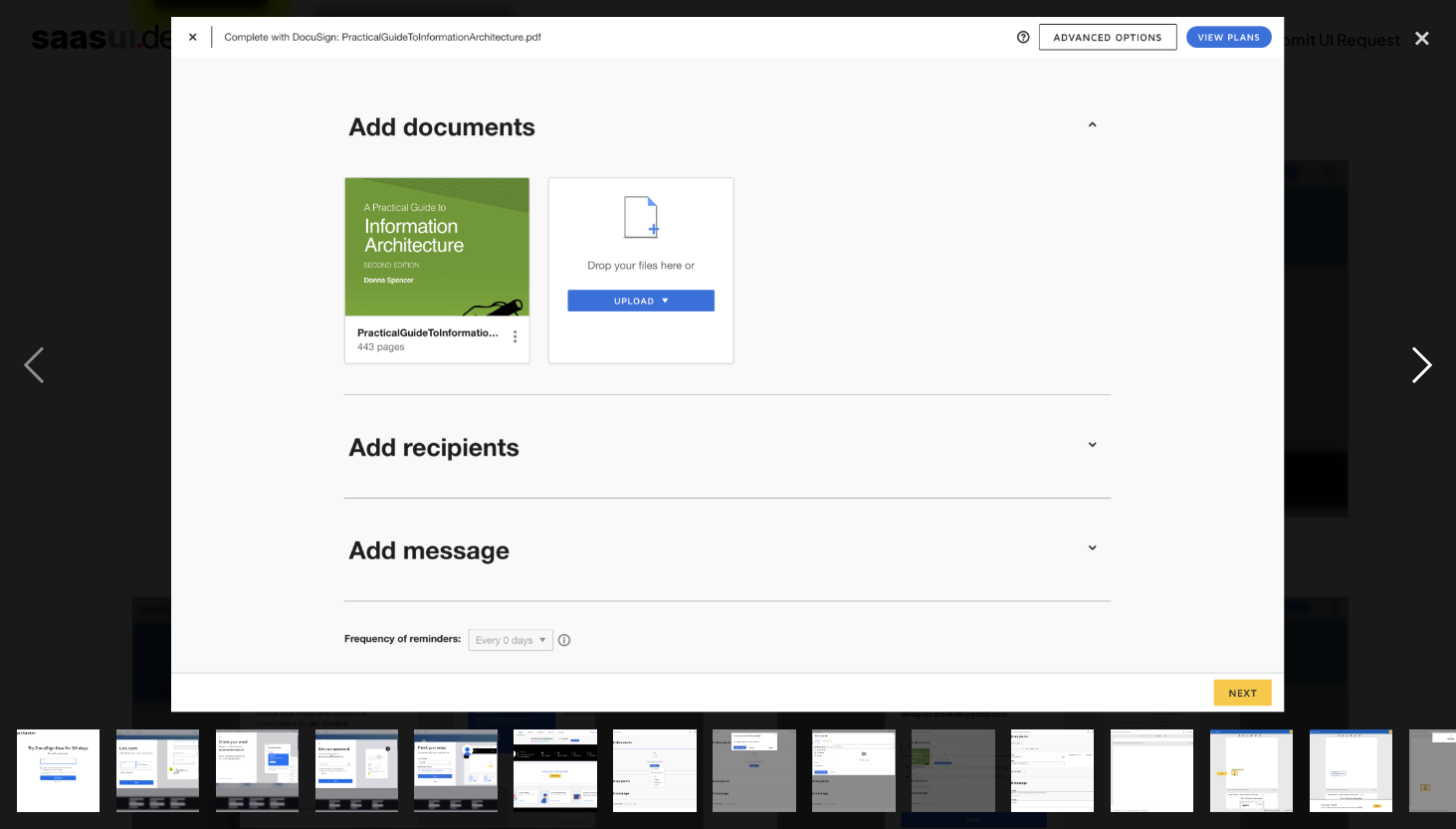 click at bounding box center (1422, 365) 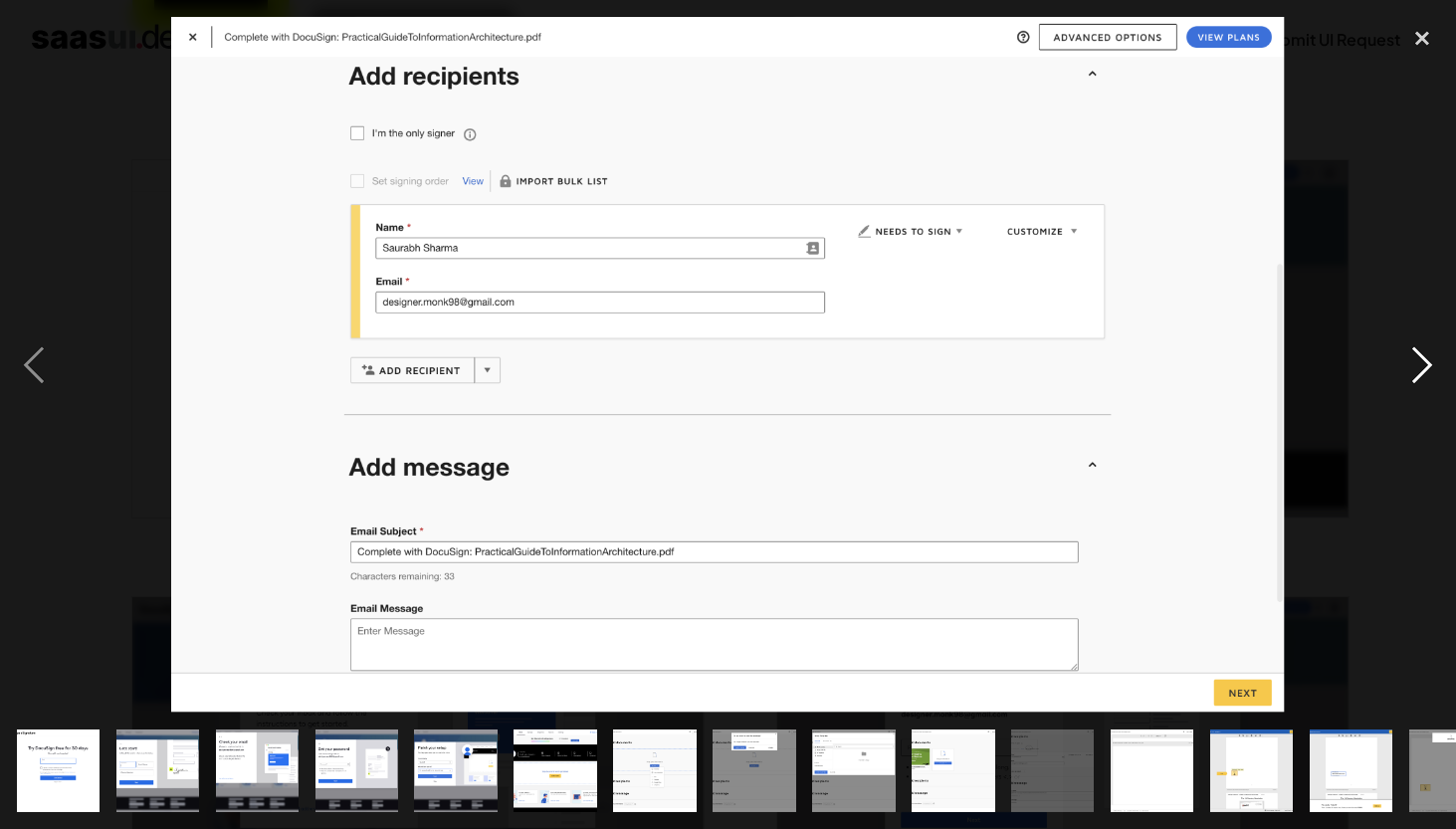 click at bounding box center (1422, 365) 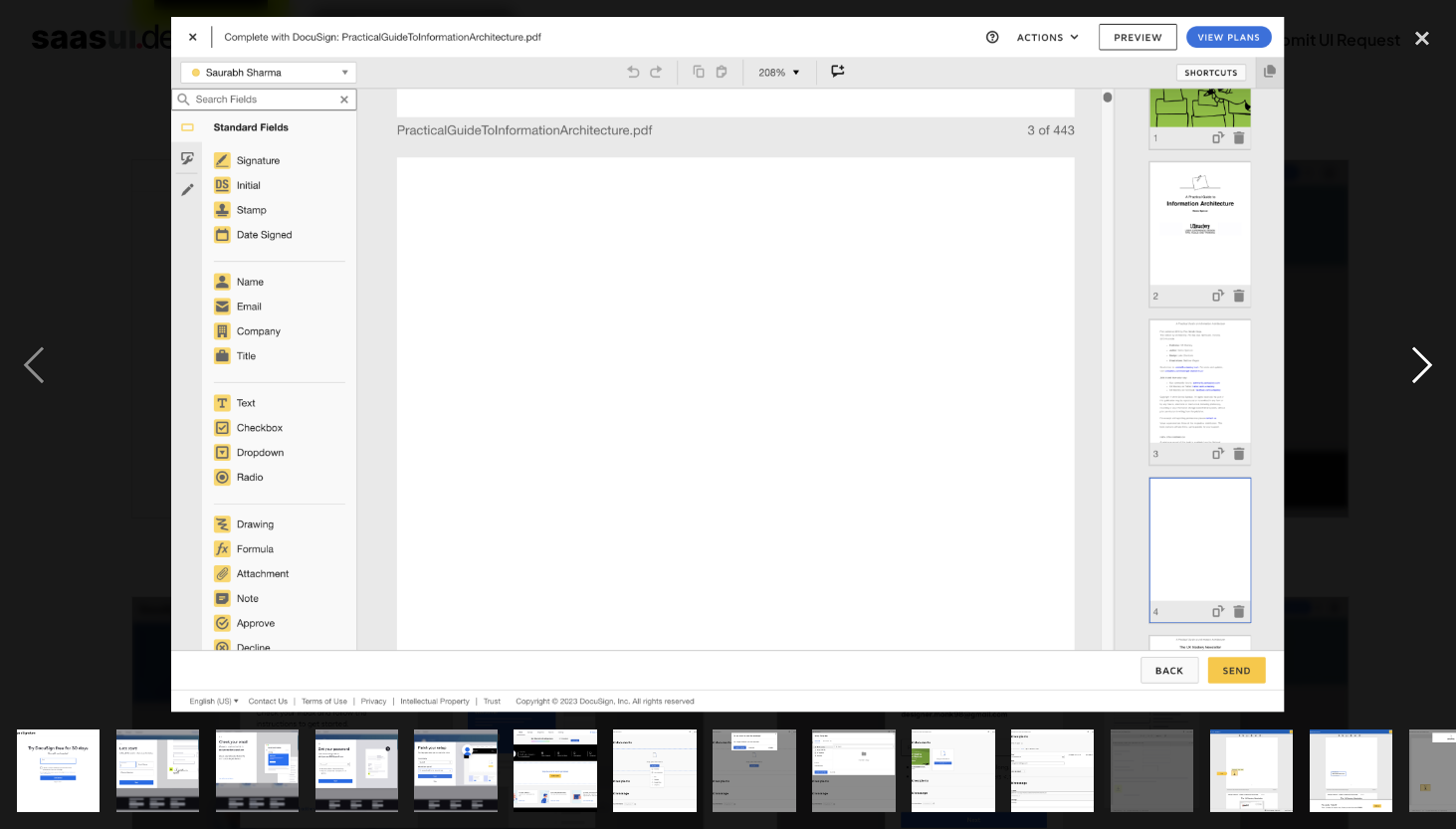 click at bounding box center (1422, 365) 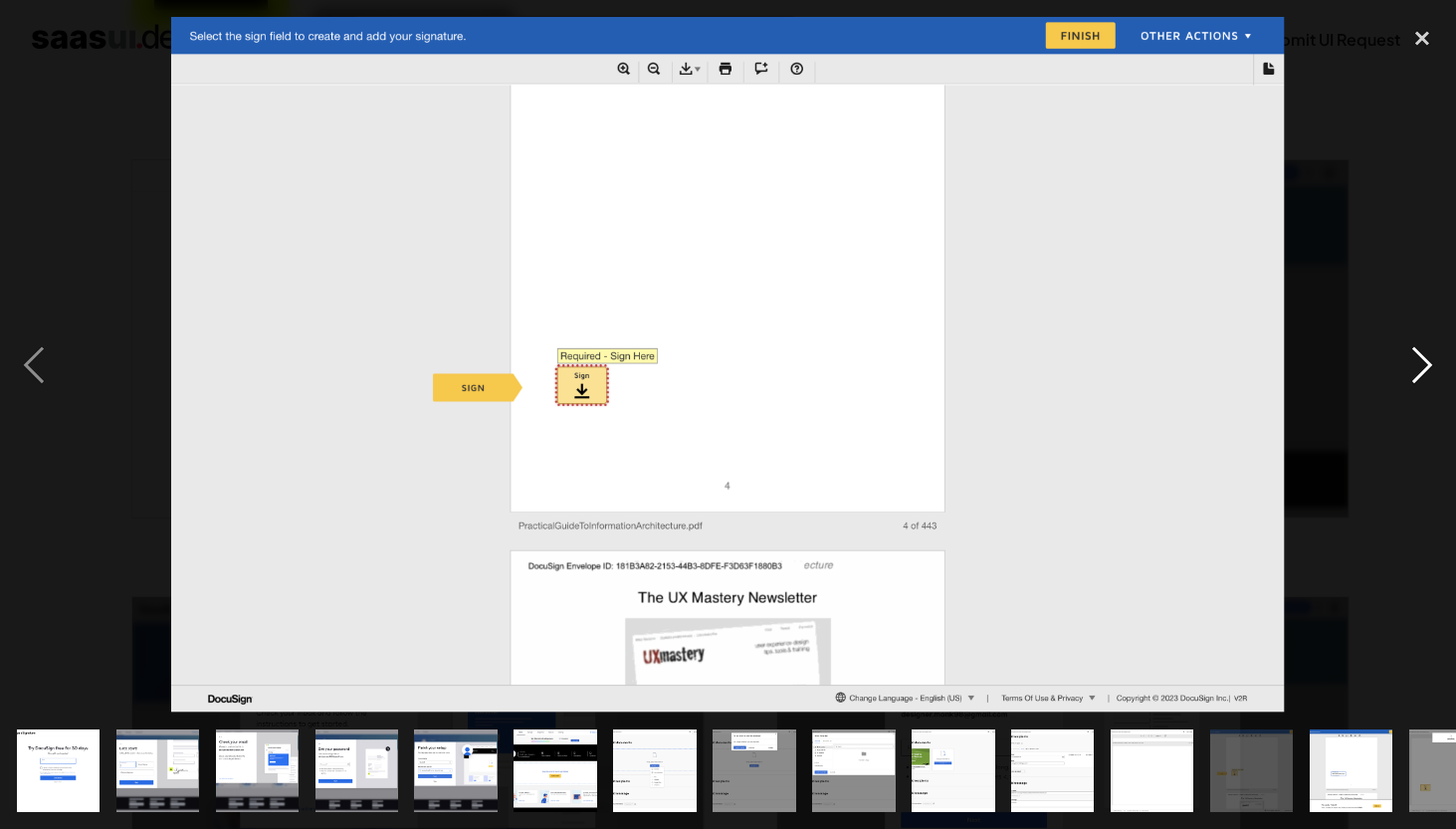 click at bounding box center [1422, 365] 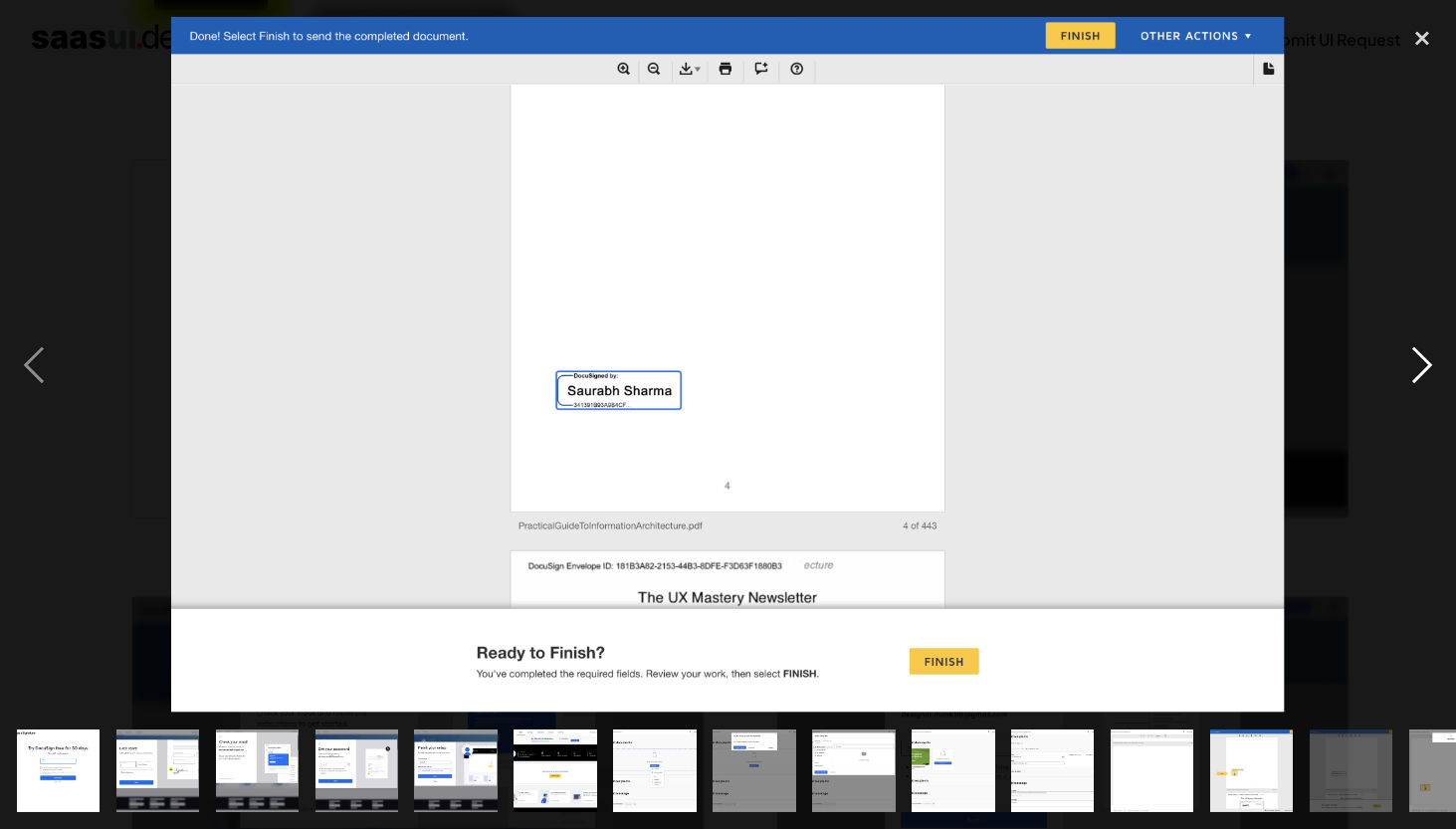click at bounding box center [1422, 365] 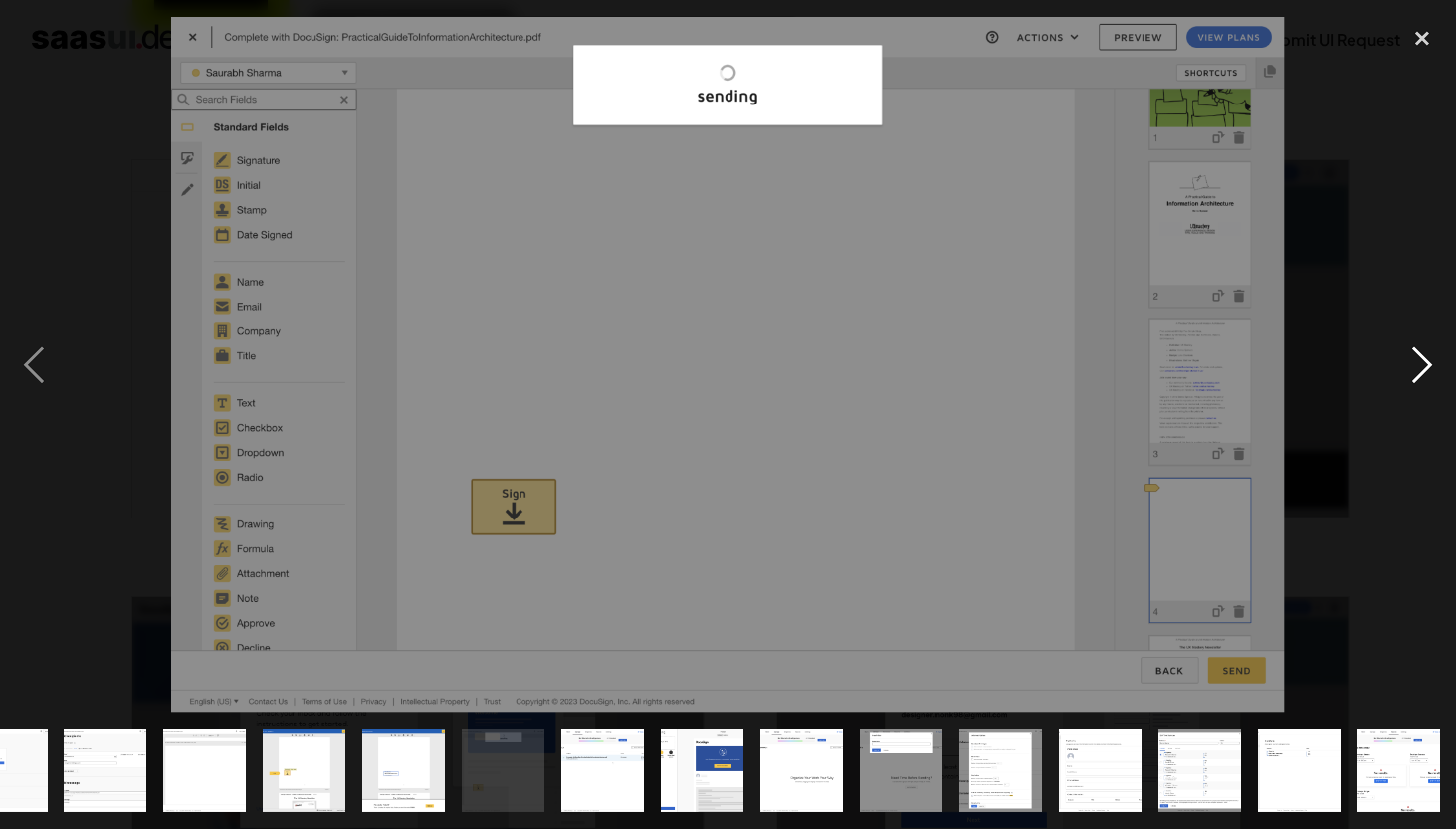 scroll, scrollTop: 0, scrollLeft: 948, axis: horizontal 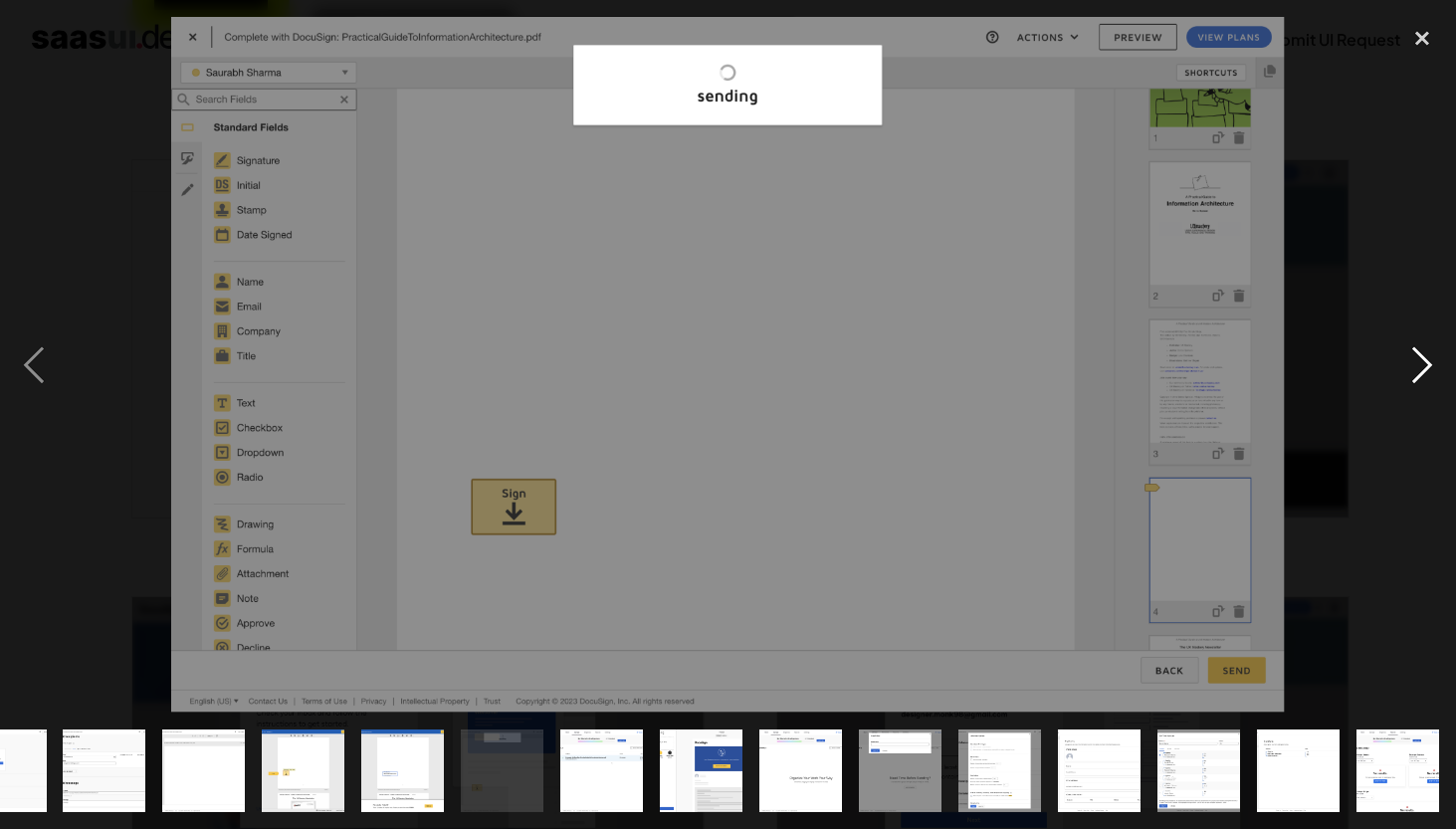 click at bounding box center (1422, 365) 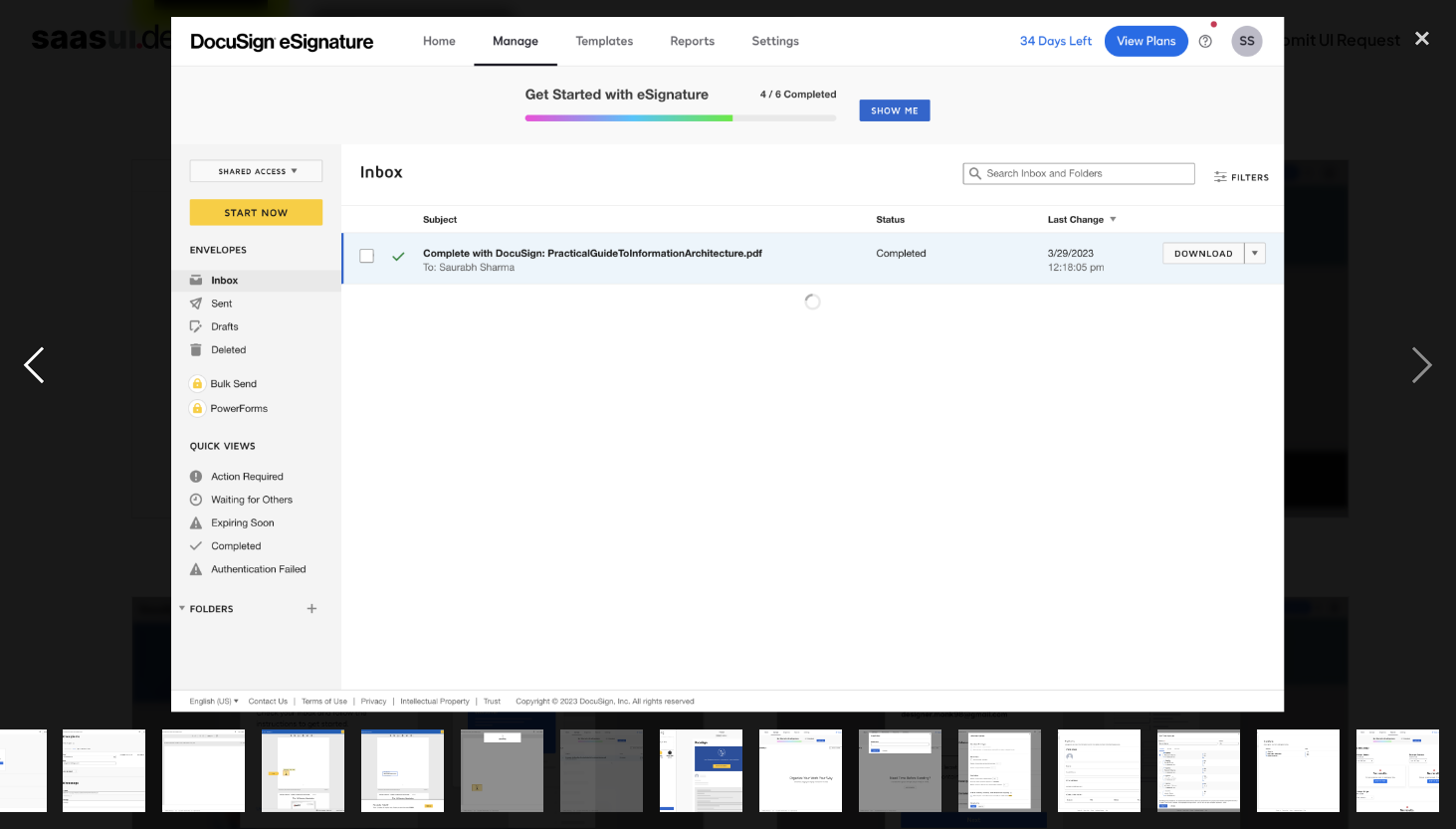 click at bounding box center (34, 365) 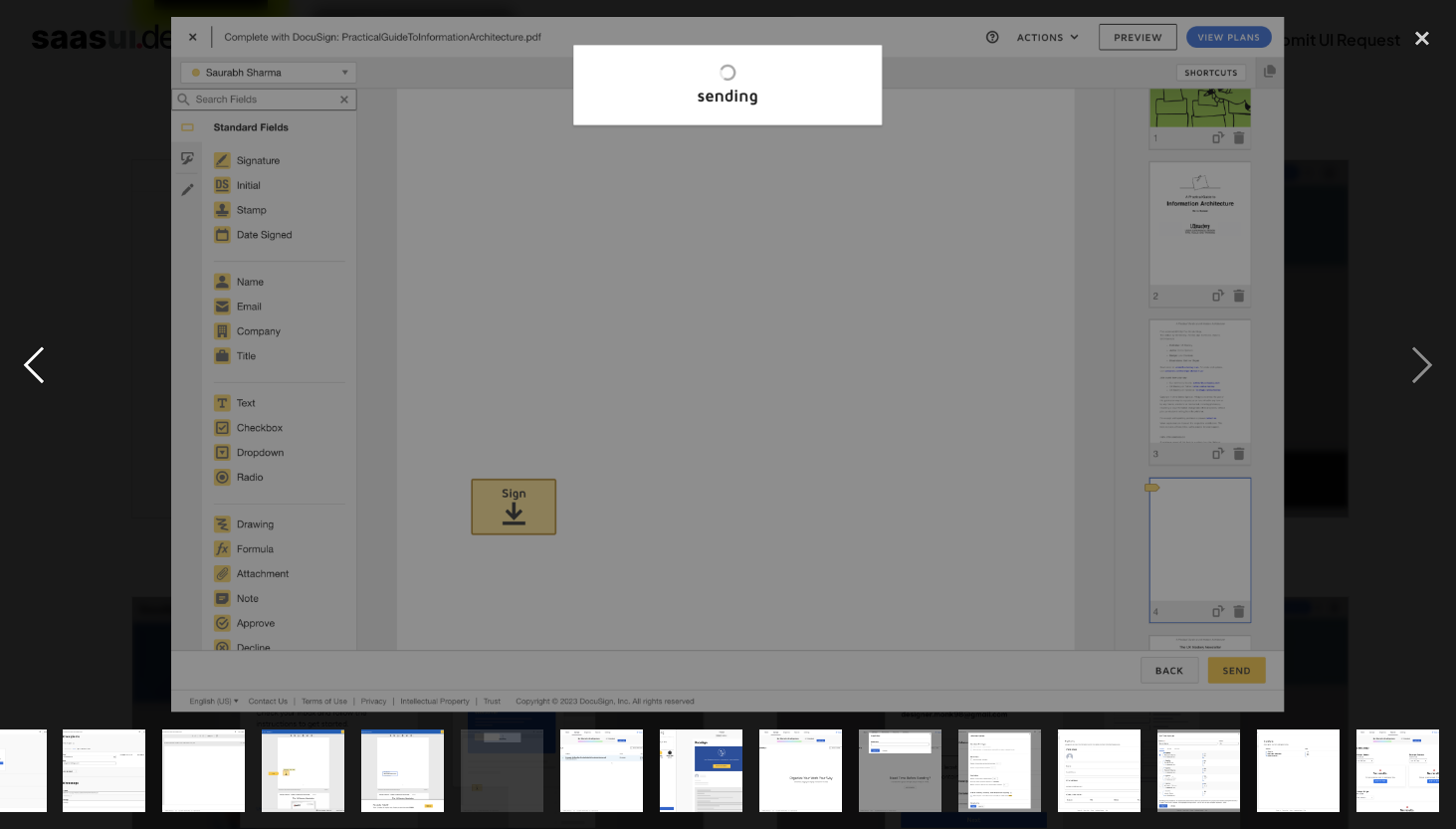 click at bounding box center [34, 365] 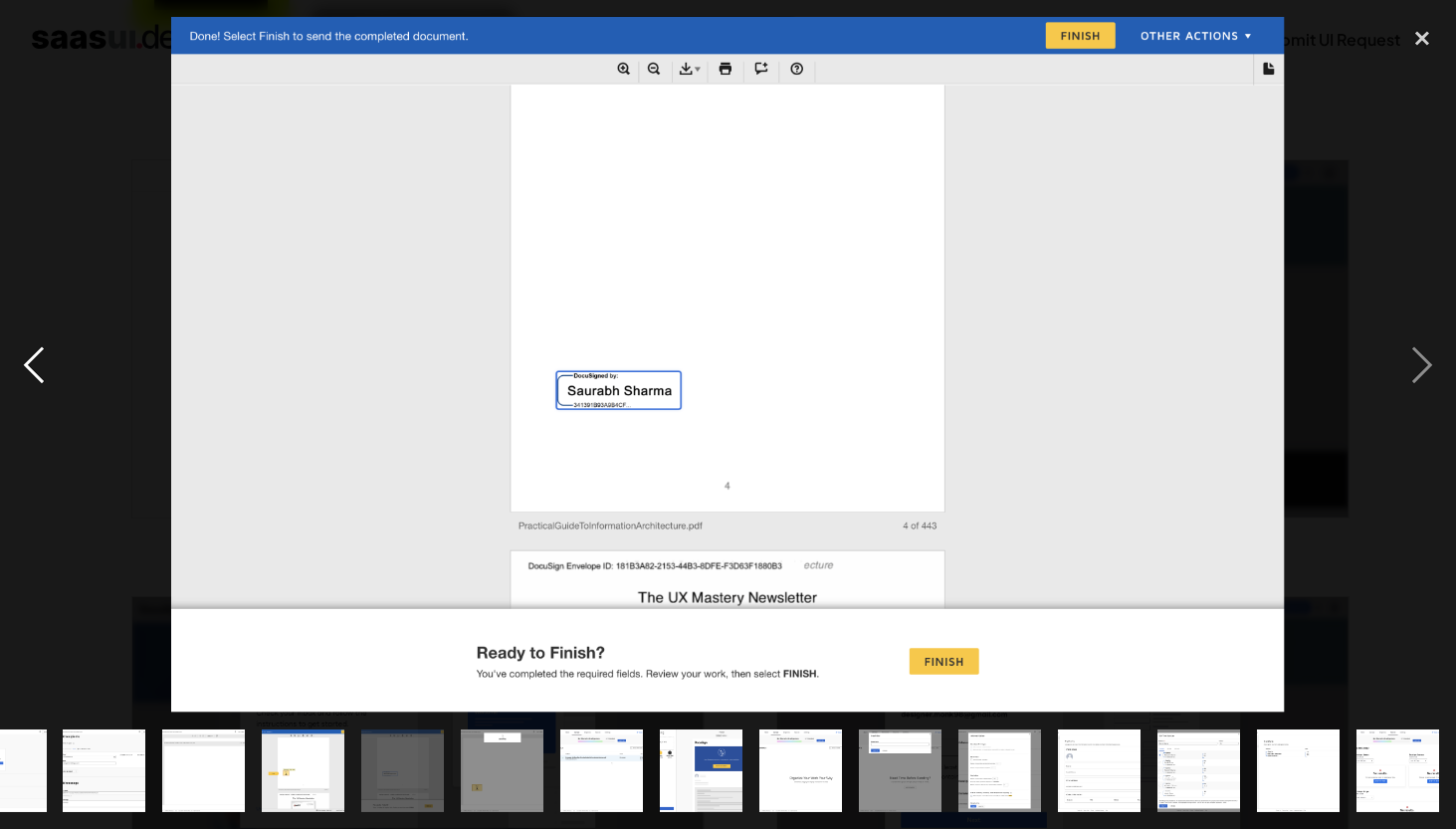 click at bounding box center [34, 365] 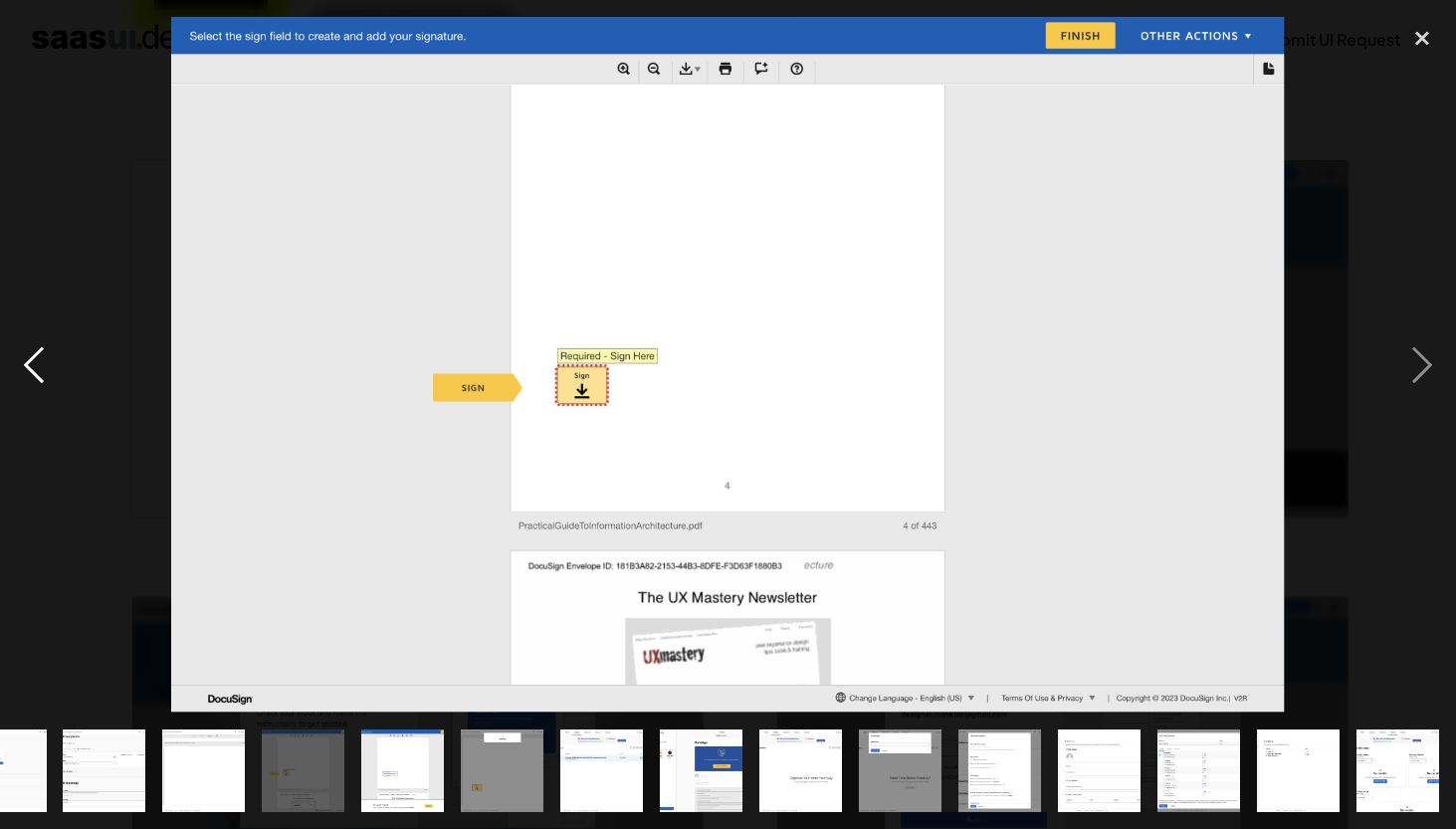 click at bounding box center (34, 365) 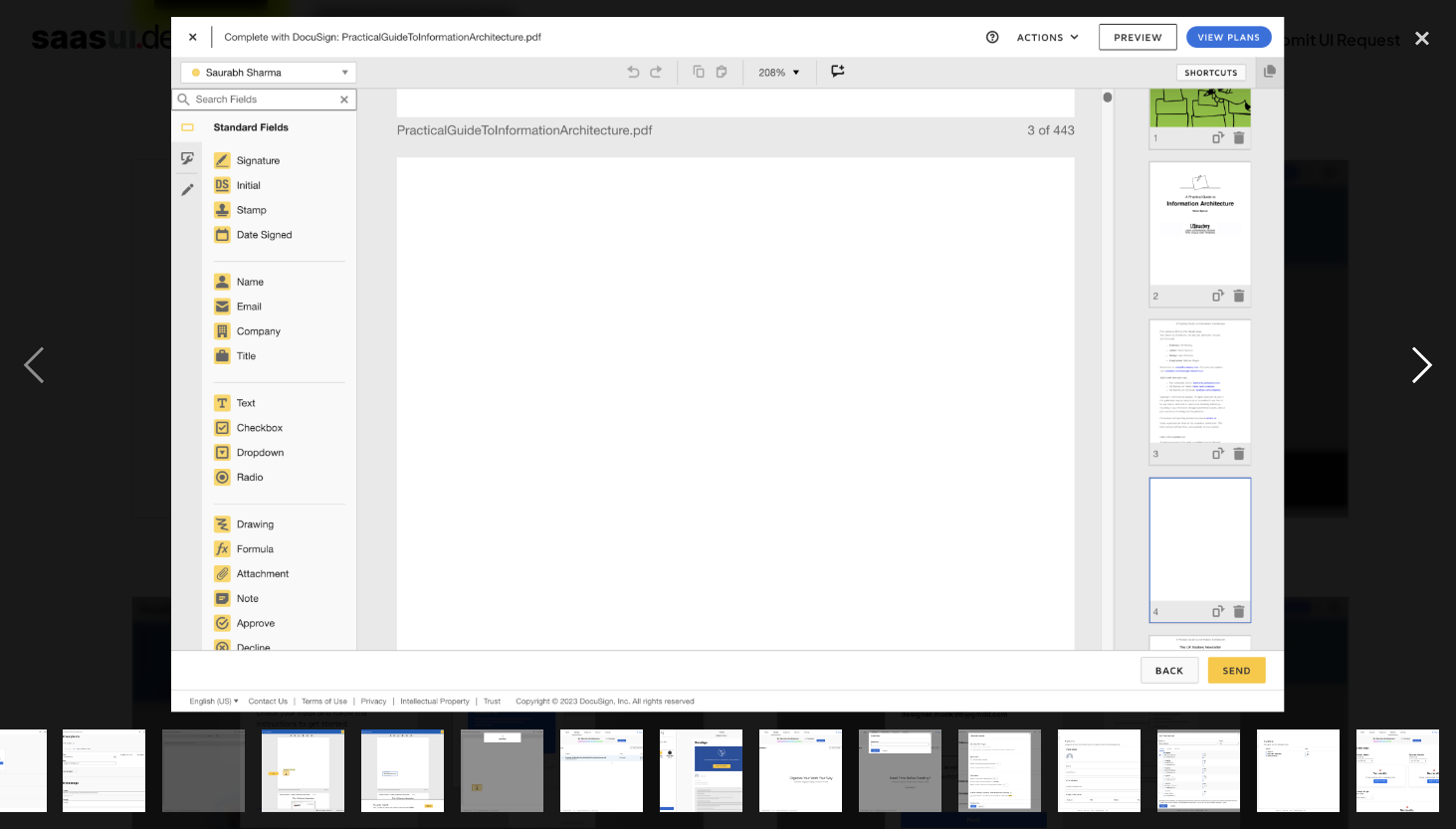 click at bounding box center [1422, 365] 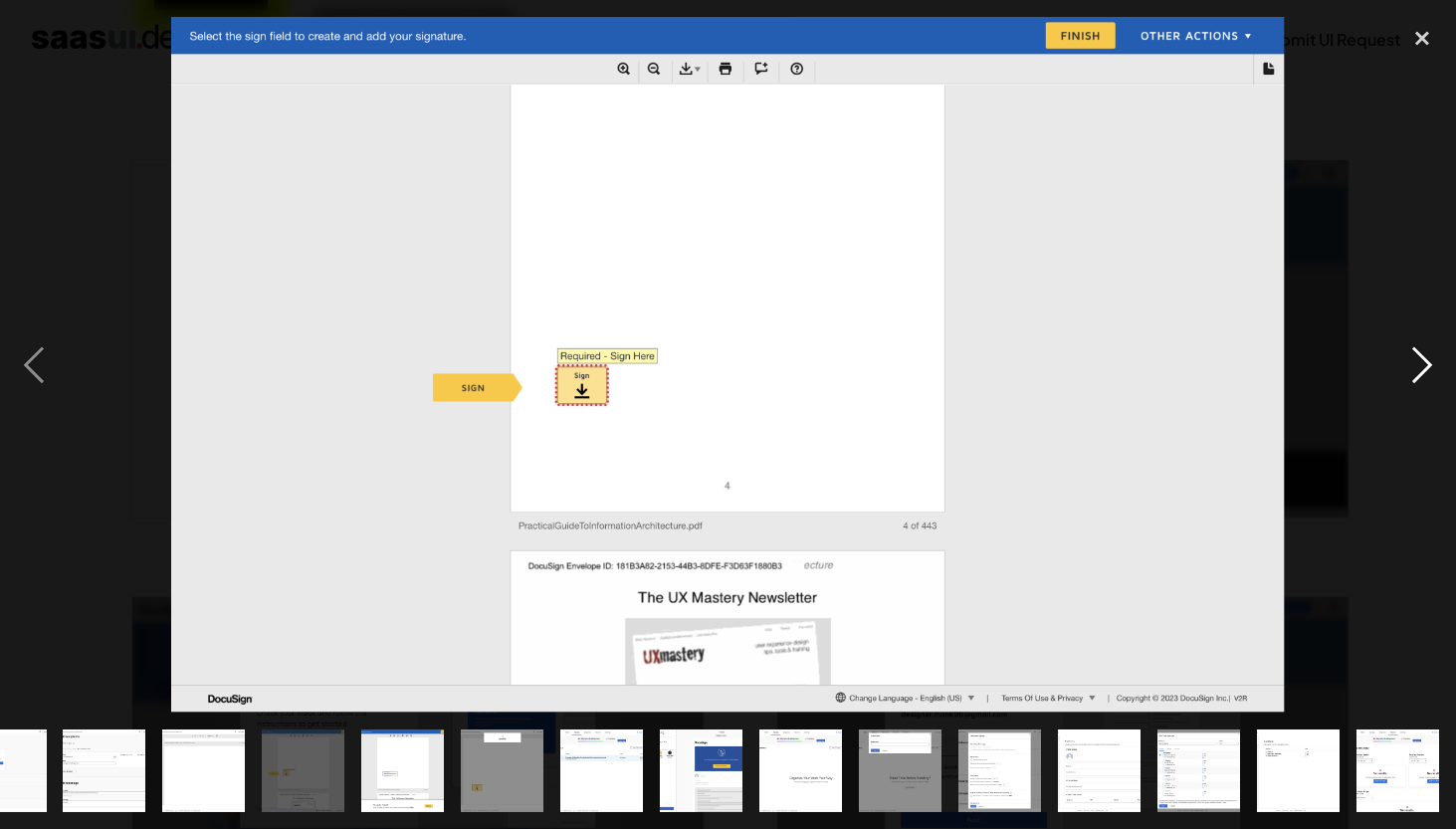 click at bounding box center (1422, 365) 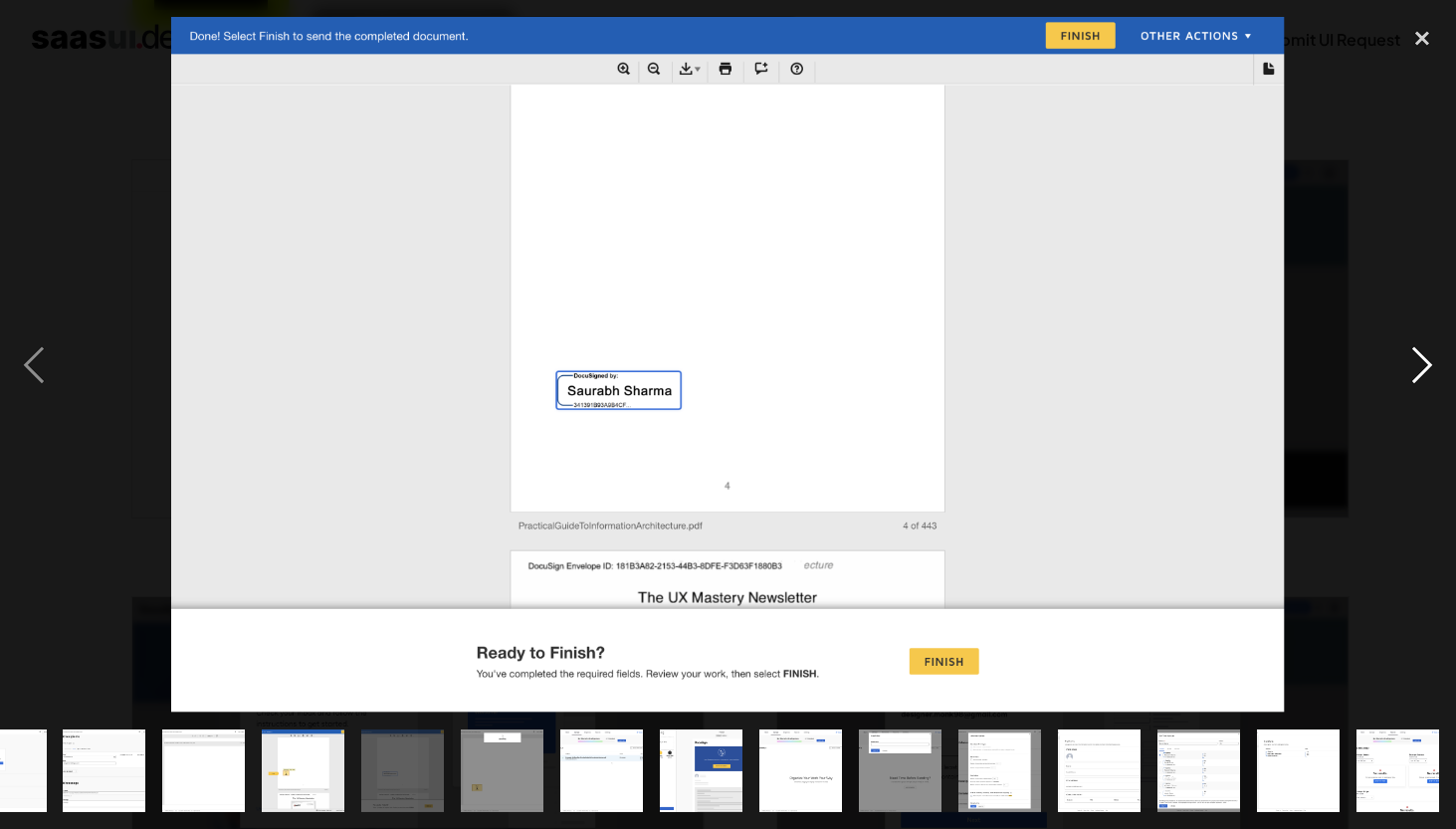 click at bounding box center (1422, 365) 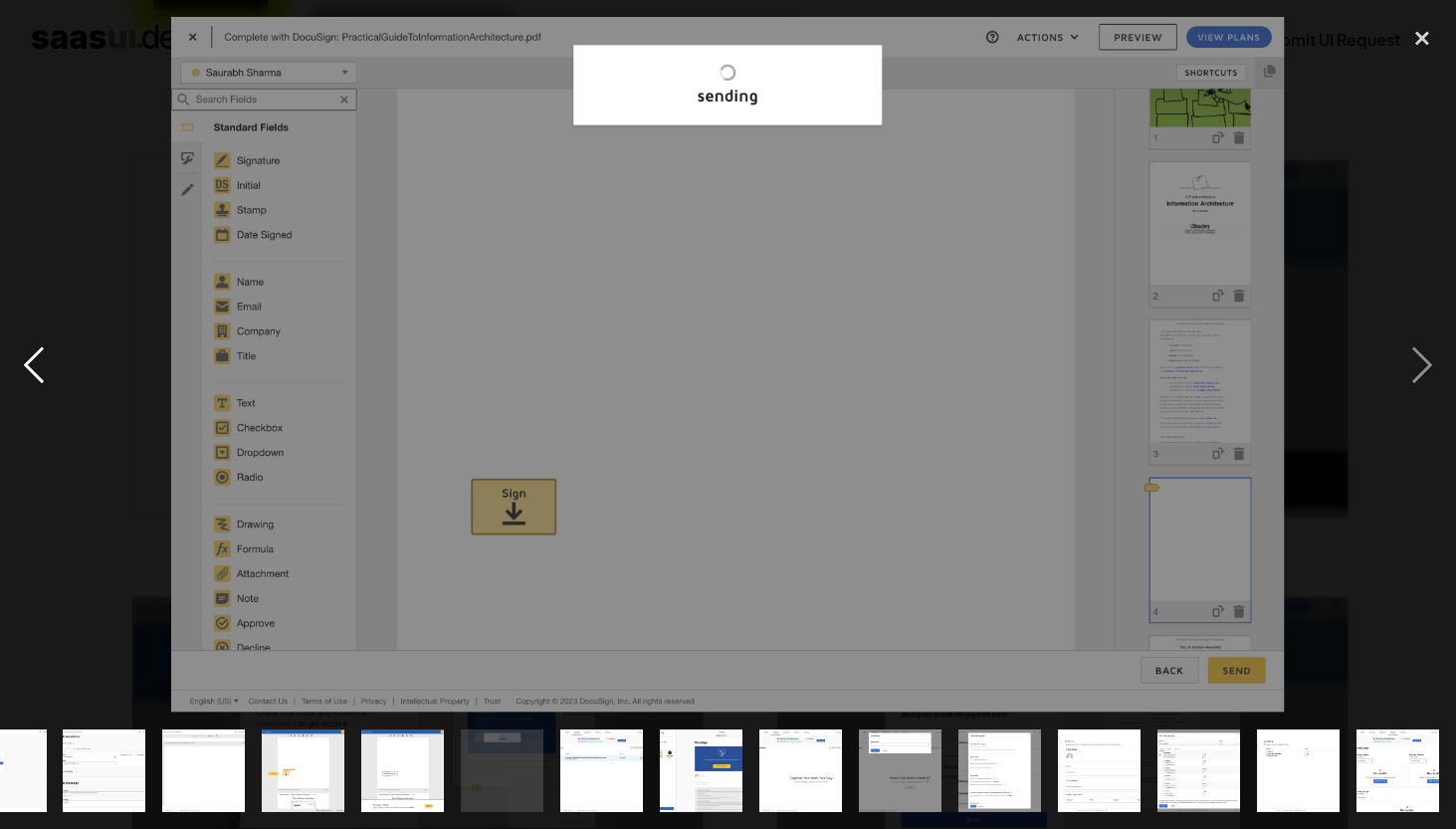 click at bounding box center (34, 365) 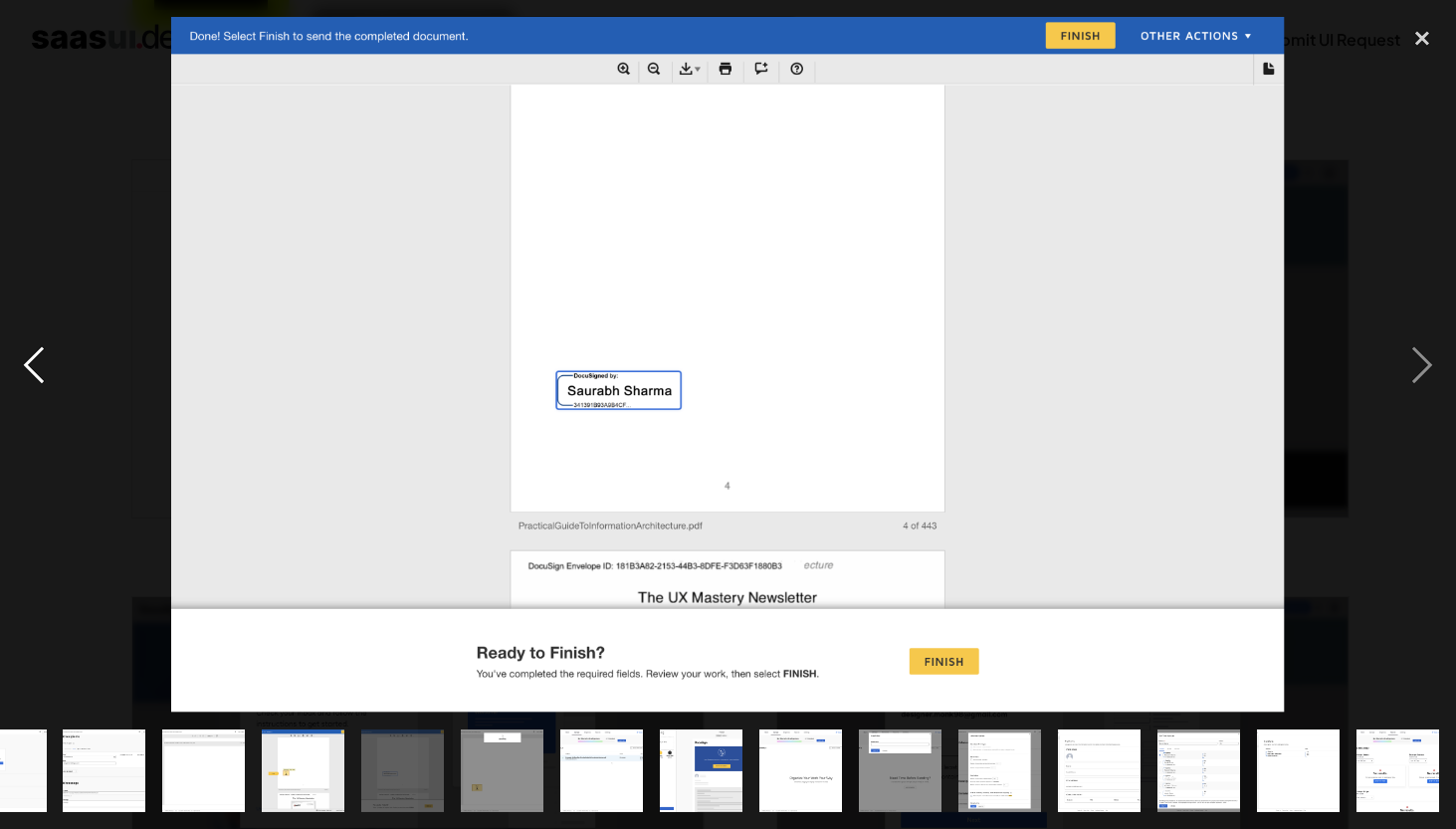 click at bounding box center (34, 365) 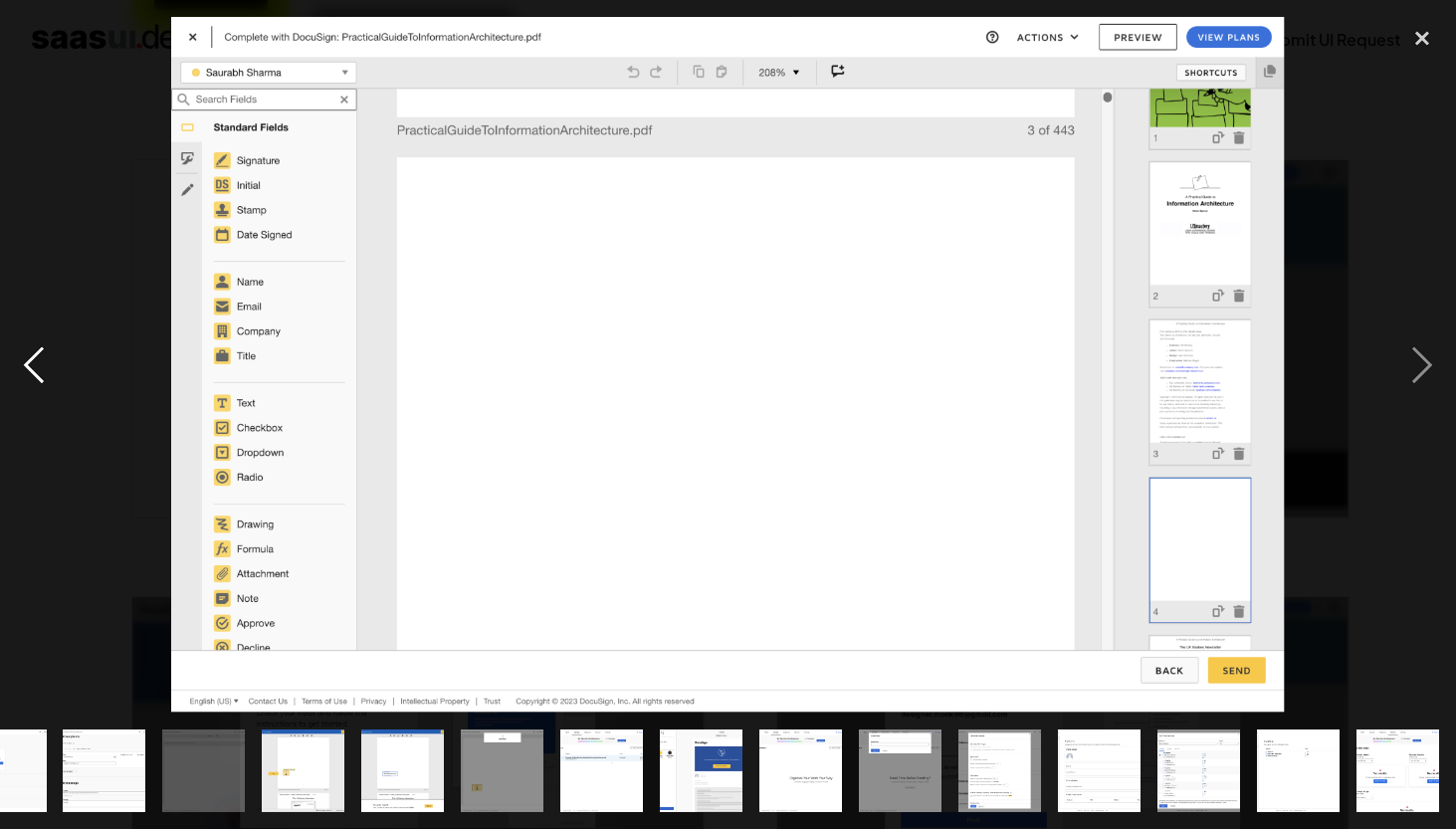 click at bounding box center [34, 365] 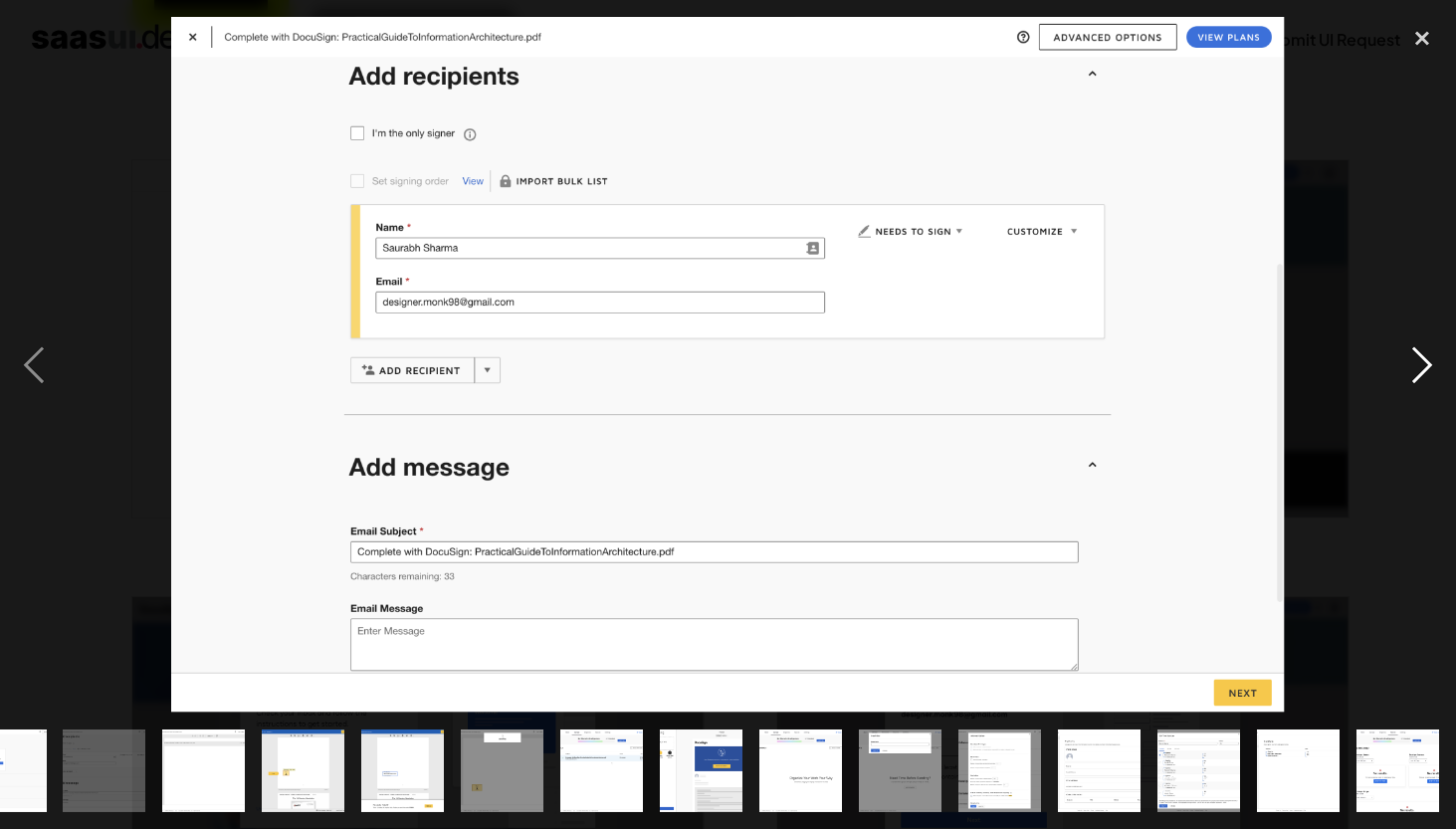 click at bounding box center (1422, 365) 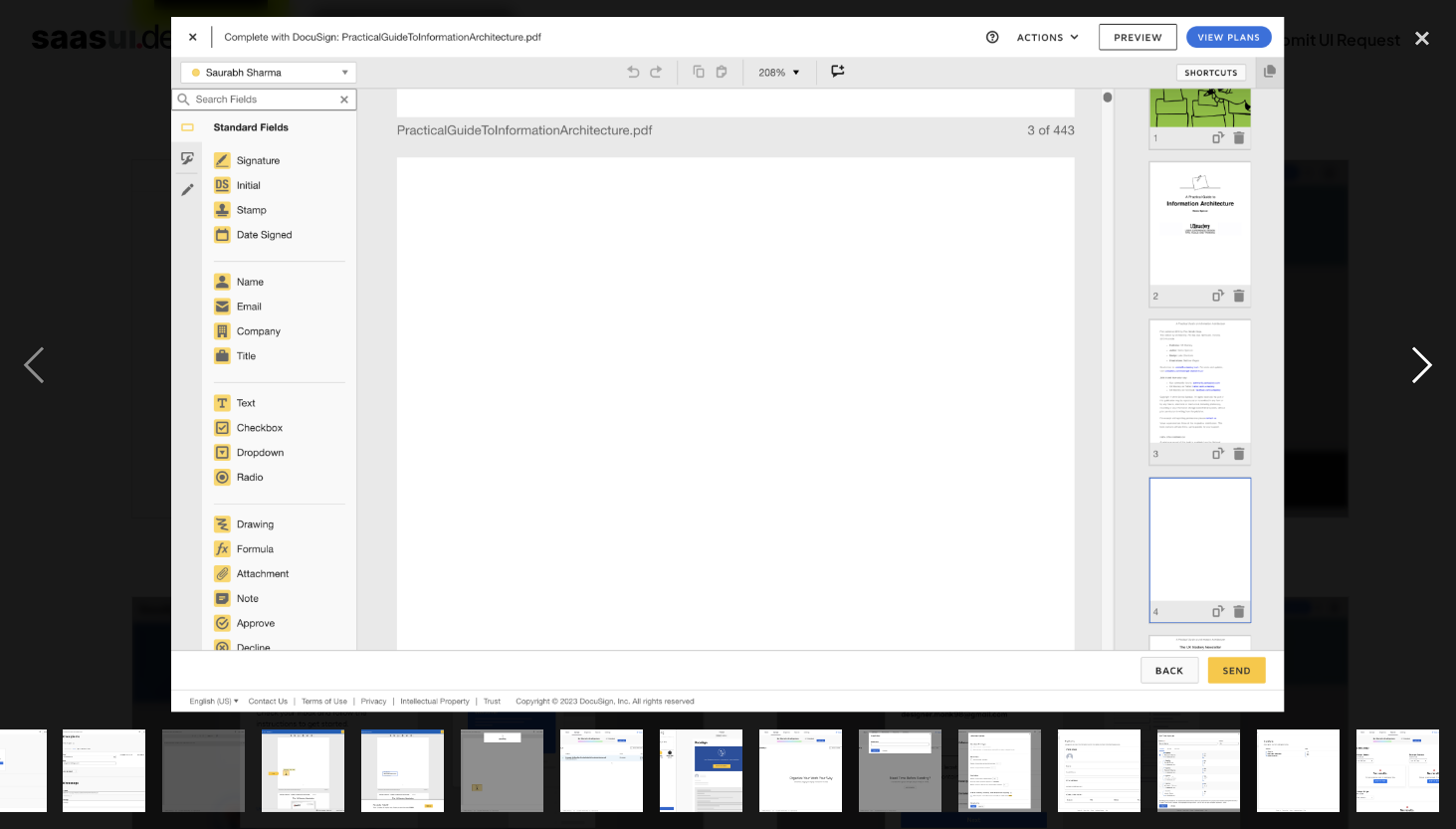 click at bounding box center [1422, 365] 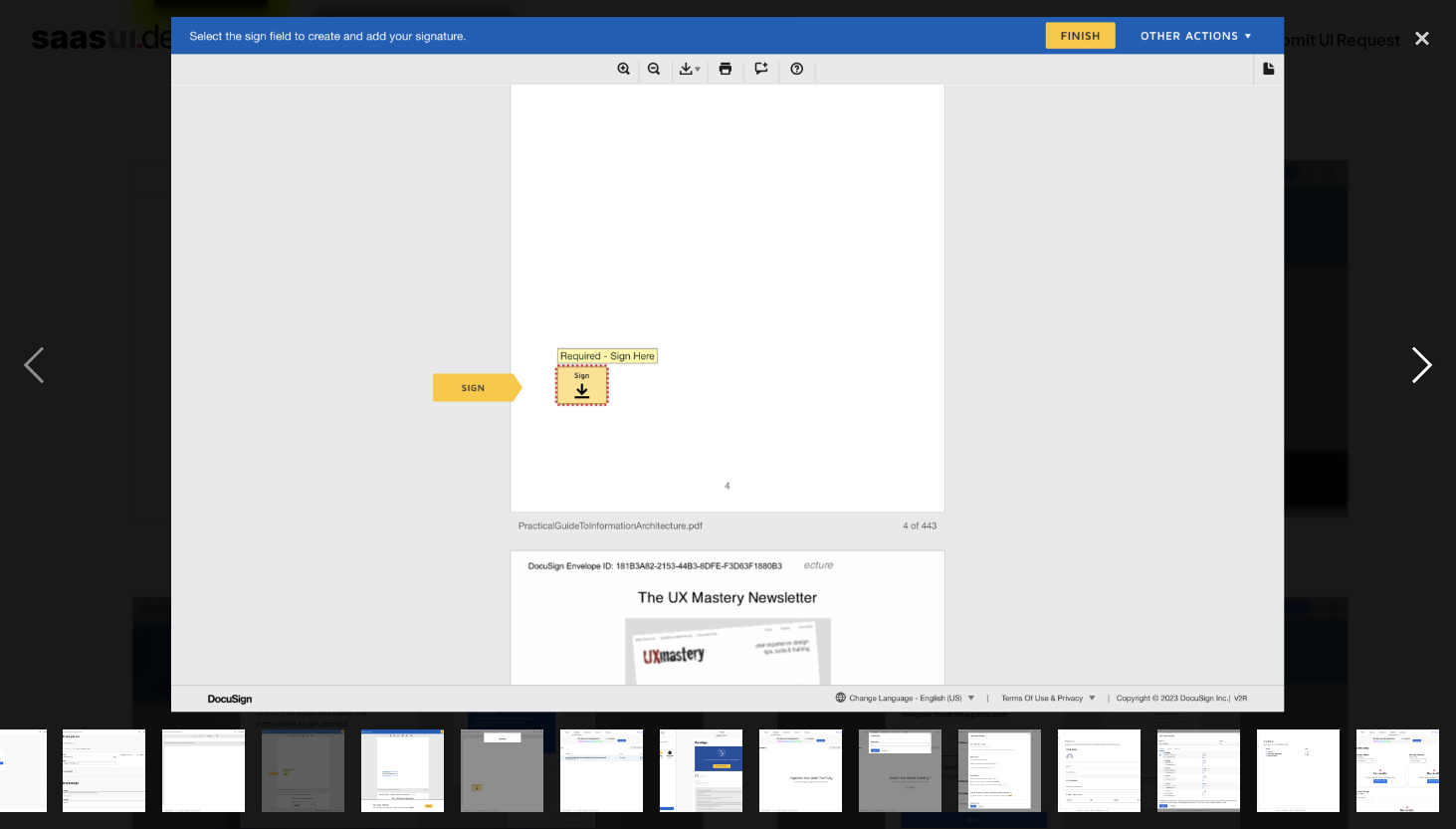 click at bounding box center [1422, 365] 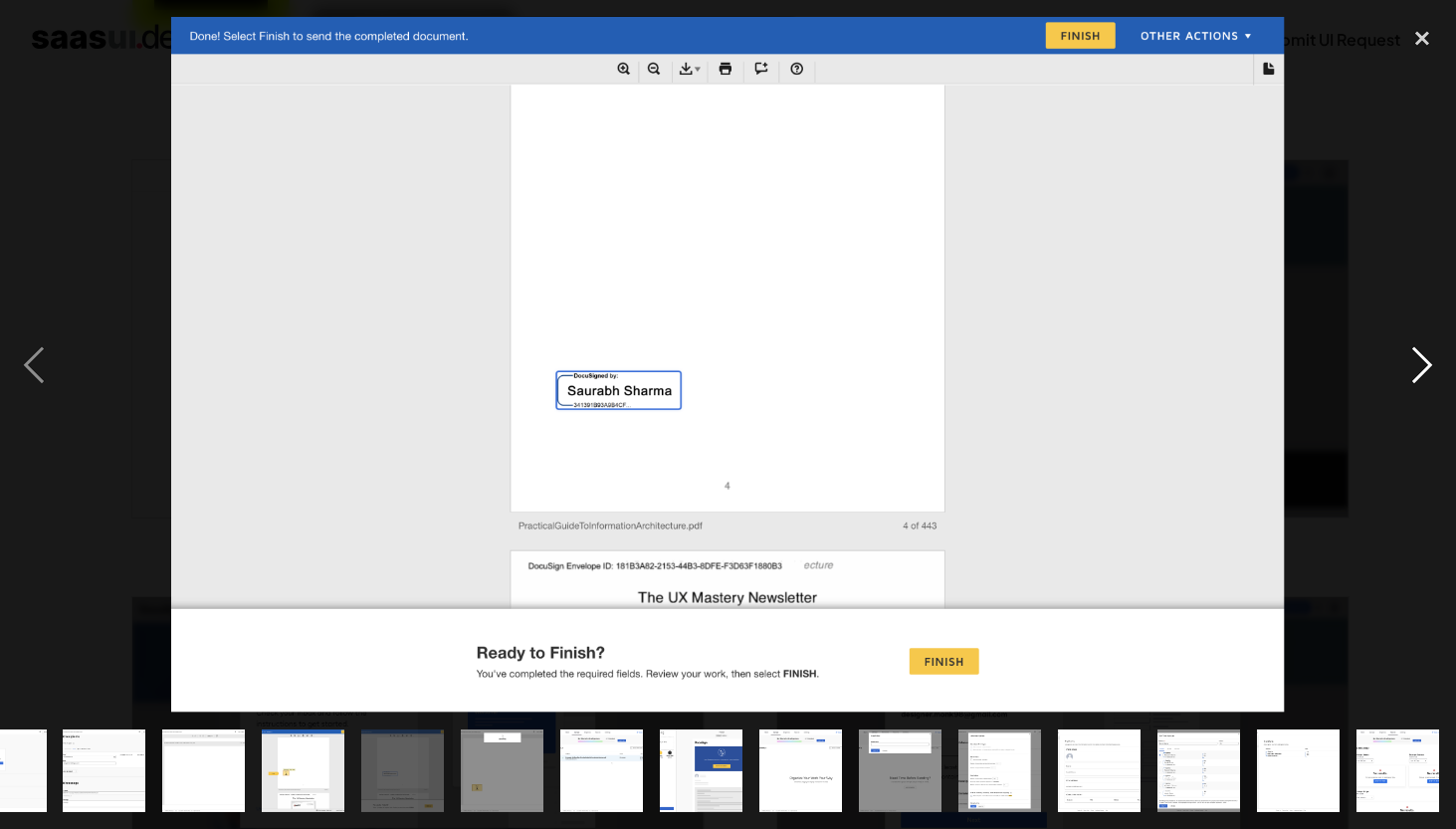 click at bounding box center (1422, 365) 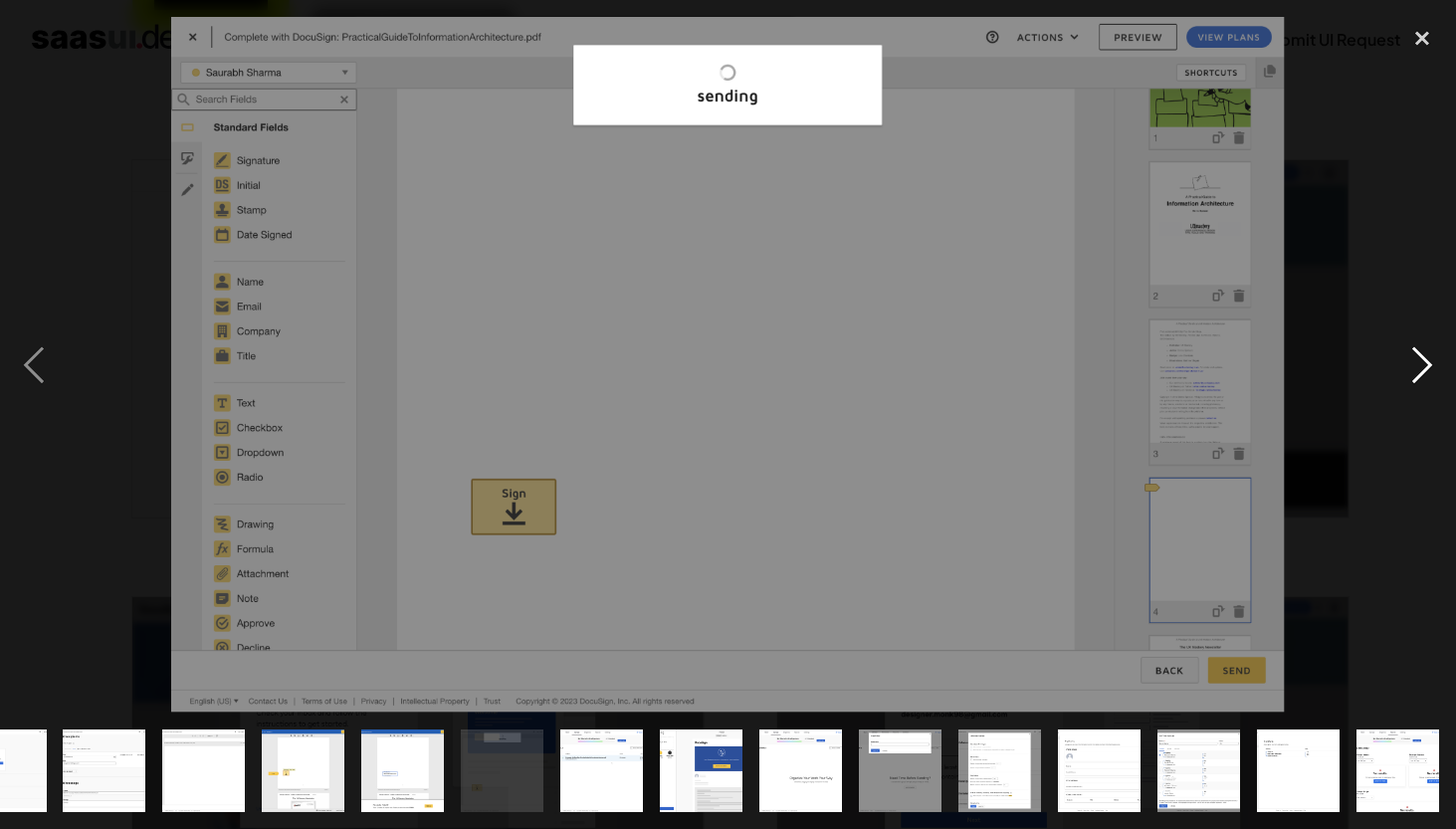 click at bounding box center [1422, 365] 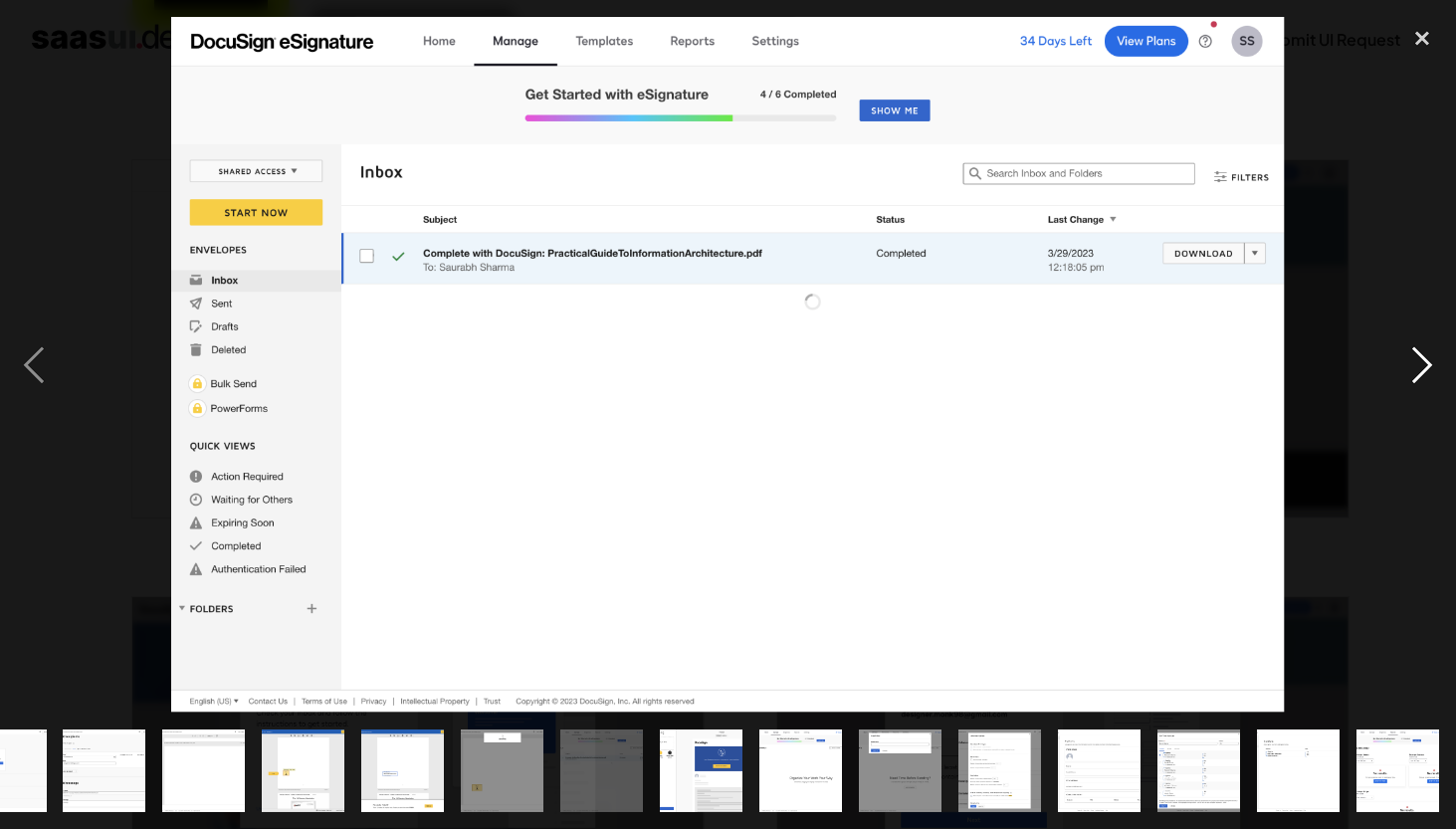 click at bounding box center (1422, 365) 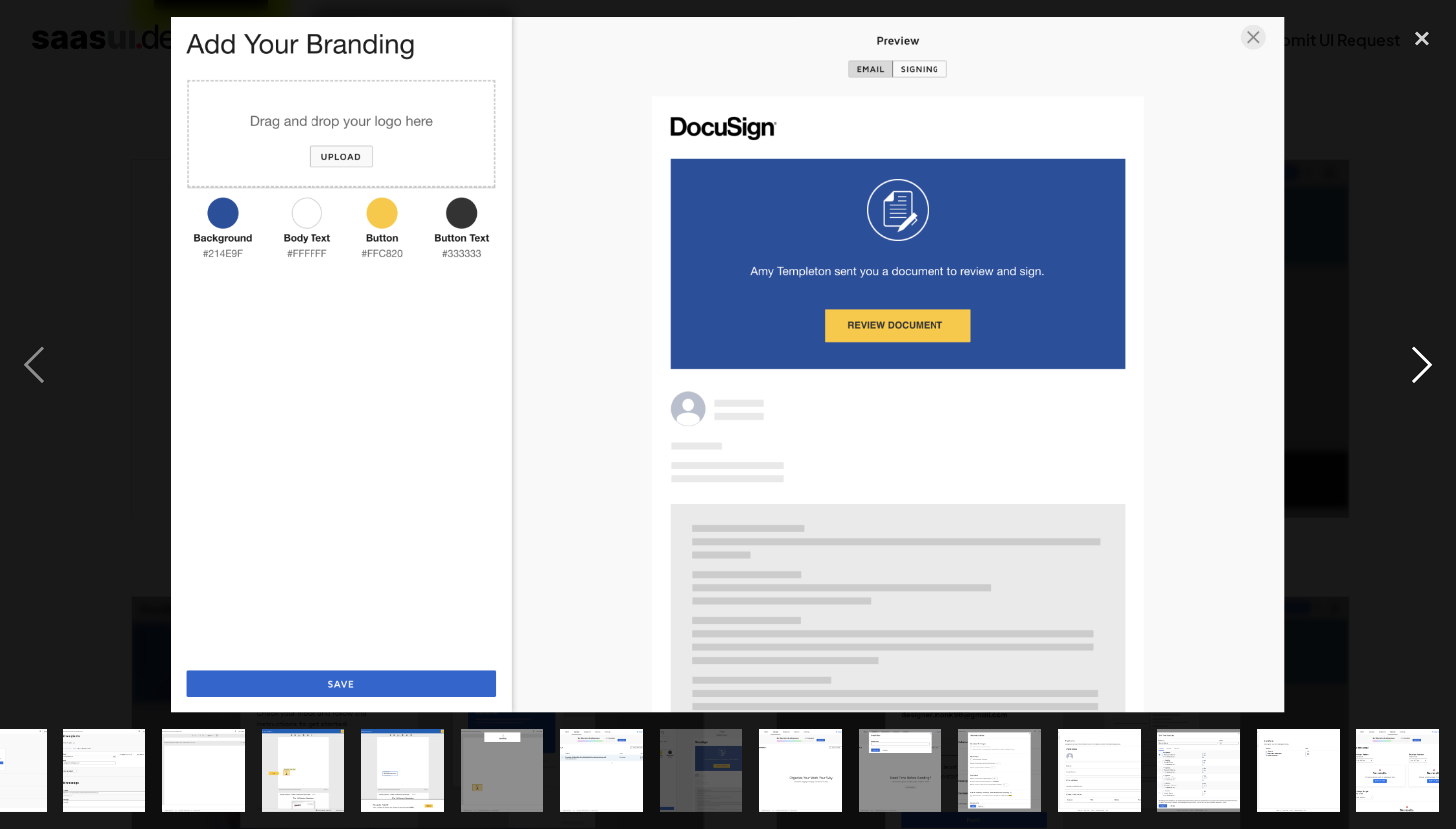 click at bounding box center (1422, 365) 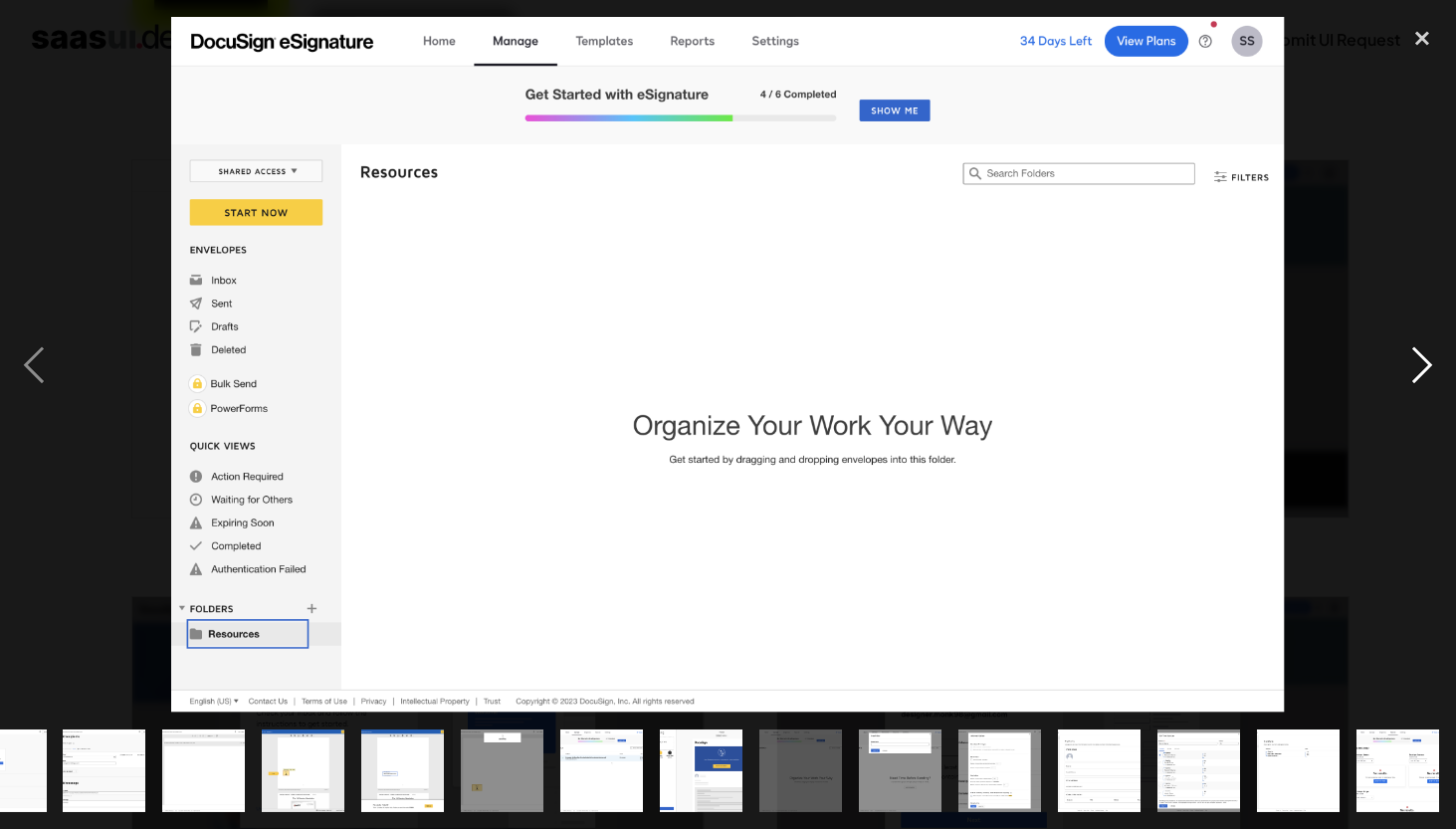 click at bounding box center (1422, 365) 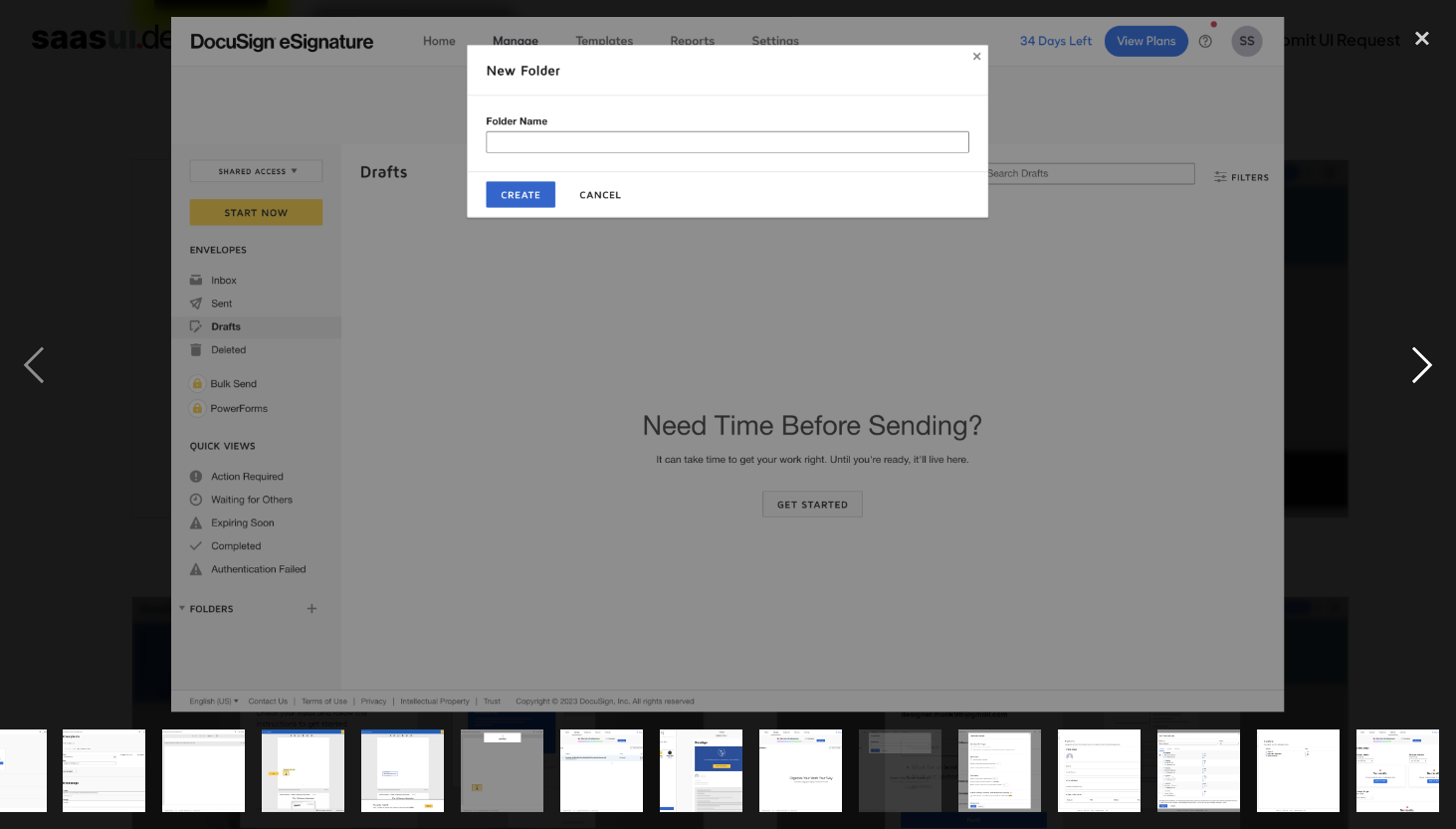 click at bounding box center (1422, 365) 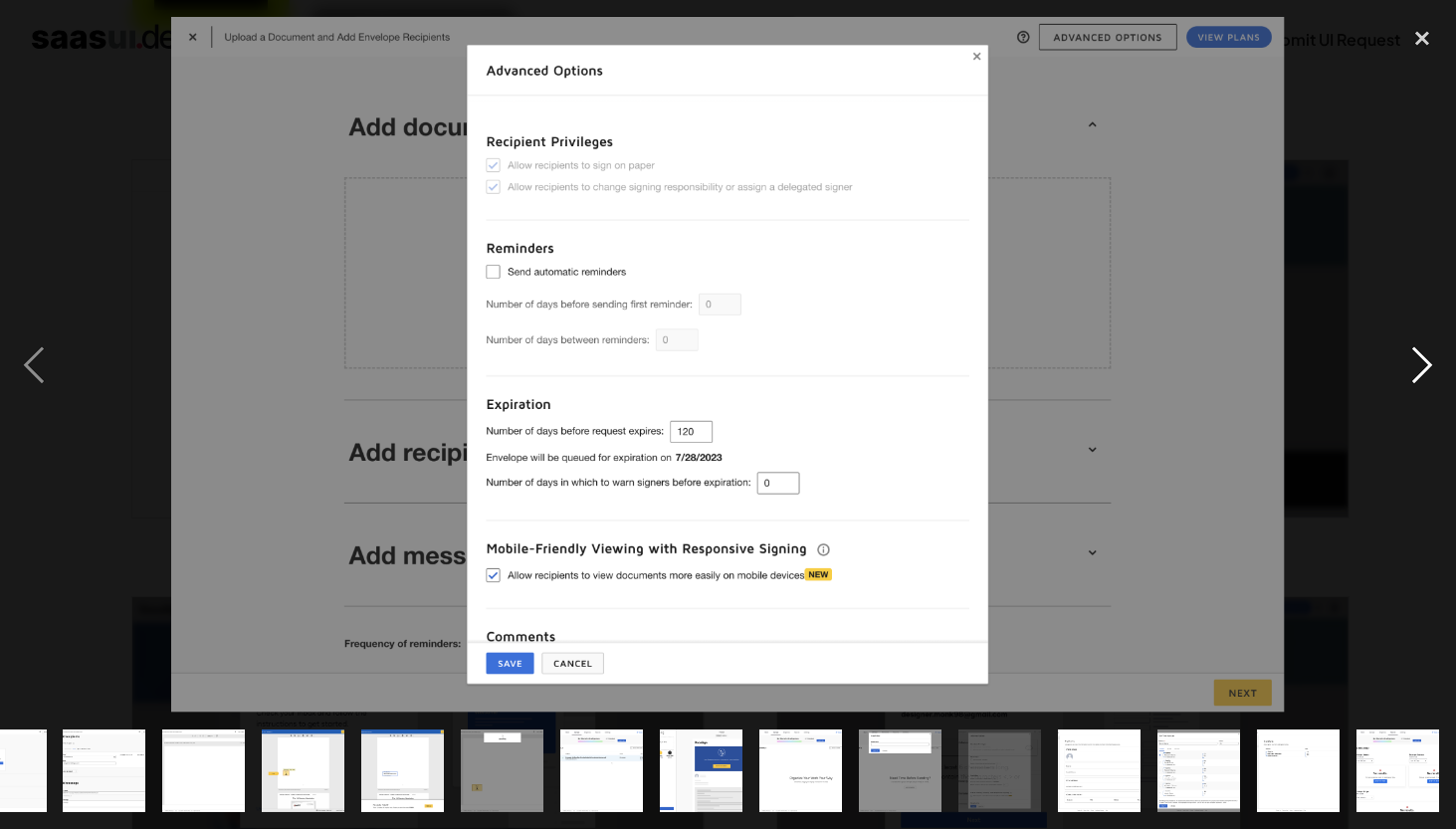 click at bounding box center (1422, 365) 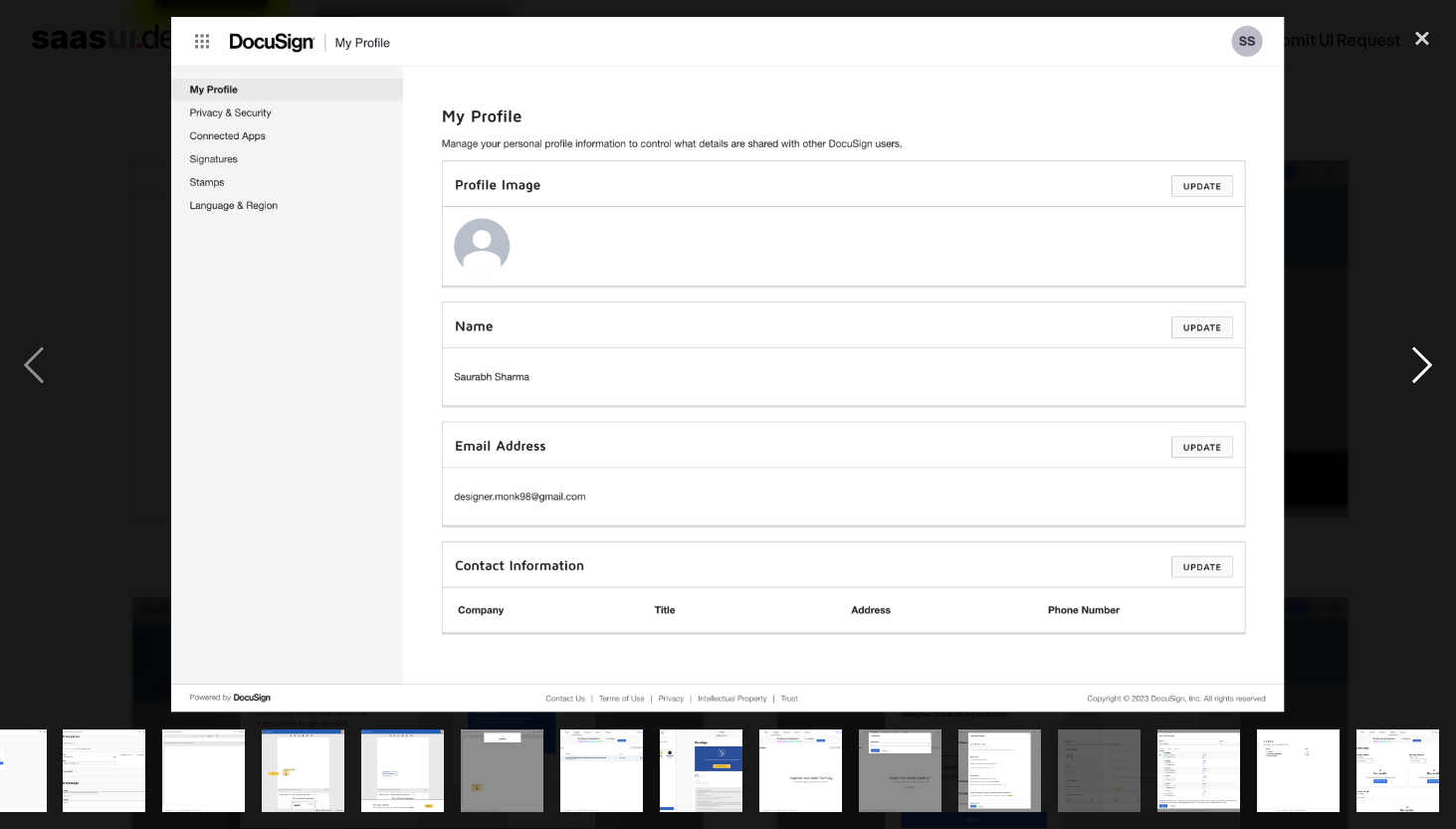 click at bounding box center [1422, 365] 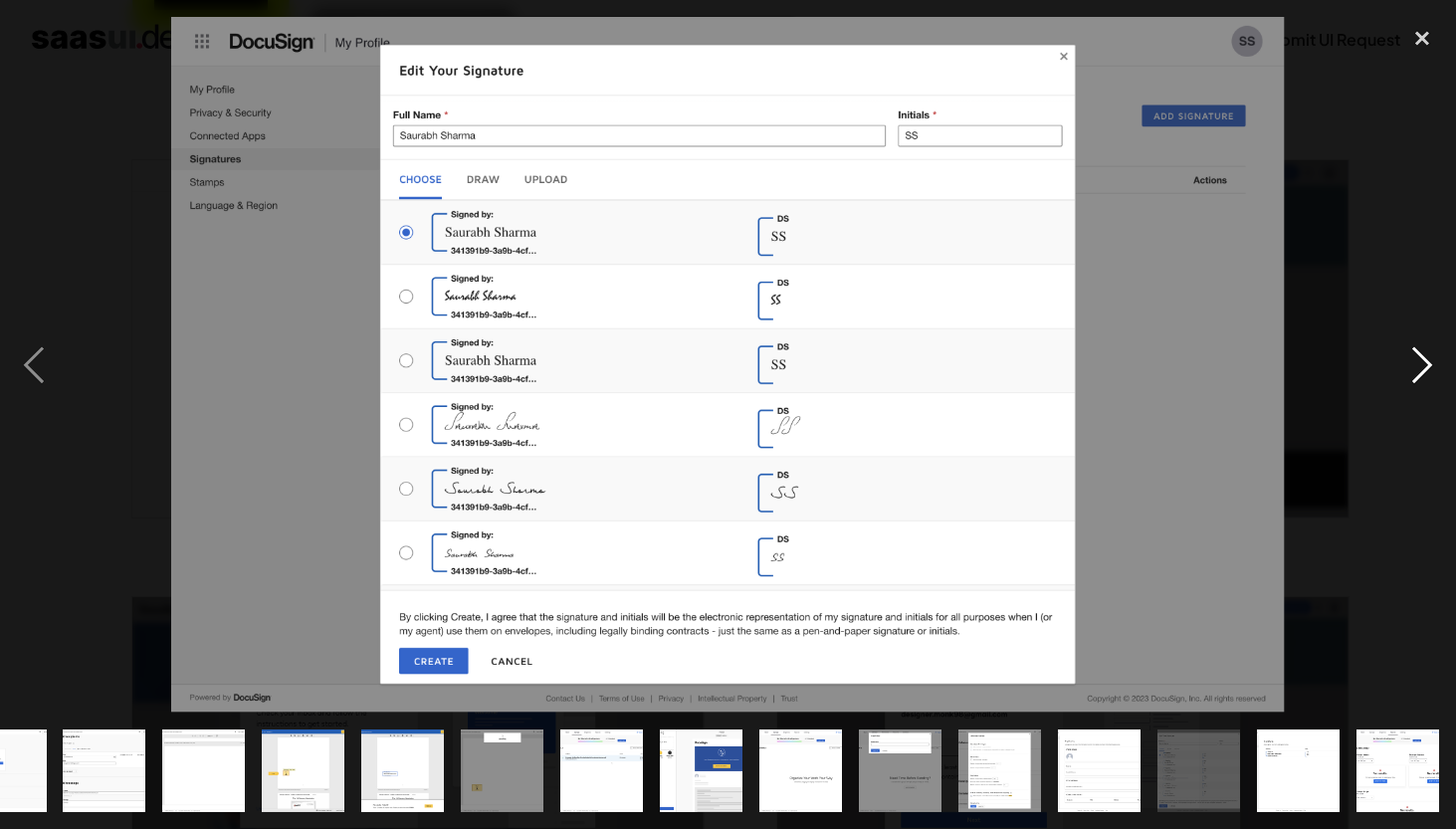 click at bounding box center [1422, 365] 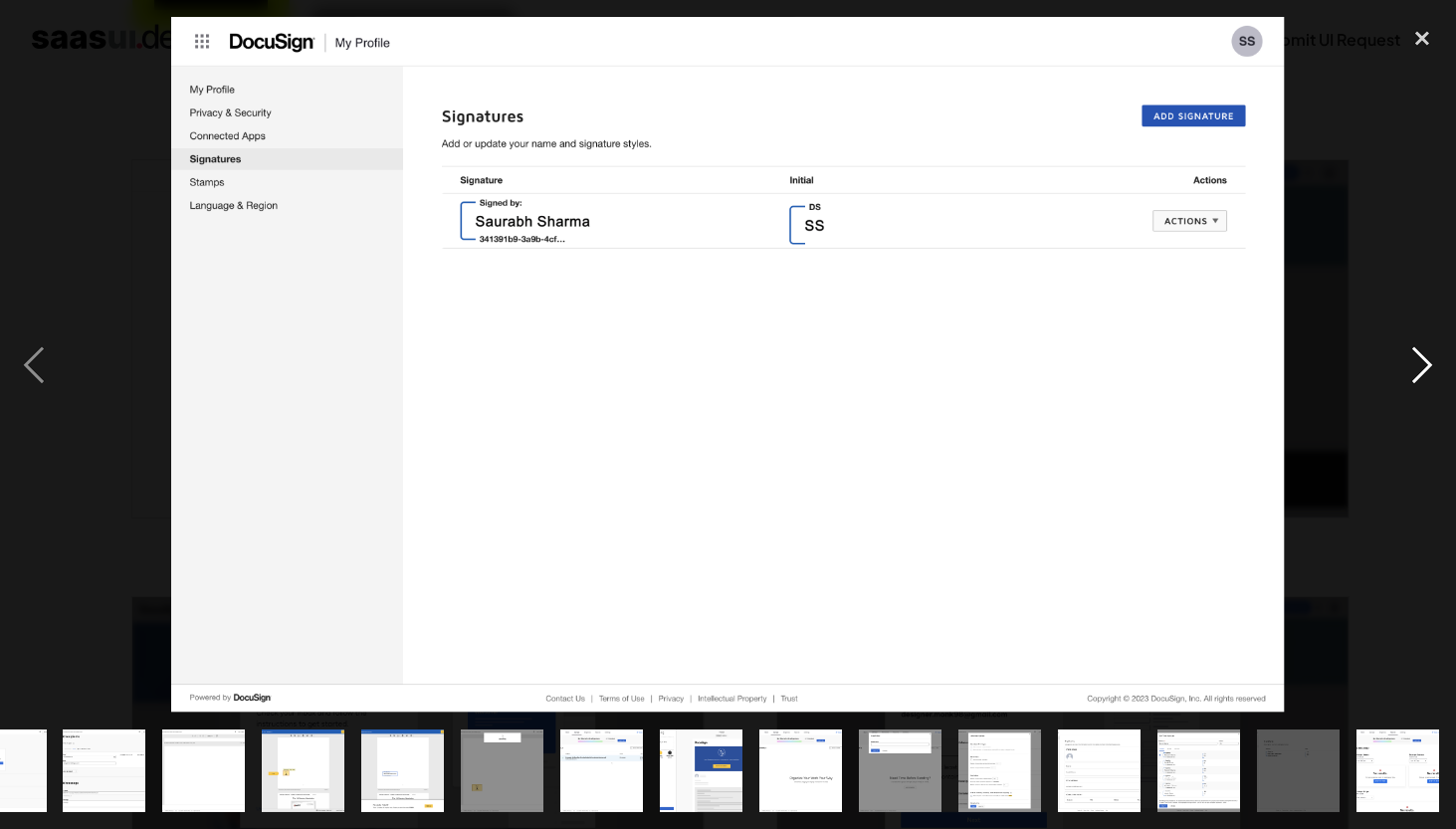 click at bounding box center (1422, 365) 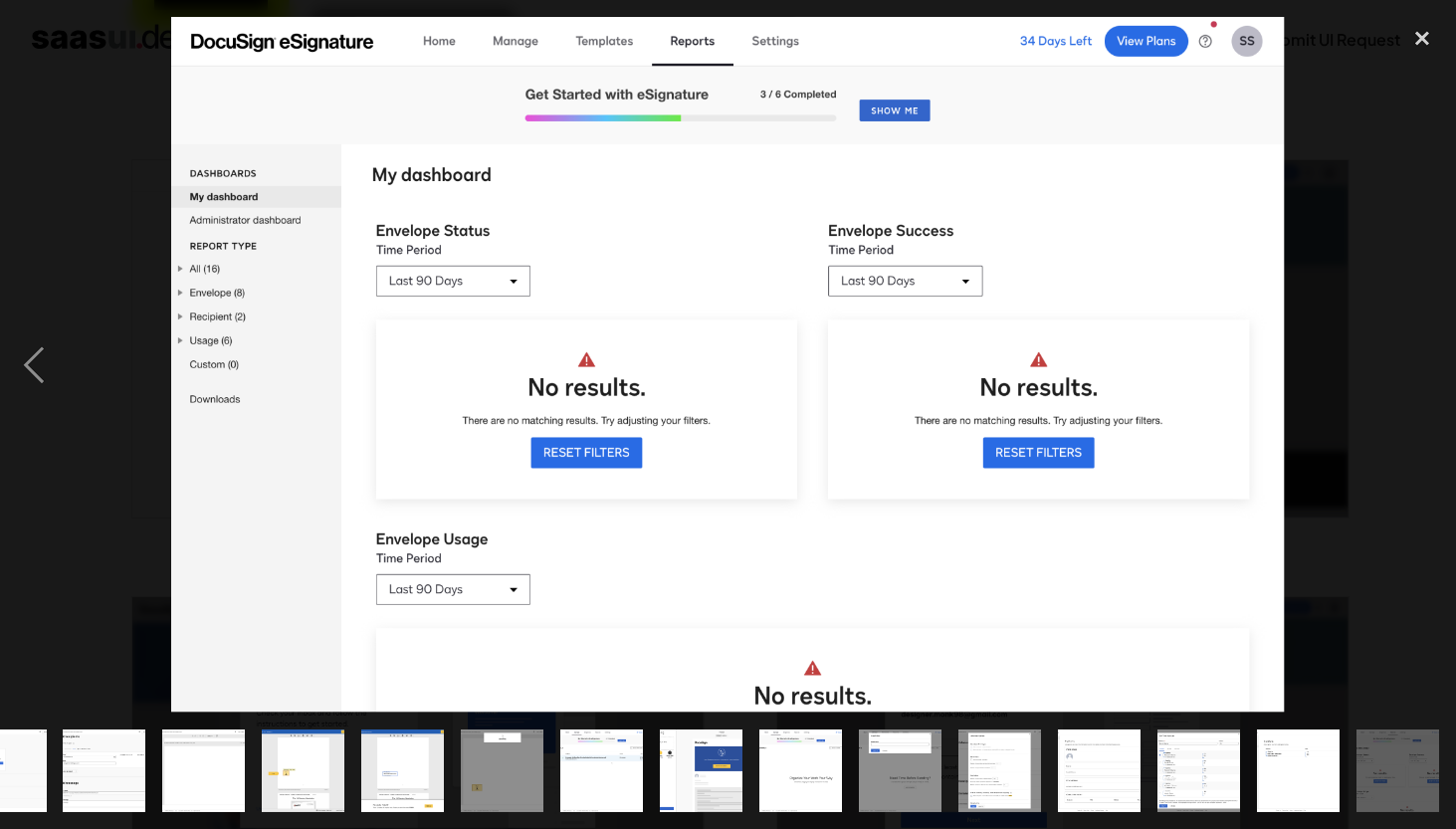 click at bounding box center [1422, 365] 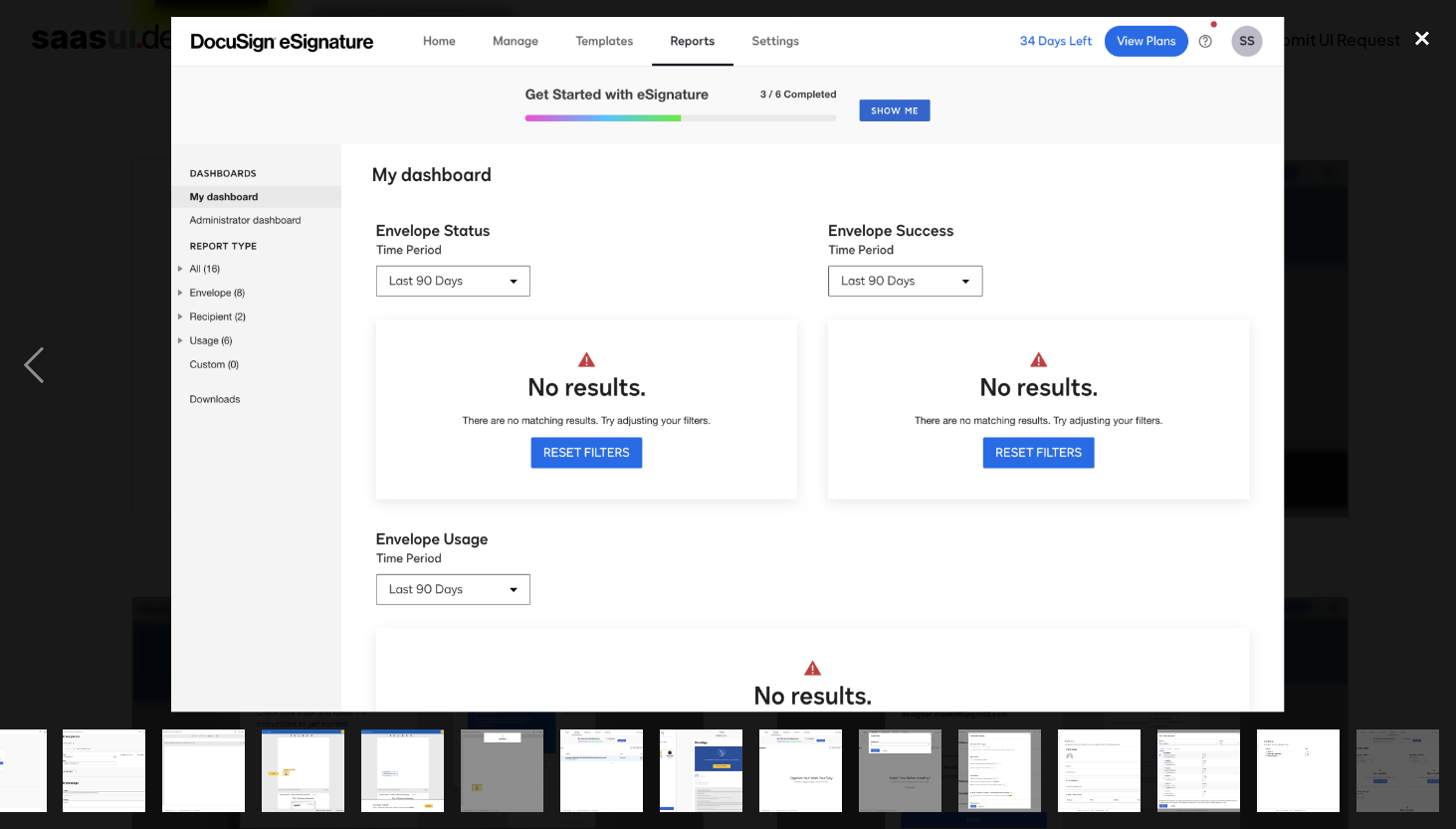 click at bounding box center (1422, 39) 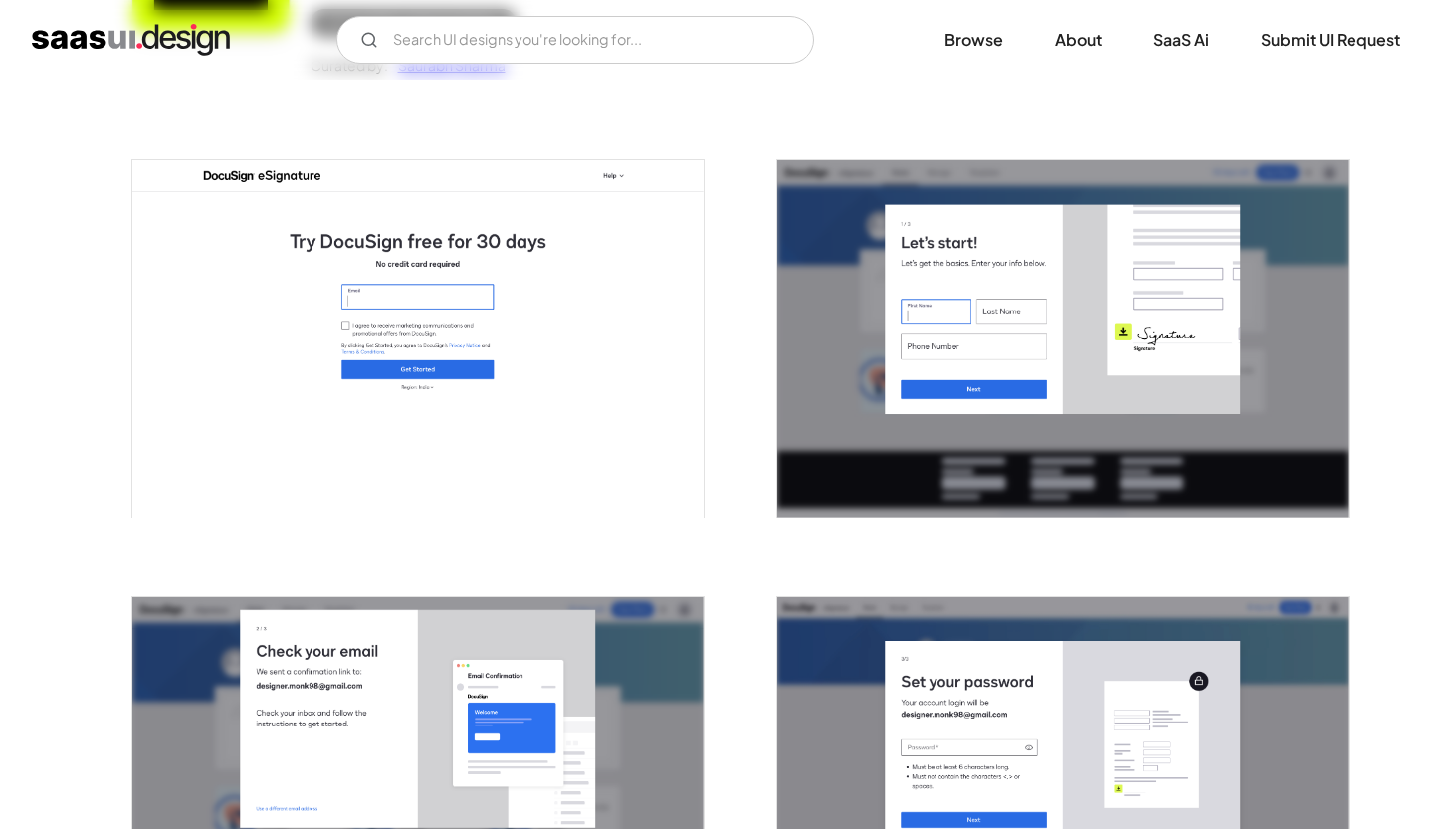 scroll, scrollTop: 0, scrollLeft: 0, axis: both 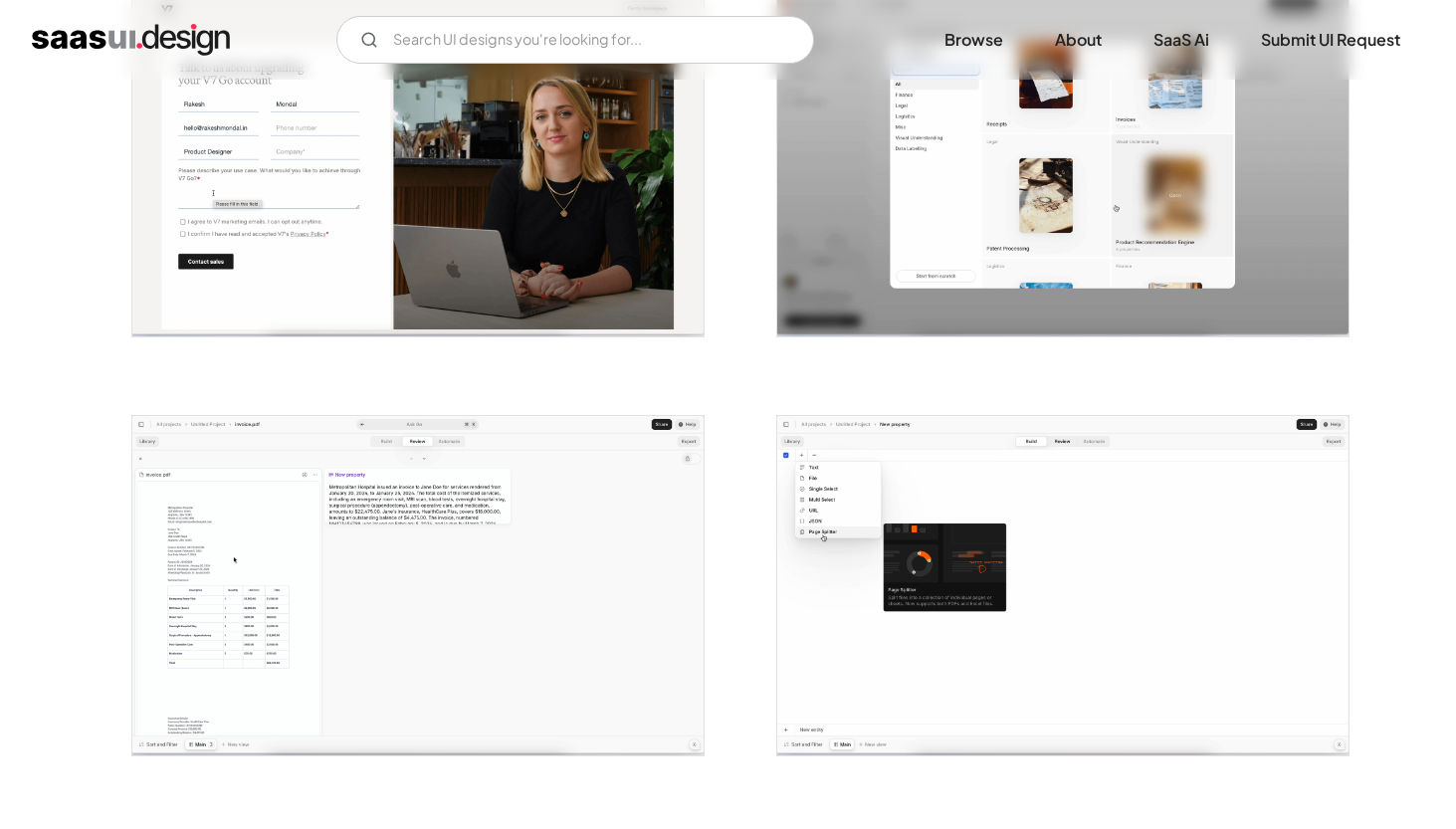 click at bounding box center [418, 585] 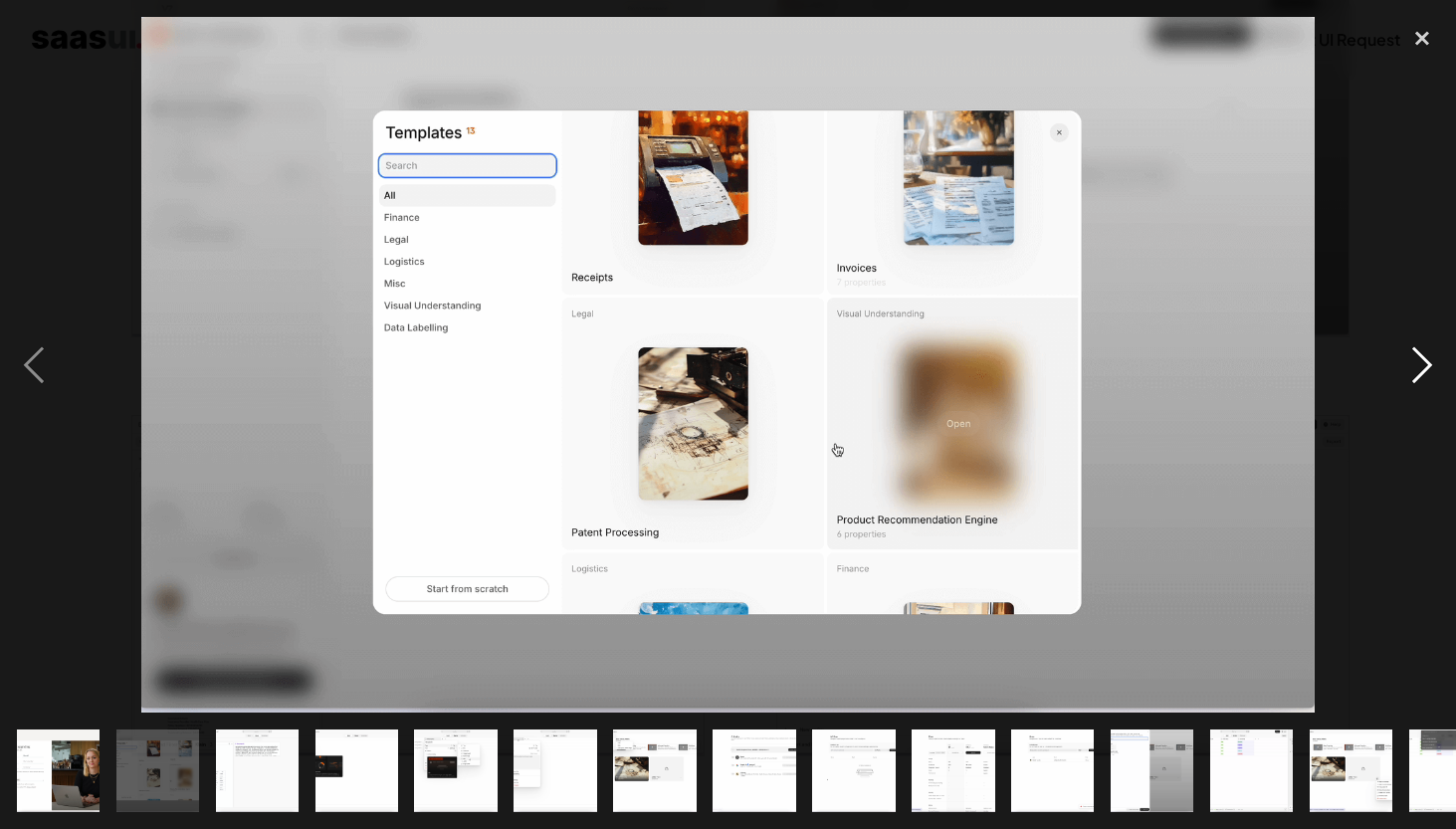 click at bounding box center [1422, 365] 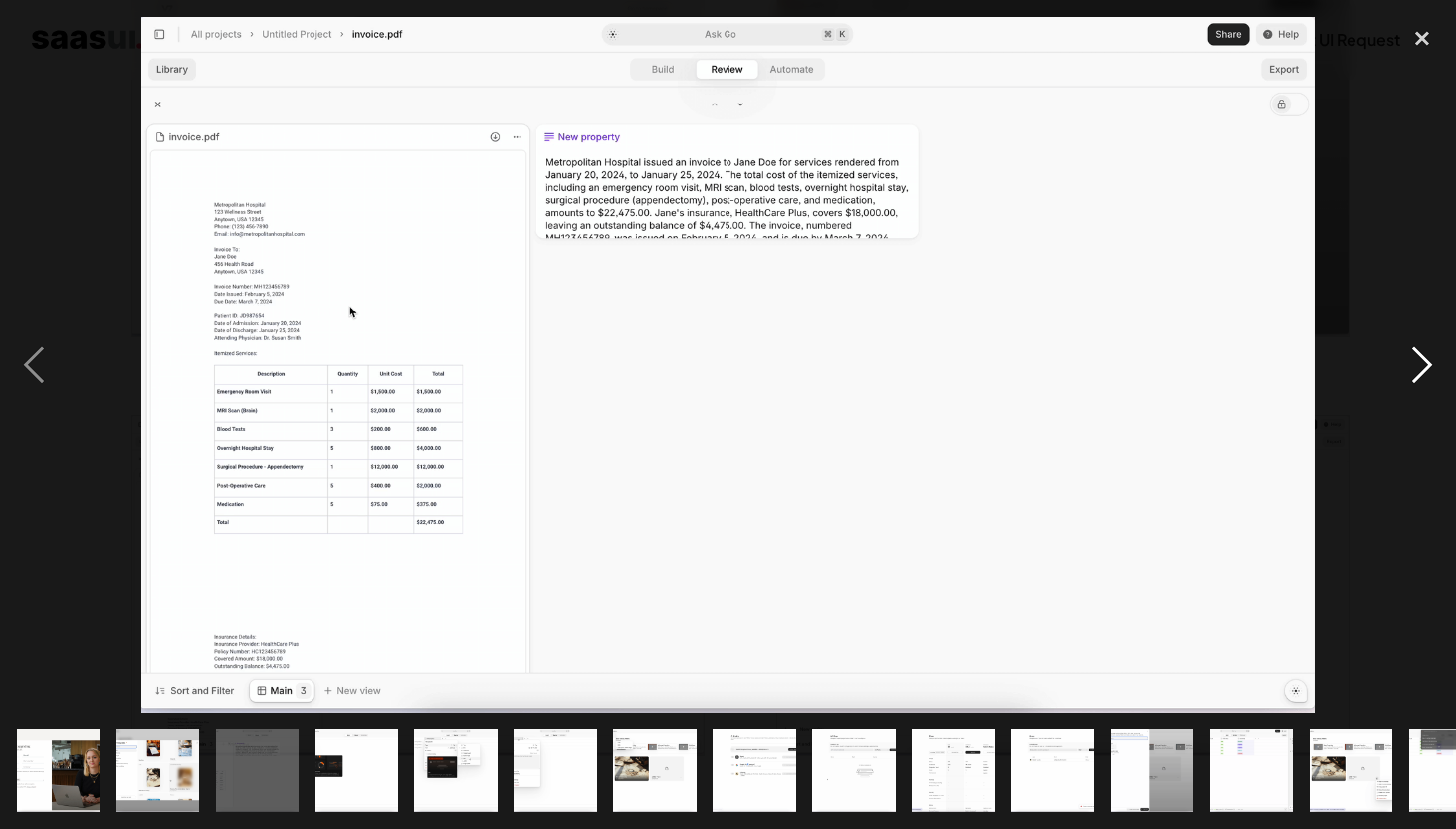 click at bounding box center [1422, 365] 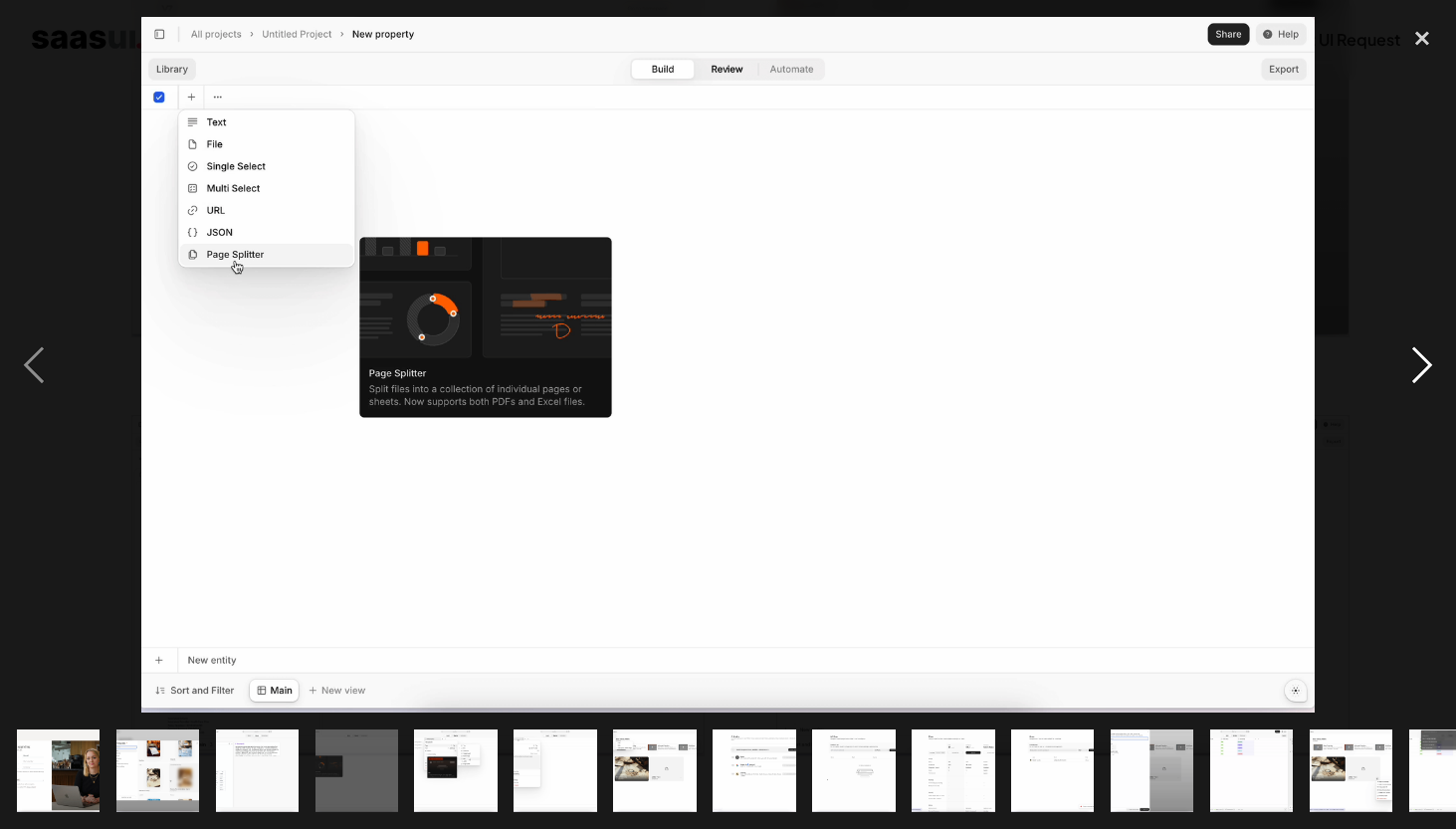 click at bounding box center (1422, 365) 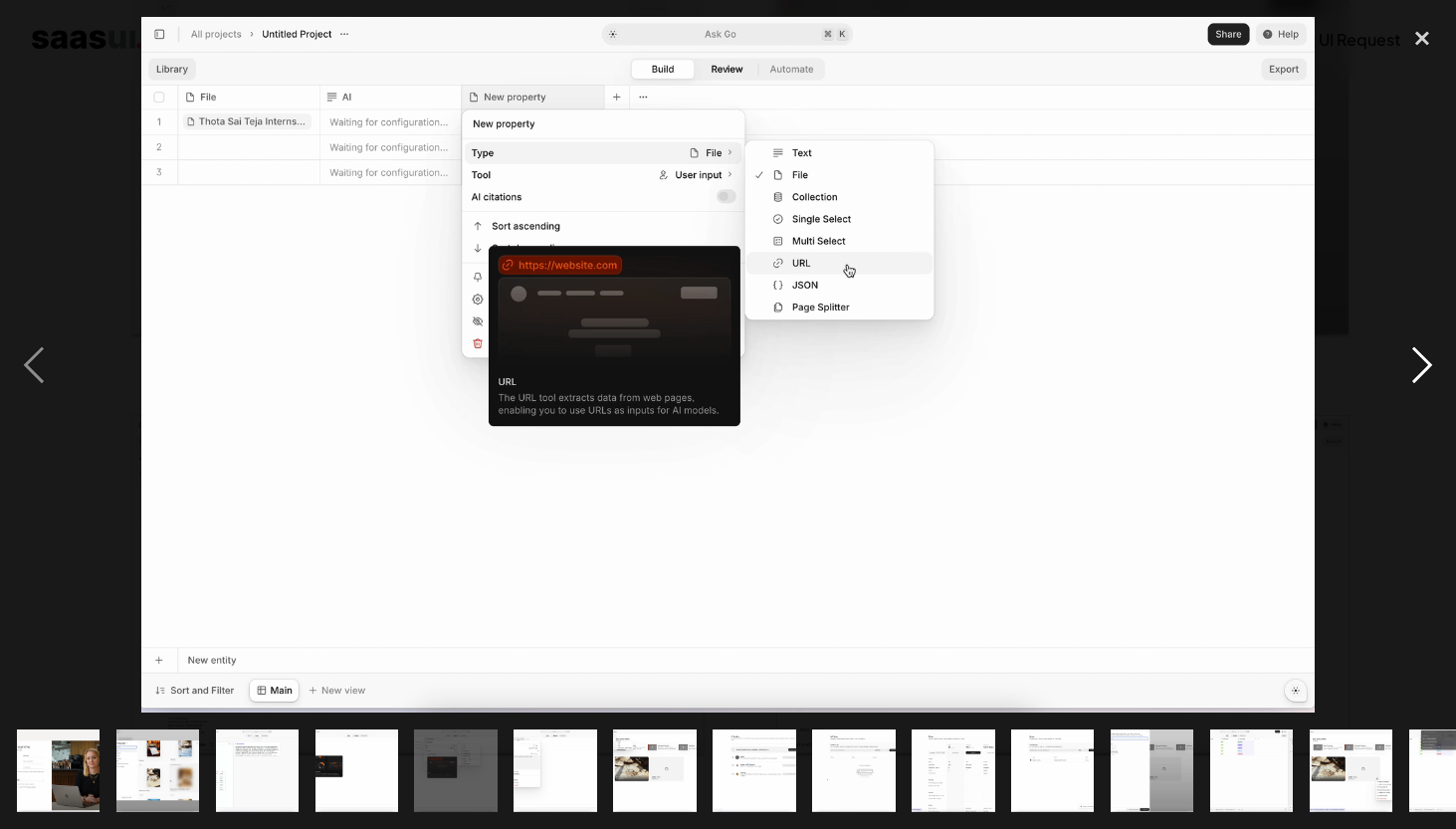 click at bounding box center [1422, 365] 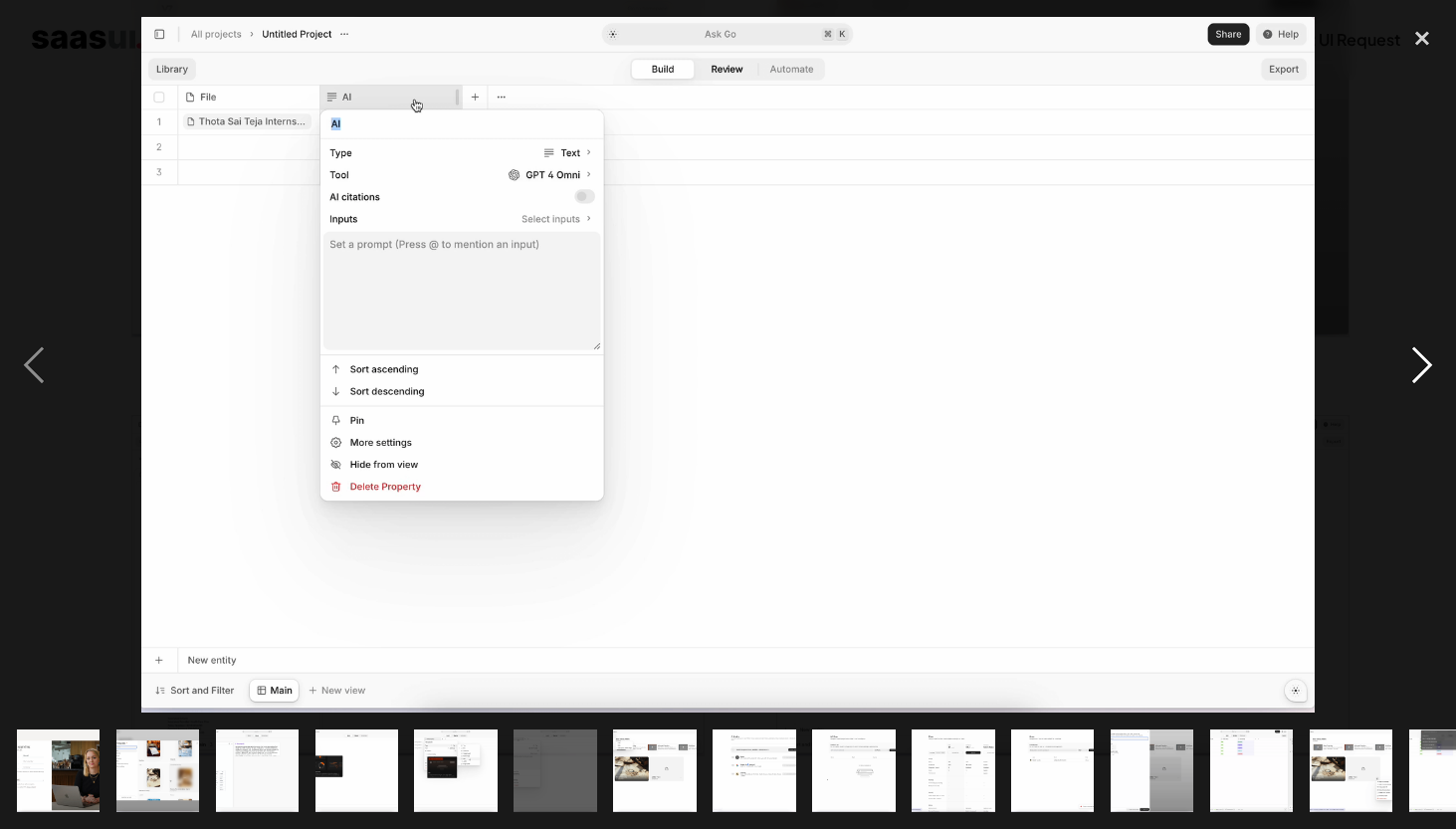 click at bounding box center [1422, 365] 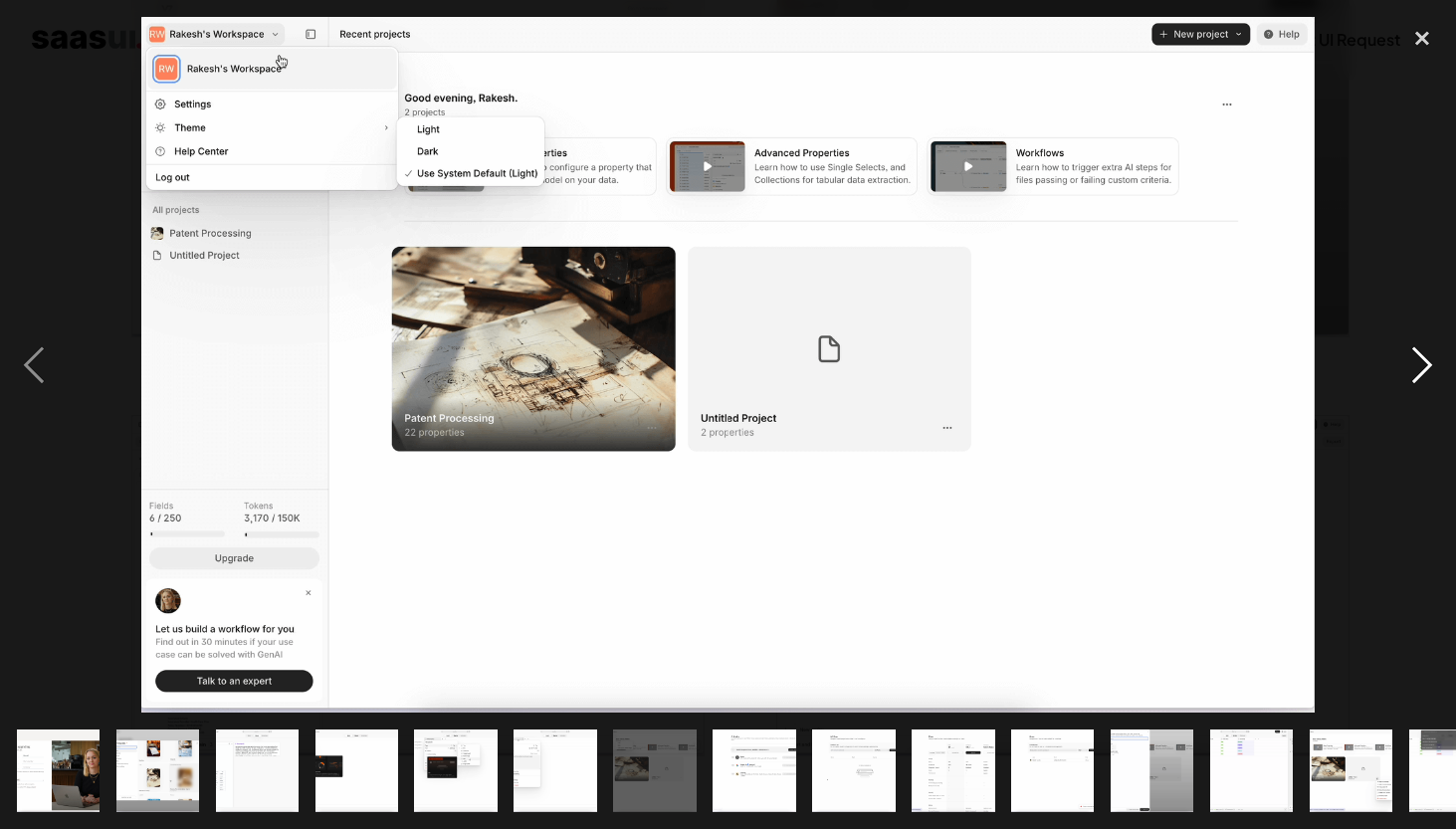 click at bounding box center [1422, 365] 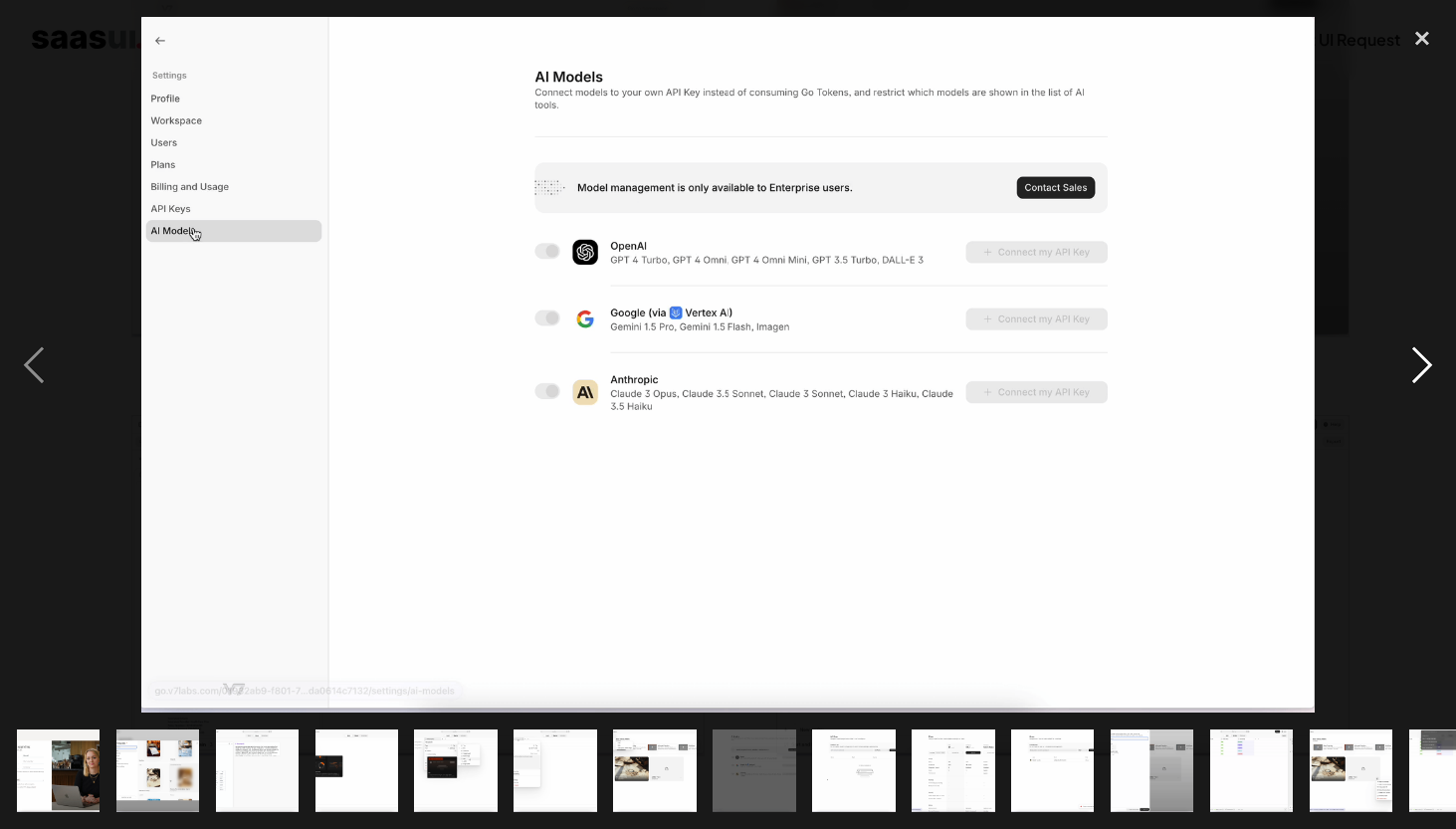 click at bounding box center (1422, 365) 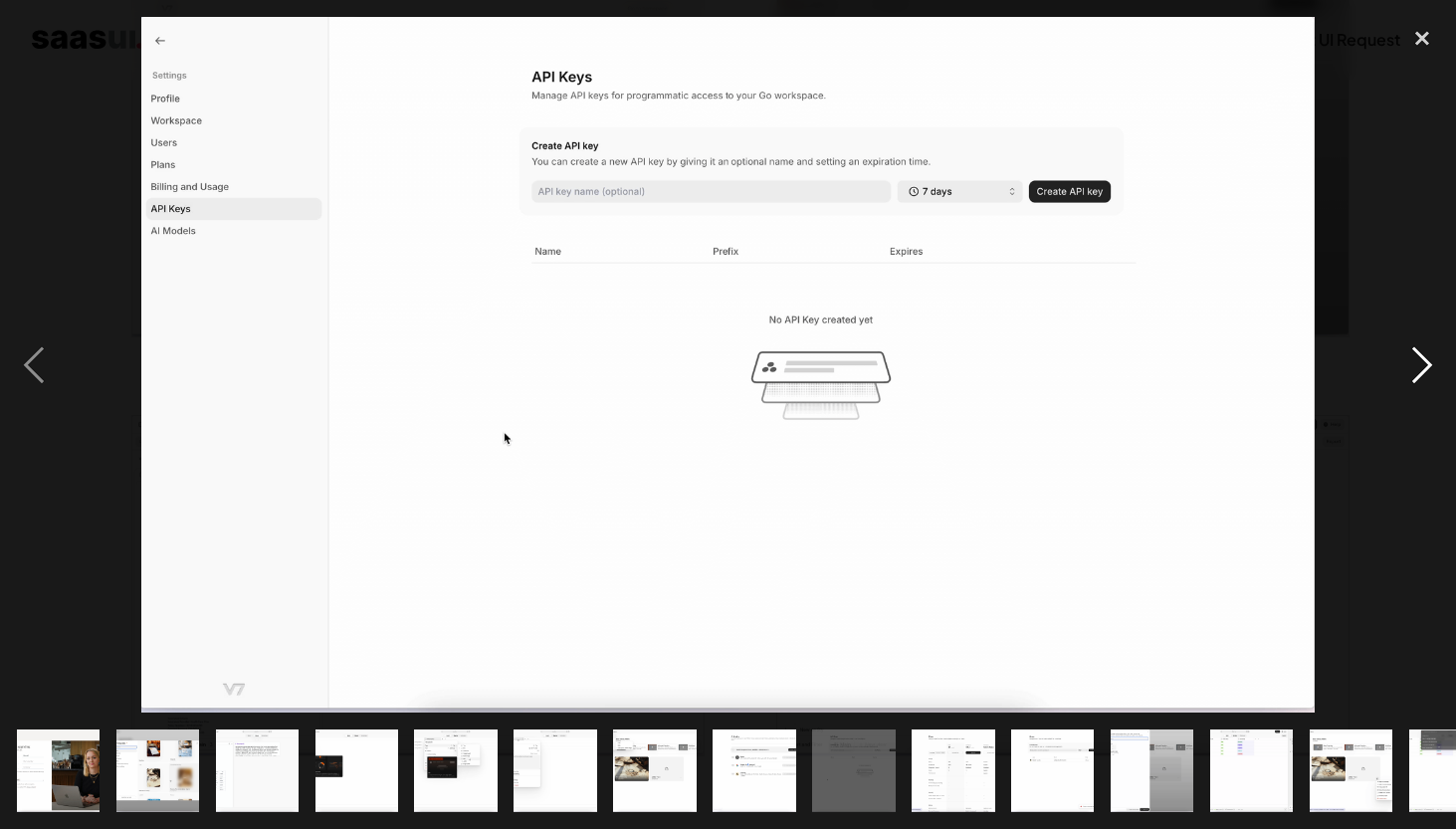 click at bounding box center [1422, 365] 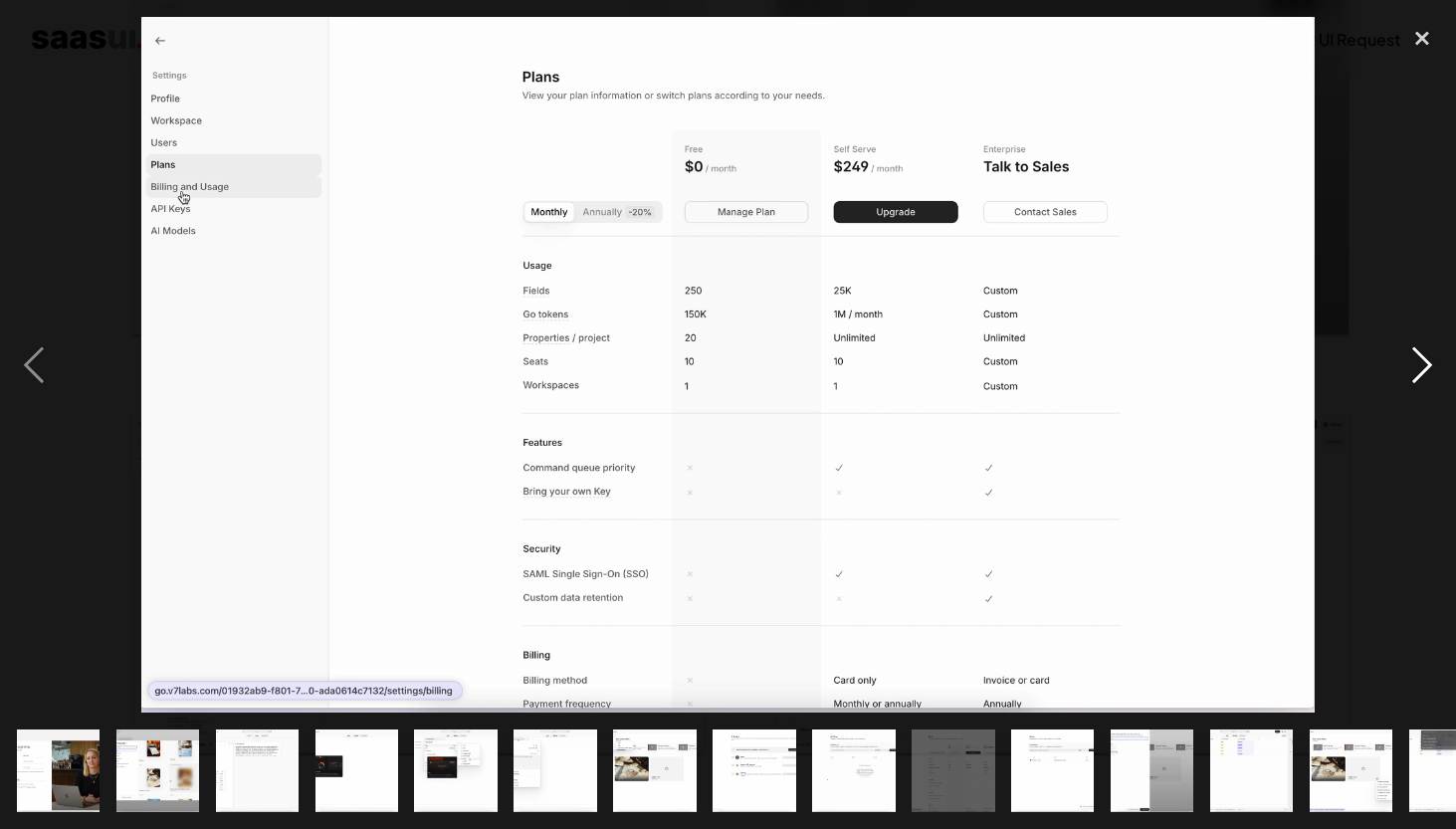 click at bounding box center (1422, 365) 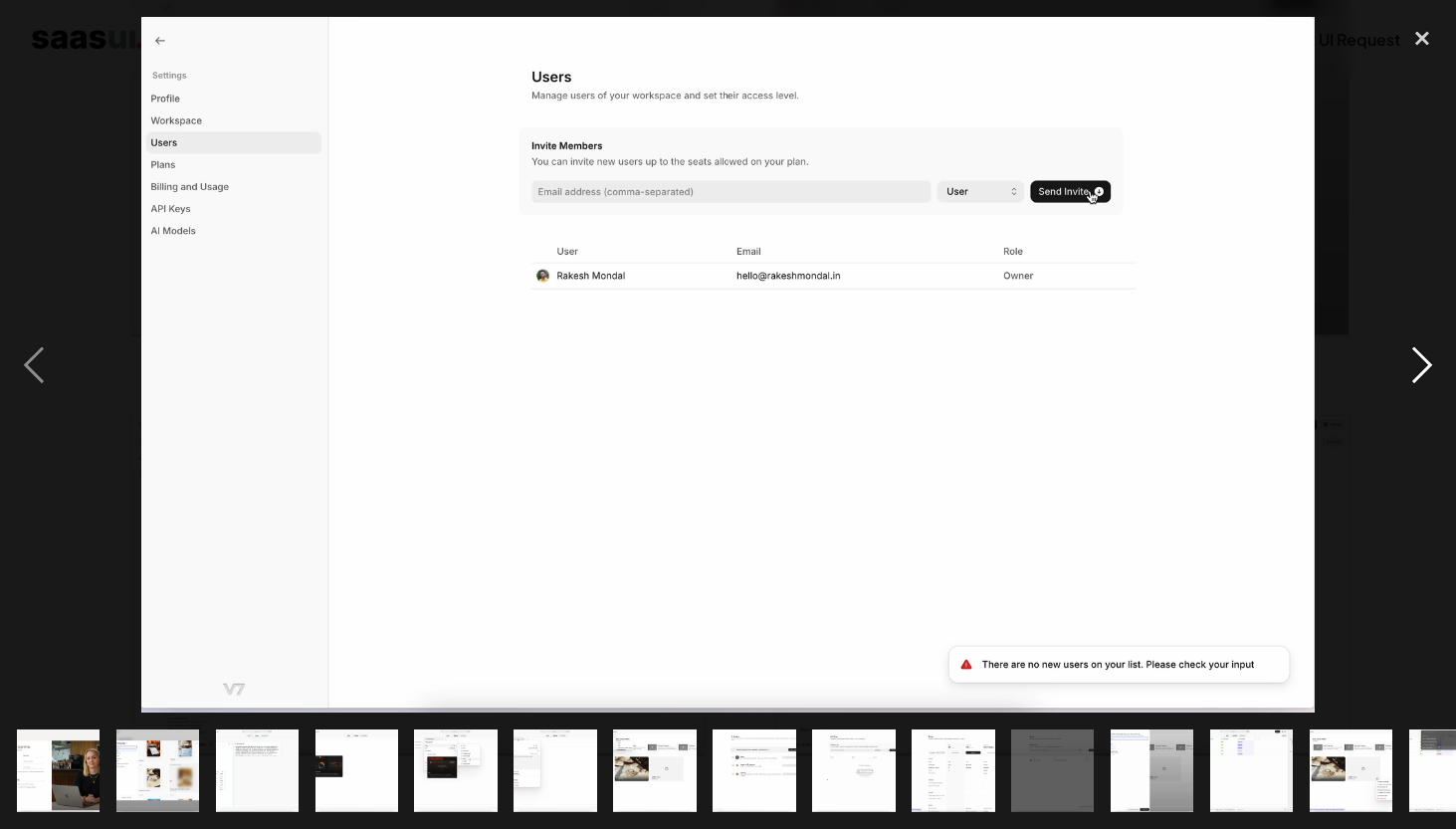 click at bounding box center [1422, 365] 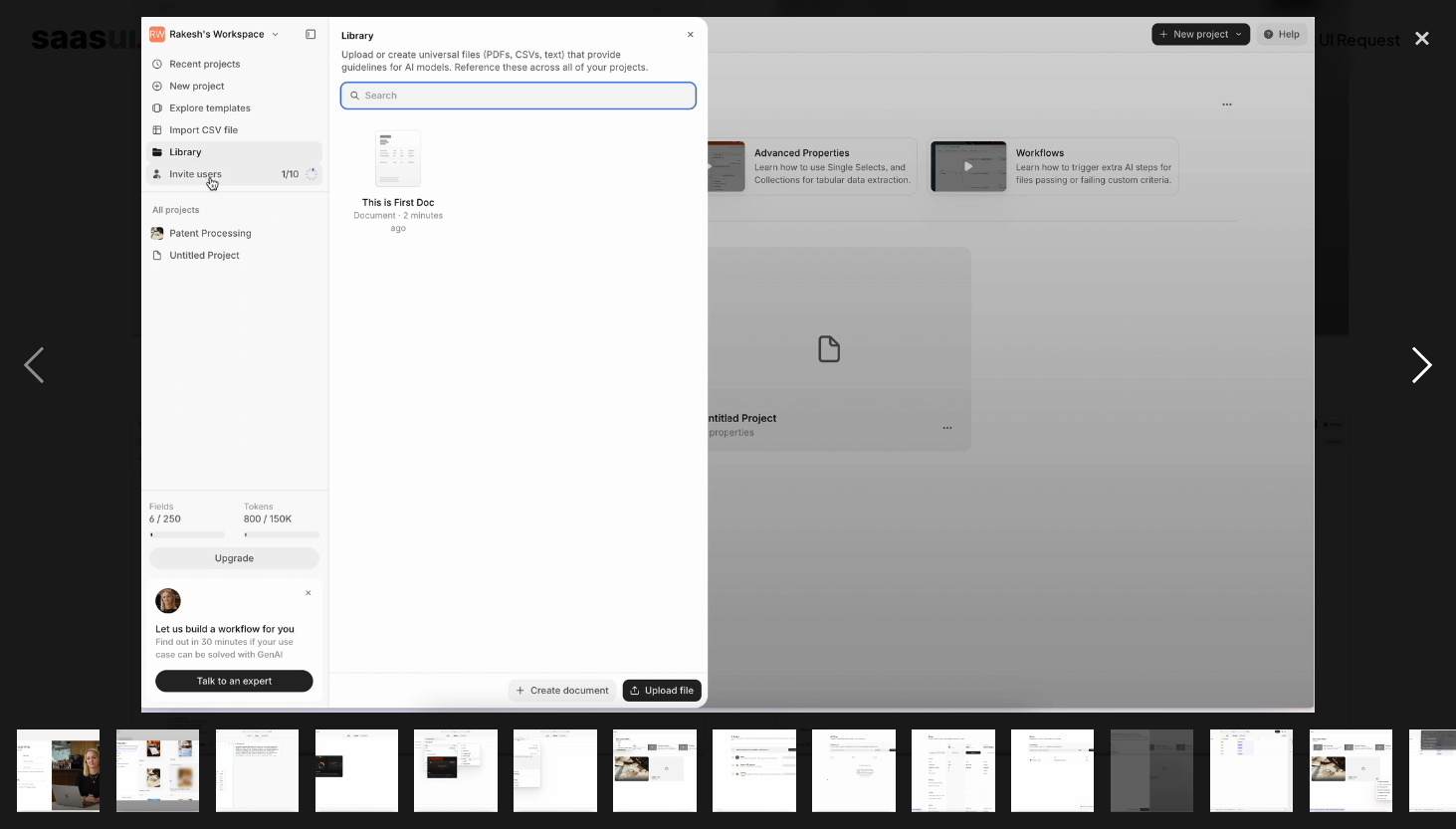 click at bounding box center (1422, 365) 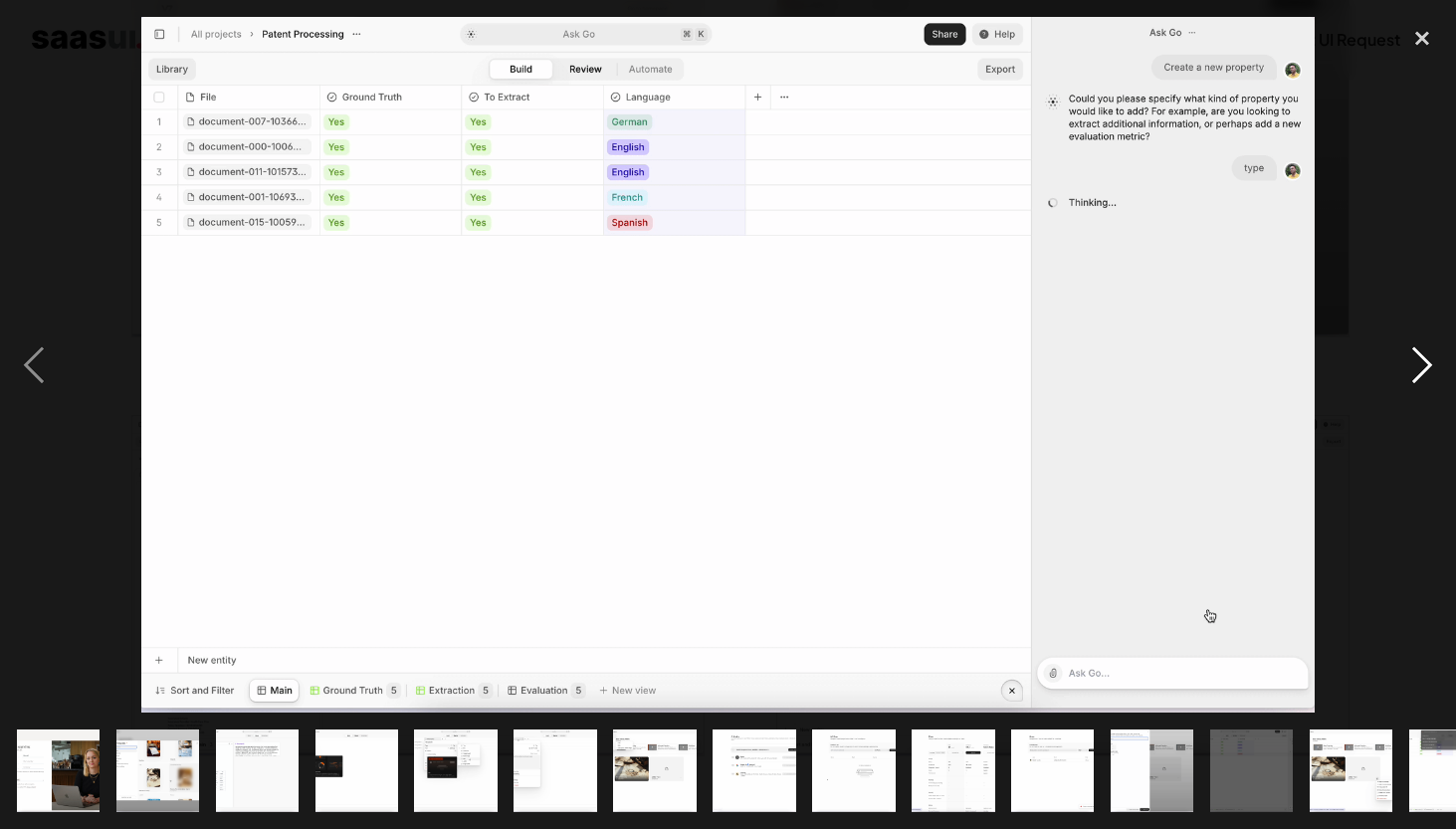 click at bounding box center (1422, 365) 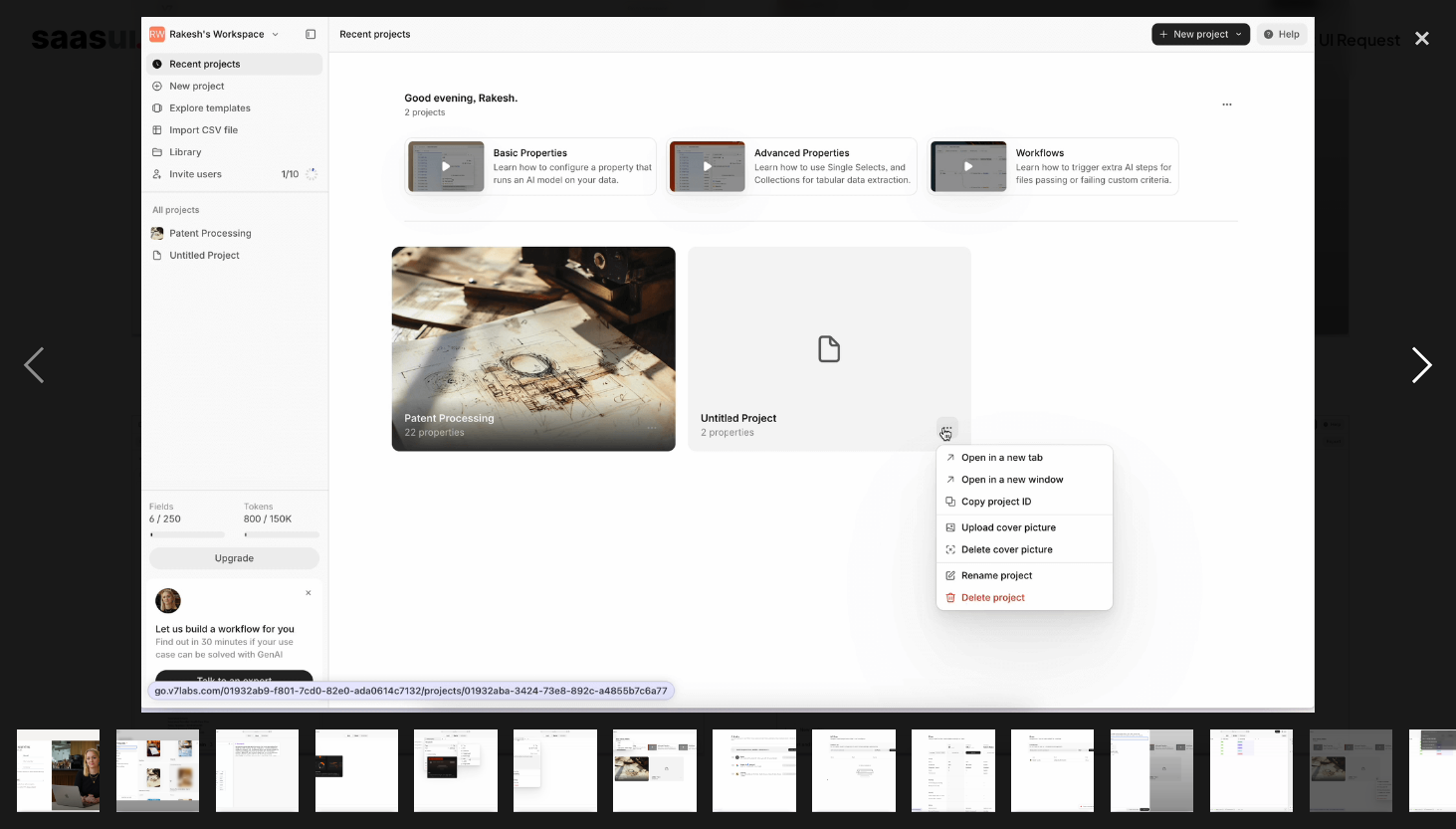 click at bounding box center (1422, 365) 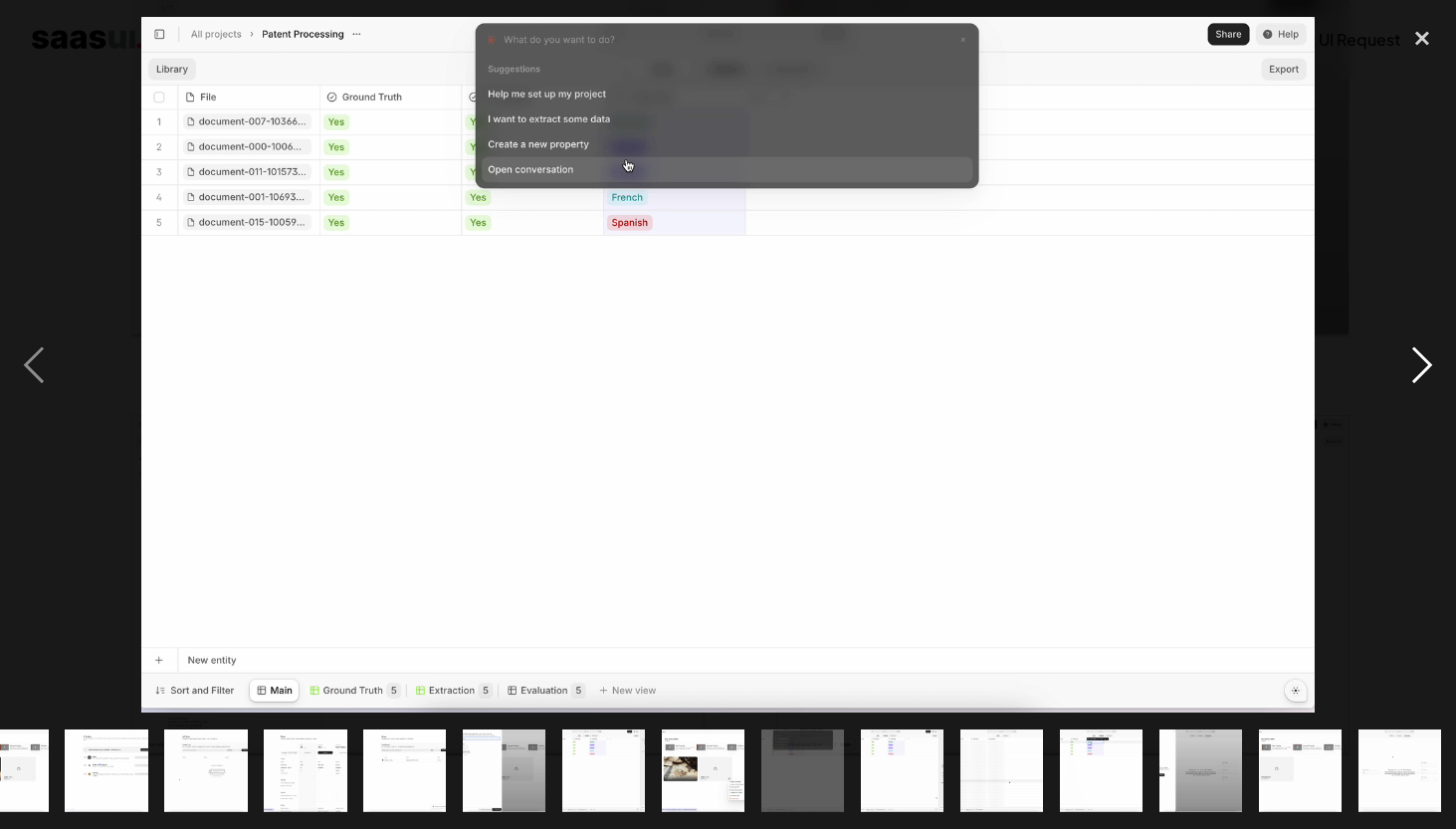 scroll, scrollTop: 0, scrollLeft: 650, axis: horizontal 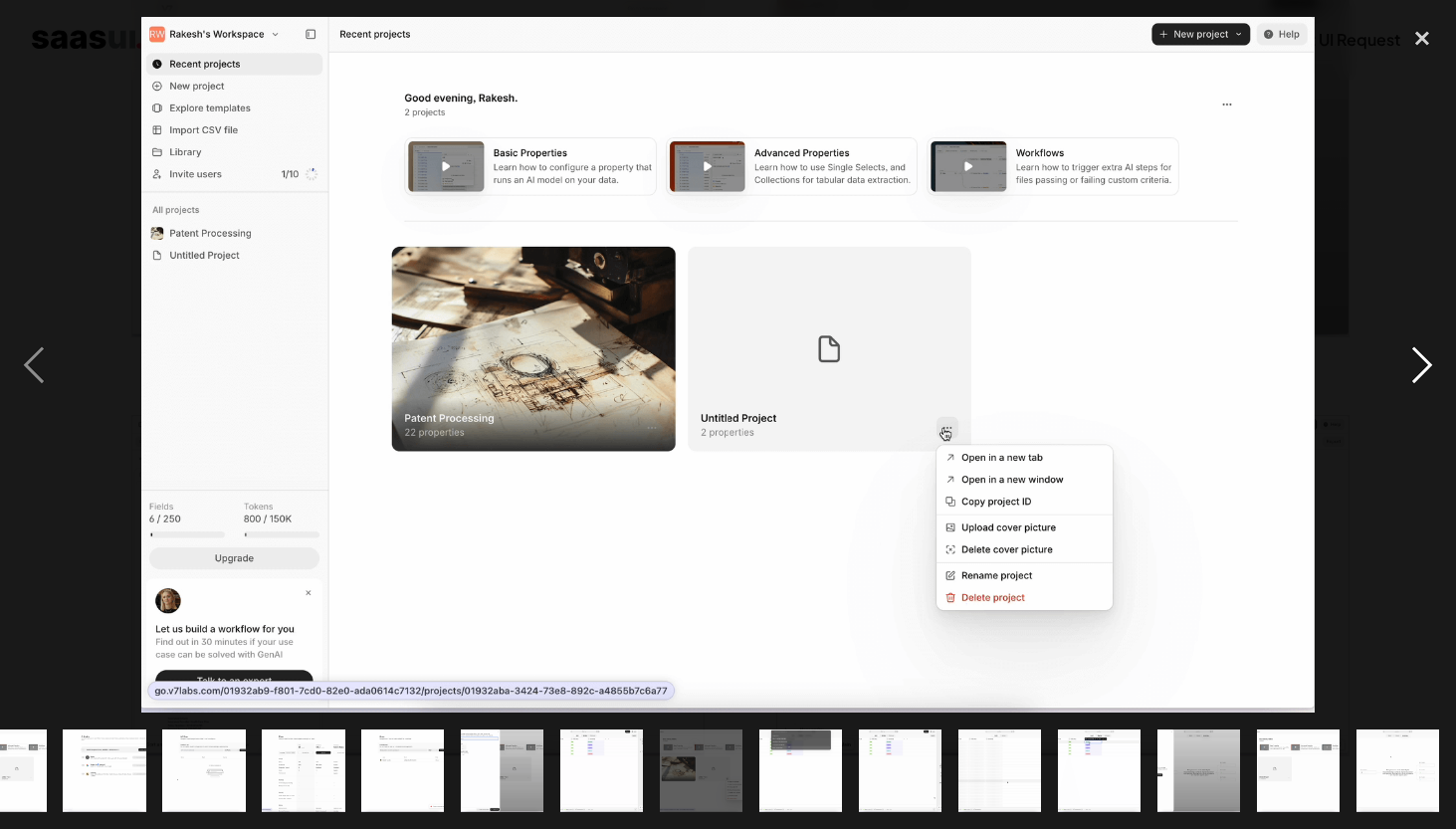 click at bounding box center (1422, 365) 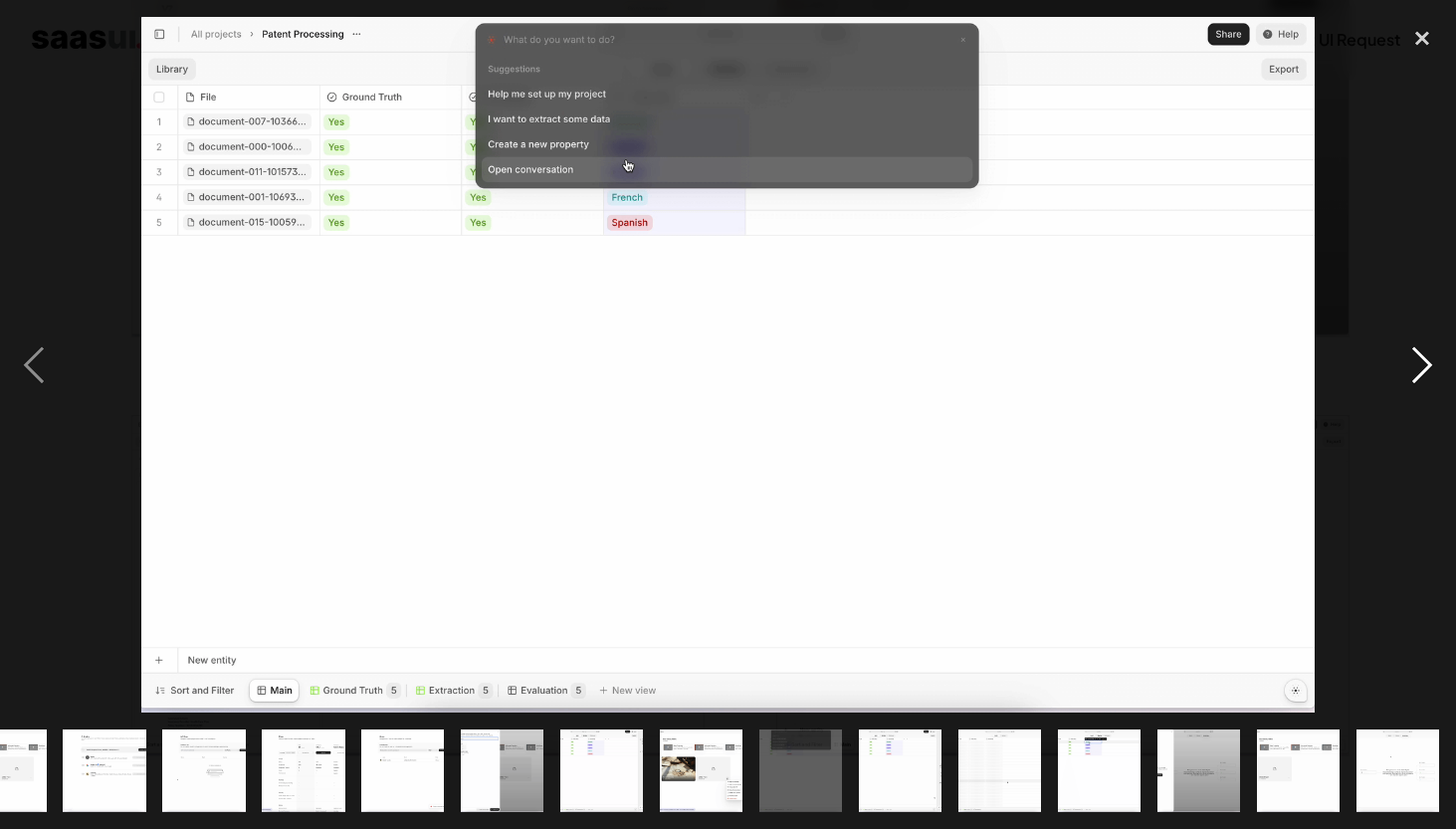 click at bounding box center [1422, 365] 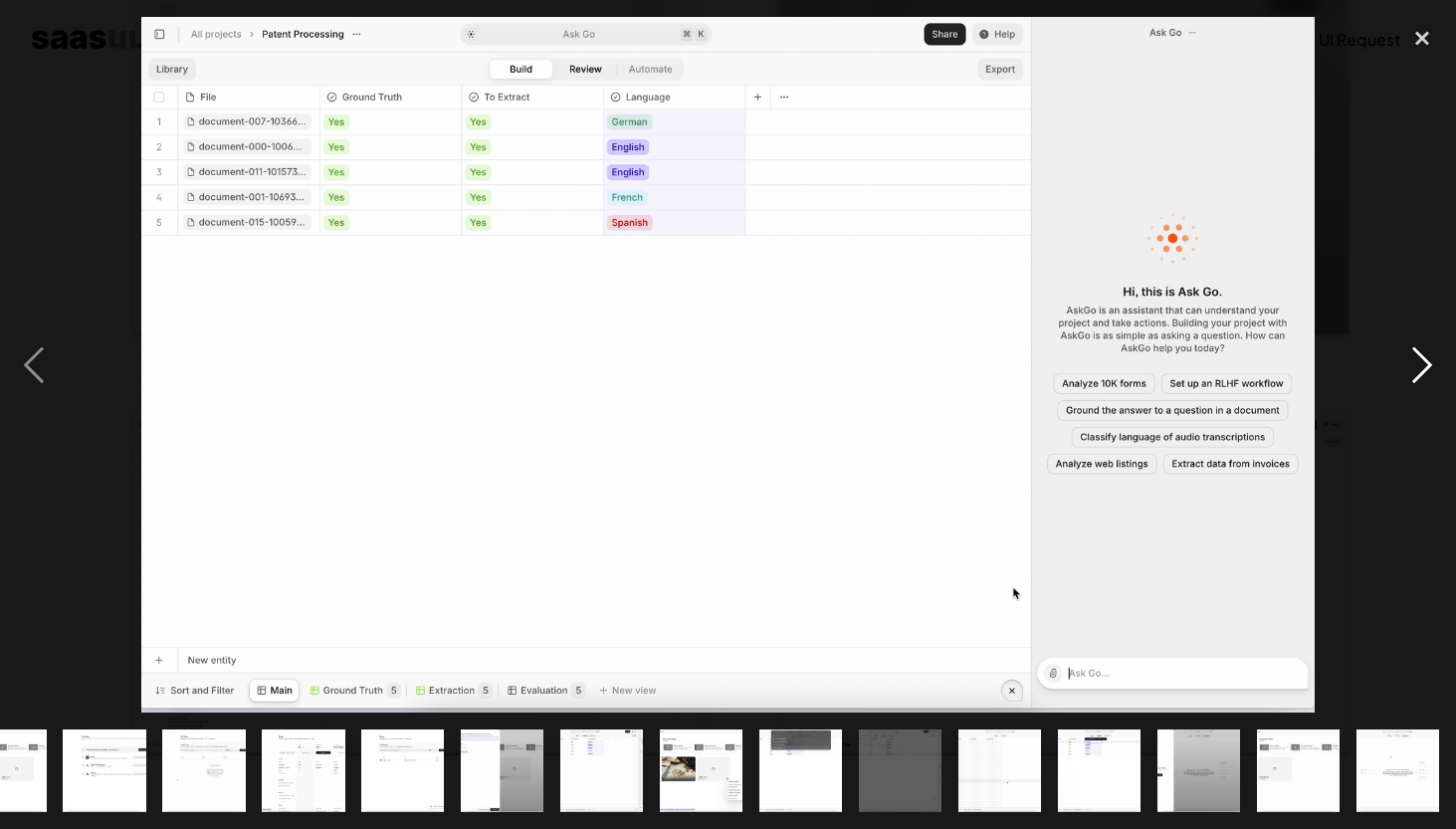click at bounding box center (1422, 365) 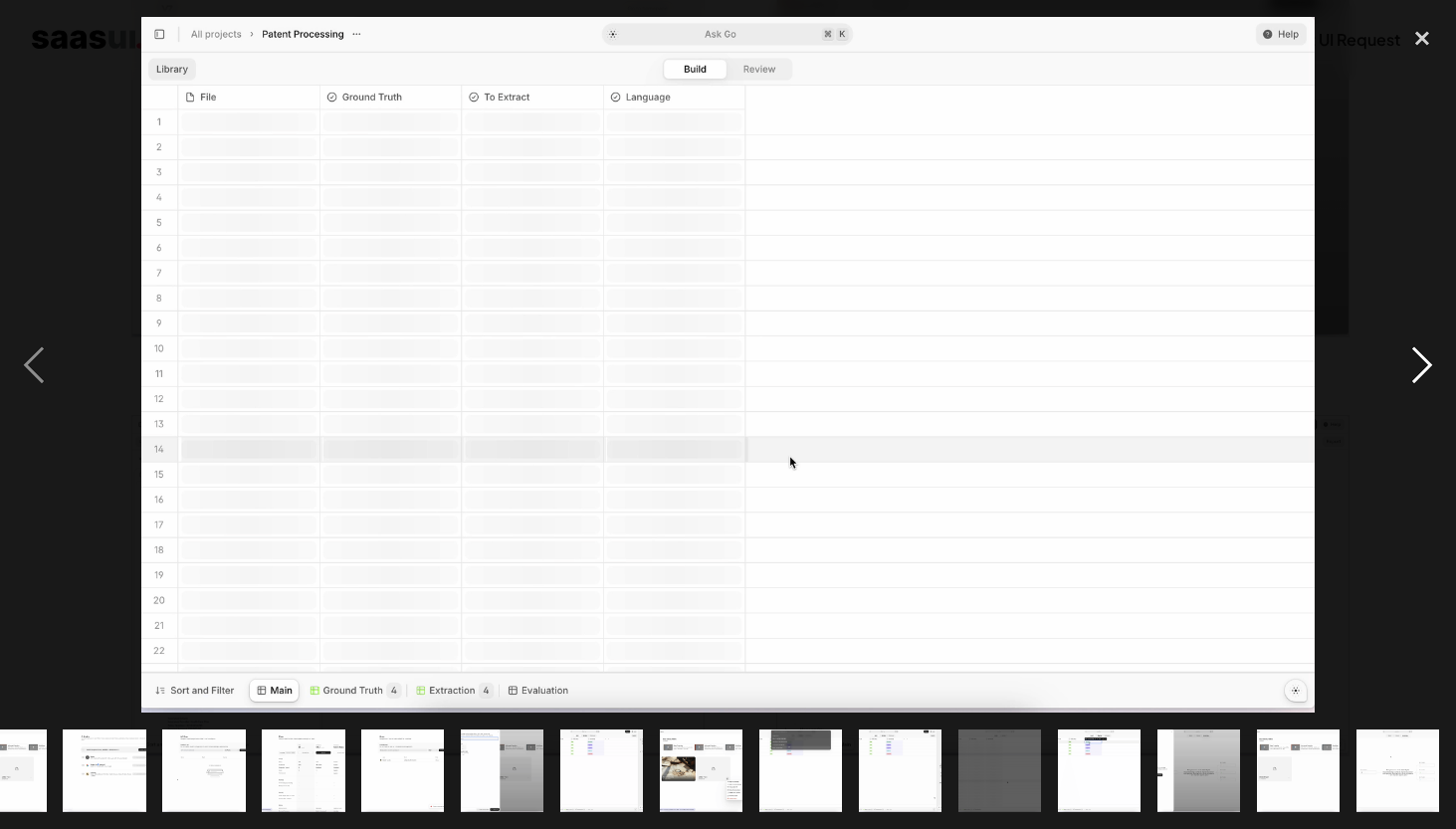 click at bounding box center [1422, 365] 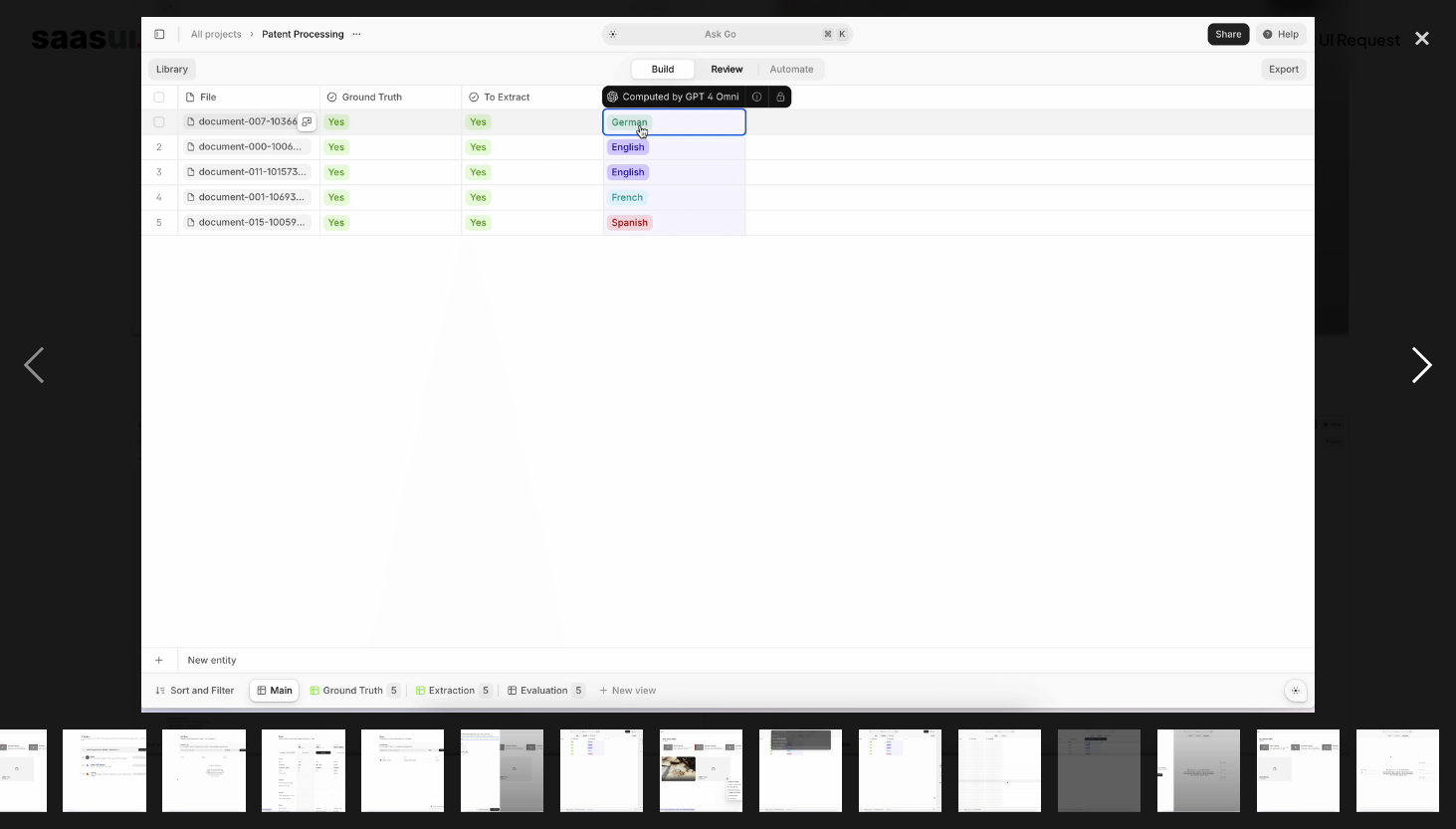 click at bounding box center [1422, 365] 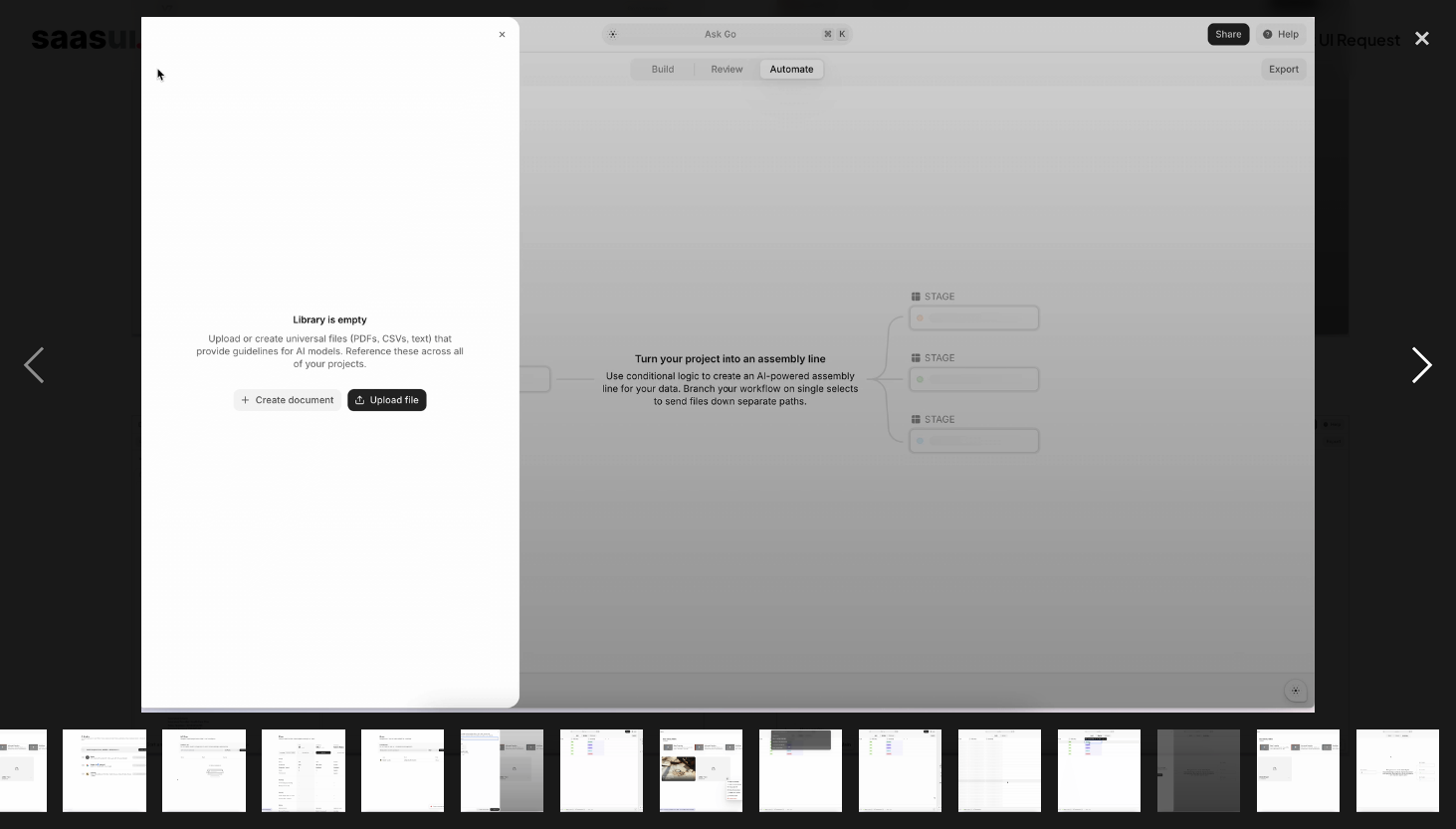 click at bounding box center (1422, 365) 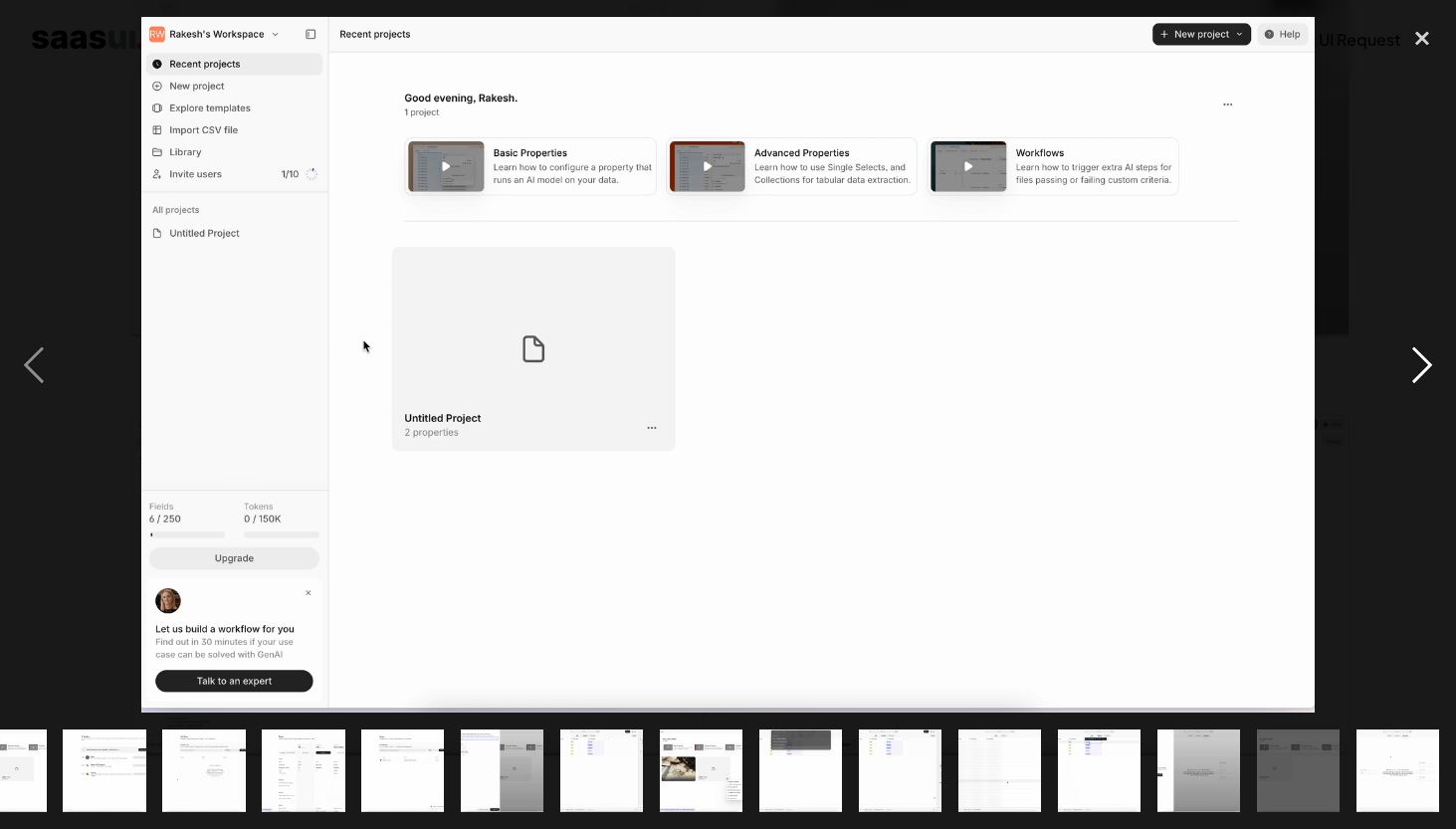 click at bounding box center (1422, 365) 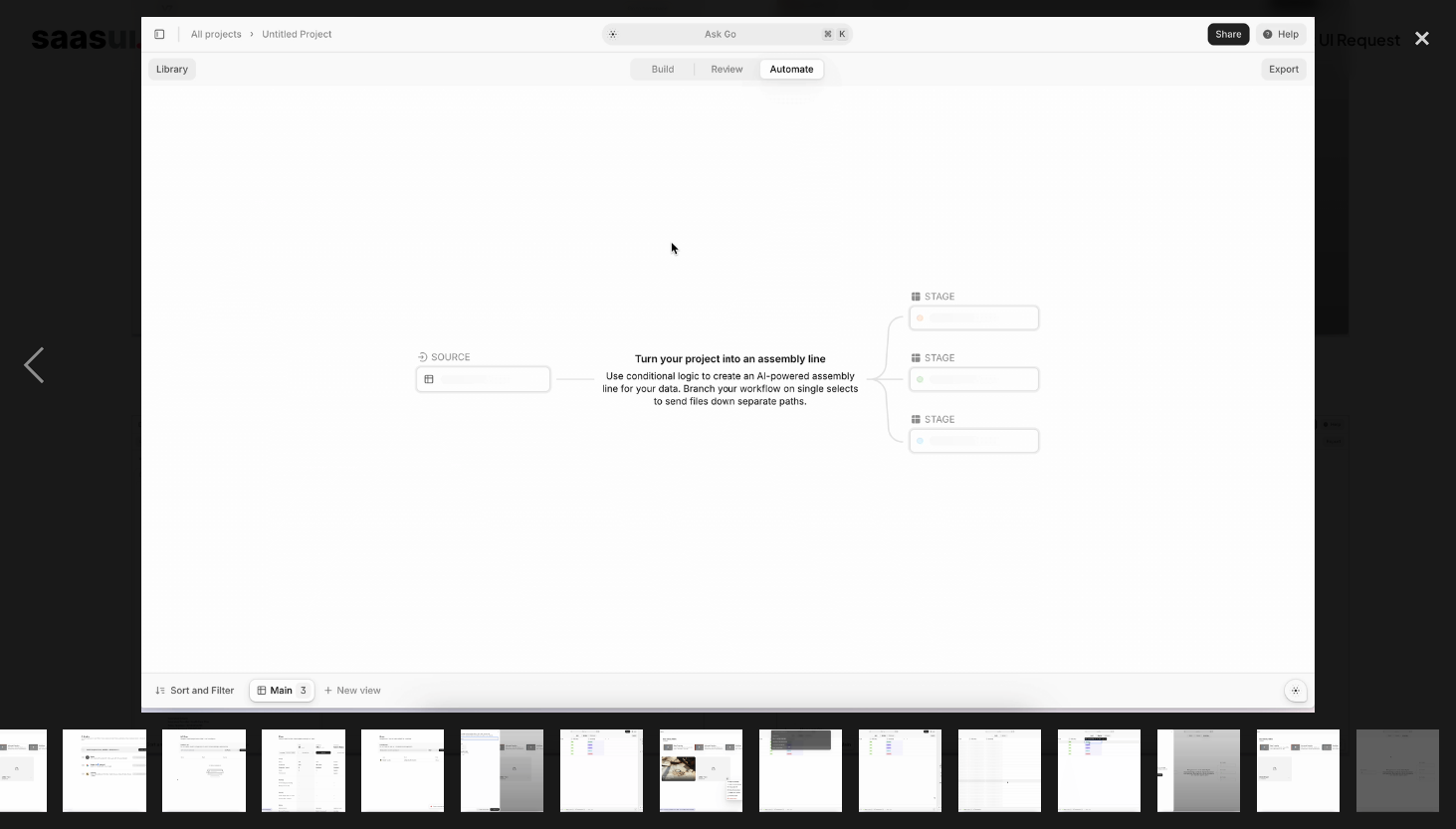 click at bounding box center (1422, 365) 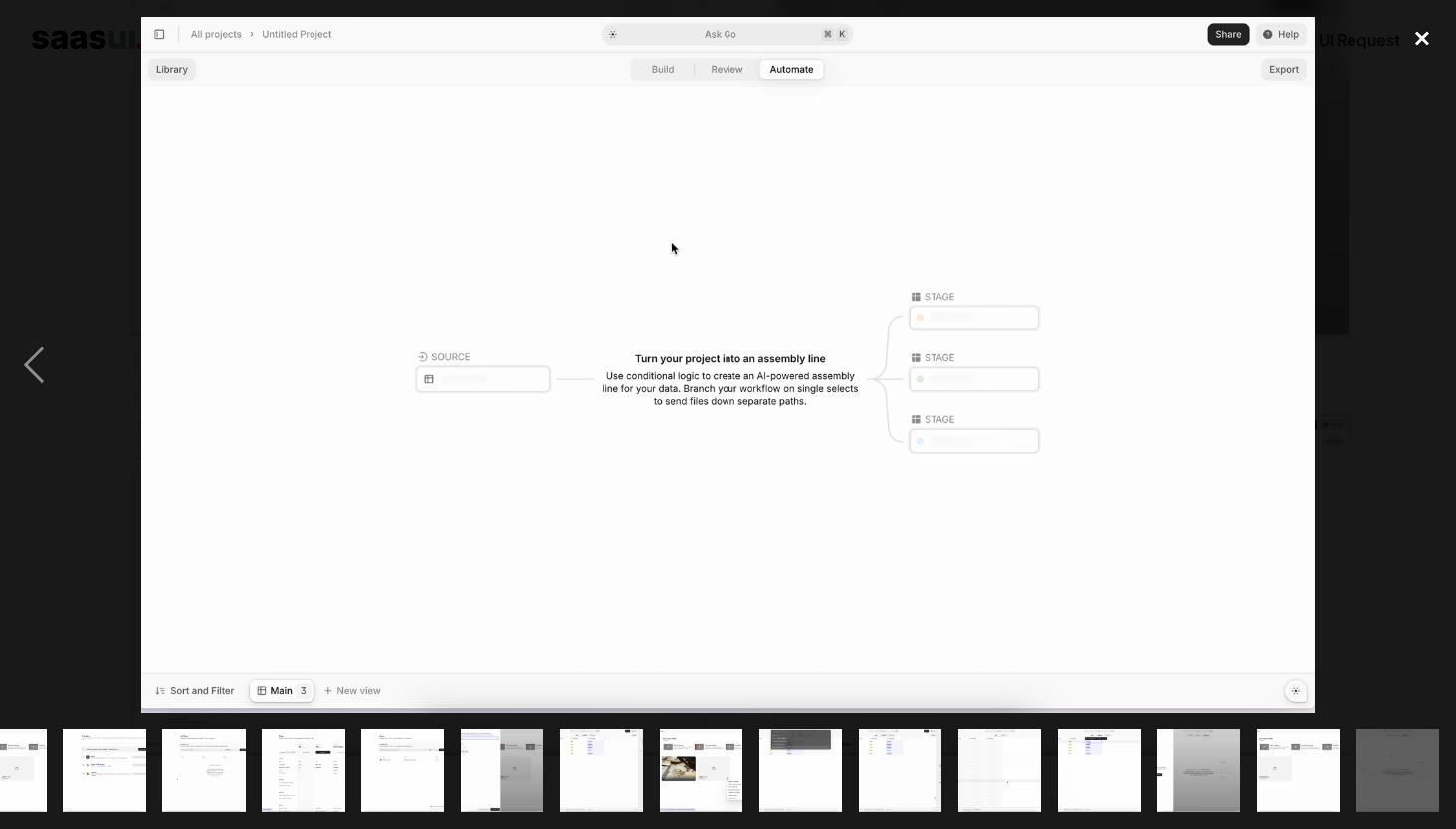 click at bounding box center [1422, 39] 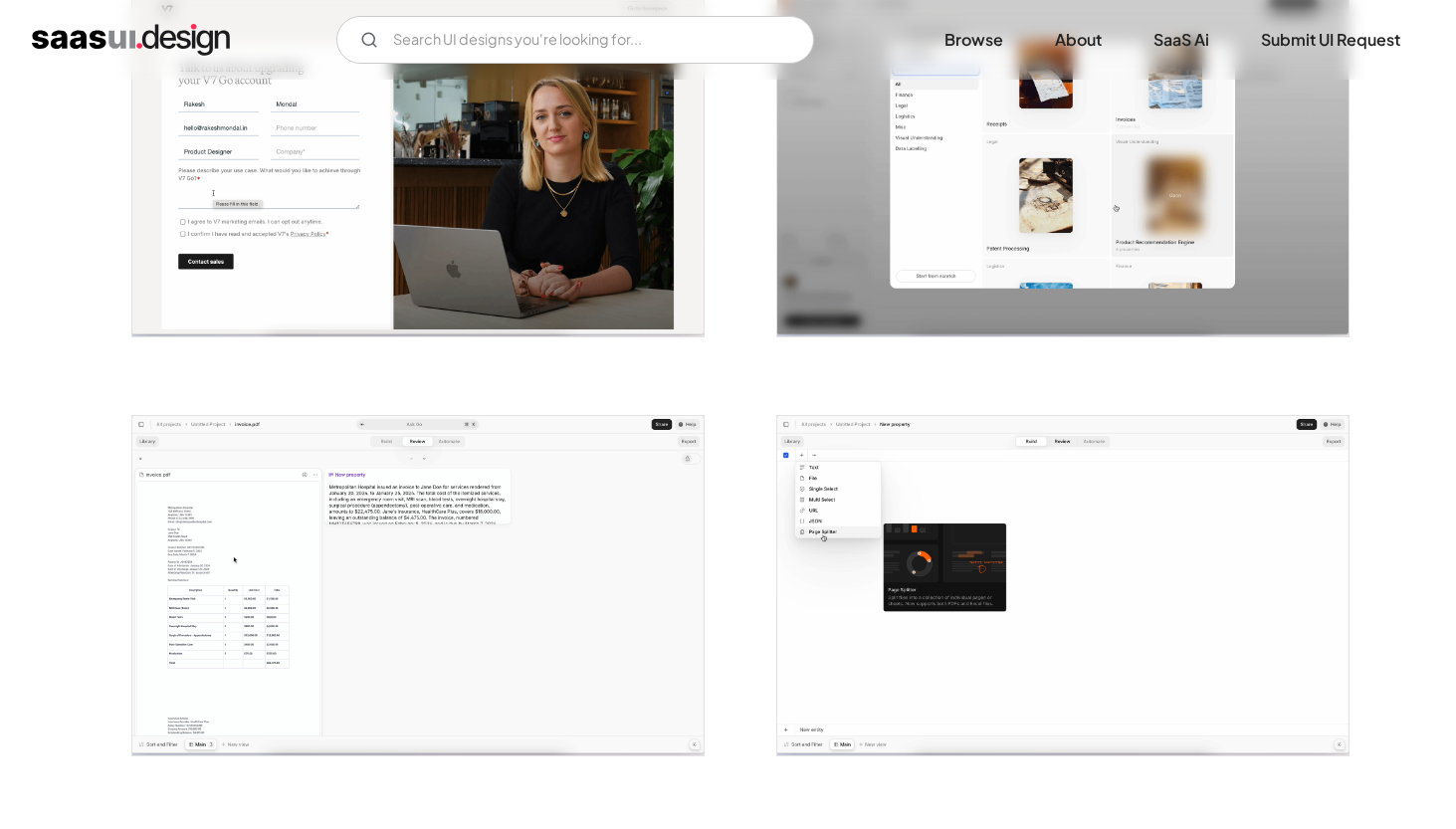 scroll, scrollTop: 0, scrollLeft: 0, axis: both 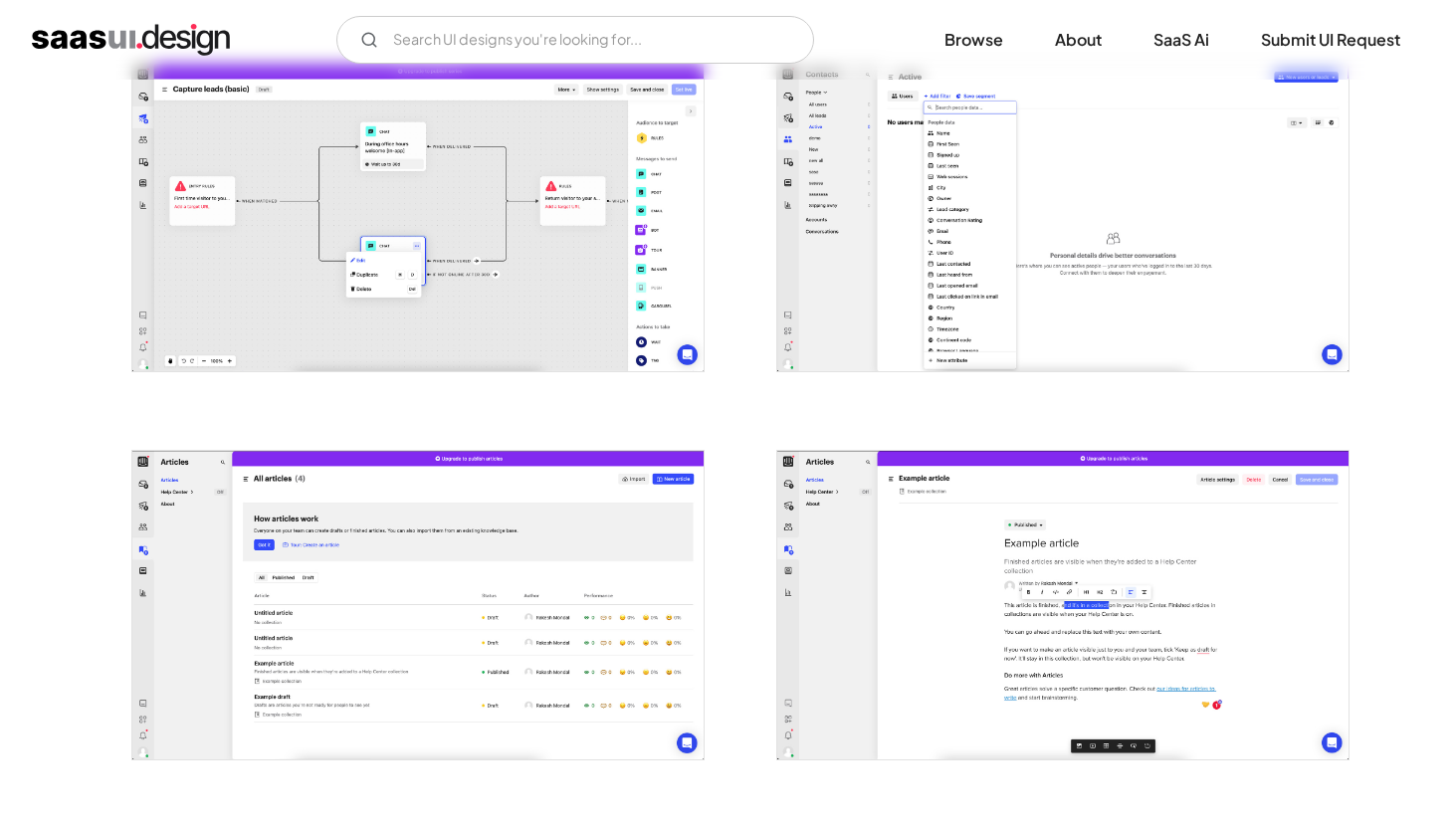 click at bounding box center (418, 217) 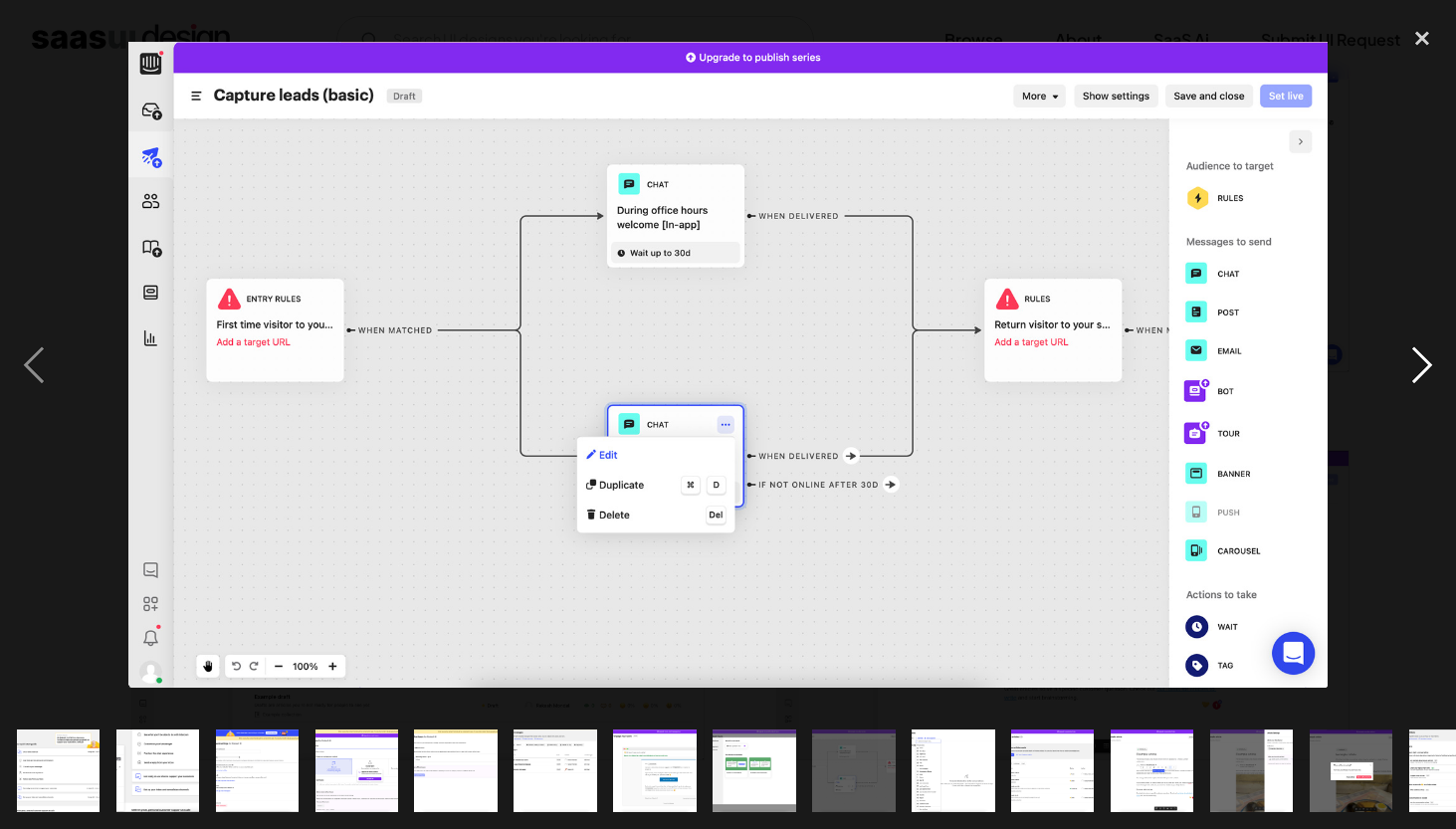 click at bounding box center (1422, 365) 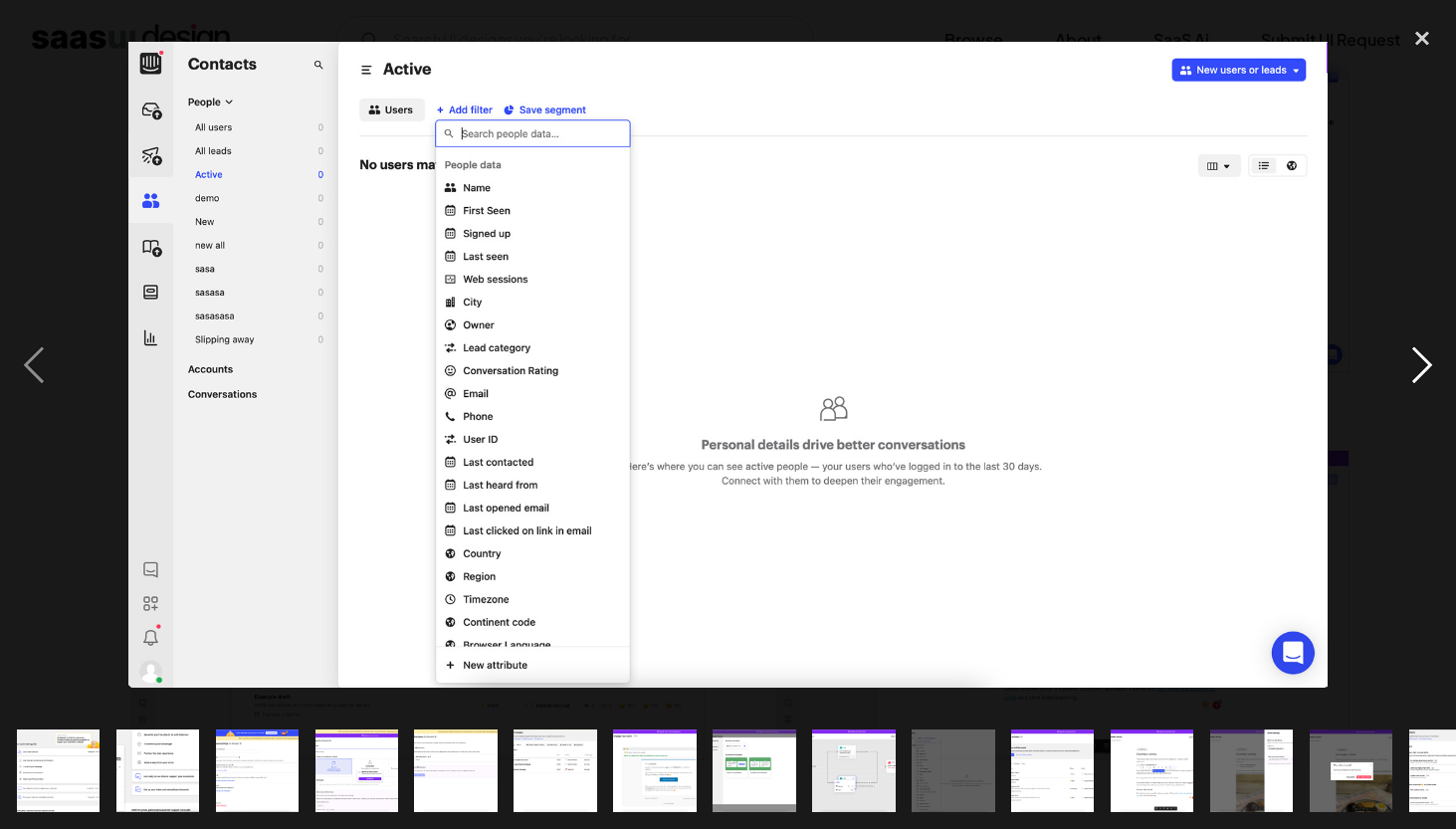 click at bounding box center [1422, 365] 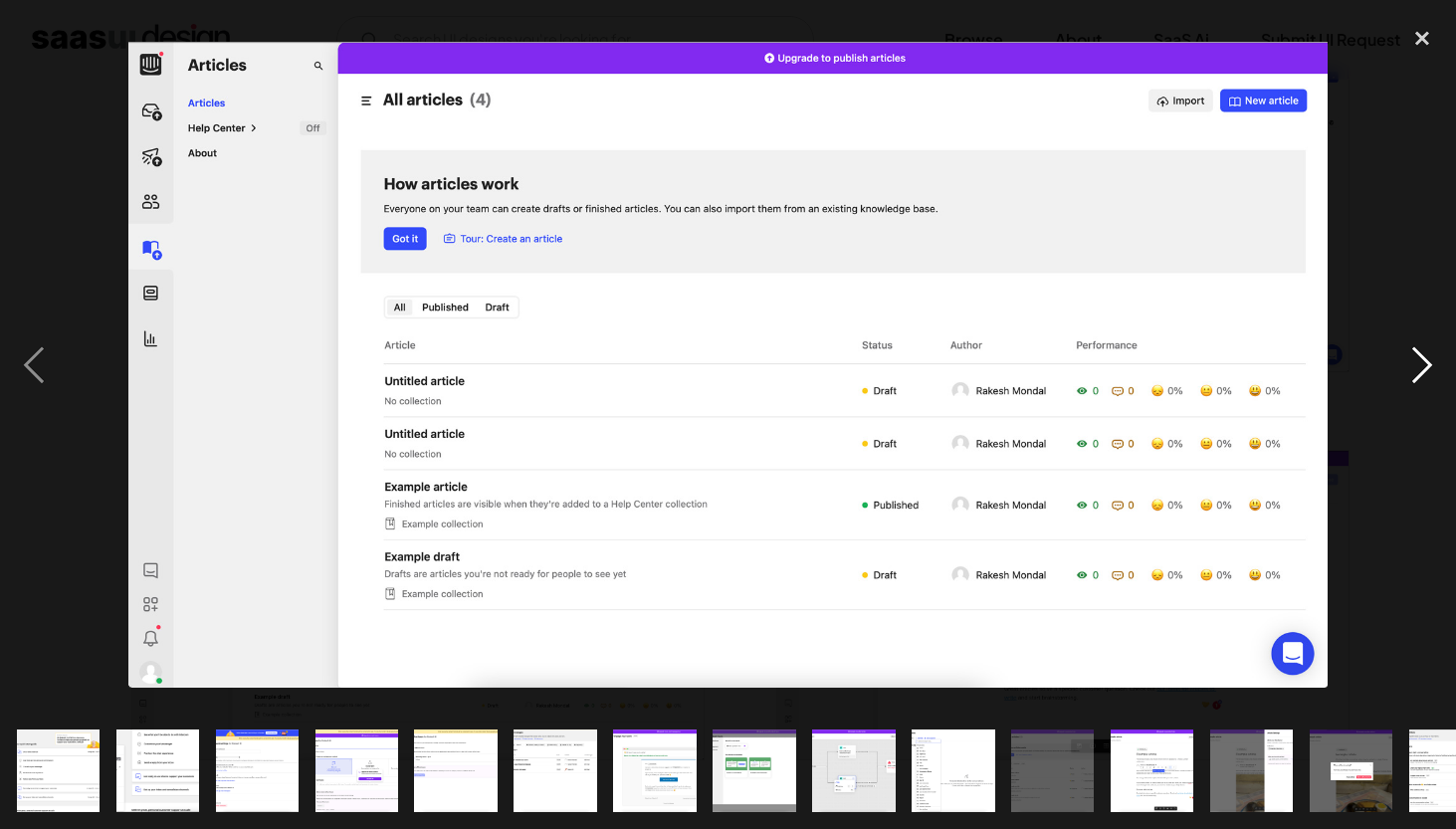 click at bounding box center [1422, 365] 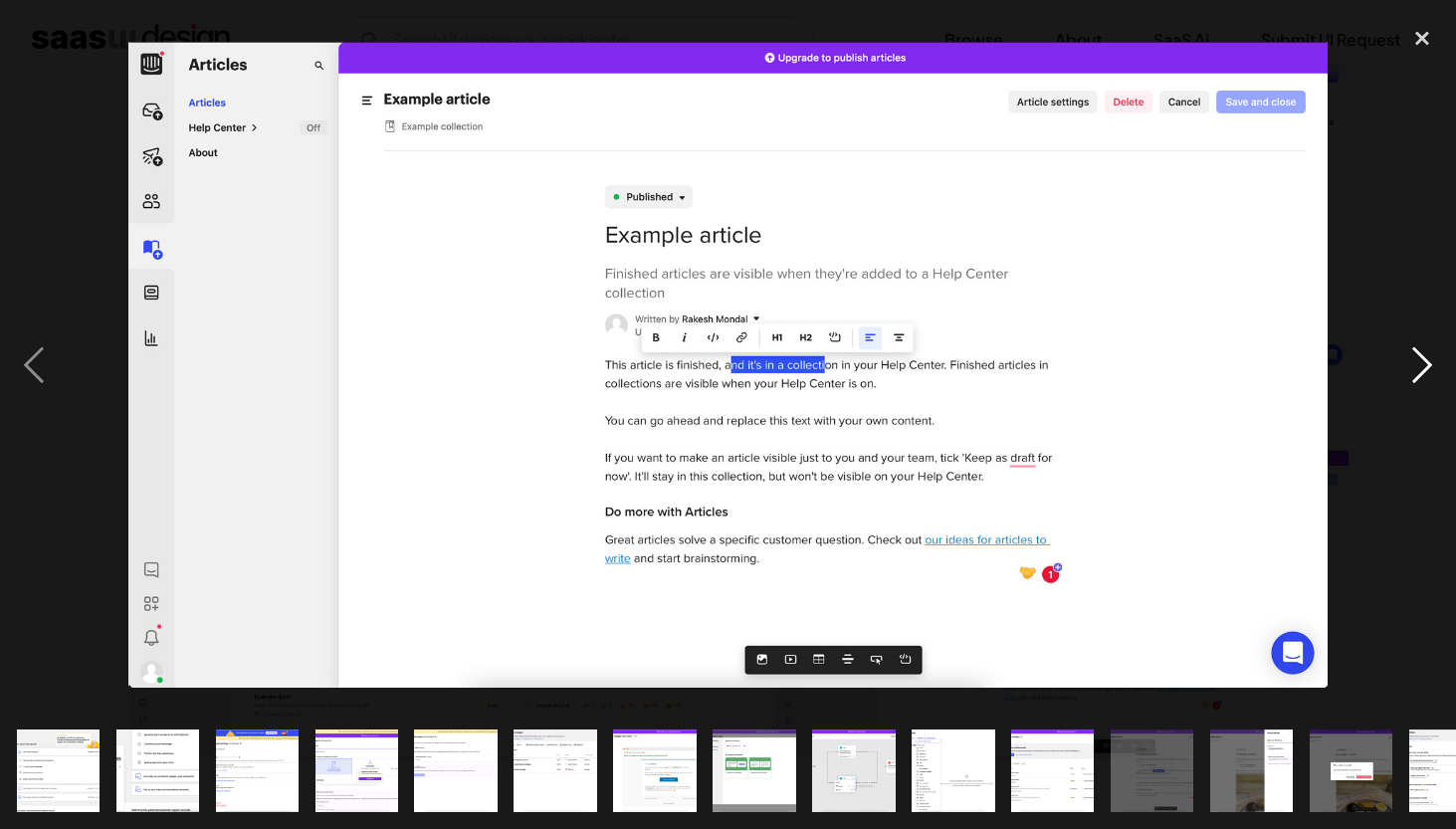 click at bounding box center (1422, 365) 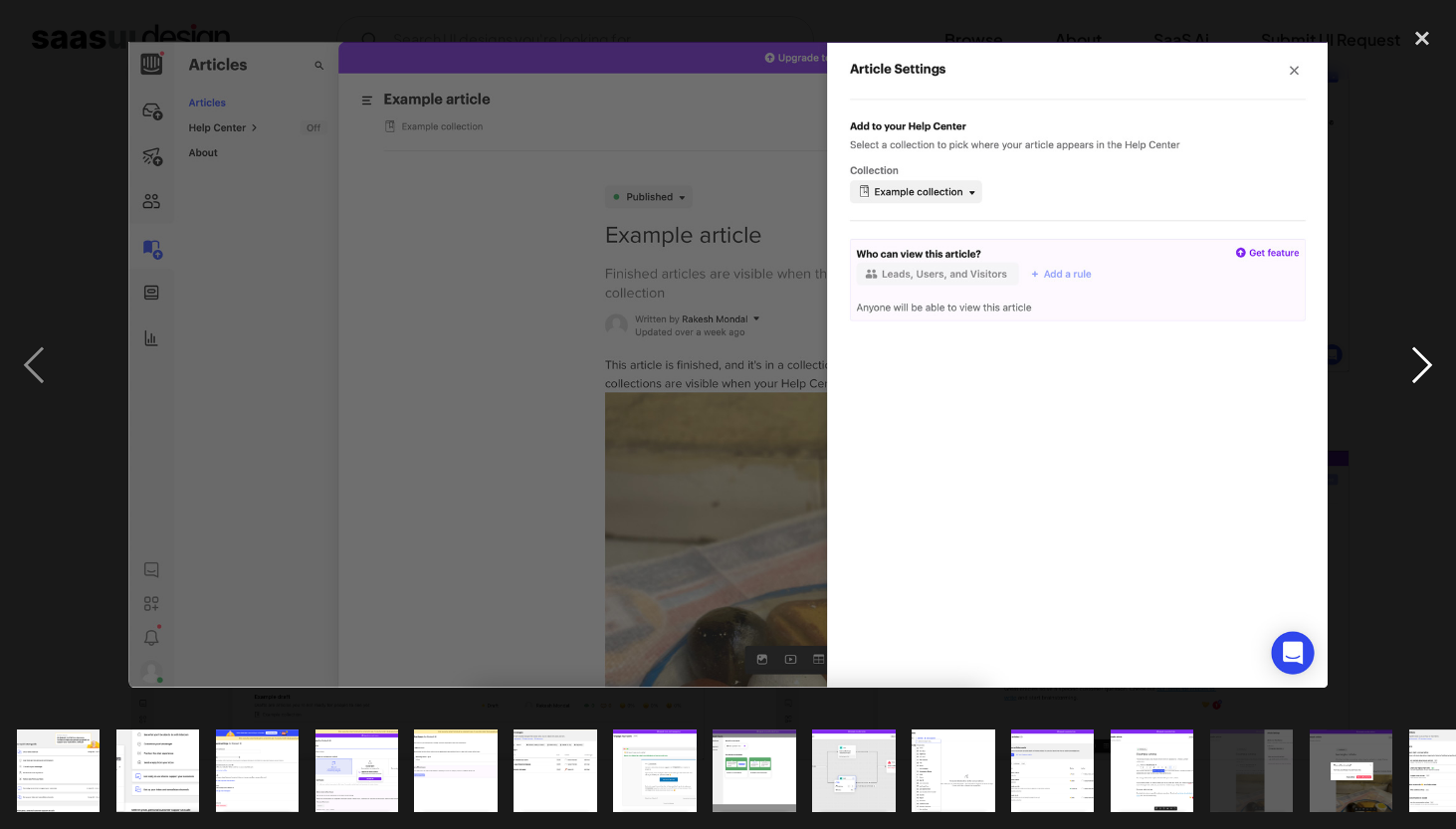 click at bounding box center [1422, 365] 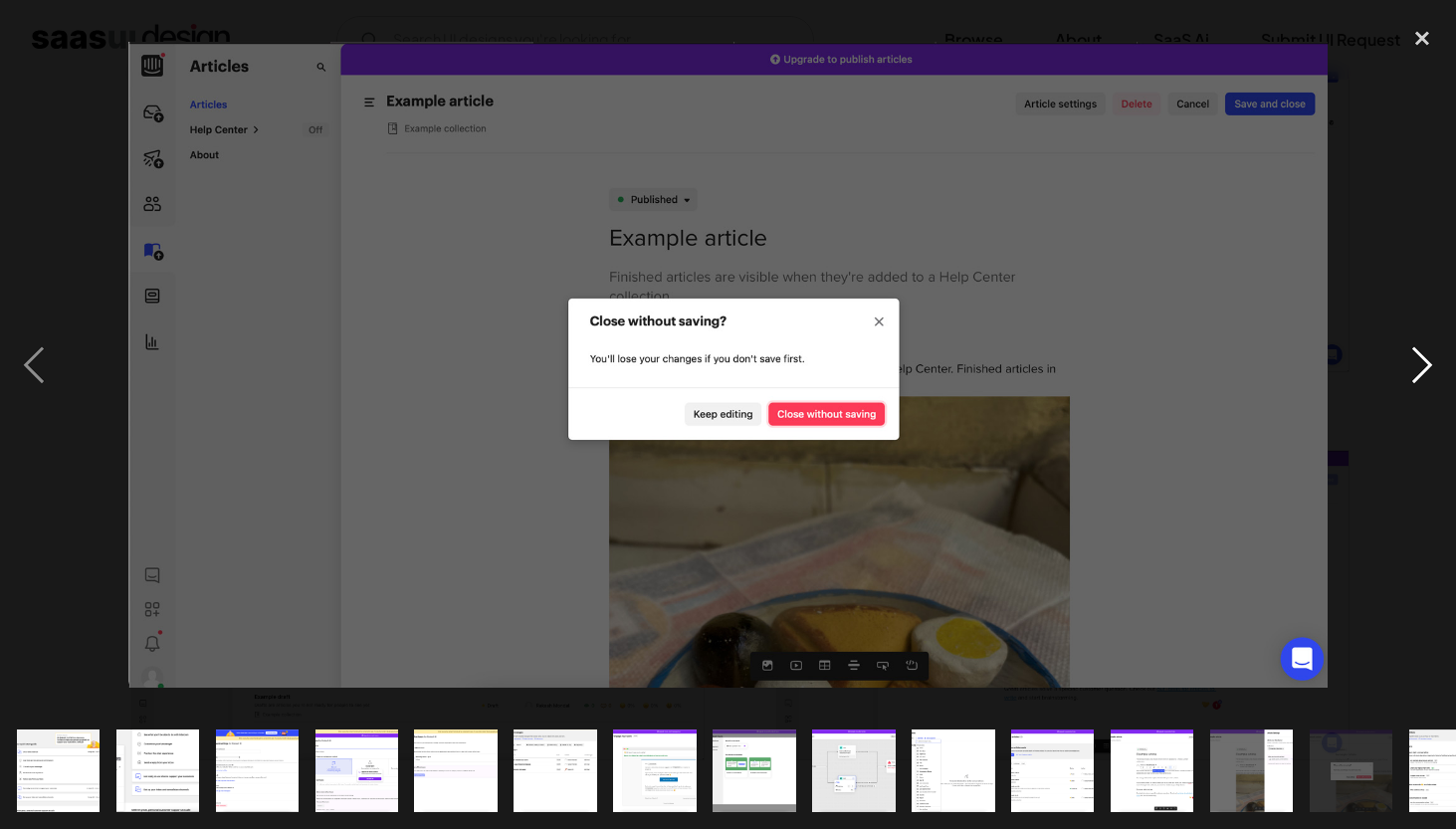 click at bounding box center [1422, 365] 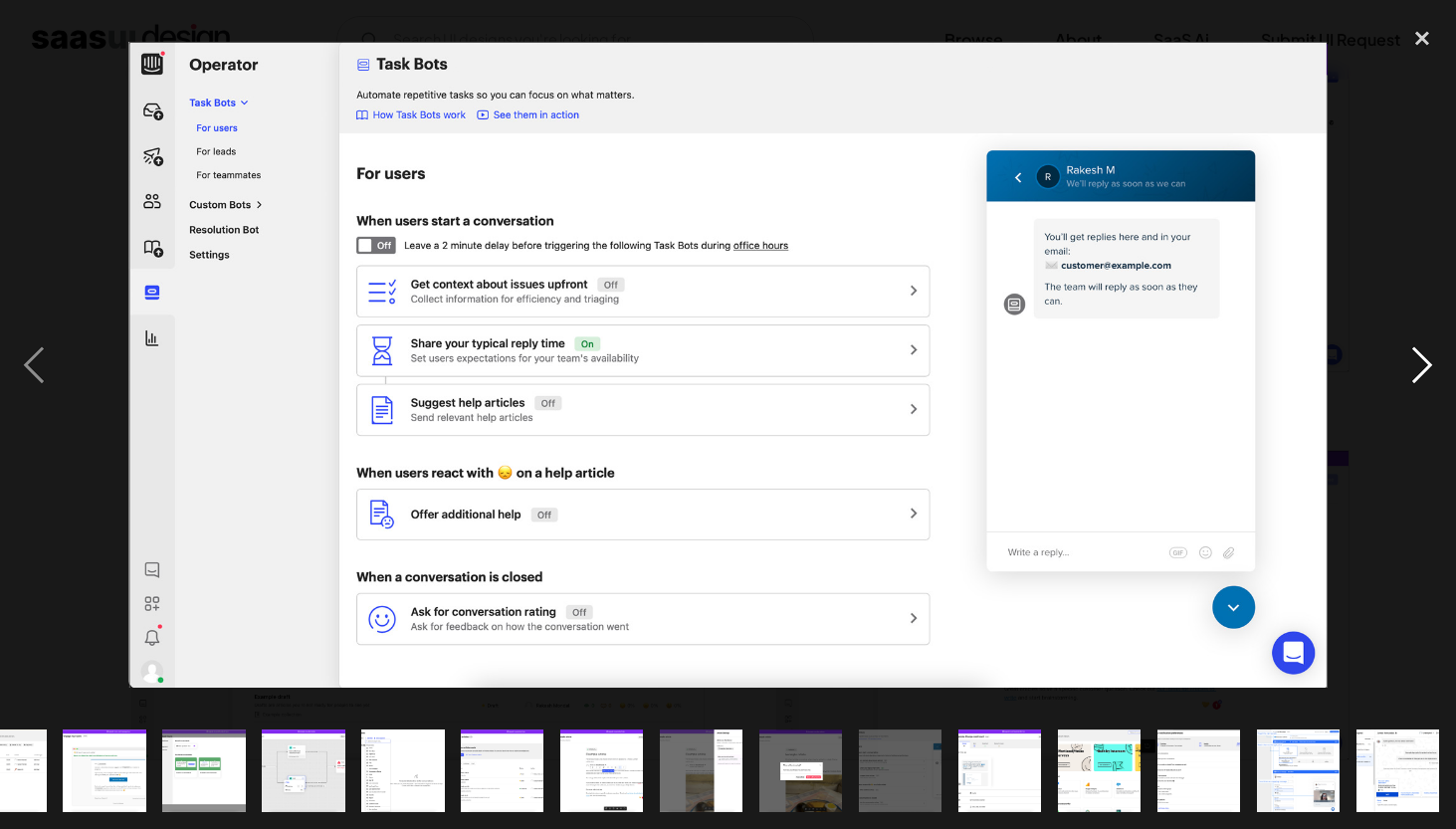 scroll, scrollTop: 0, scrollLeft: 550, axis: horizontal 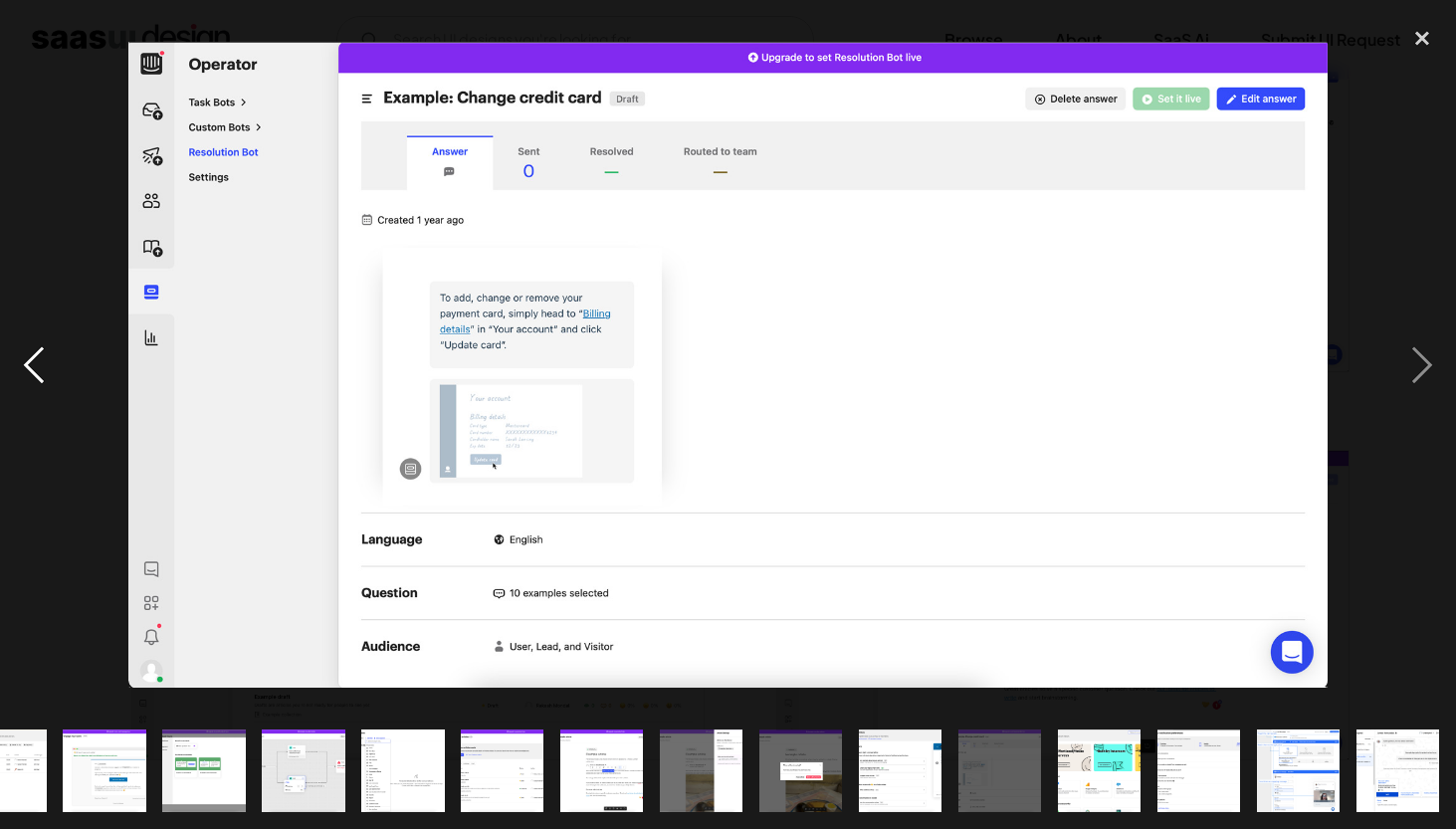 click at bounding box center (34, 365) 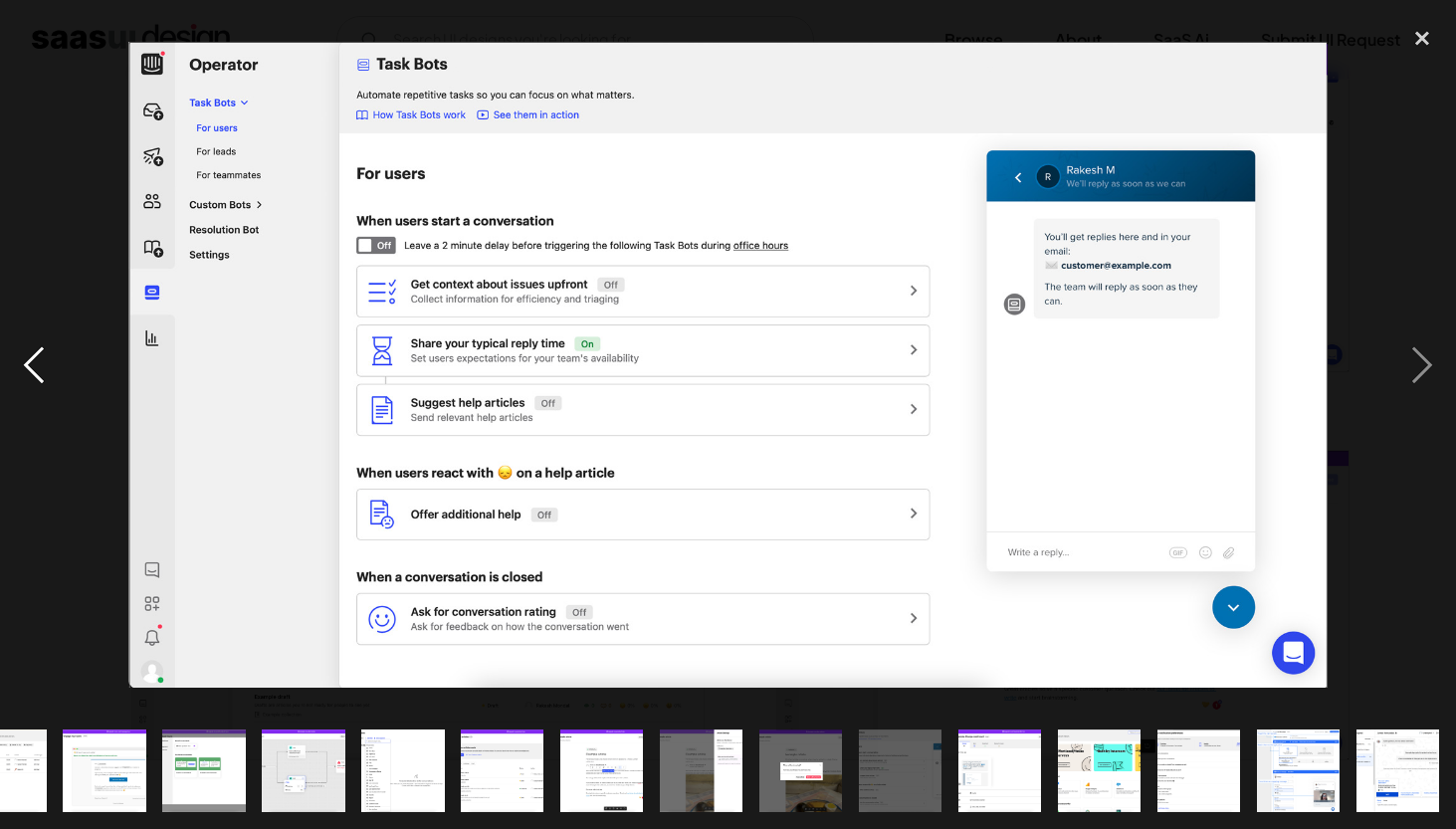 click at bounding box center (34, 365) 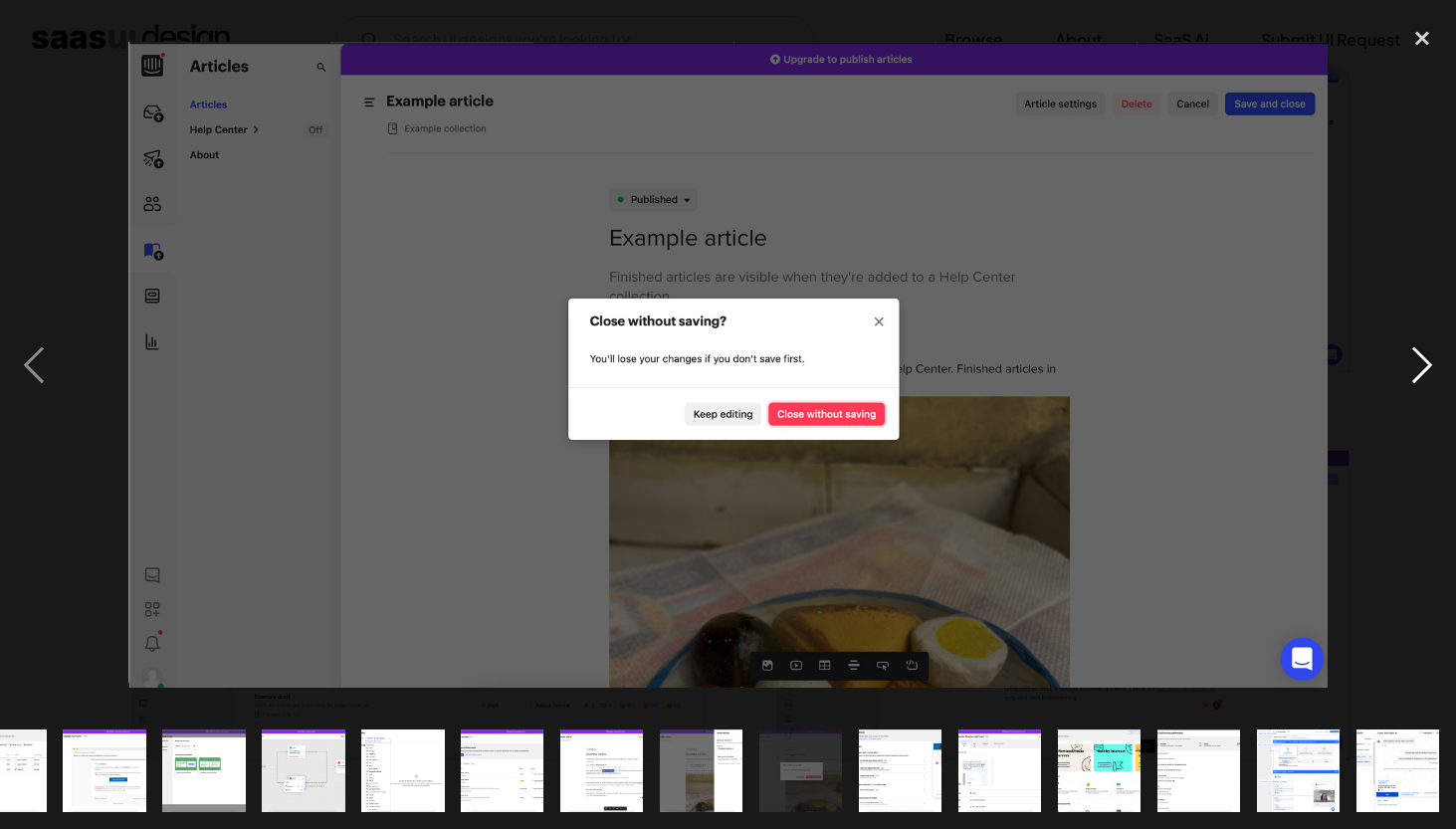 click at bounding box center (1422, 365) 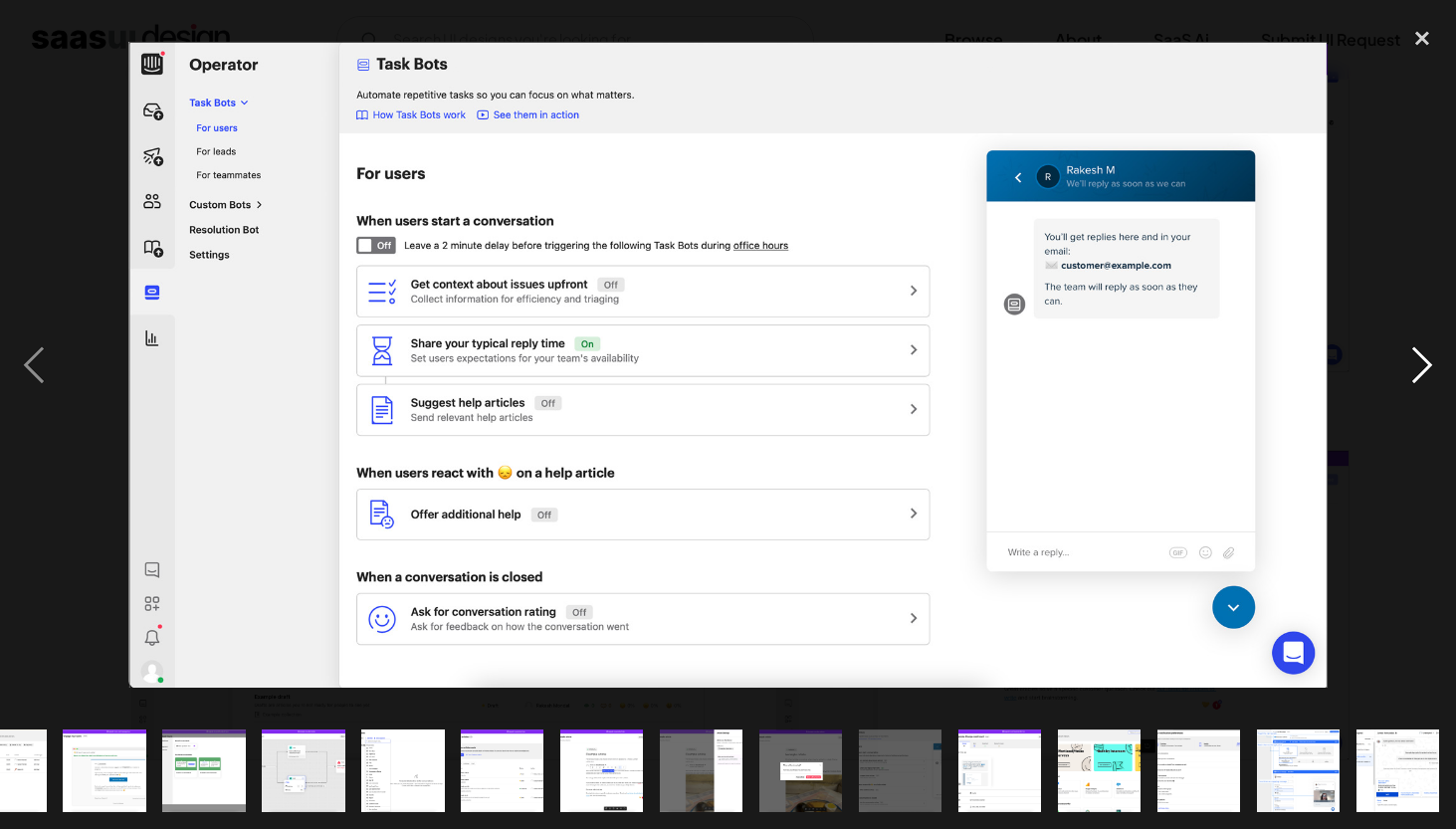 click at bounding box center [1422, 365] 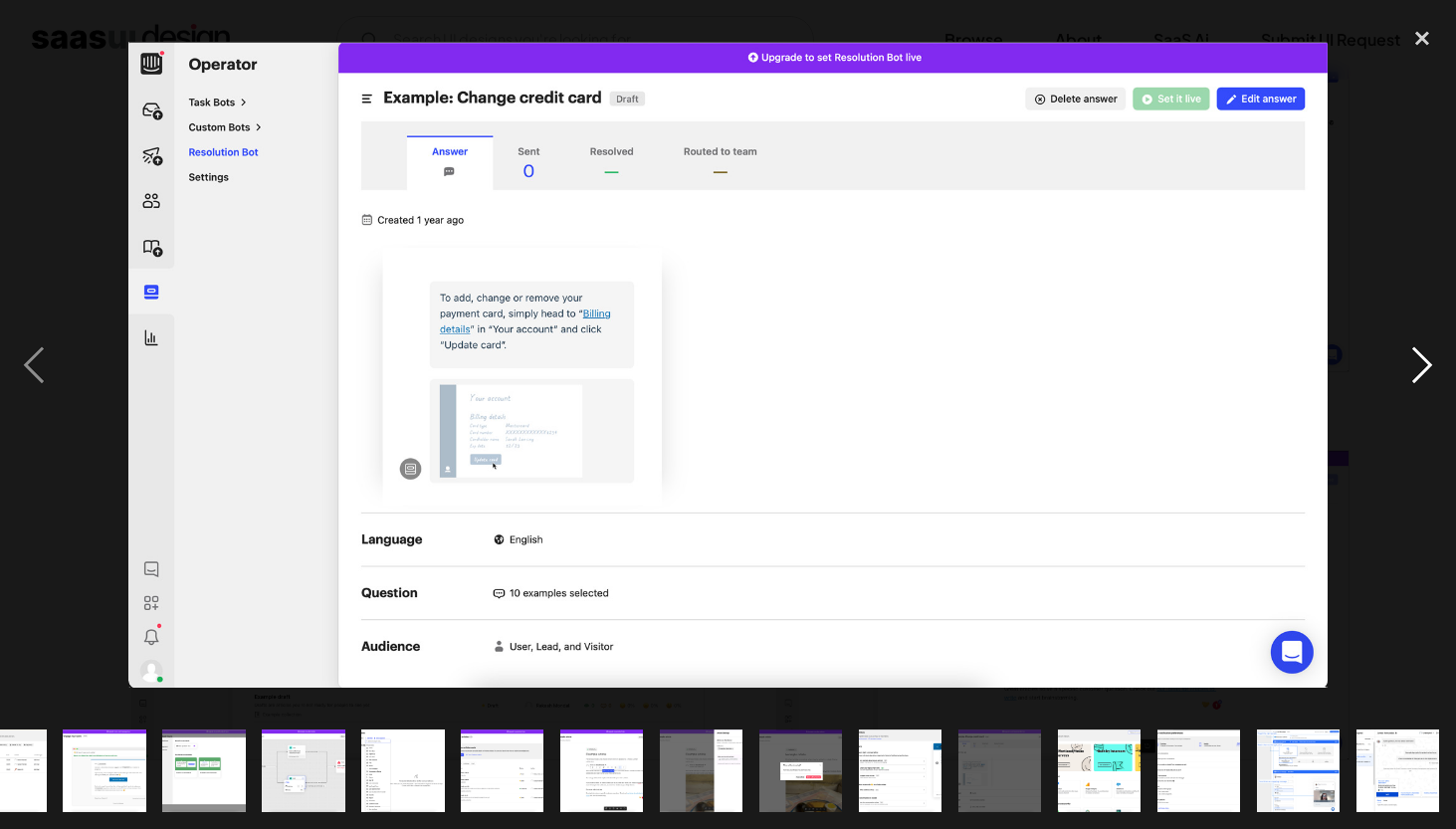 click at bounding box center (1422, 365) 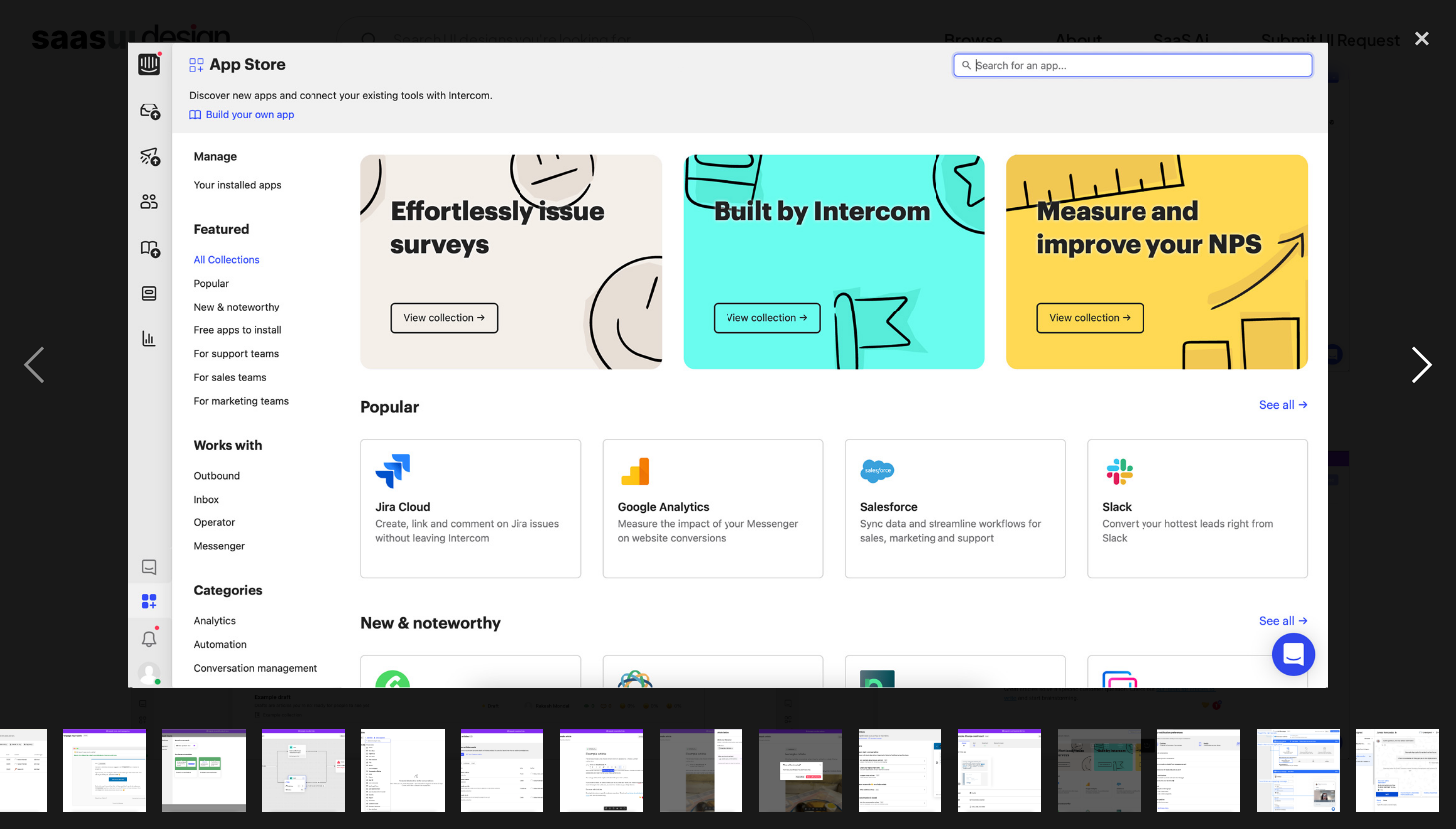 click at bounding box center (1422, 365) 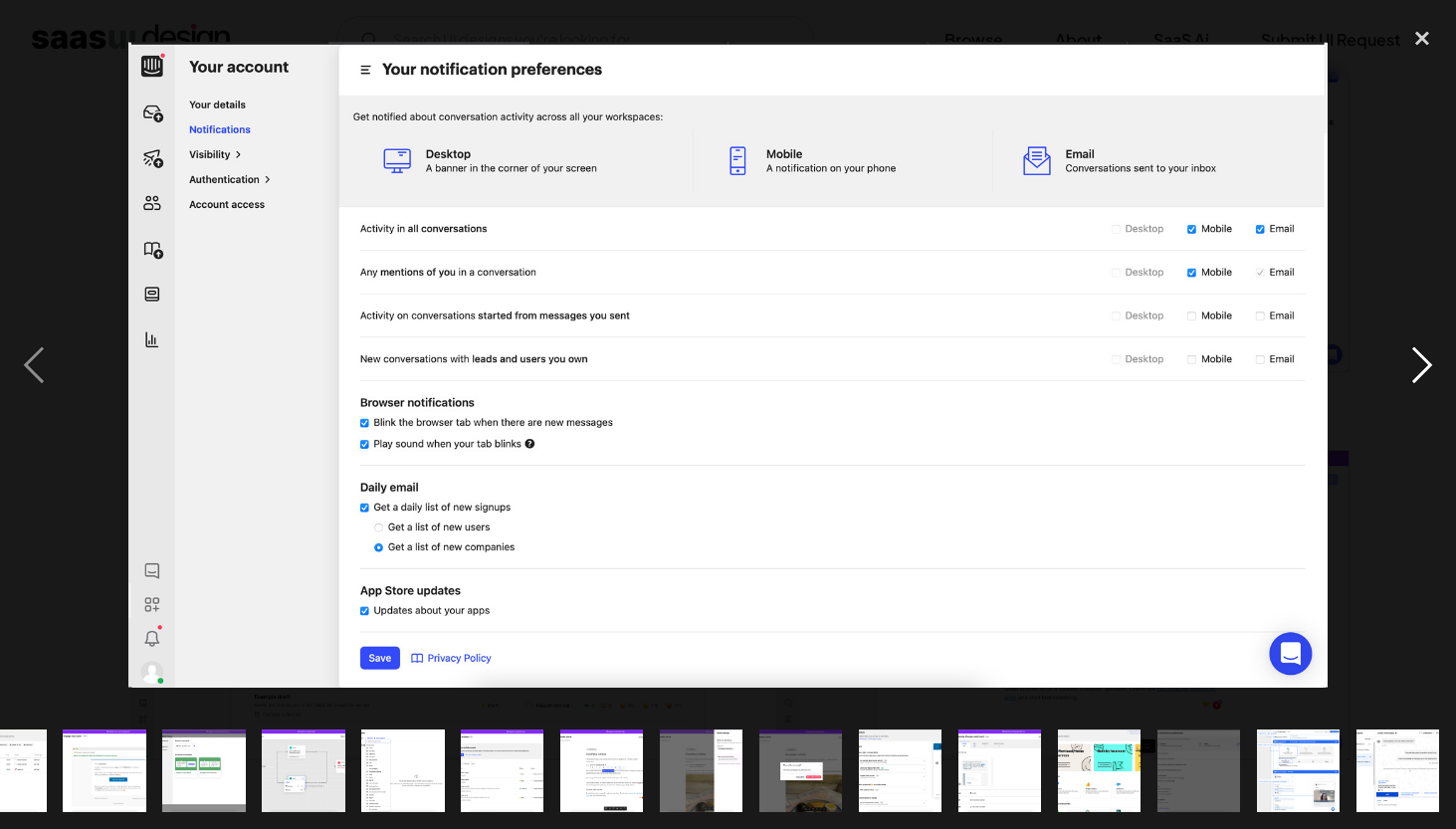 click at bounding box center [1422, 365] 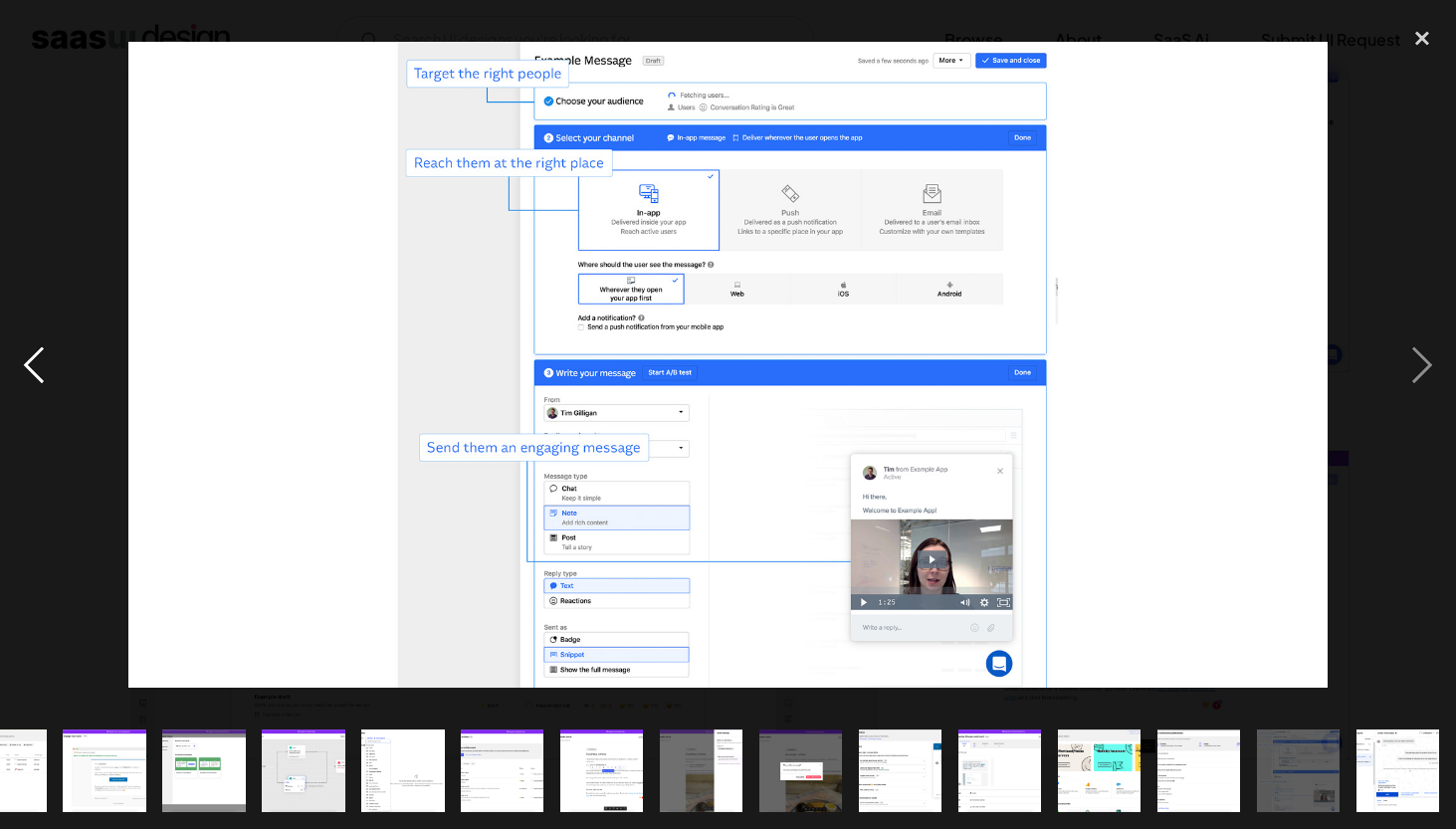 click at bounding box center (34, 365) 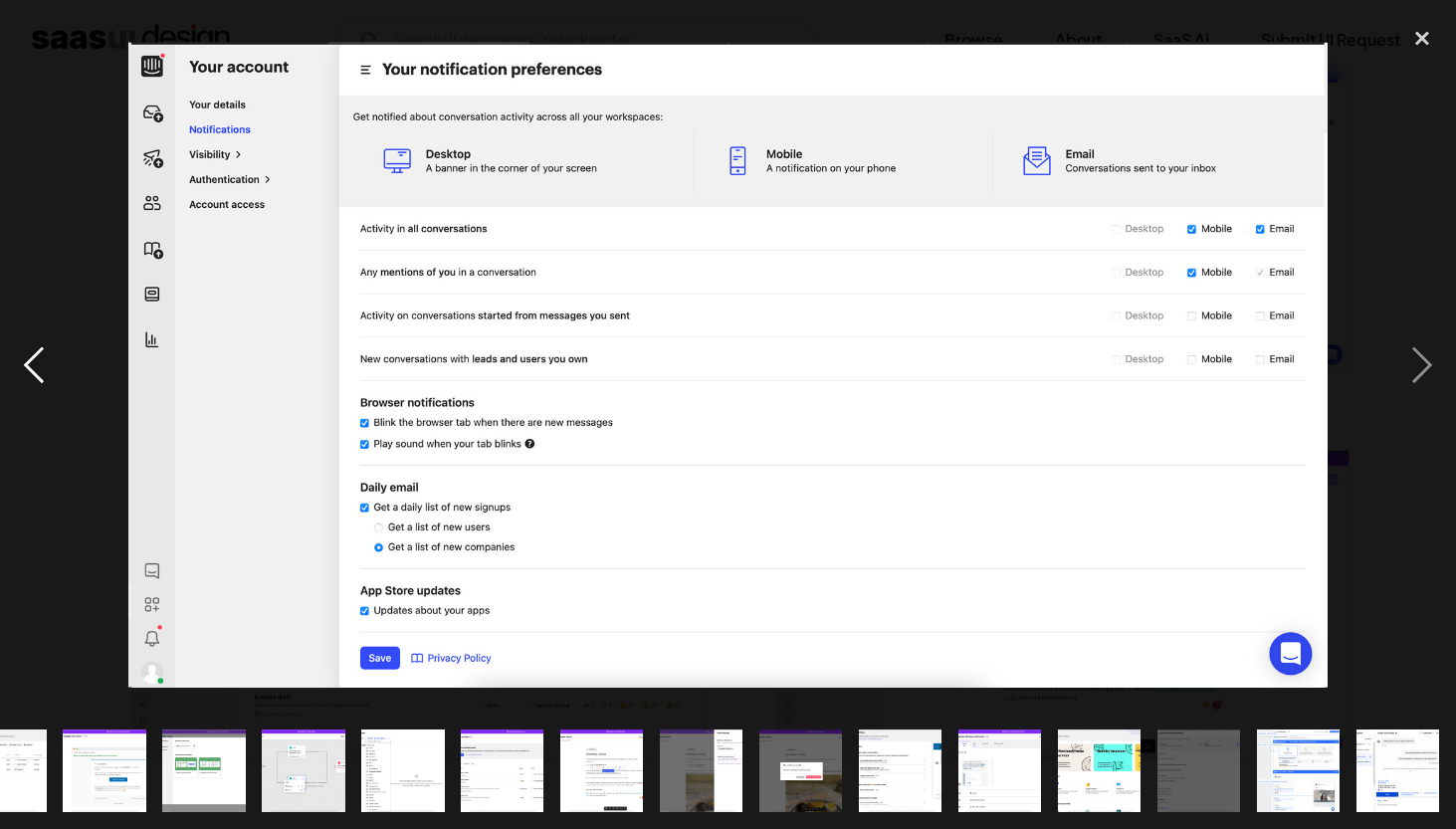 click at bounding box center (34, 365) 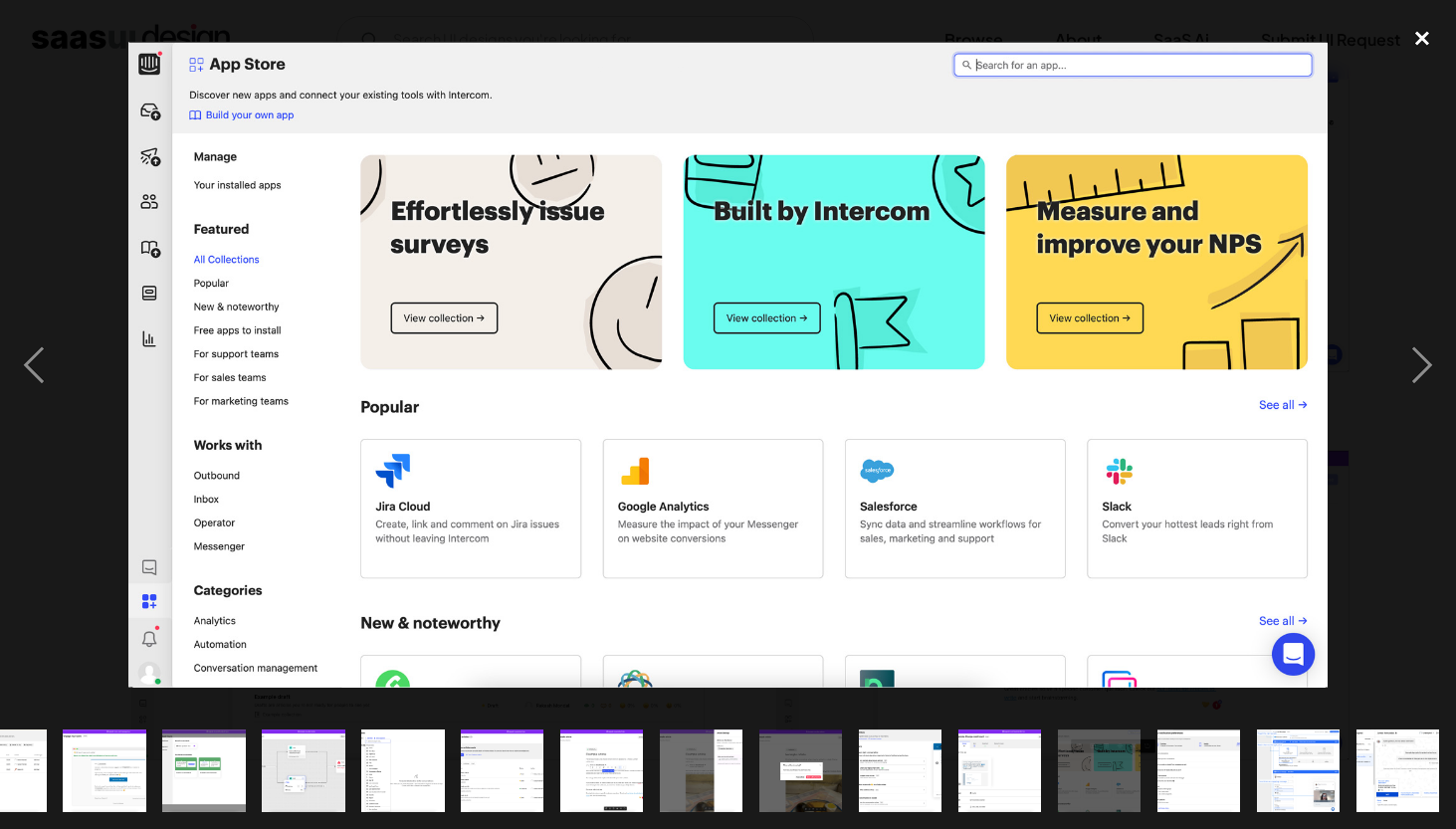 click at bounding box center [1422, 39] 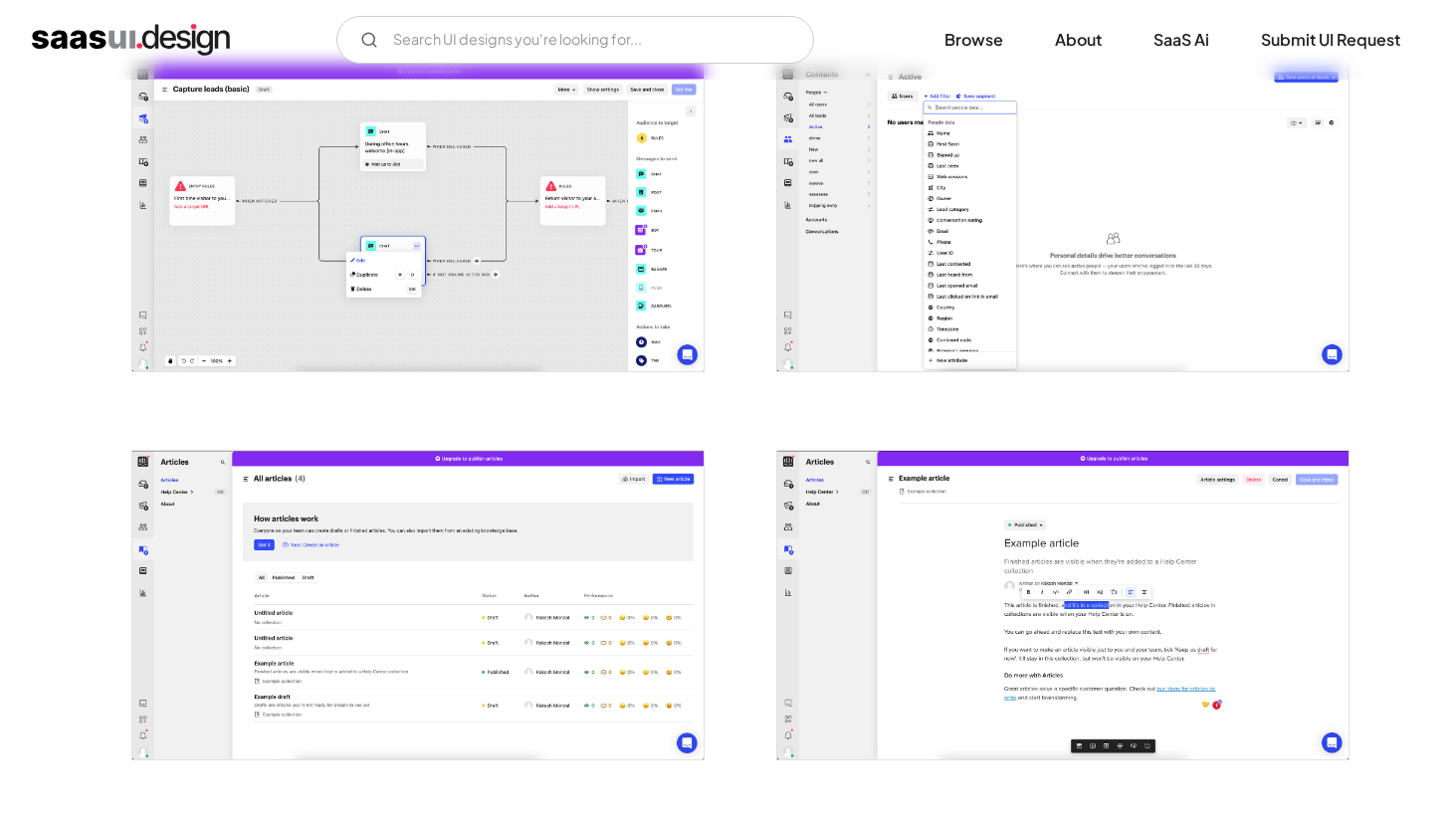 scroll, scrollTop: 0, scrollLeft: 0, axis: both 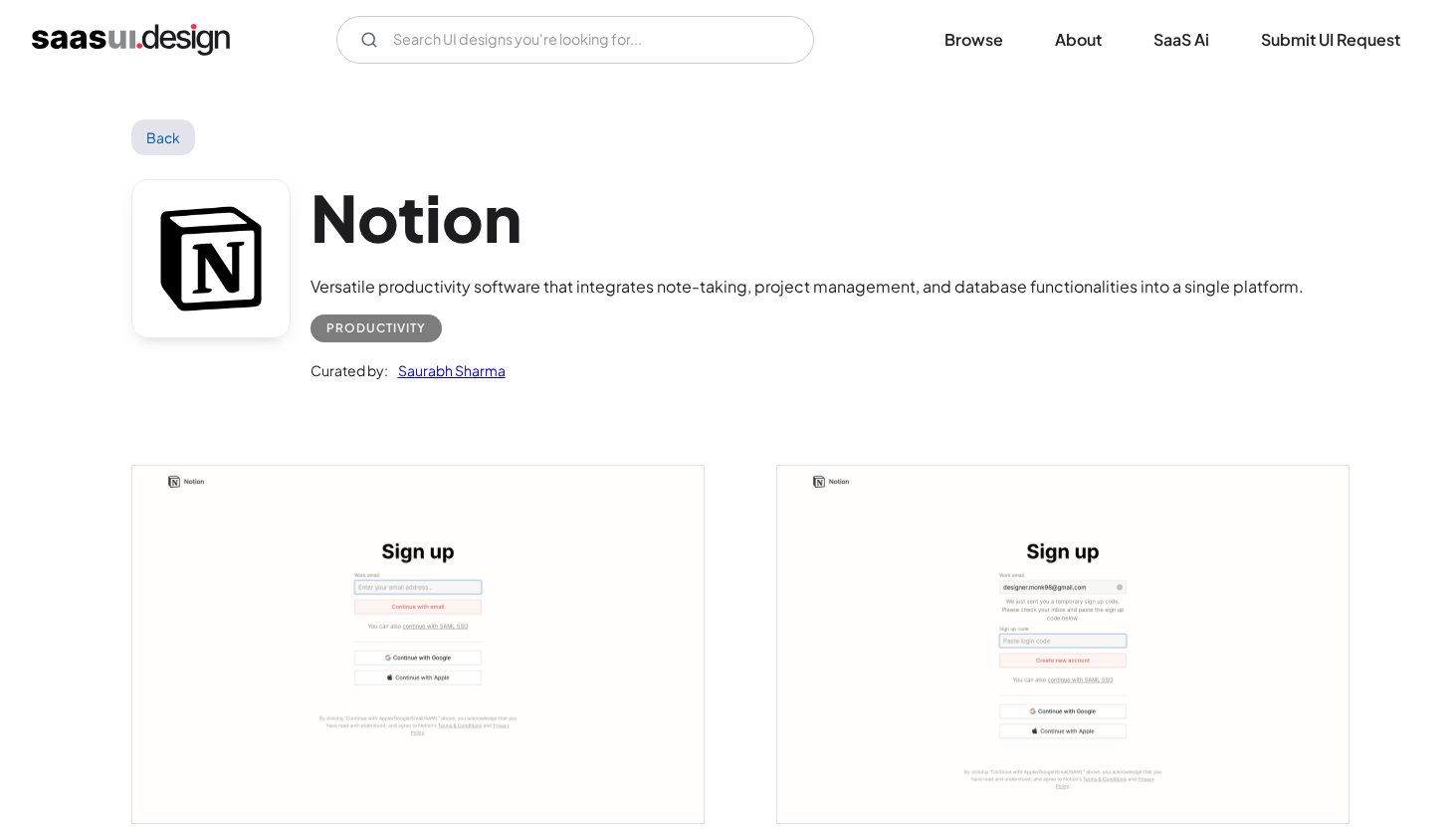 click at bounding box center [418, 644] 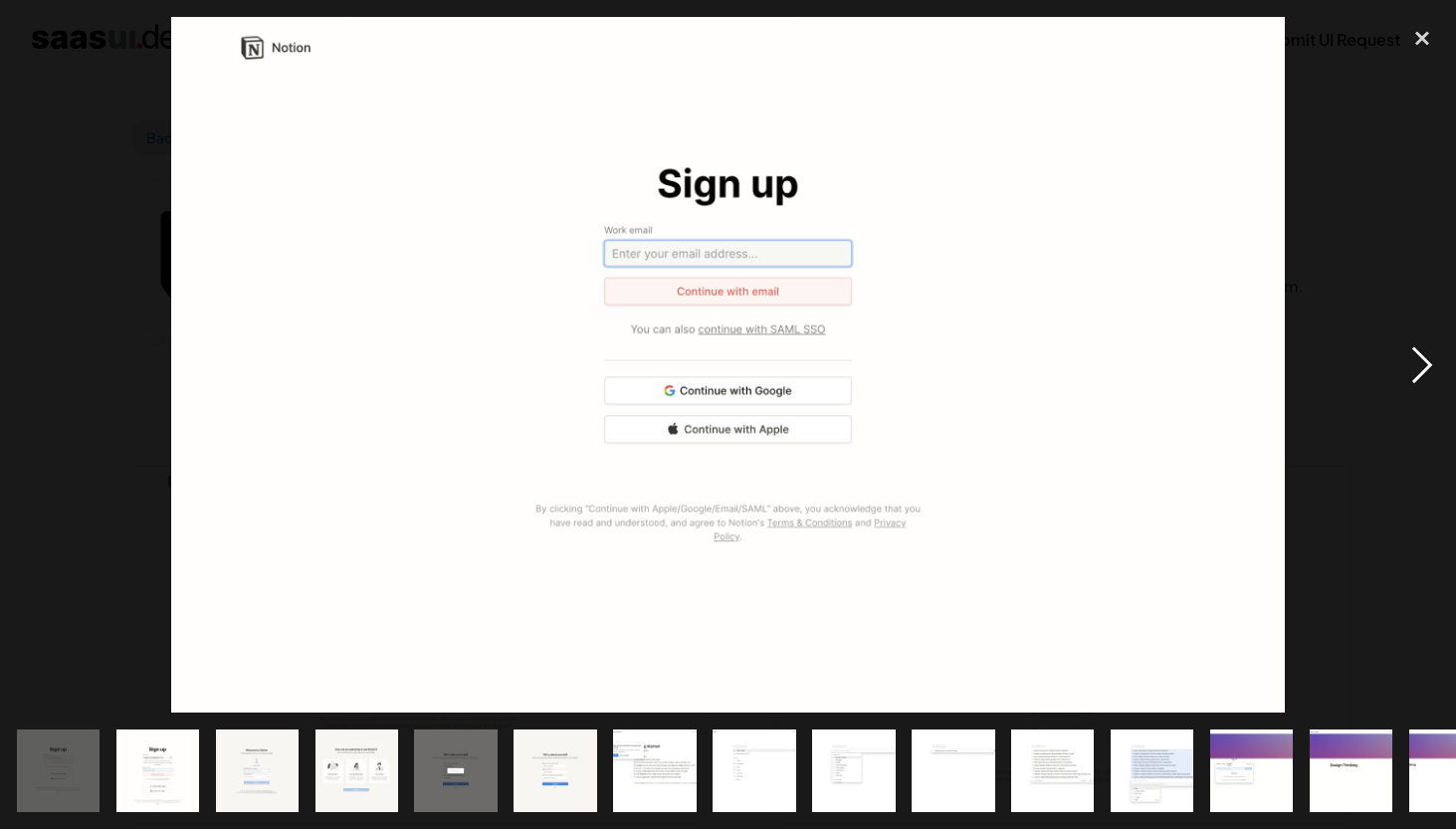 click at bounding box center (1422, 365) 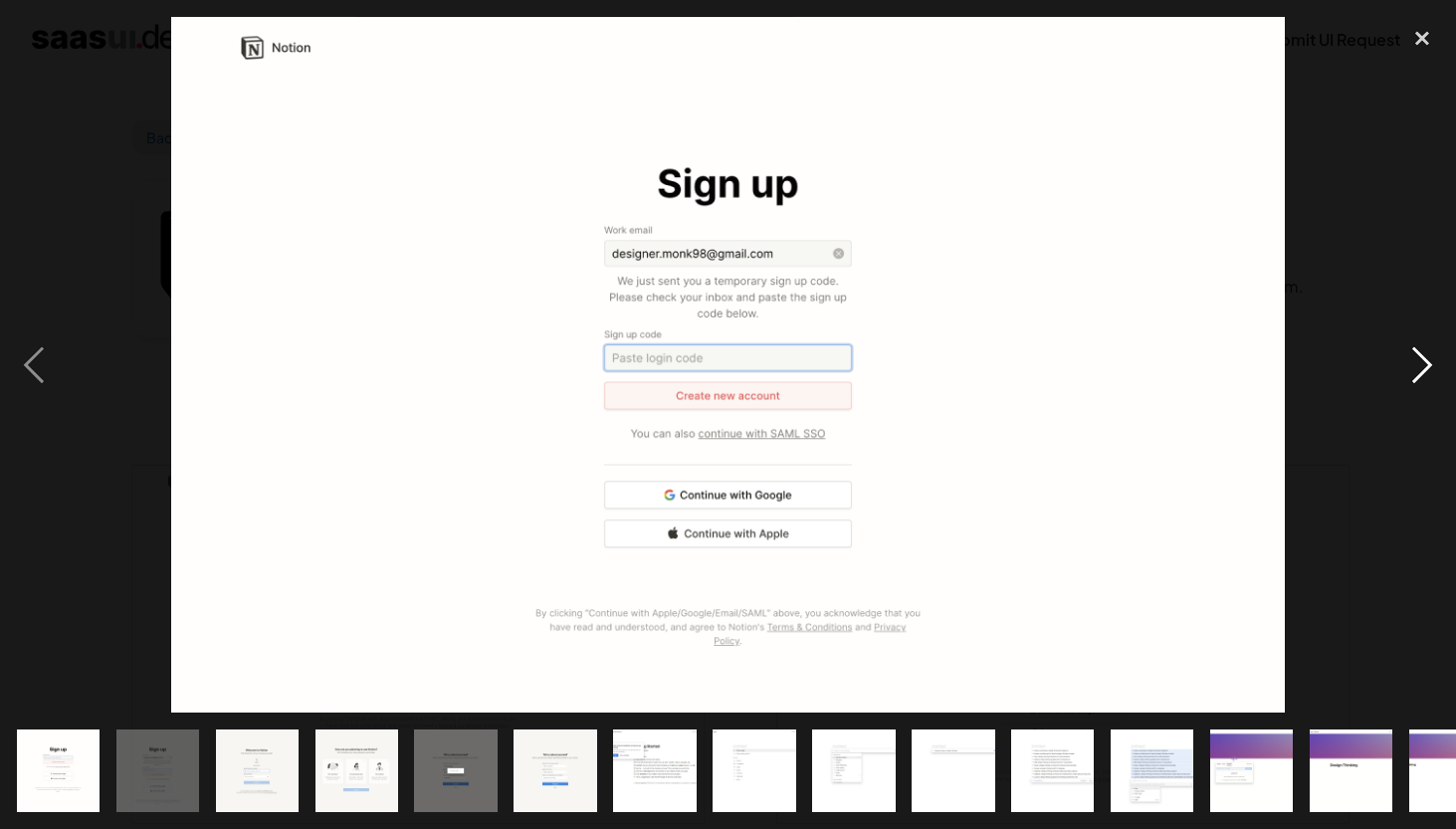 click at bounding box center [1422, 365] 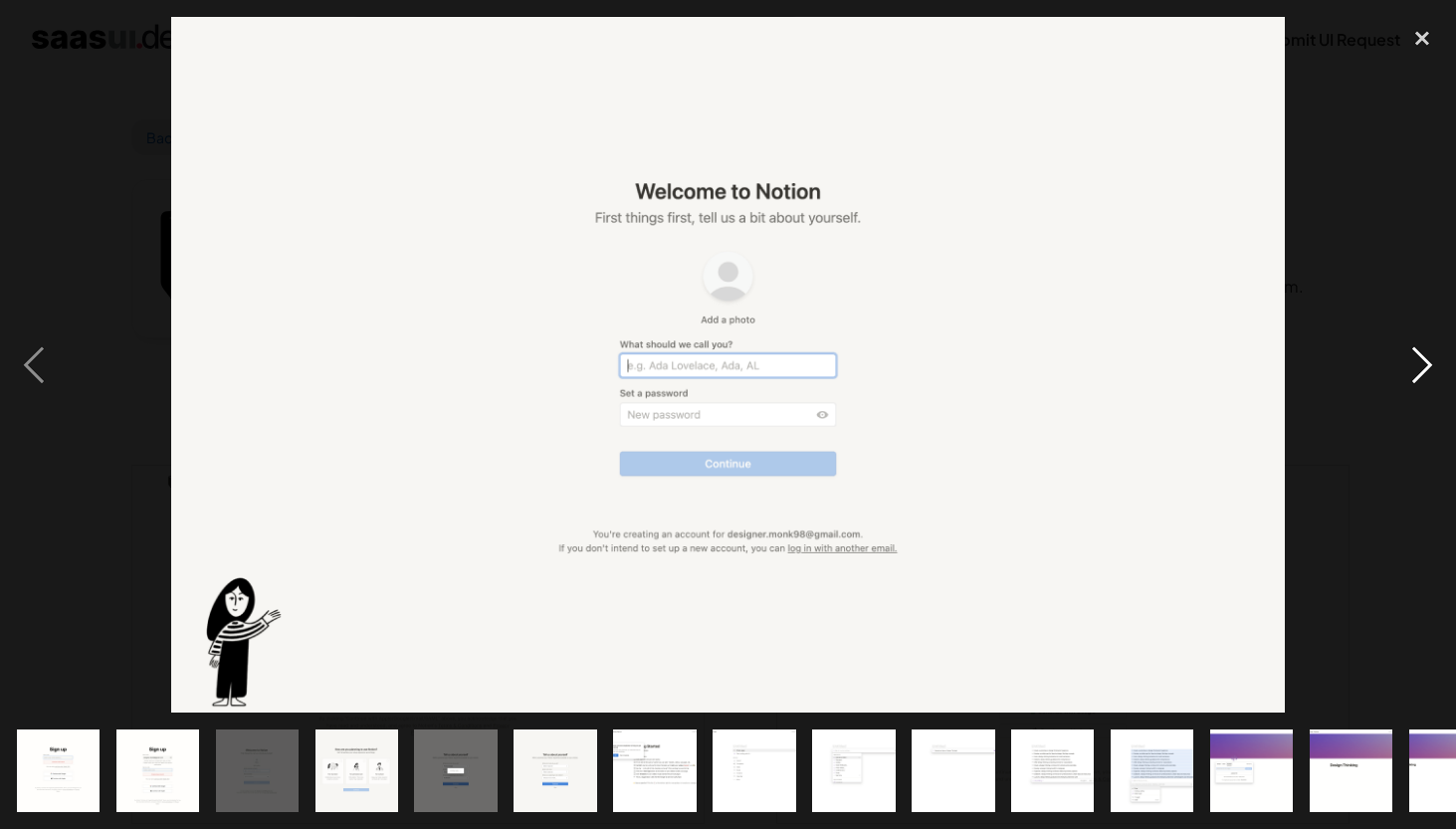 click at bounding box center (1422, 365) 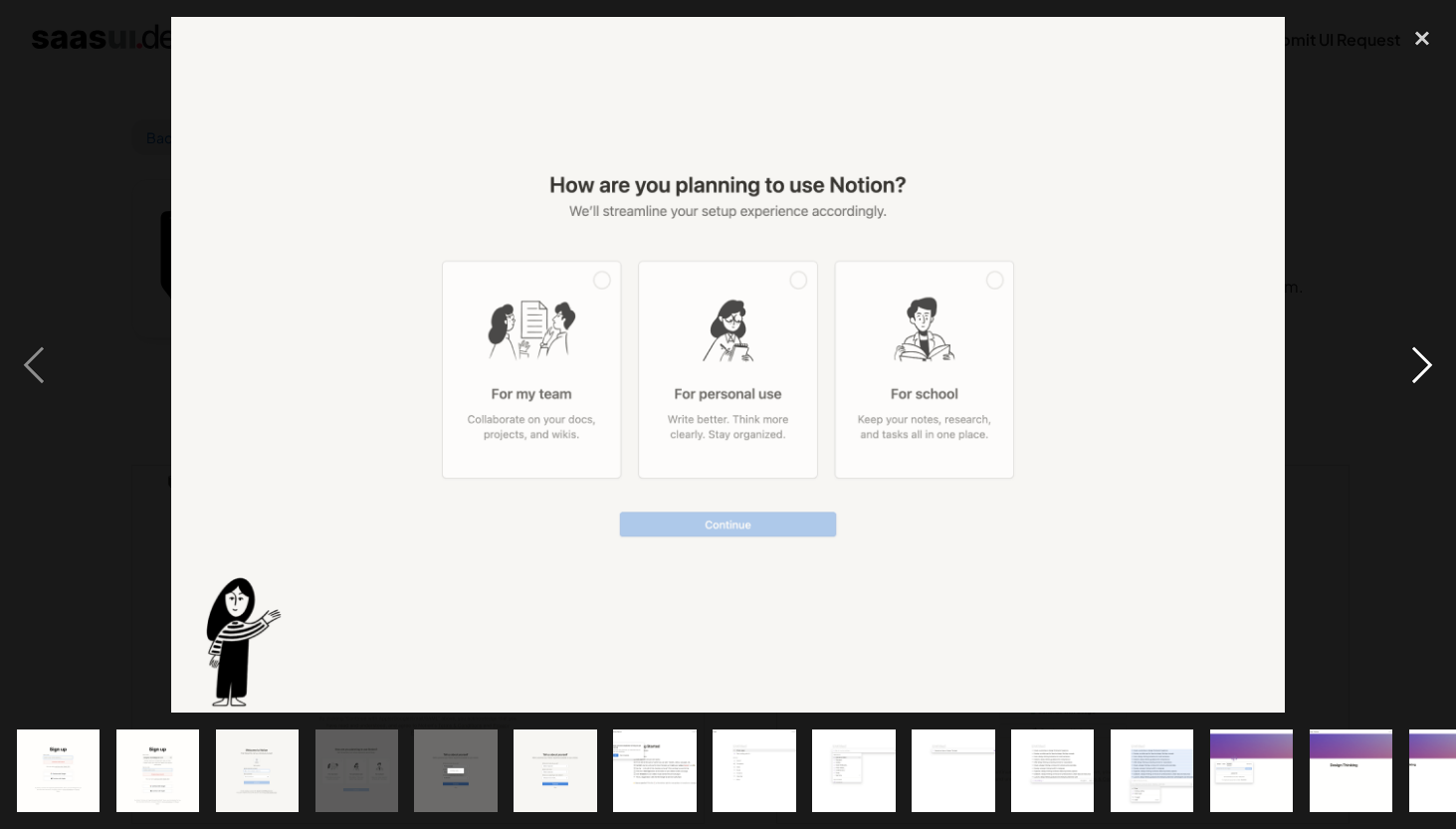 click at bounding box center [1422, 365] 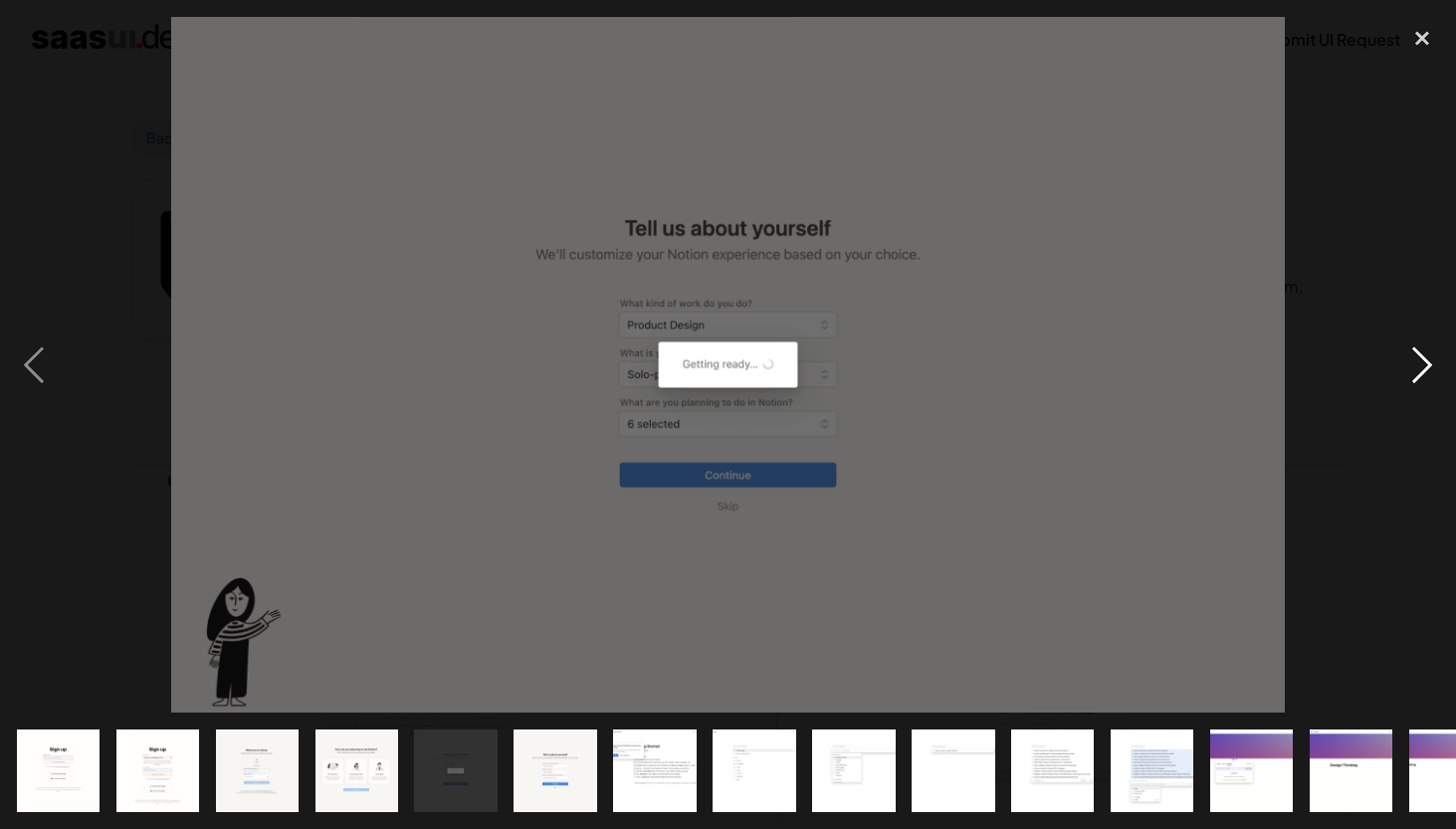 click at bounding box center [1422, 365] 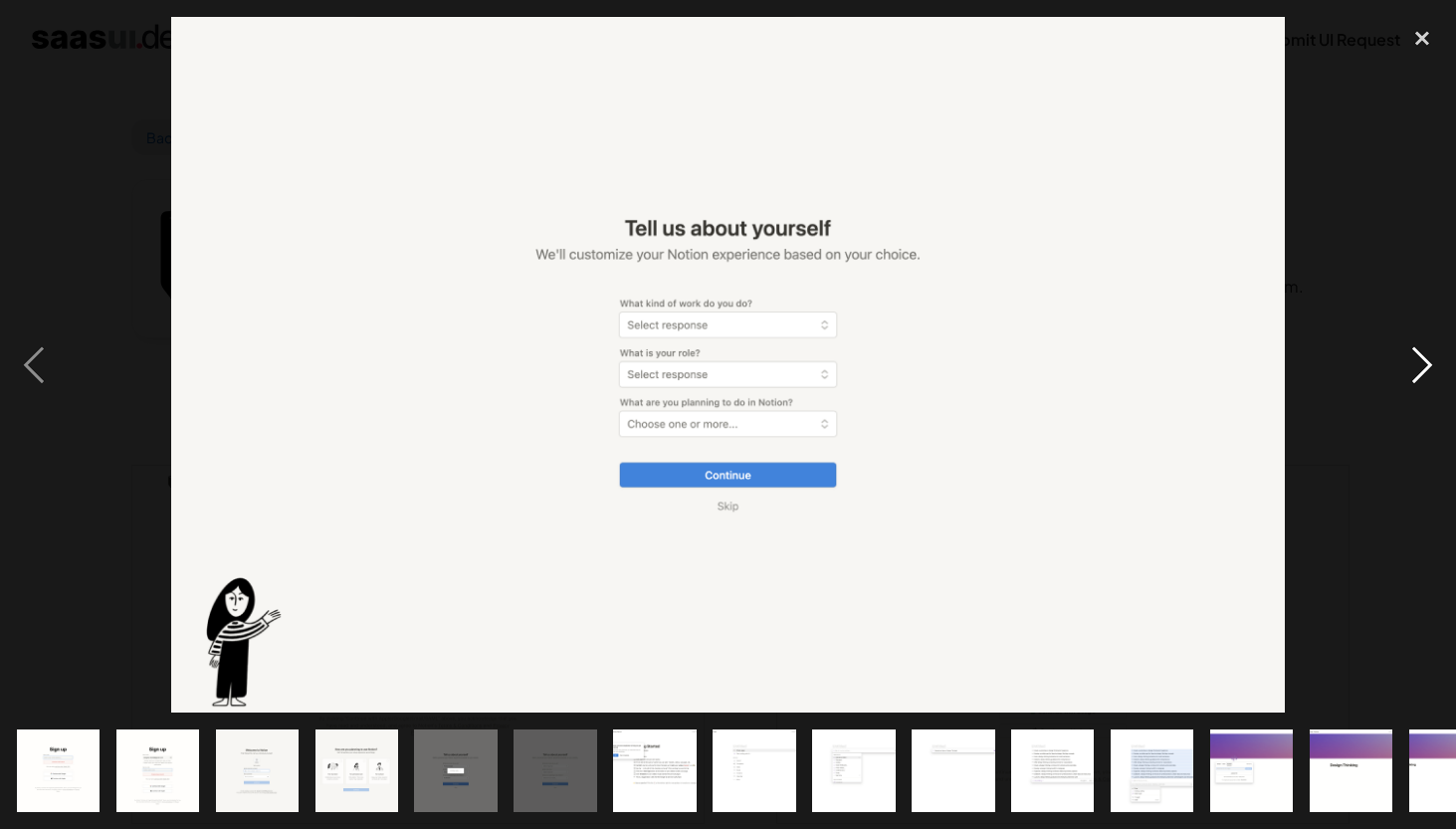 click at bounding box center (1422, 365) 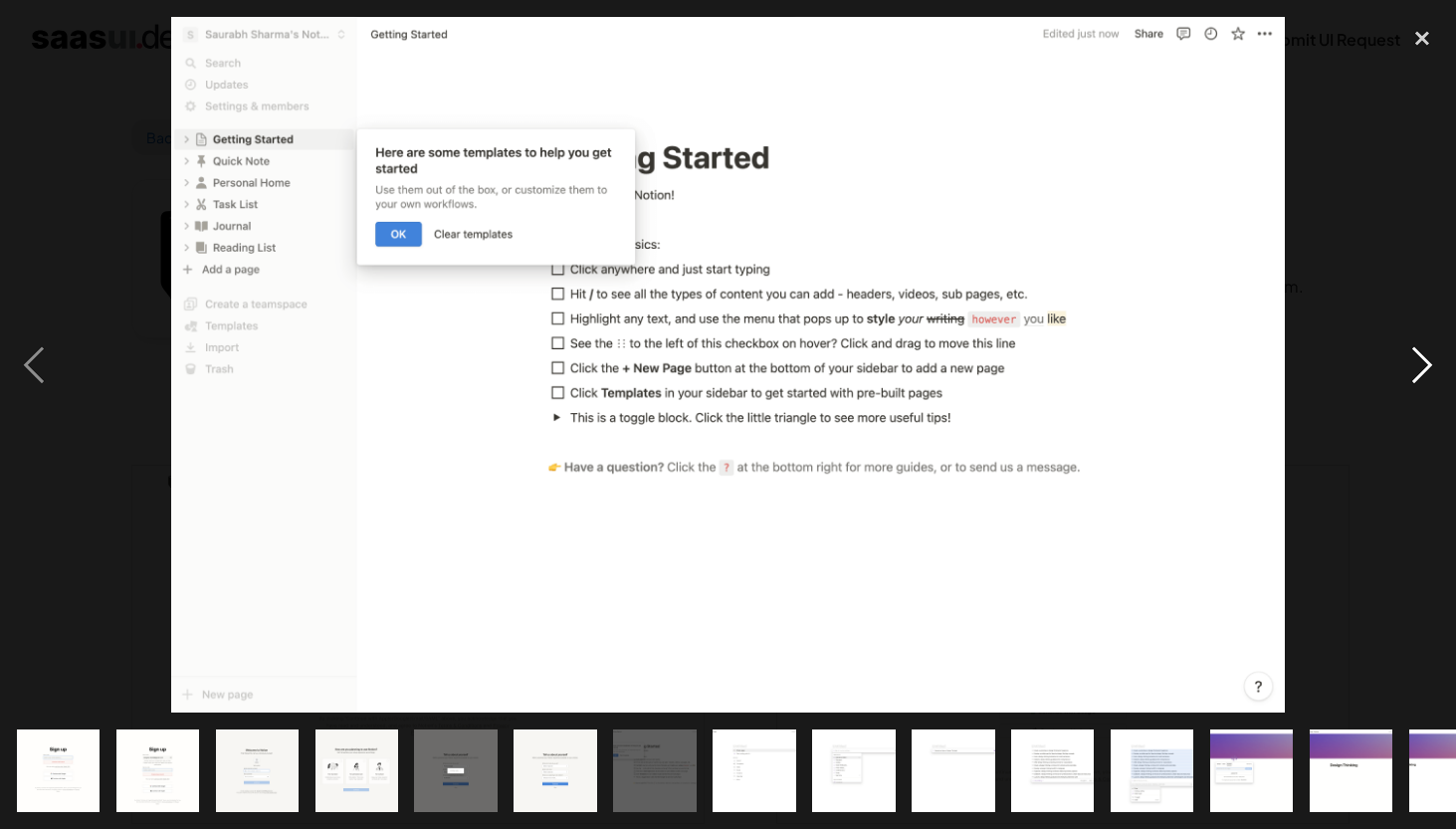 click at bounding box center [1422, 365] 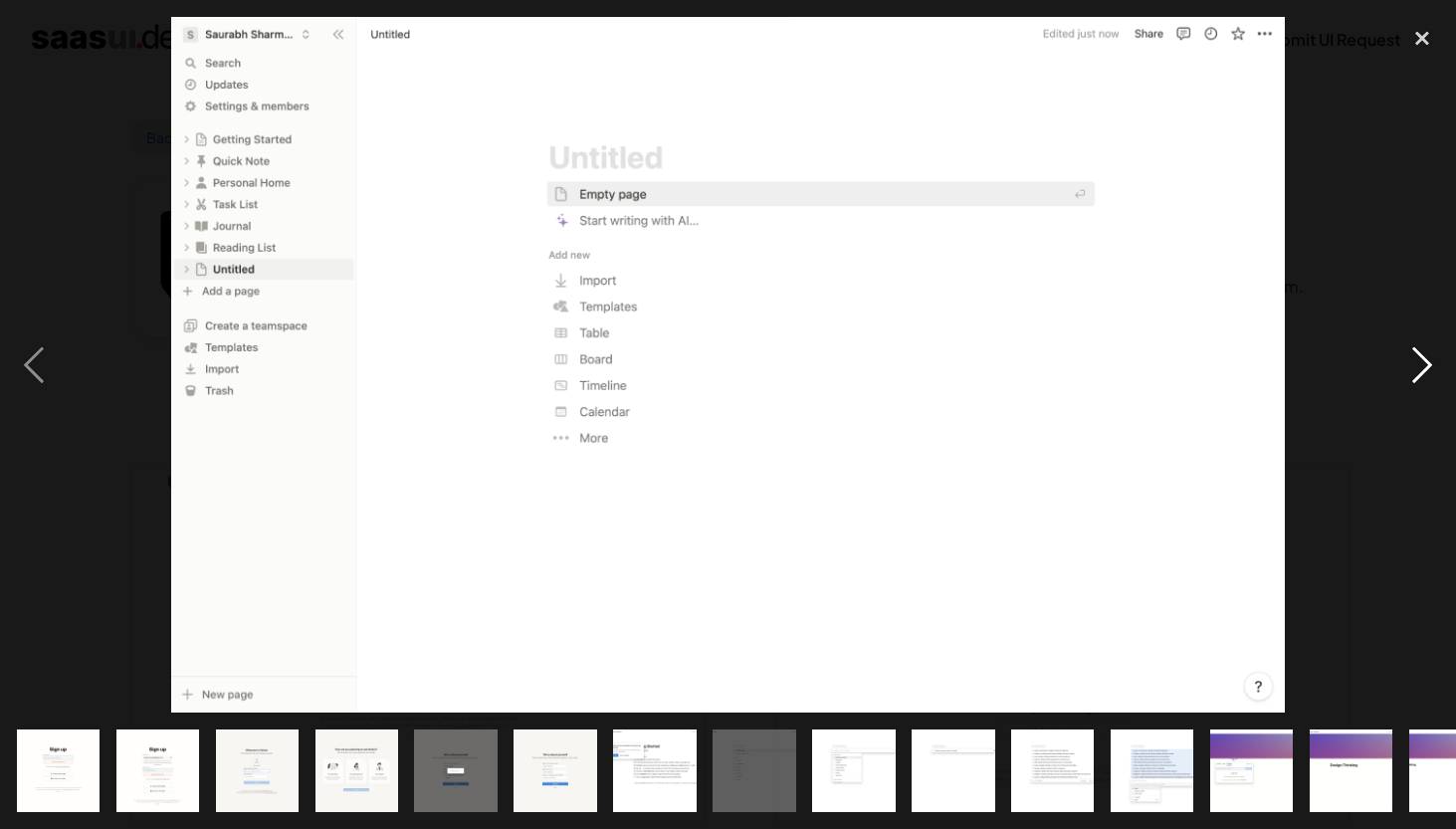 click at bounding box center (1422, 365) 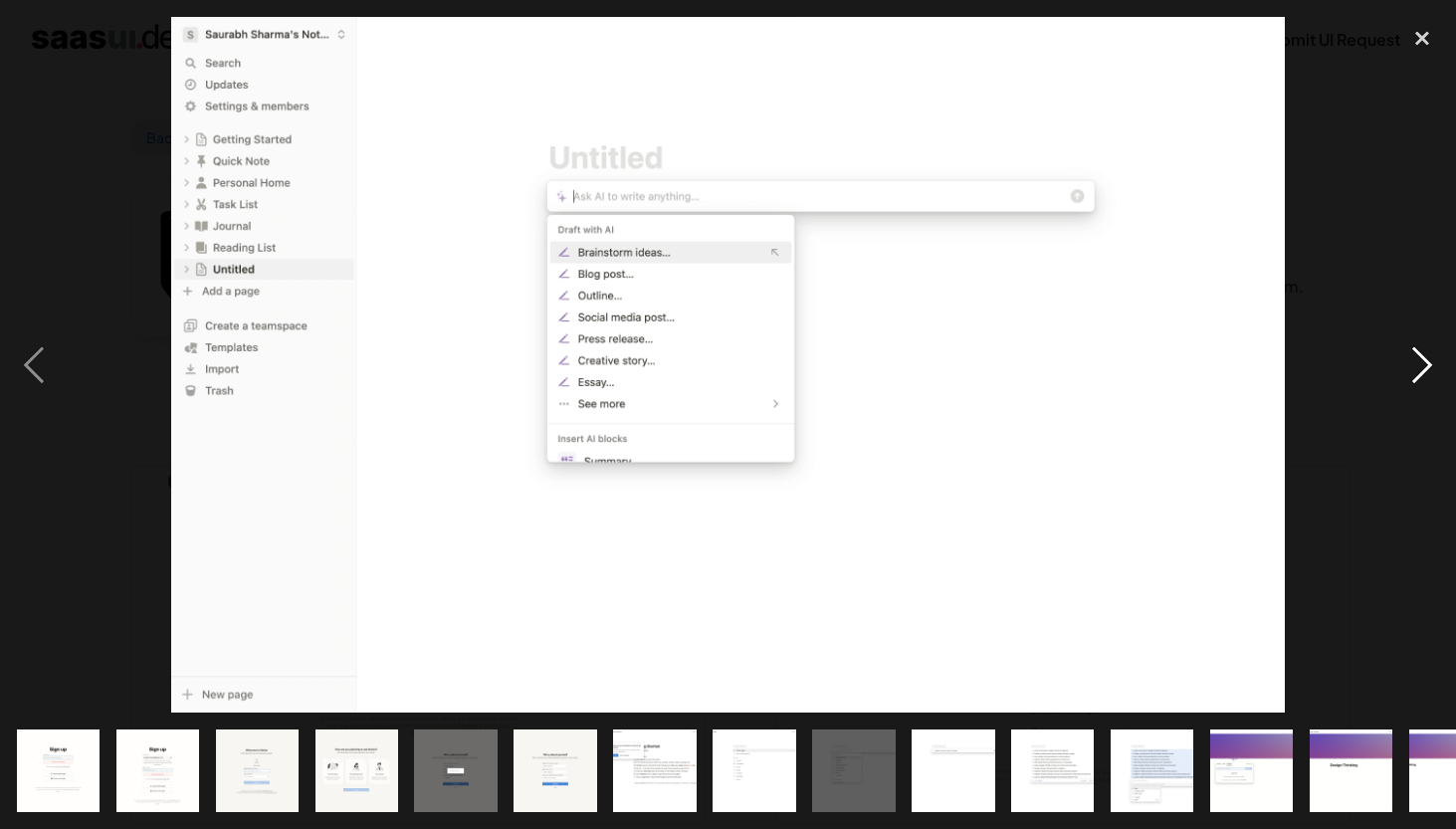 click at bounding box center [1422, 365] 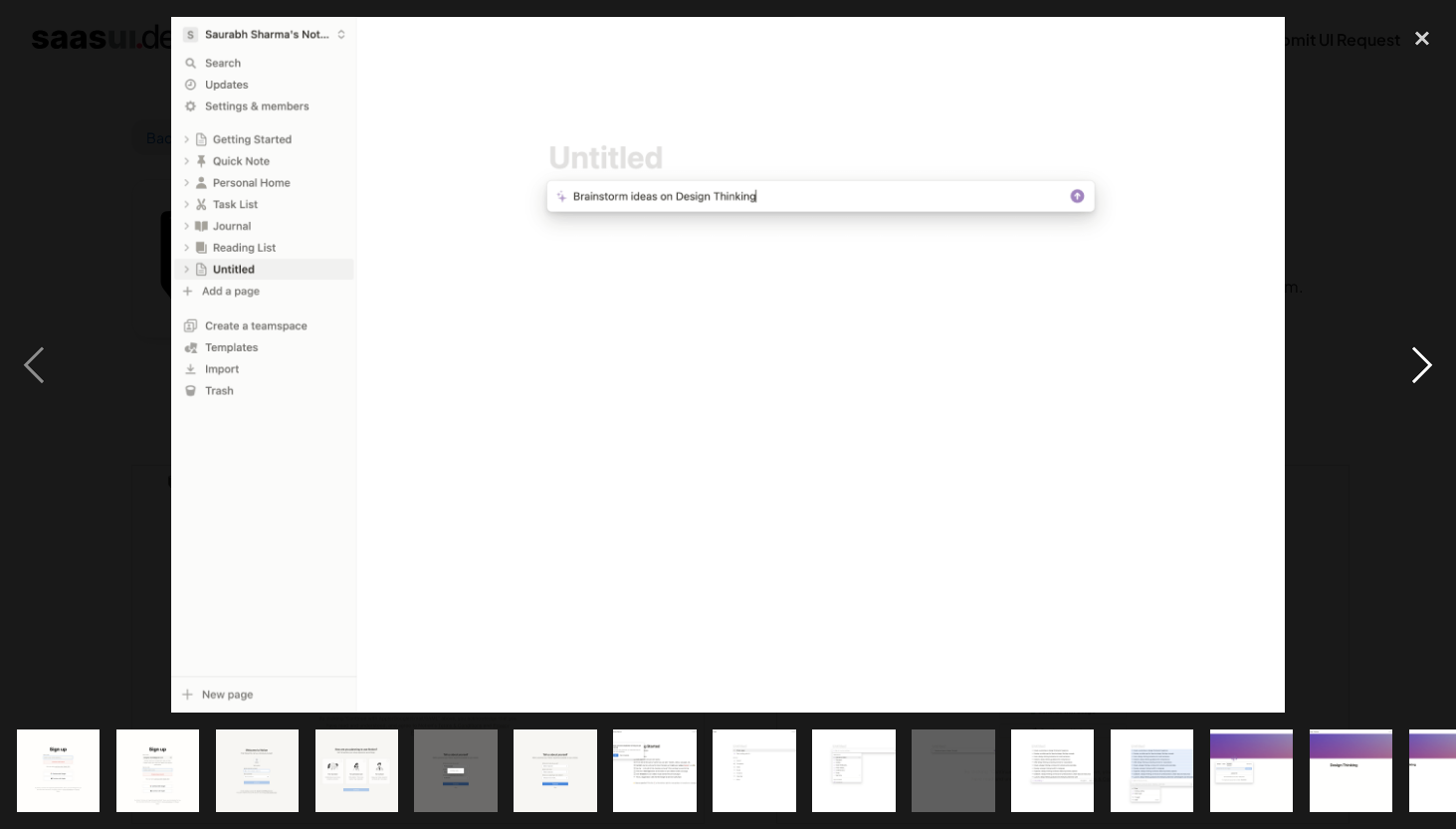 click at bounding box center (1422, 365) 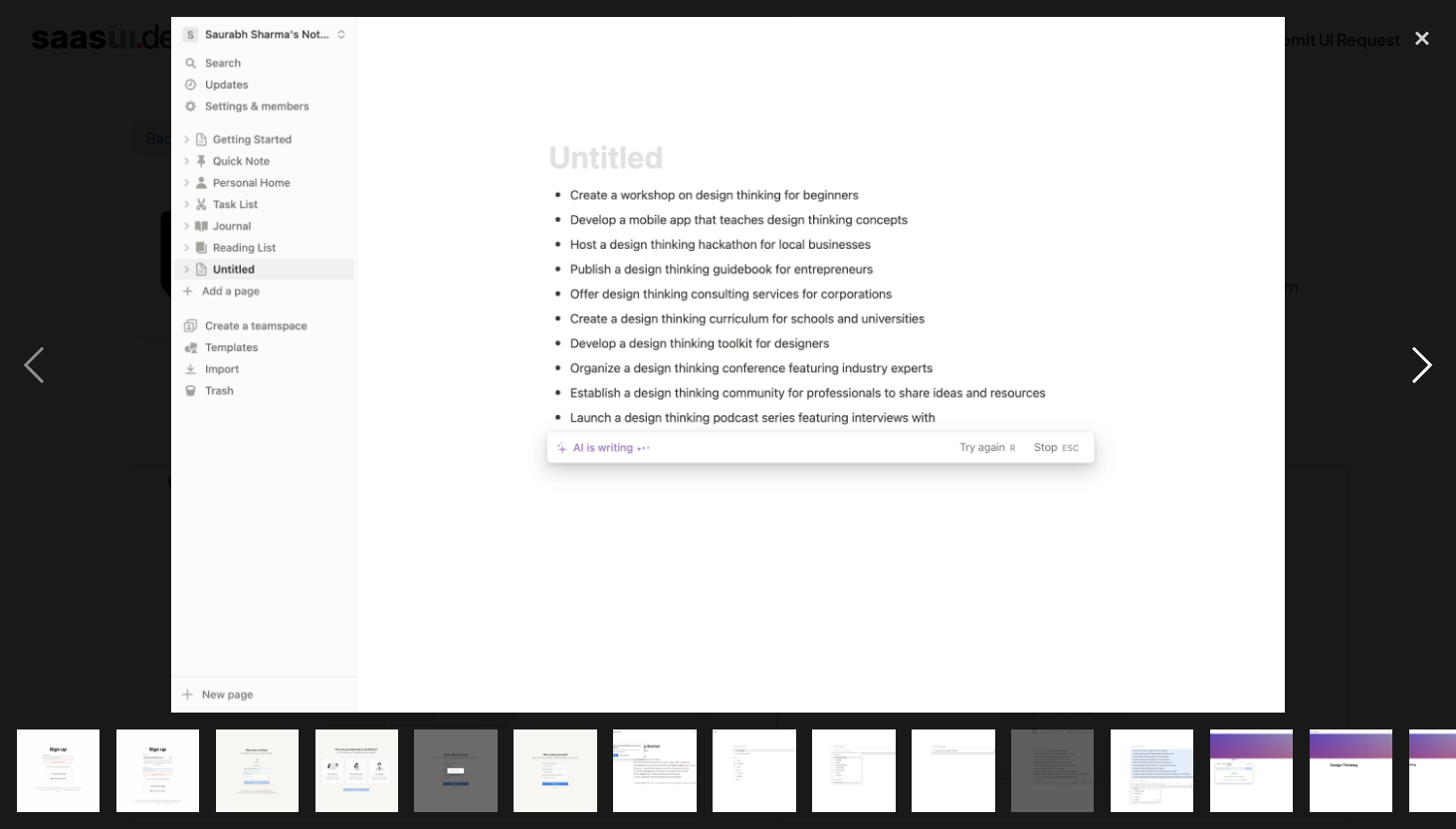click at bounding box center [1422, 365] 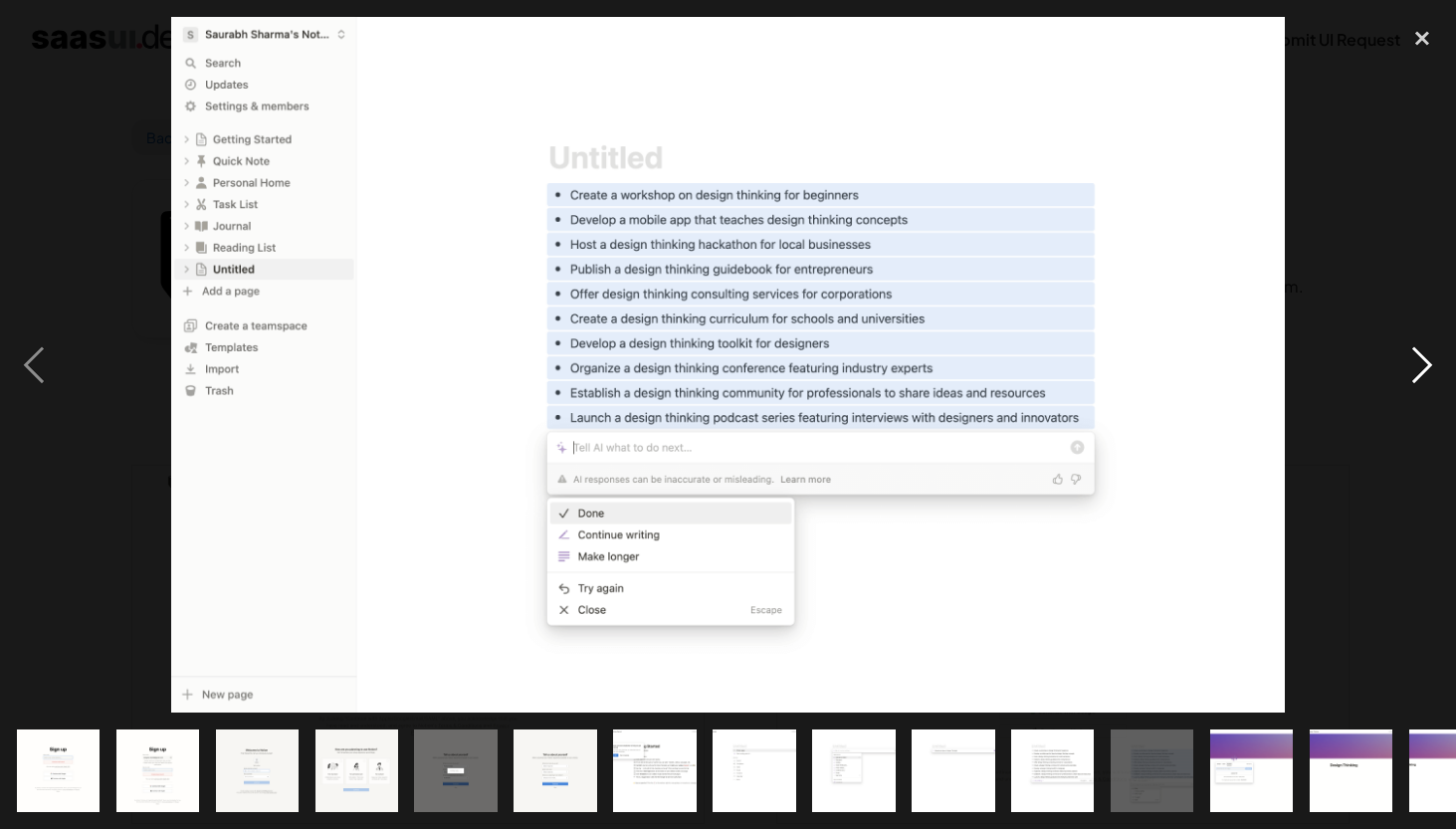 click at bounding box center (1422, 365) 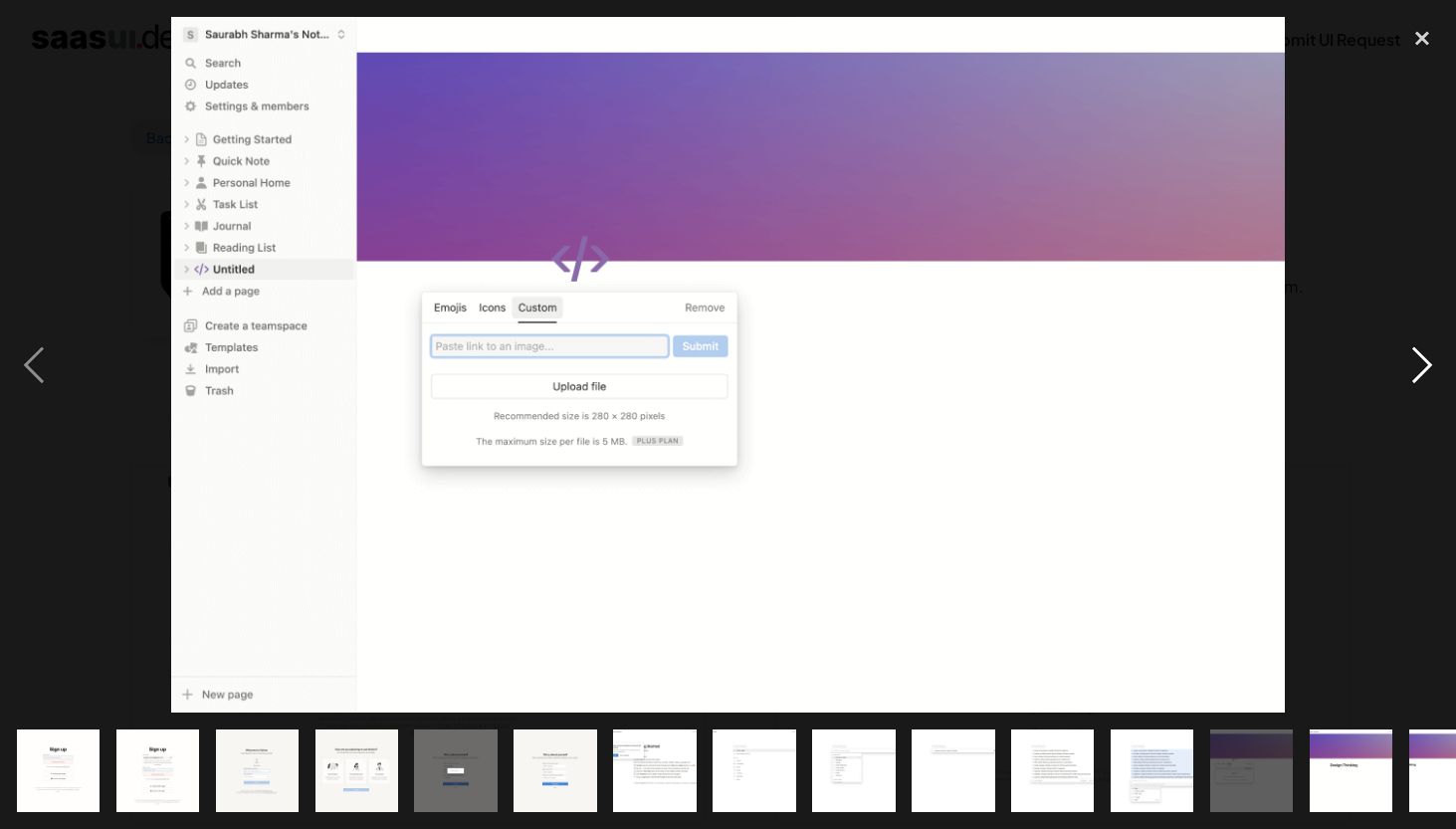 click at bounding box center [1422, 365] 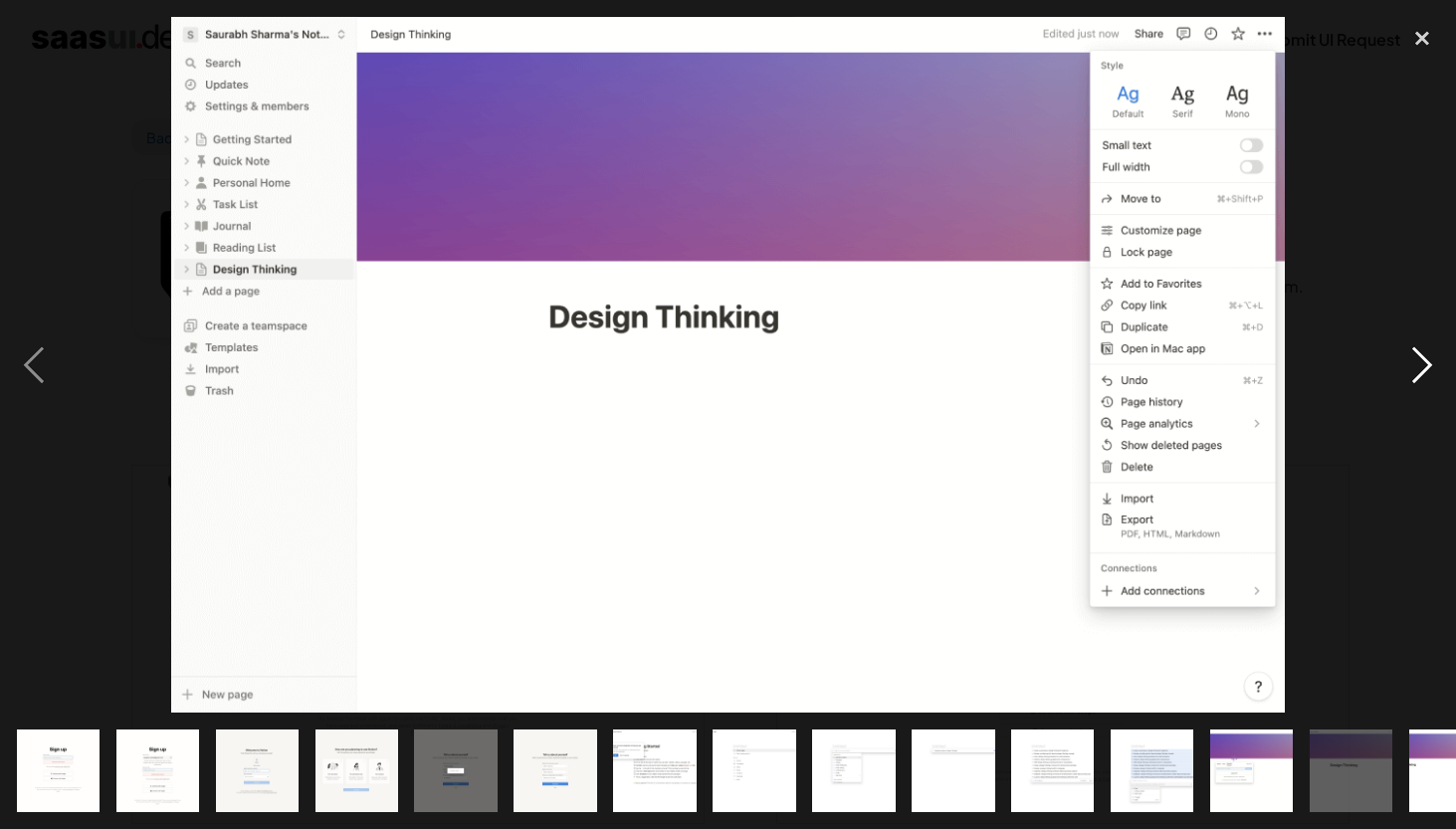 click at bounding box center [1422, 365] 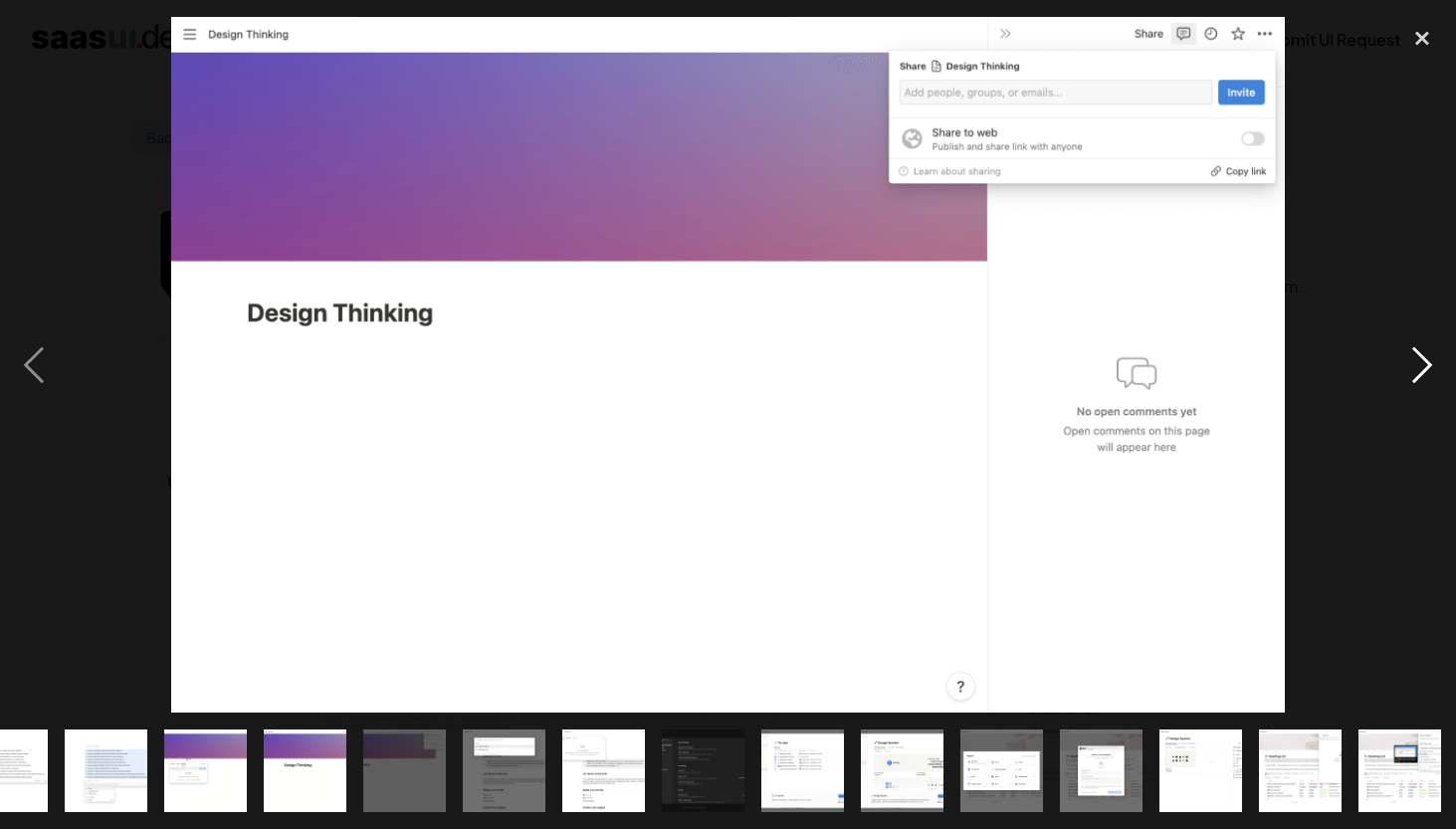 scroll, scrollTop: 0, scrollLeft: 1047, axis: horizontal 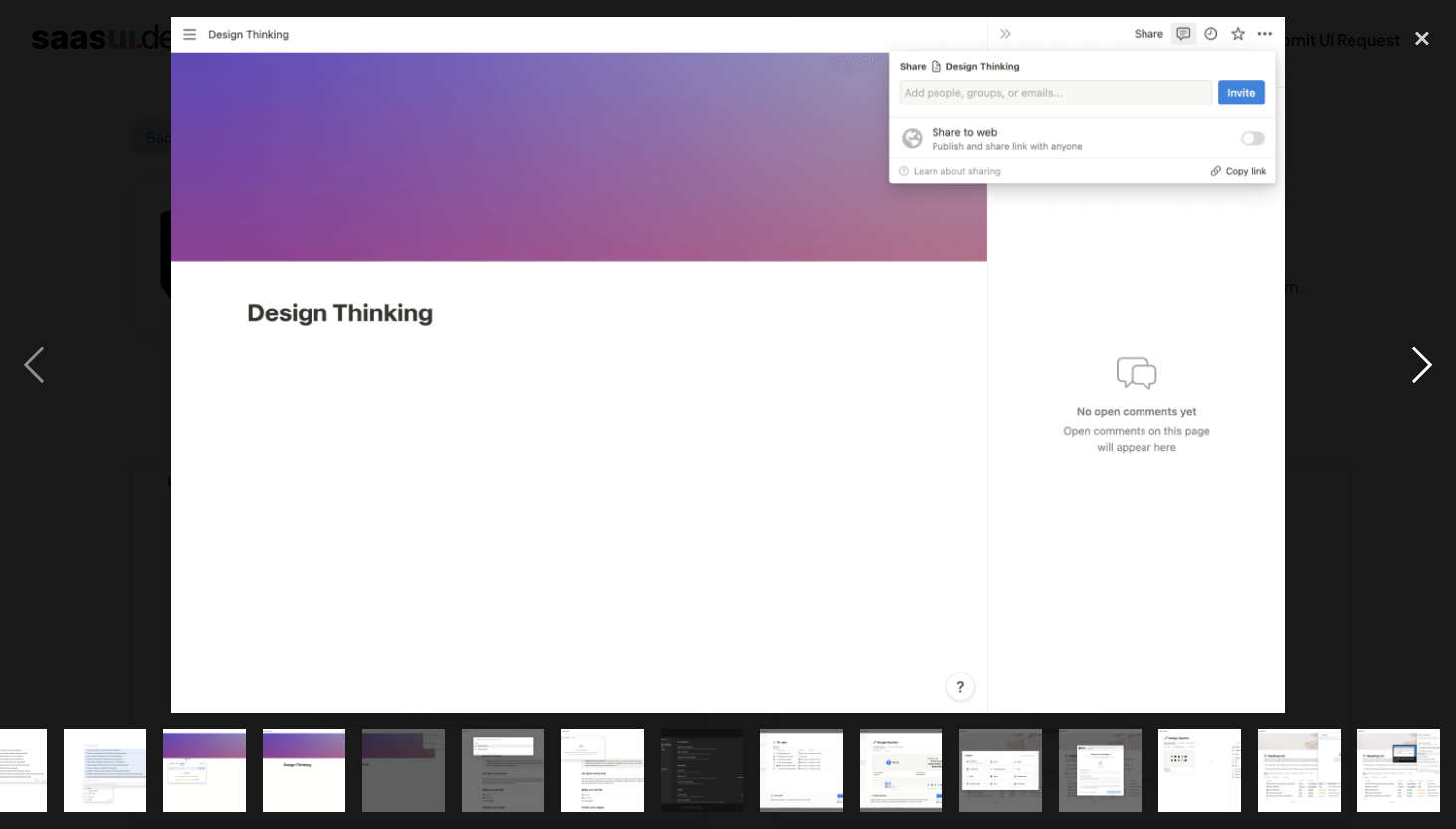click at bounding box center (1422, 365) 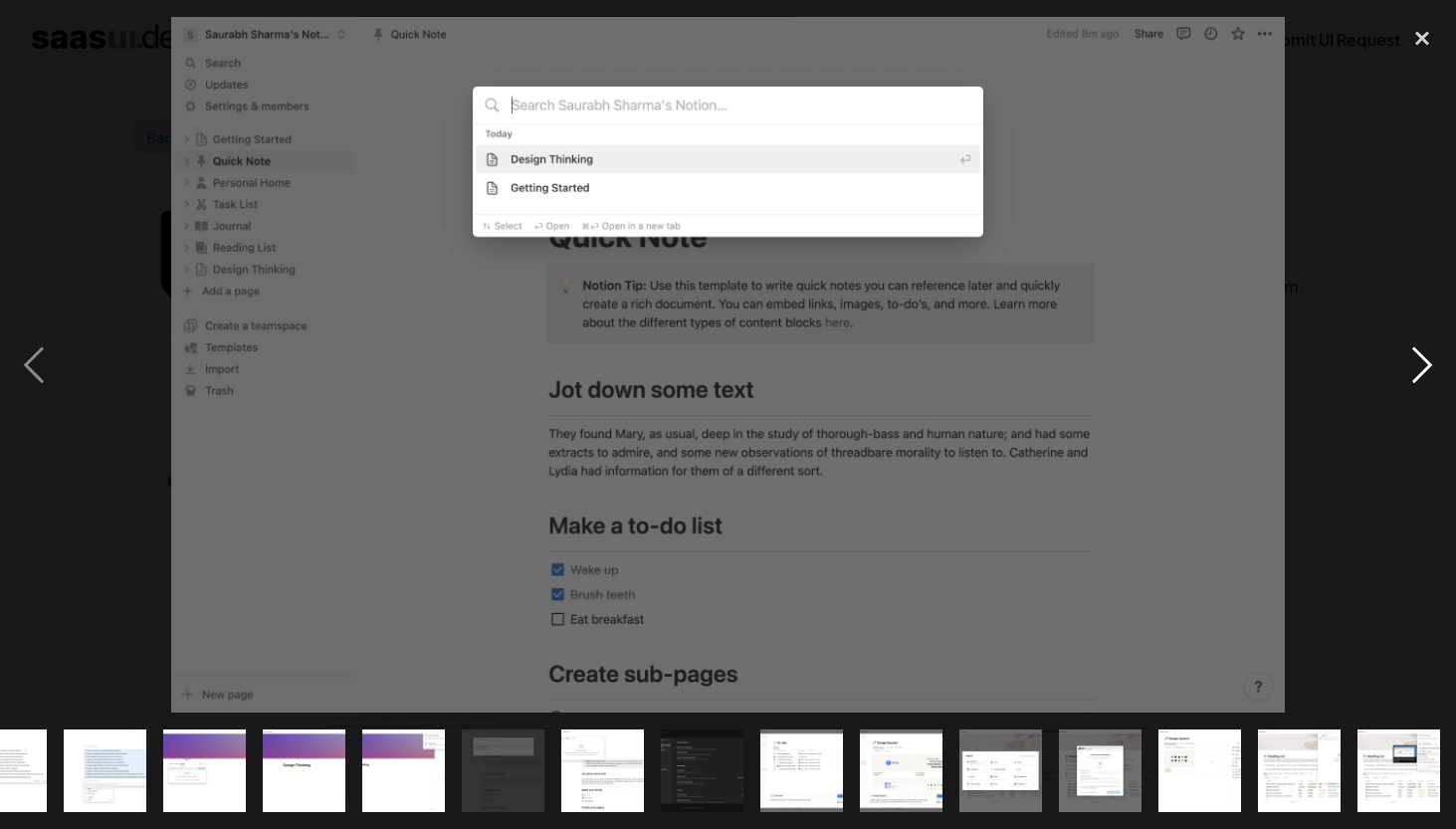 click at bounding box center [1422, 365] 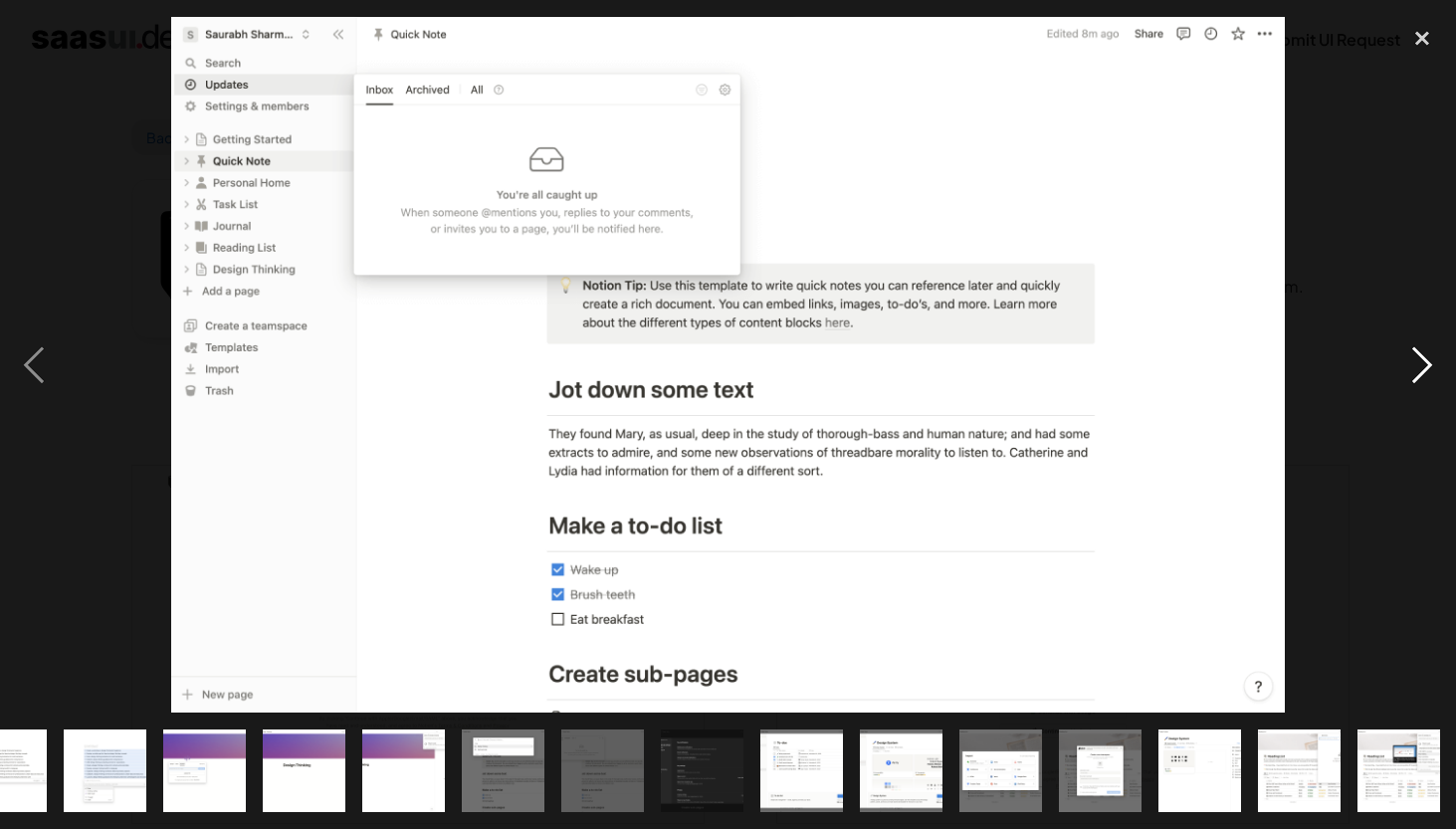click at bounding box center [1422, 365] 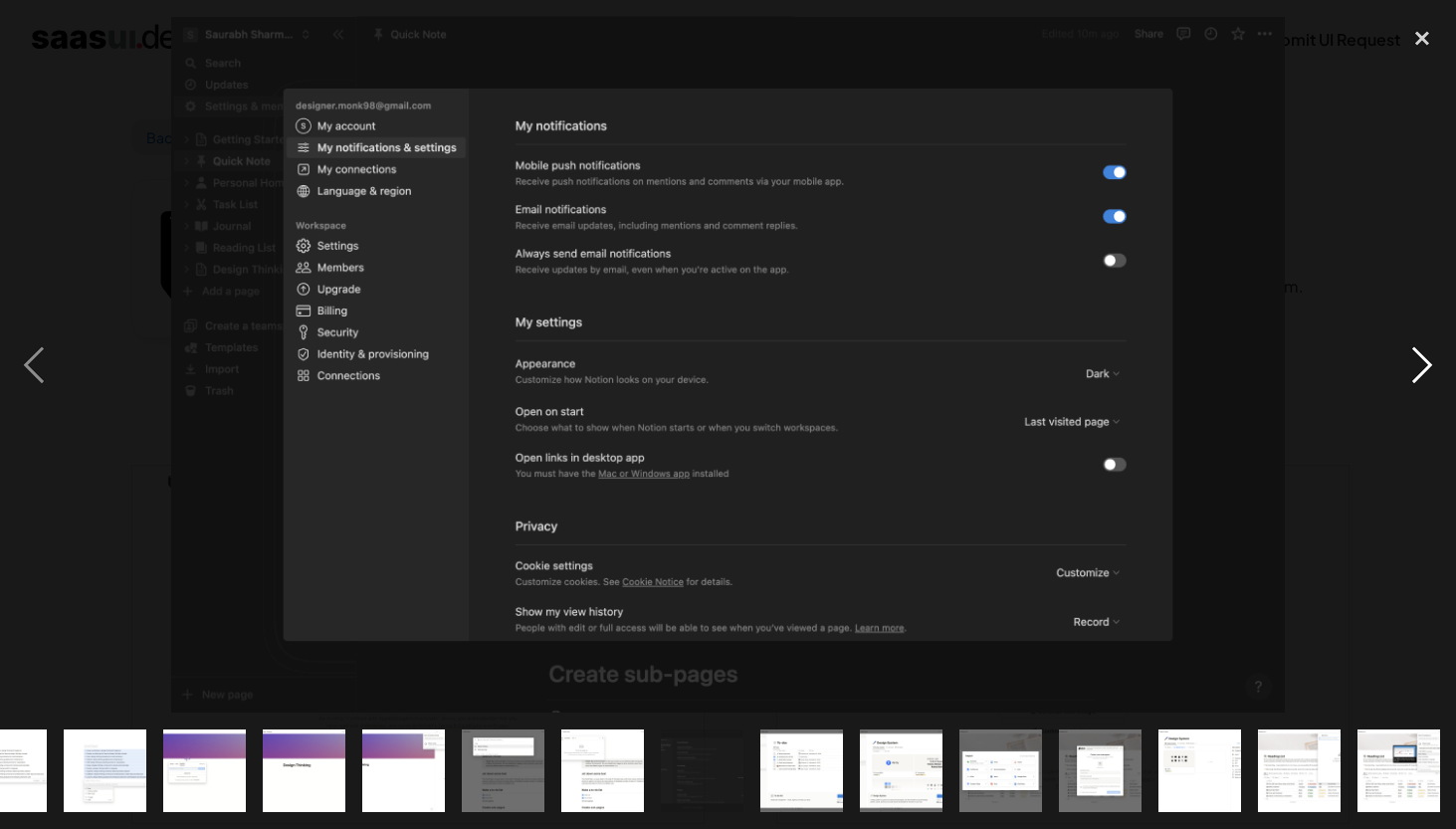 click at bounding box center [1422, 365] 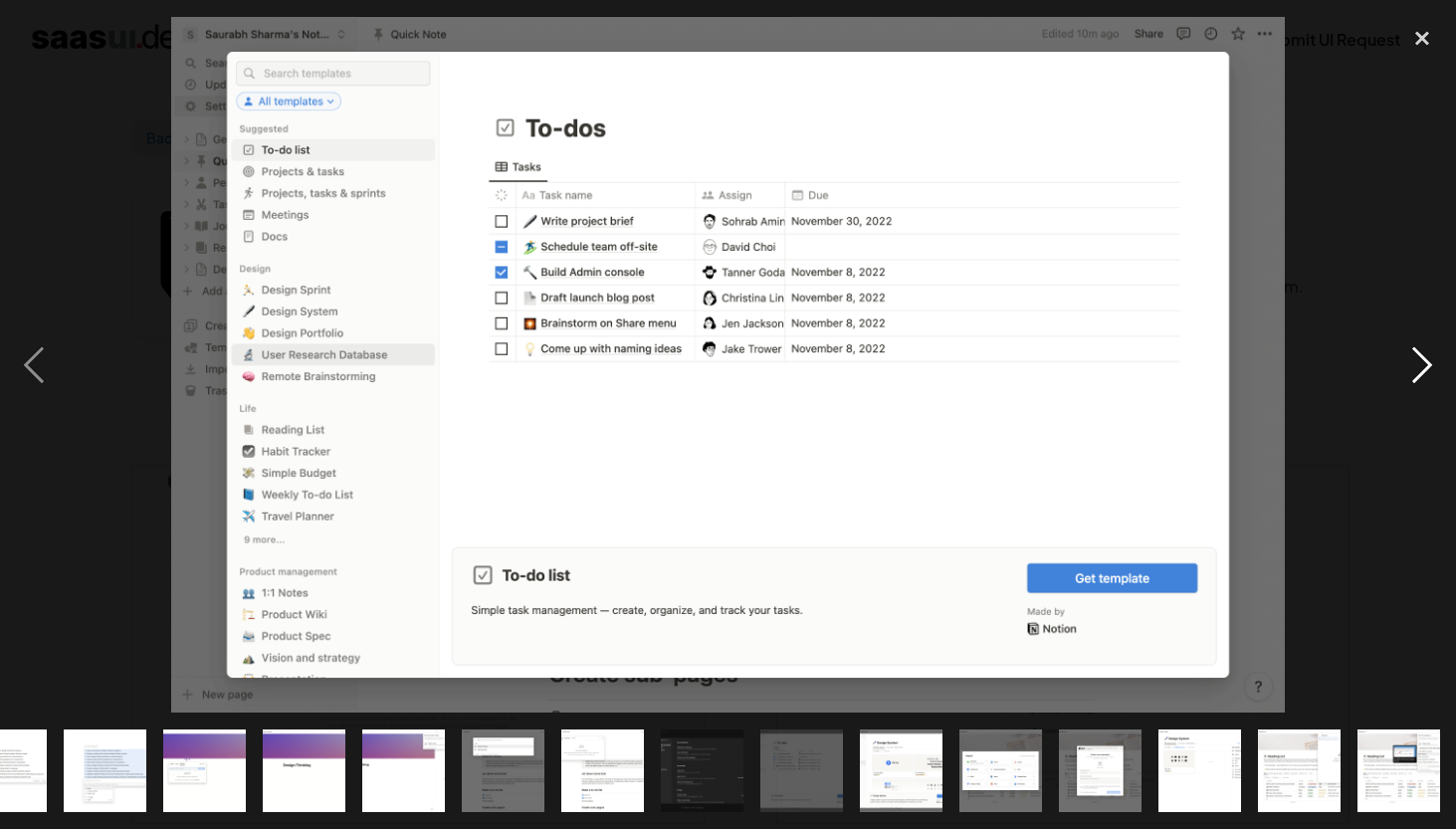 click at bounding box center (1422, 365) 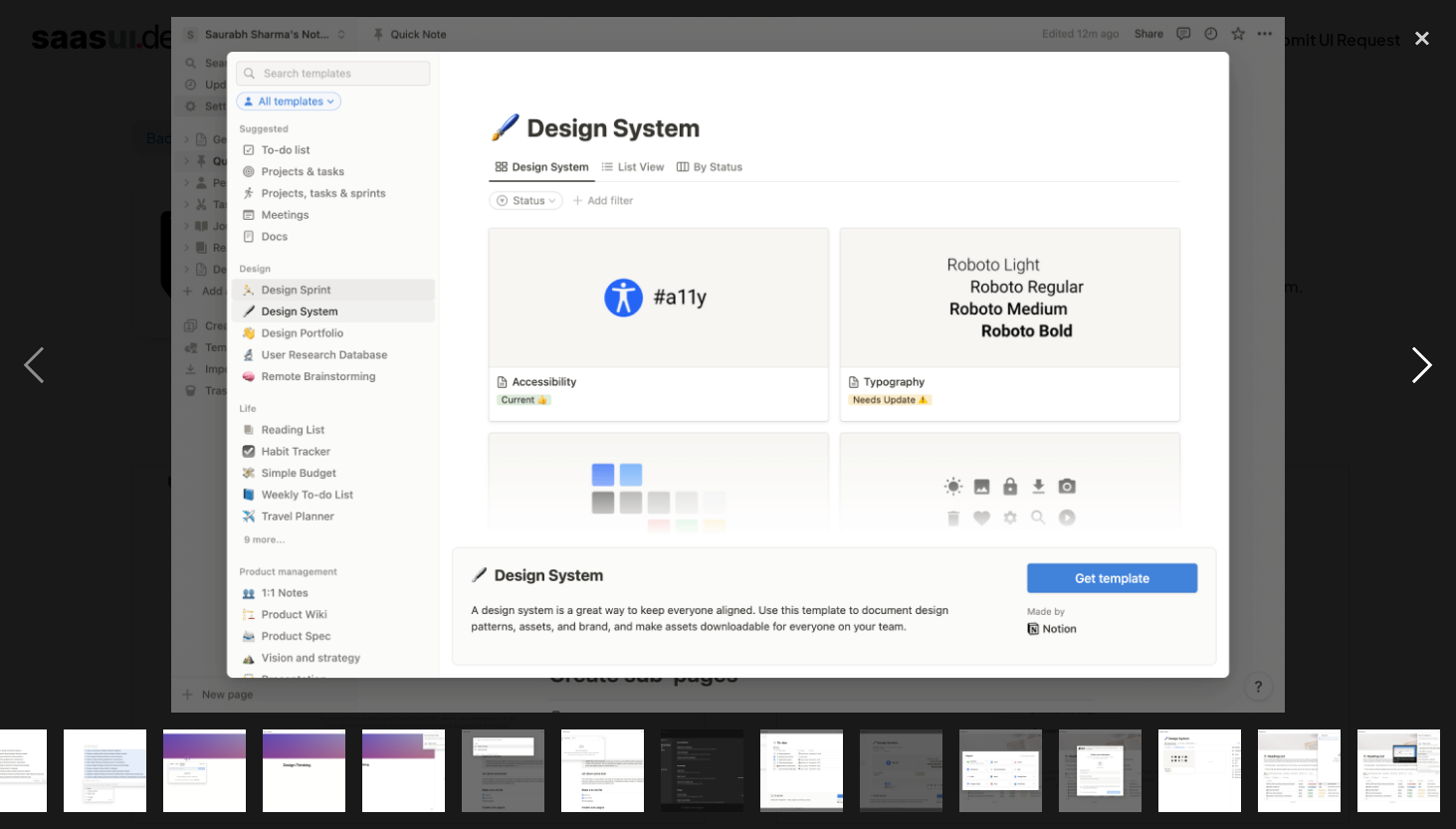 click at bounding box center [1422, 365] 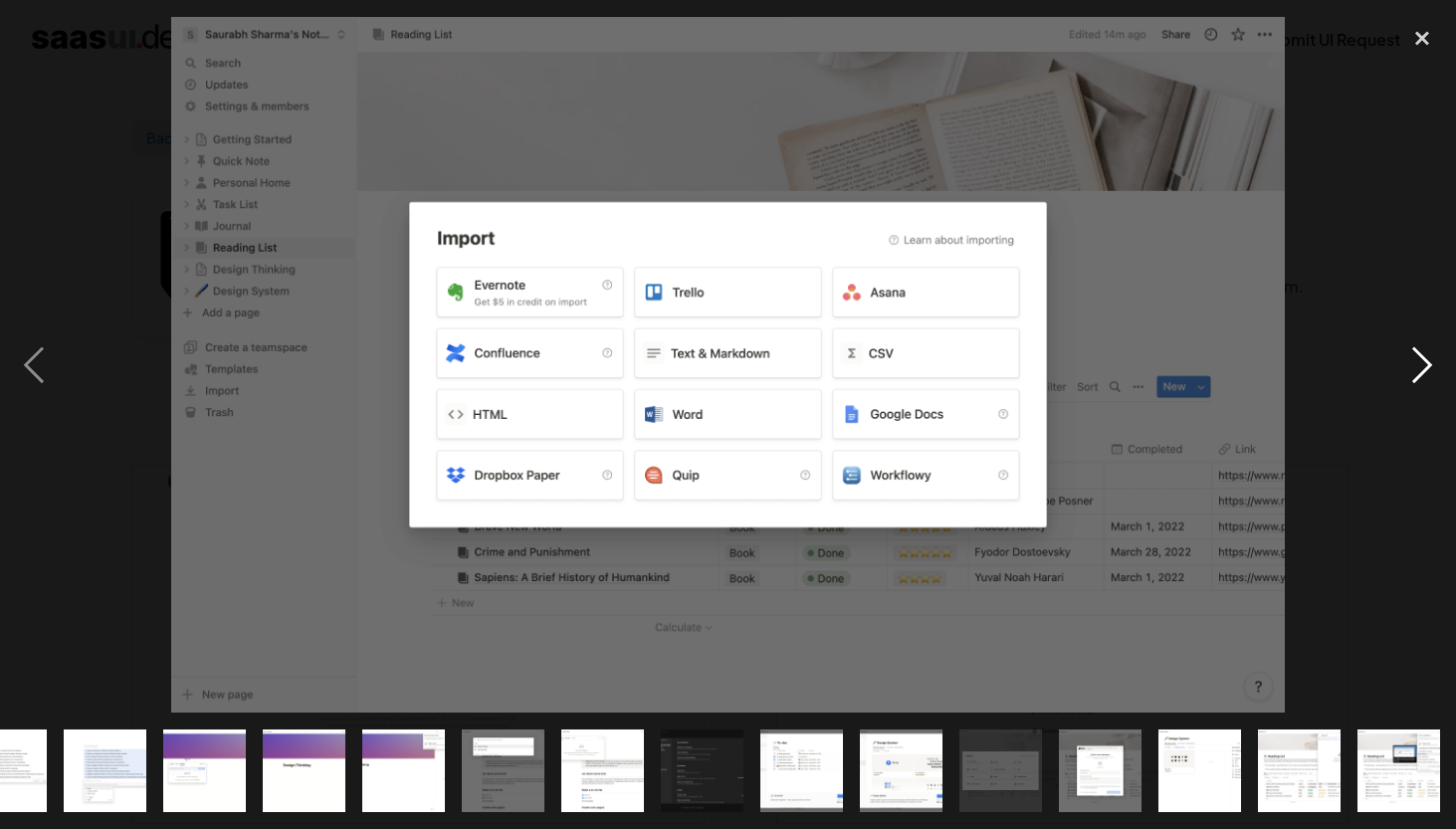 click at bounding box center (1422, 365) 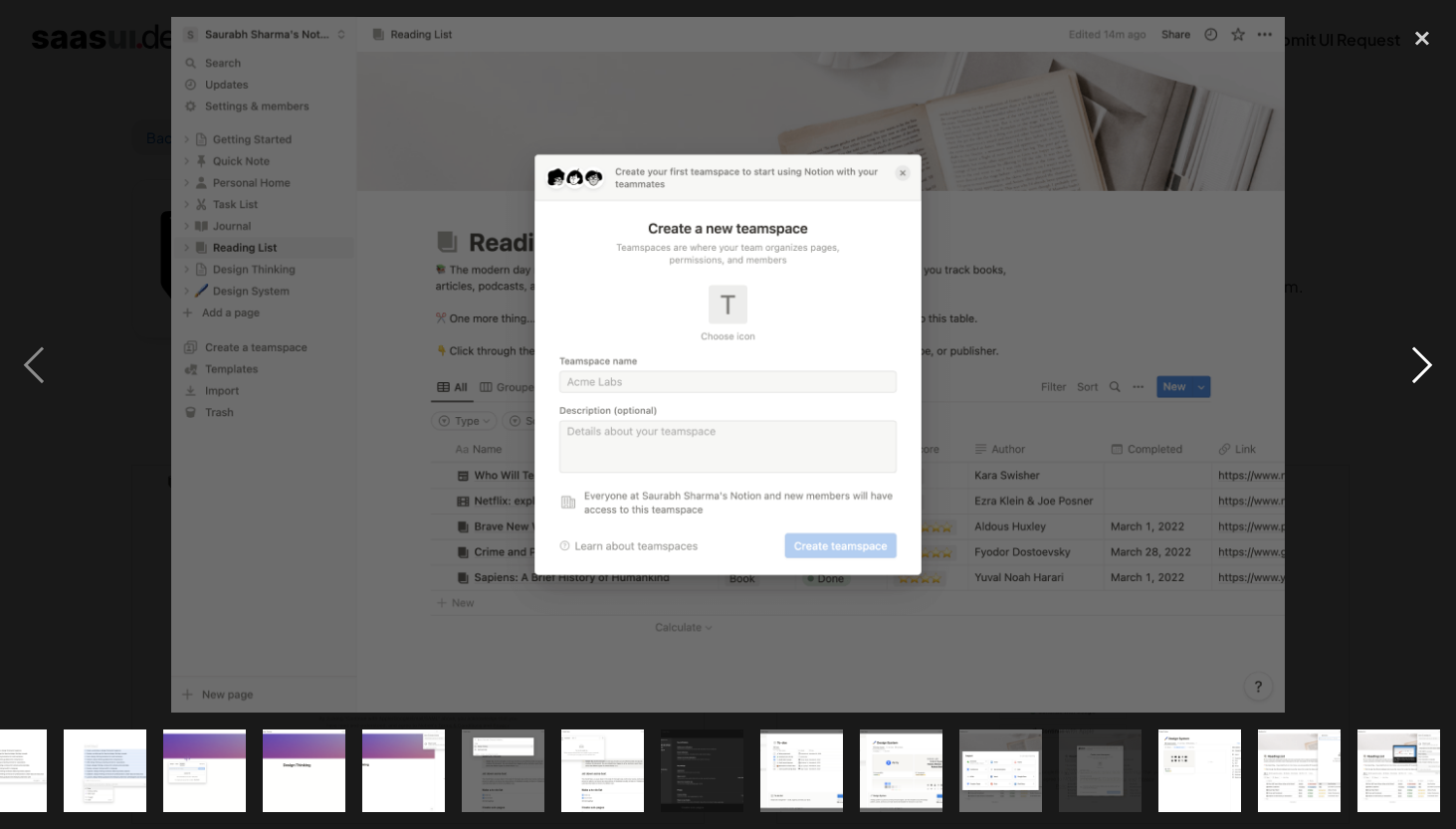 click at bounding box center [1422, 365] 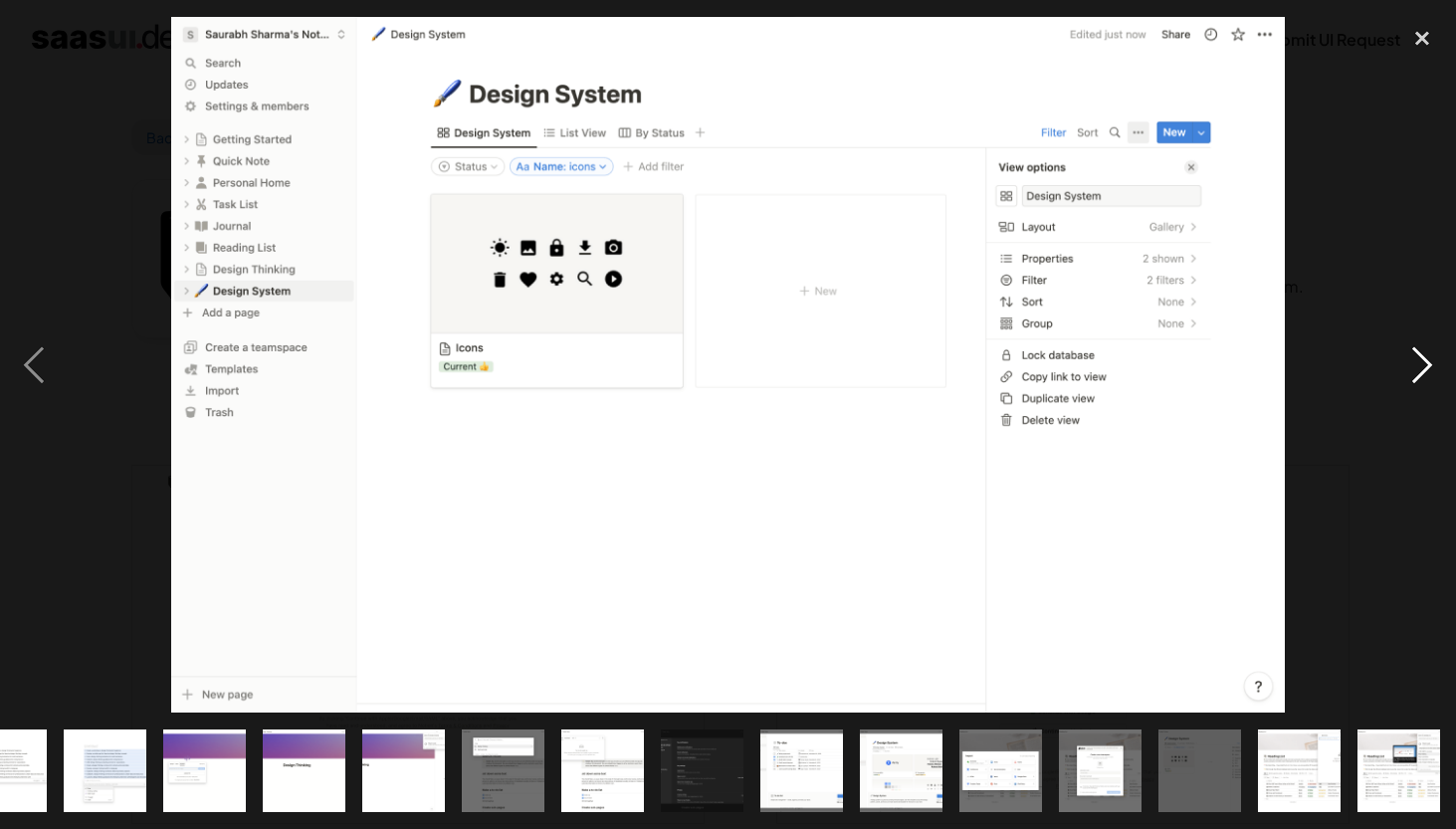 click at bounding box center [1422, 365] 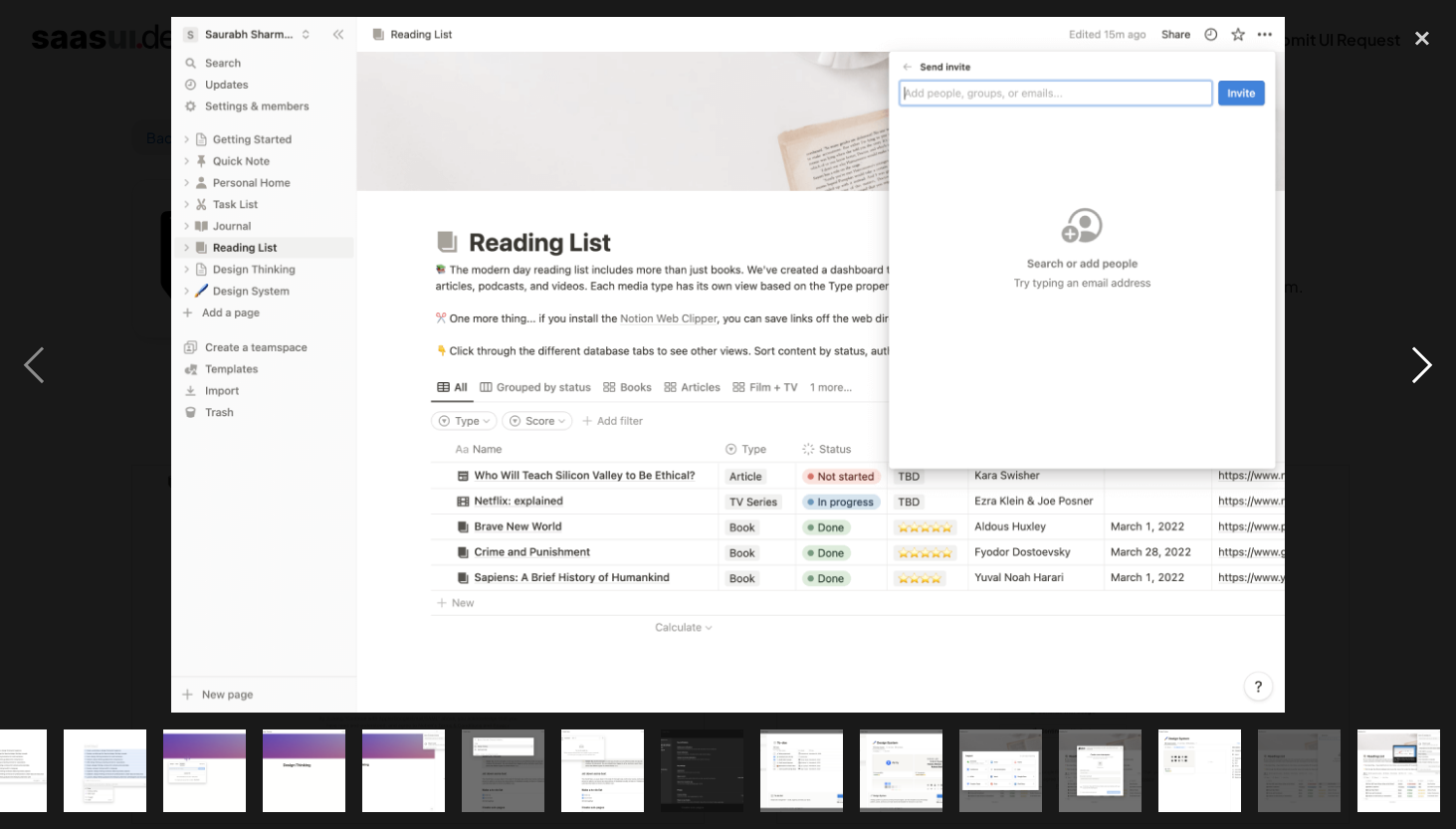 click at bounding box center (1422, 365) 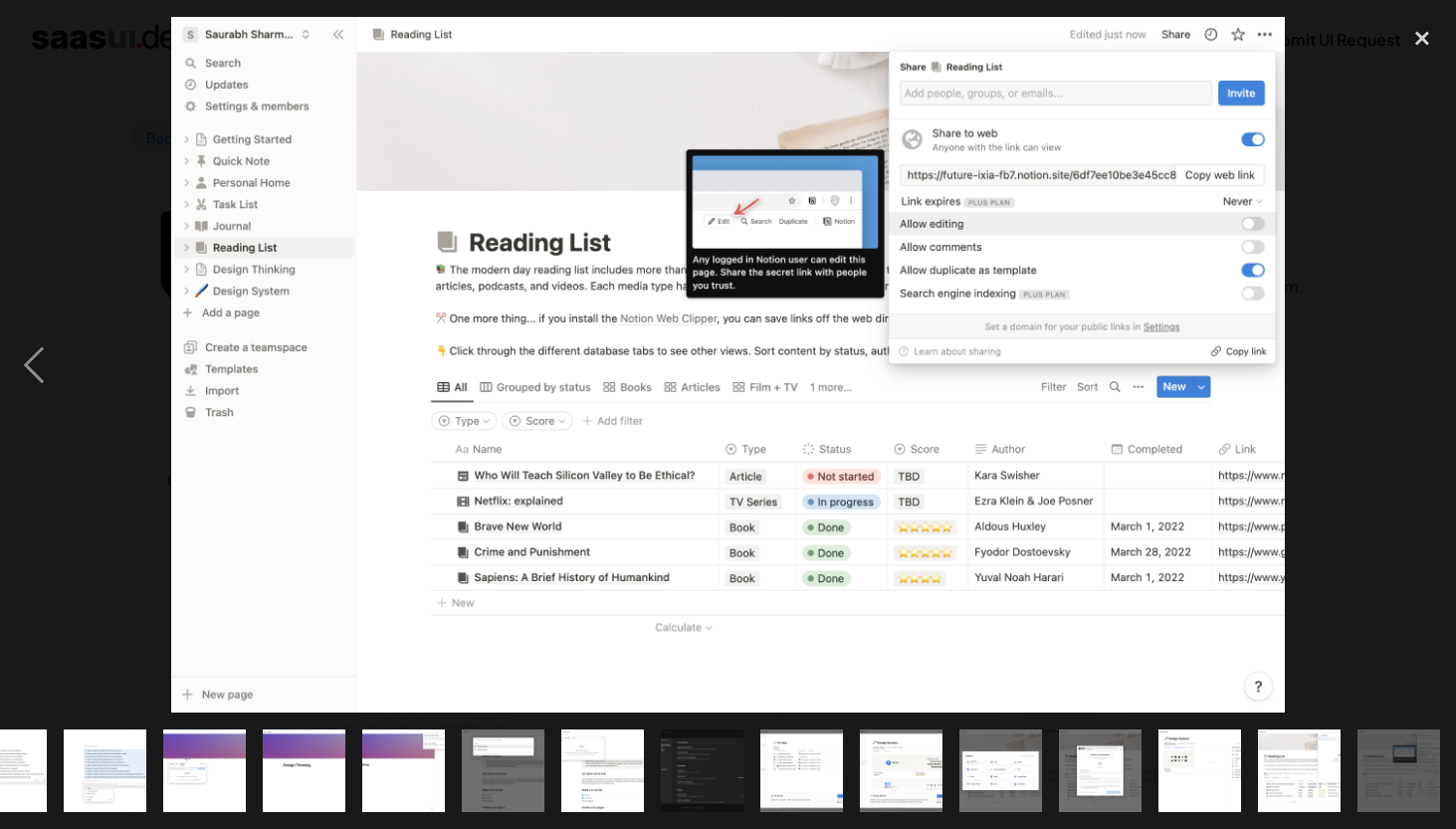 click at bounding box center [1422, 365] 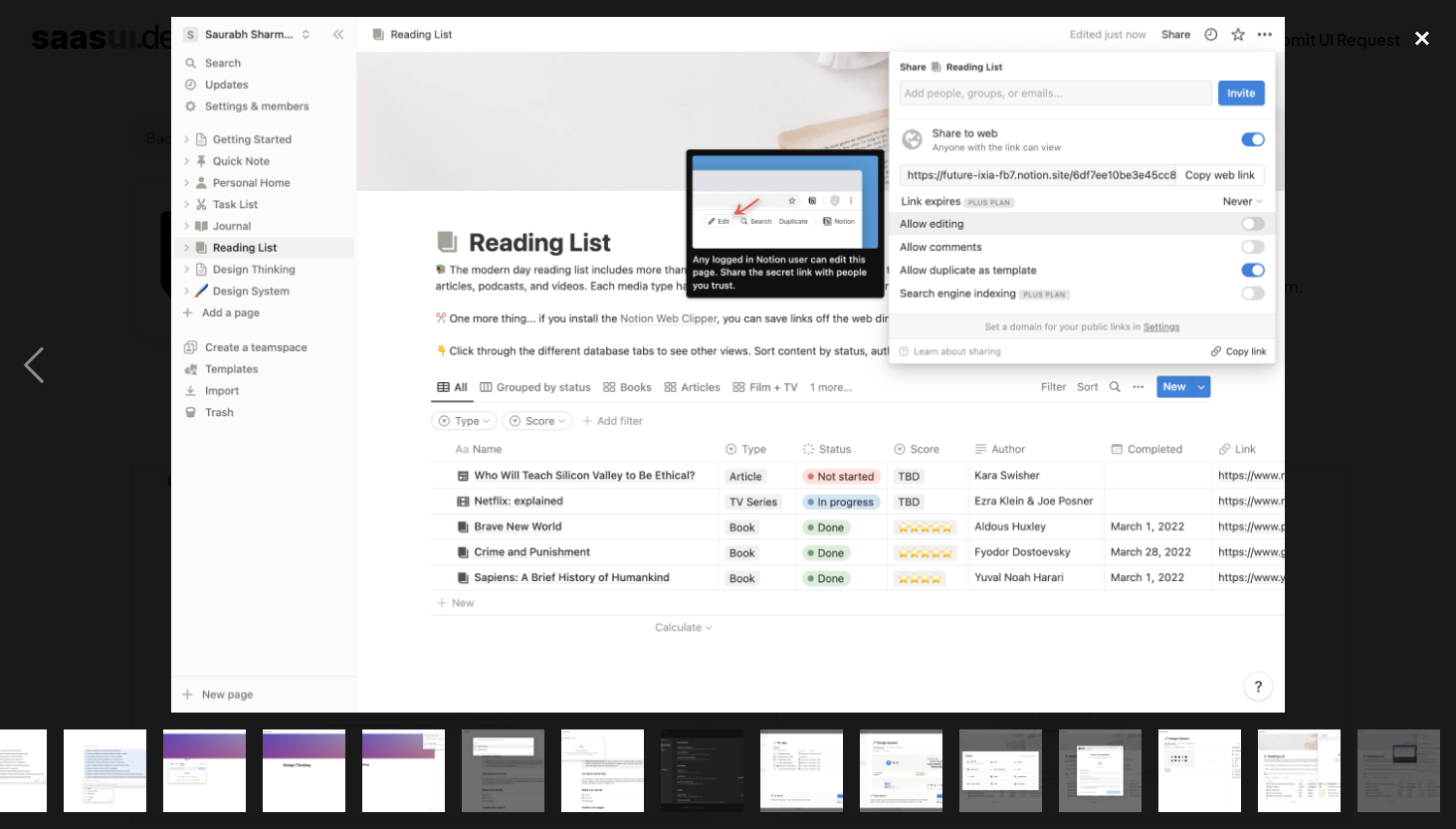 click at bounding box center [1422, 39] 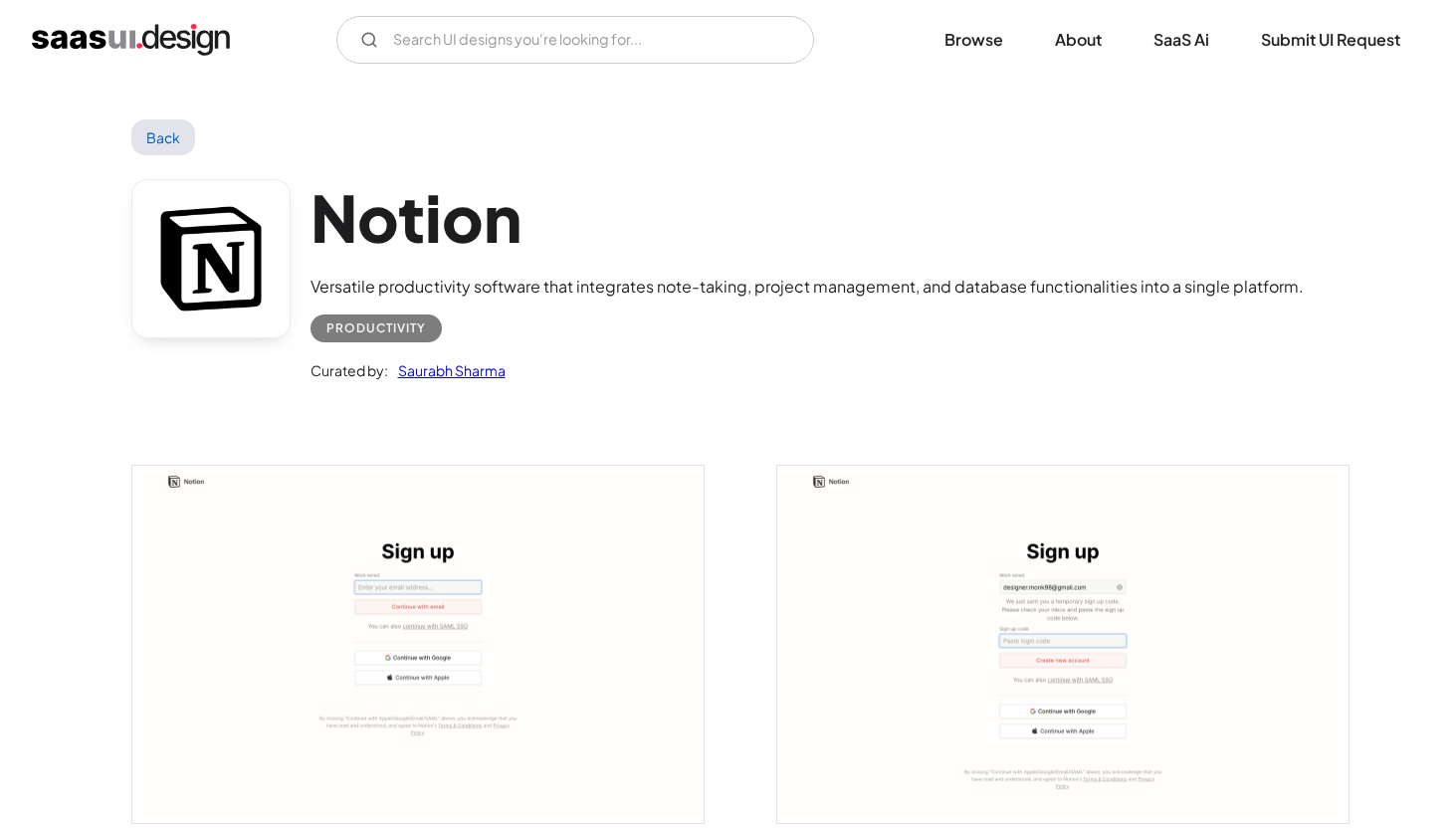 scroll, scrollTop: 0, scrollLeft: 0, axis: both 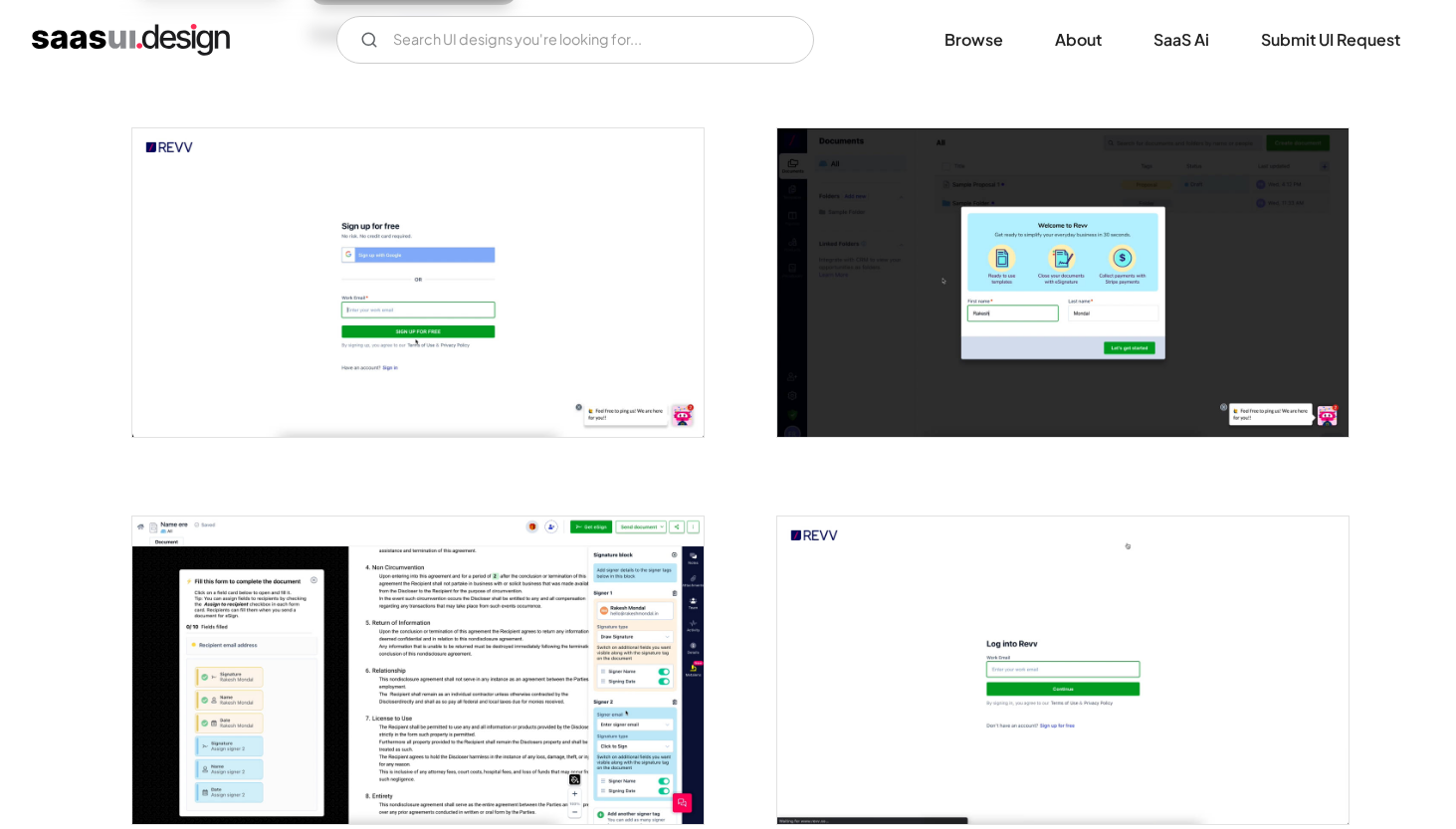 click at bounding box center (418, 282) 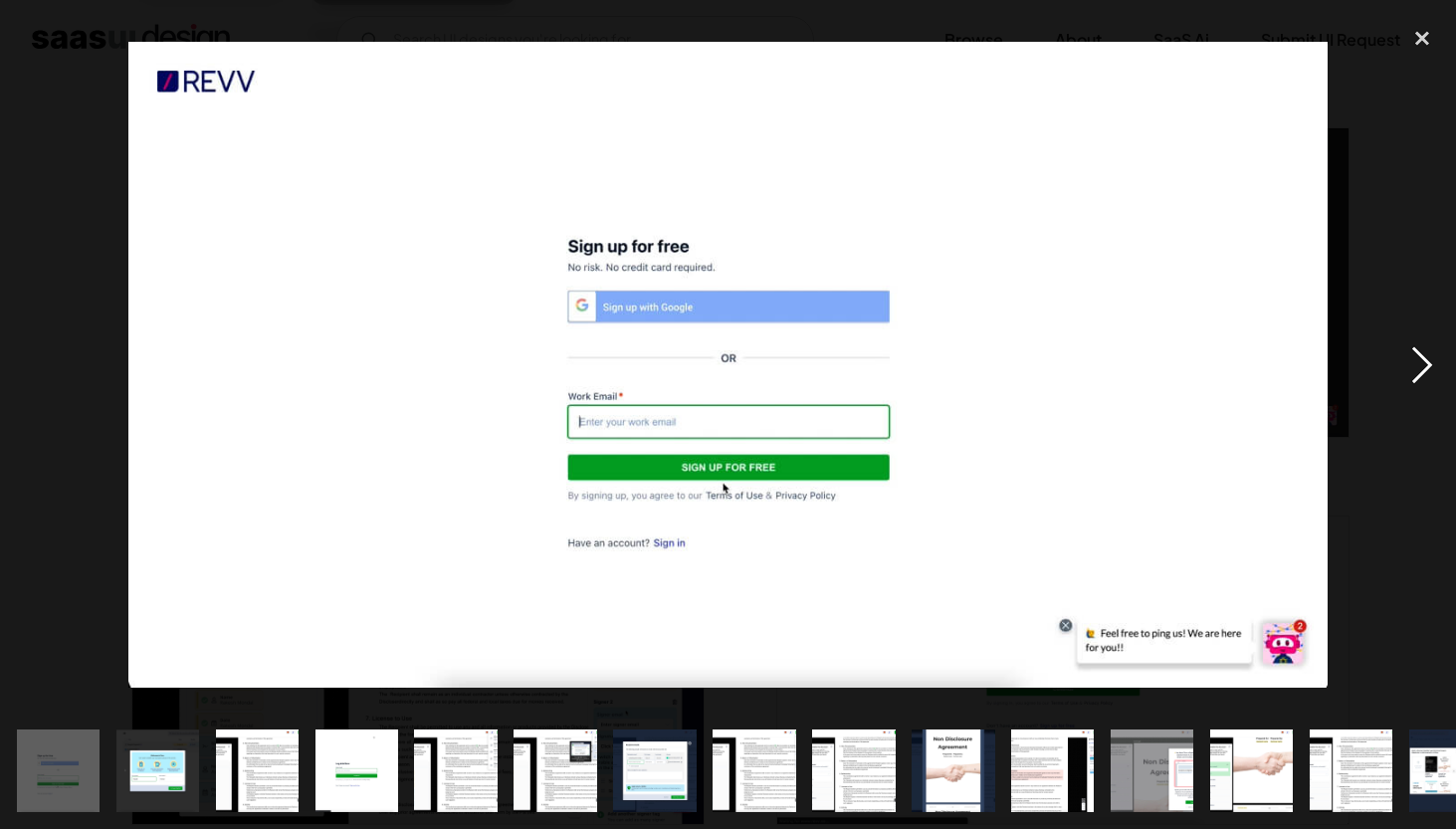 click at bounding box center [1422, 365] 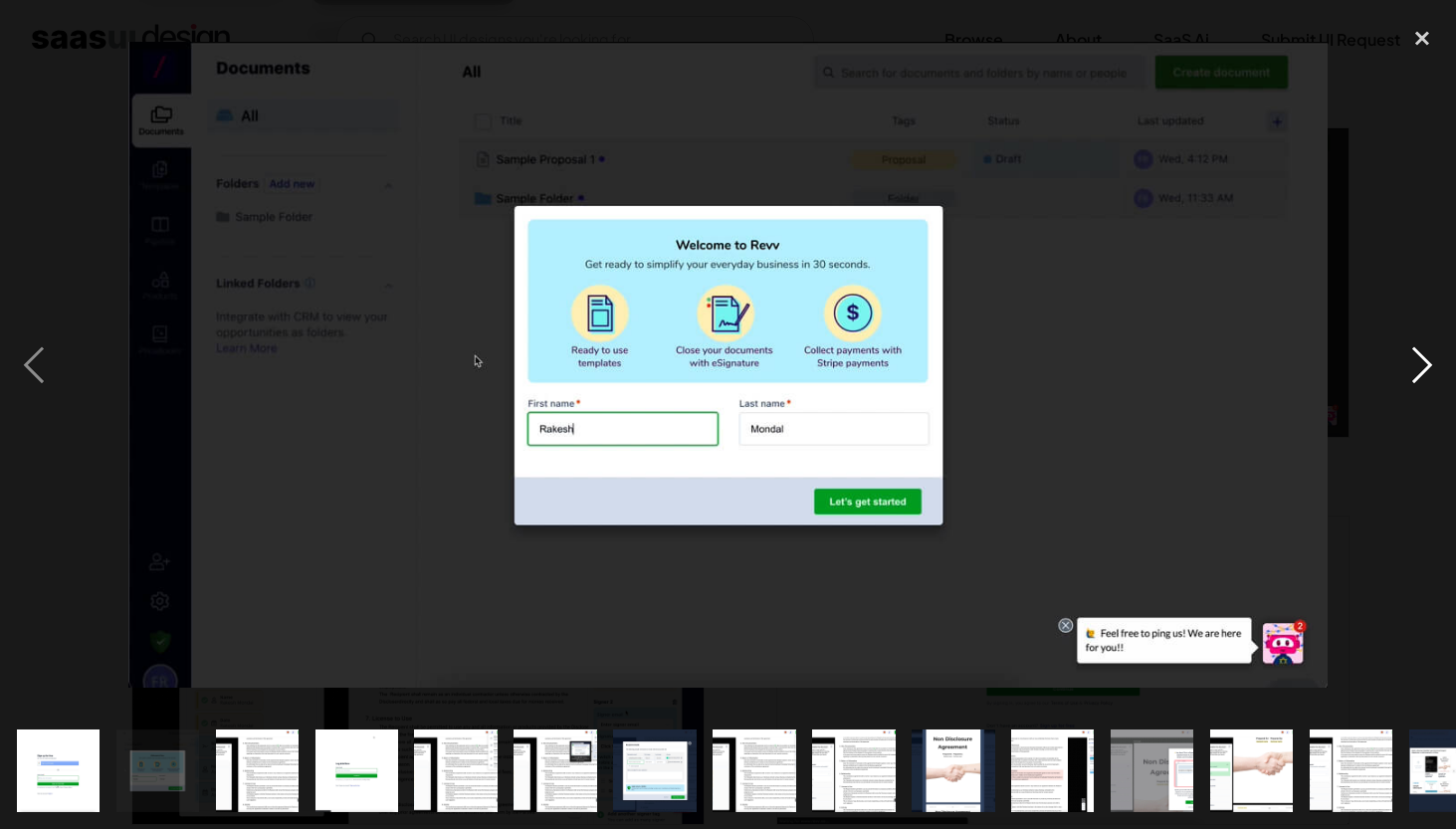 click at bounding box center (1422, 365) 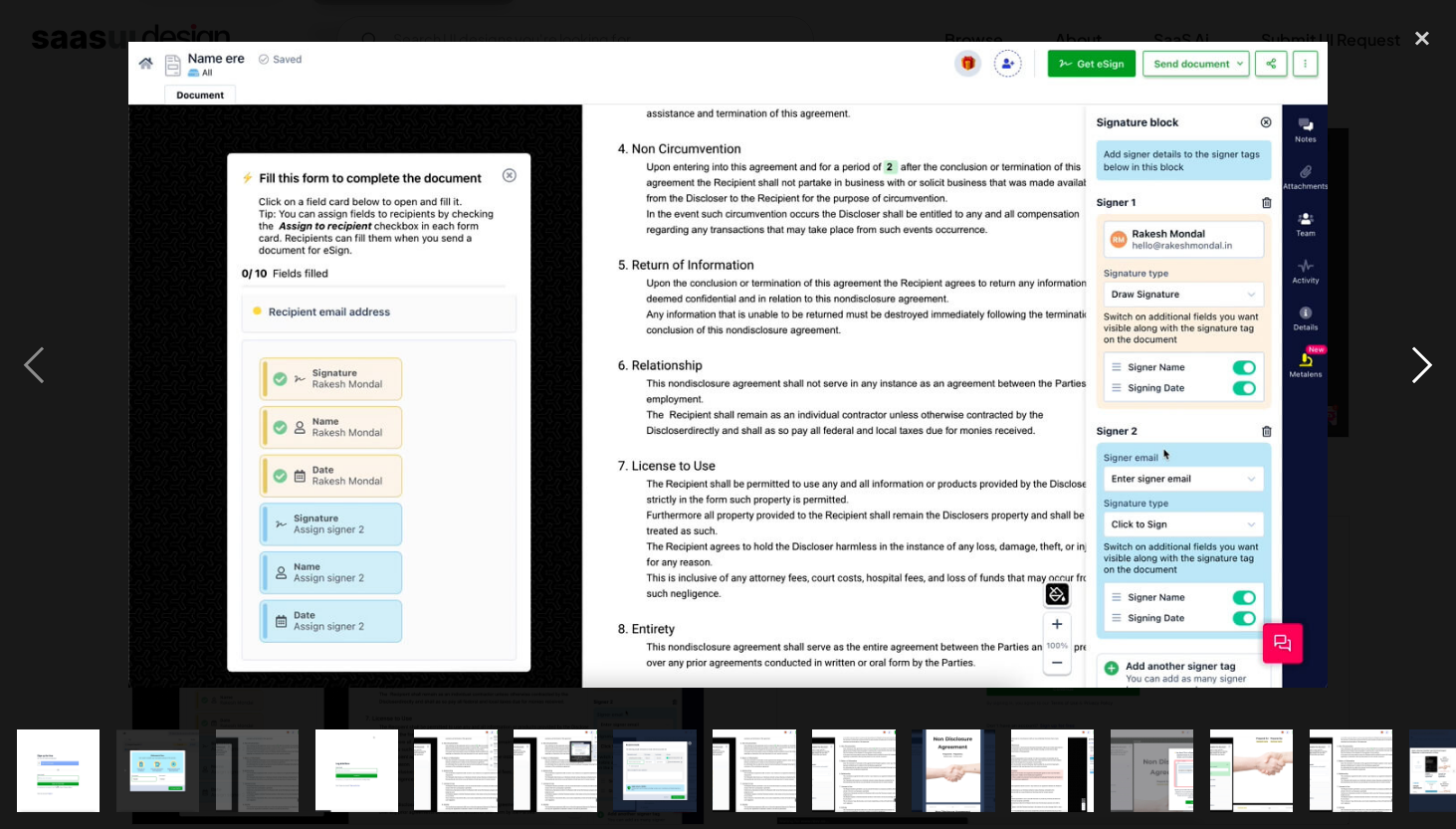click at bounding box center [1422, 365] 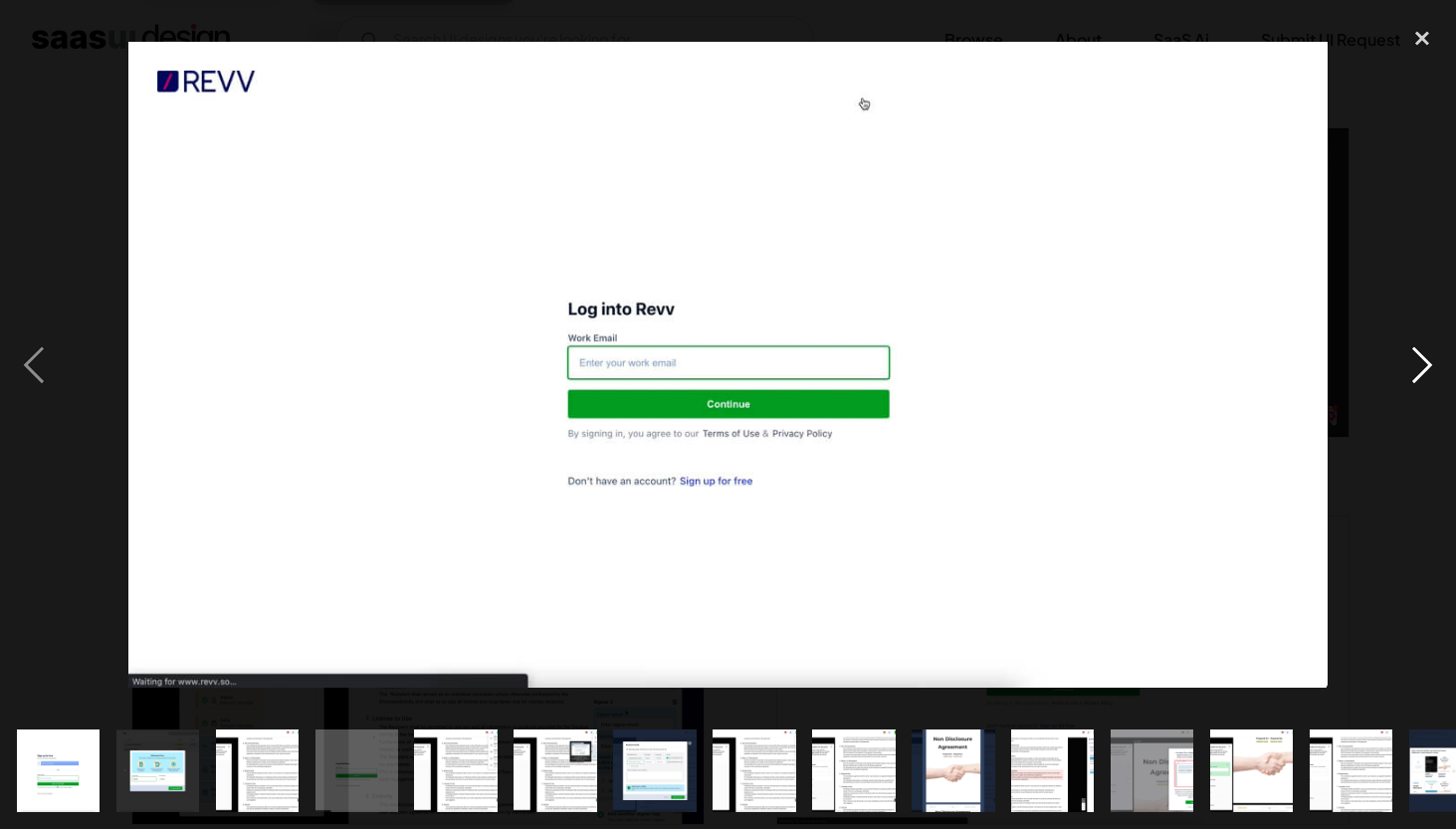 click at bounding box center [1422, 365] 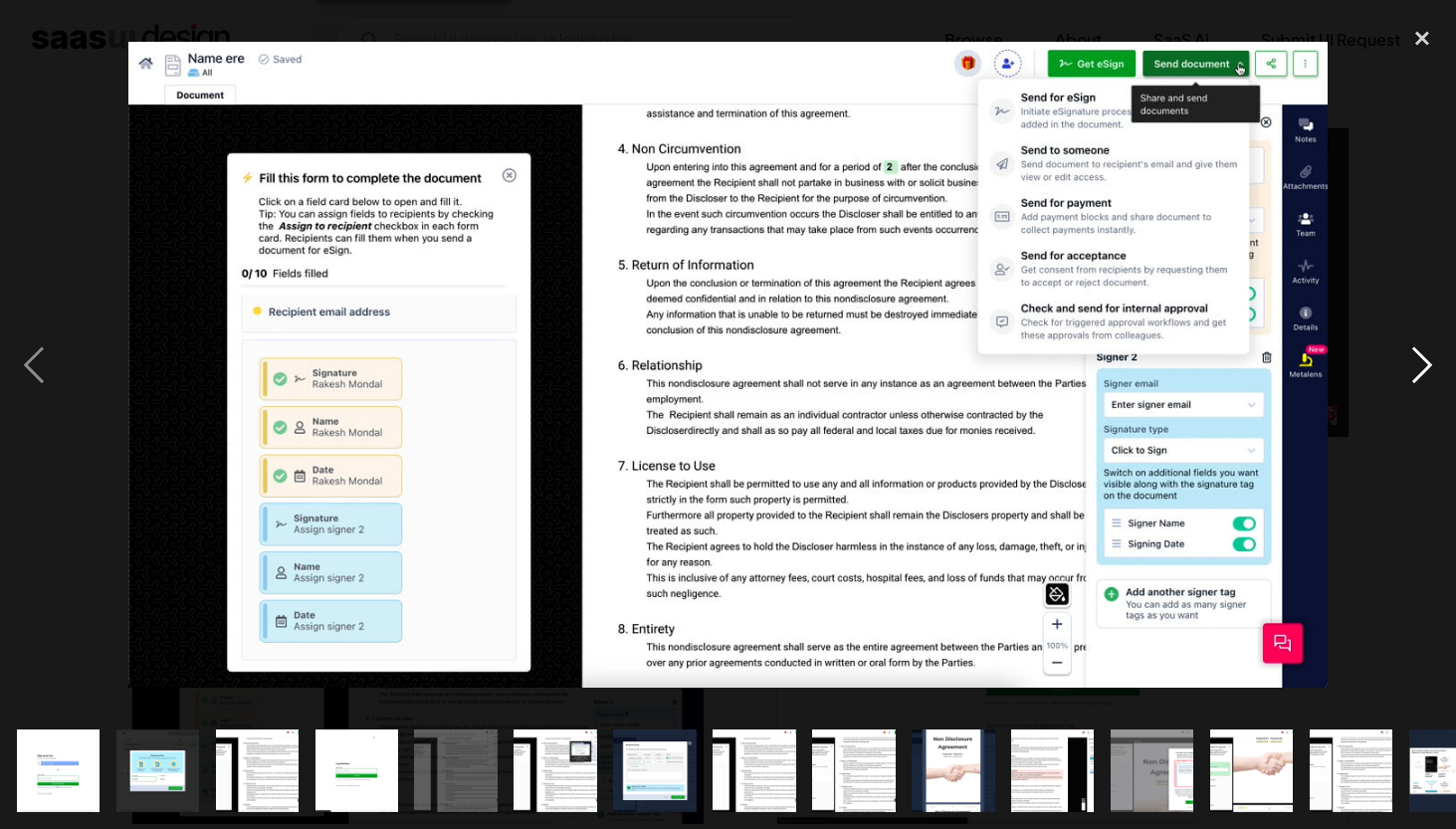 click at bounding box center [1422, 365] 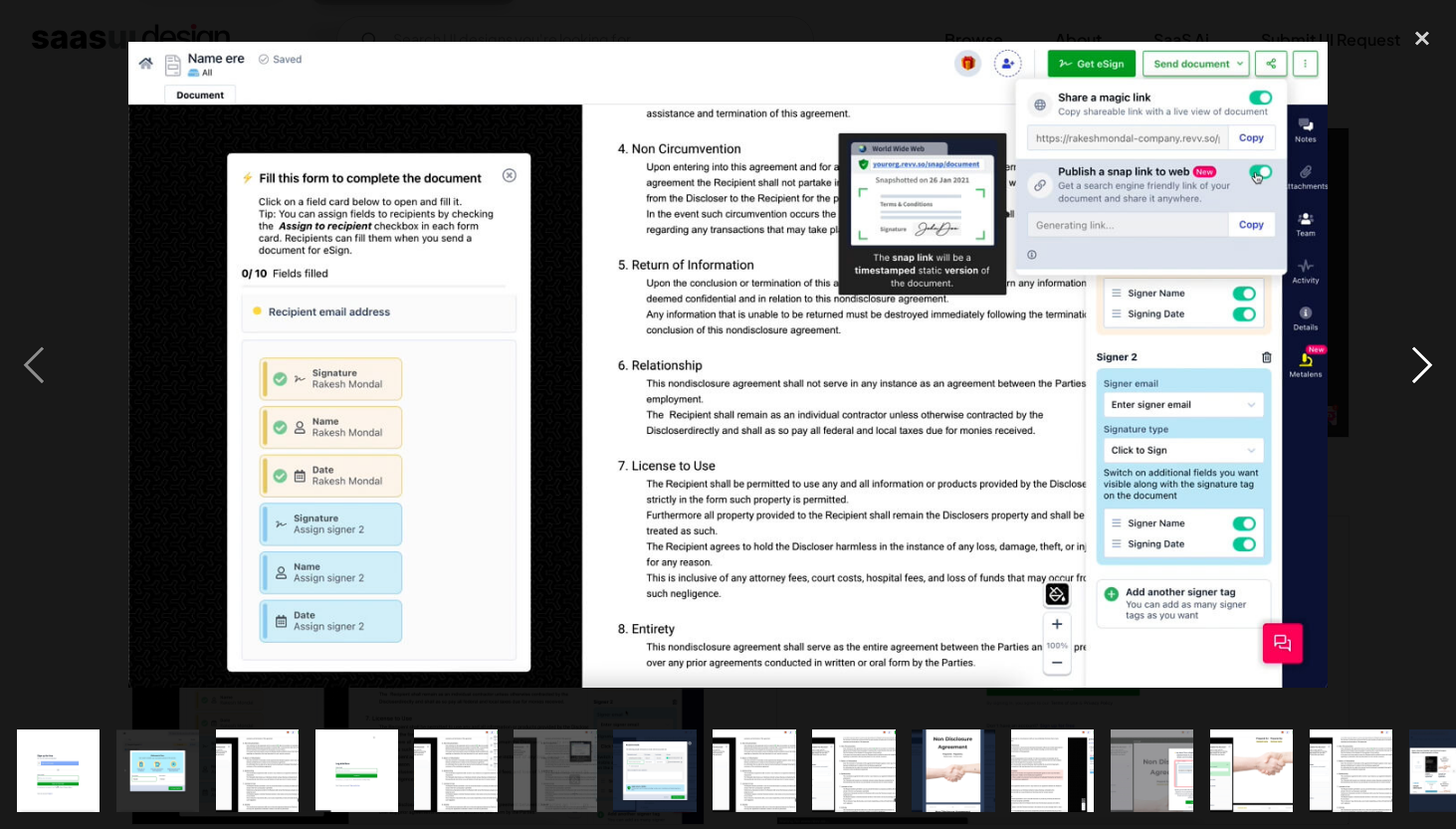 click at bounding box center [1422, 365] 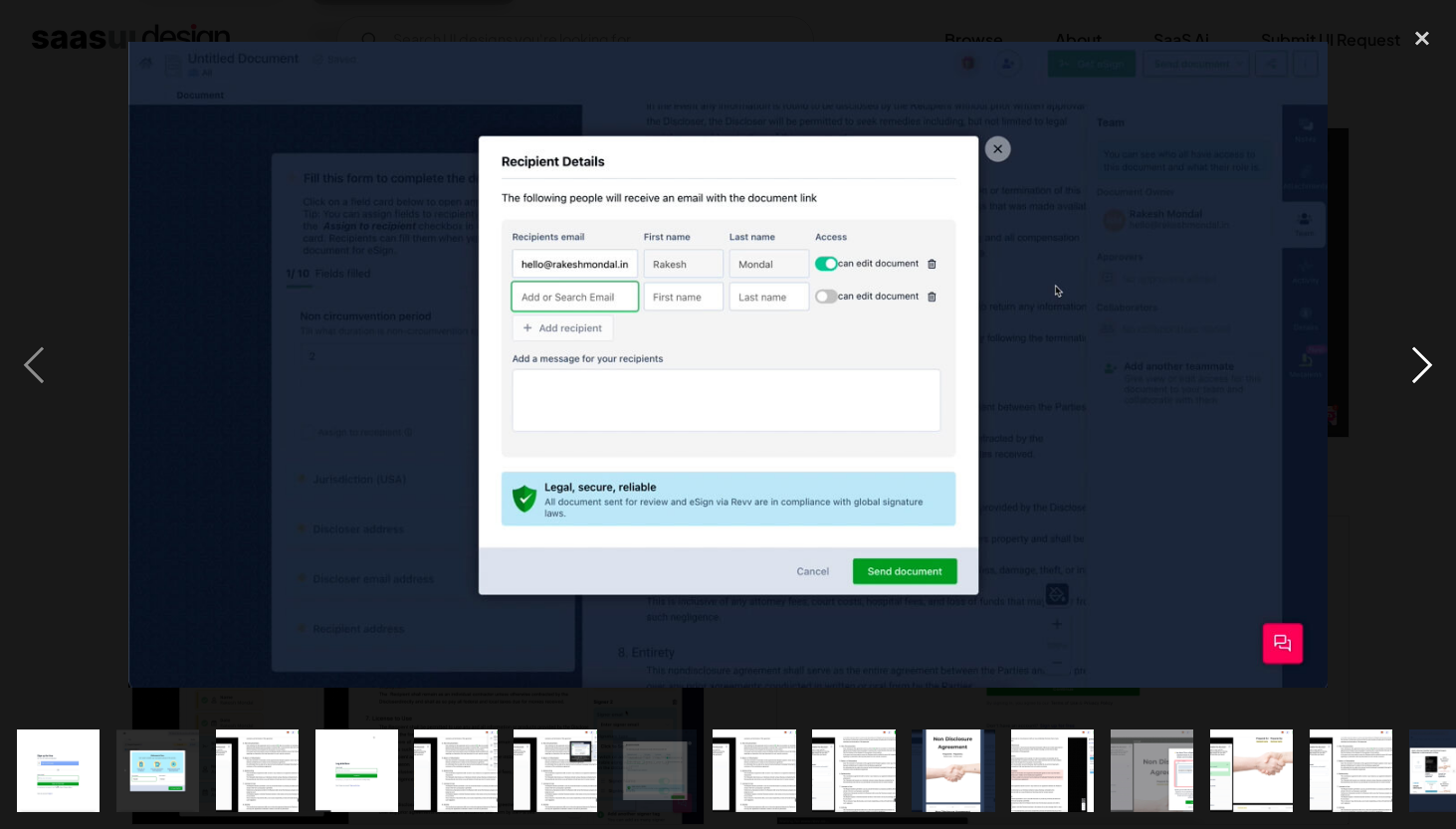 click at bounding box center [1422, 365] 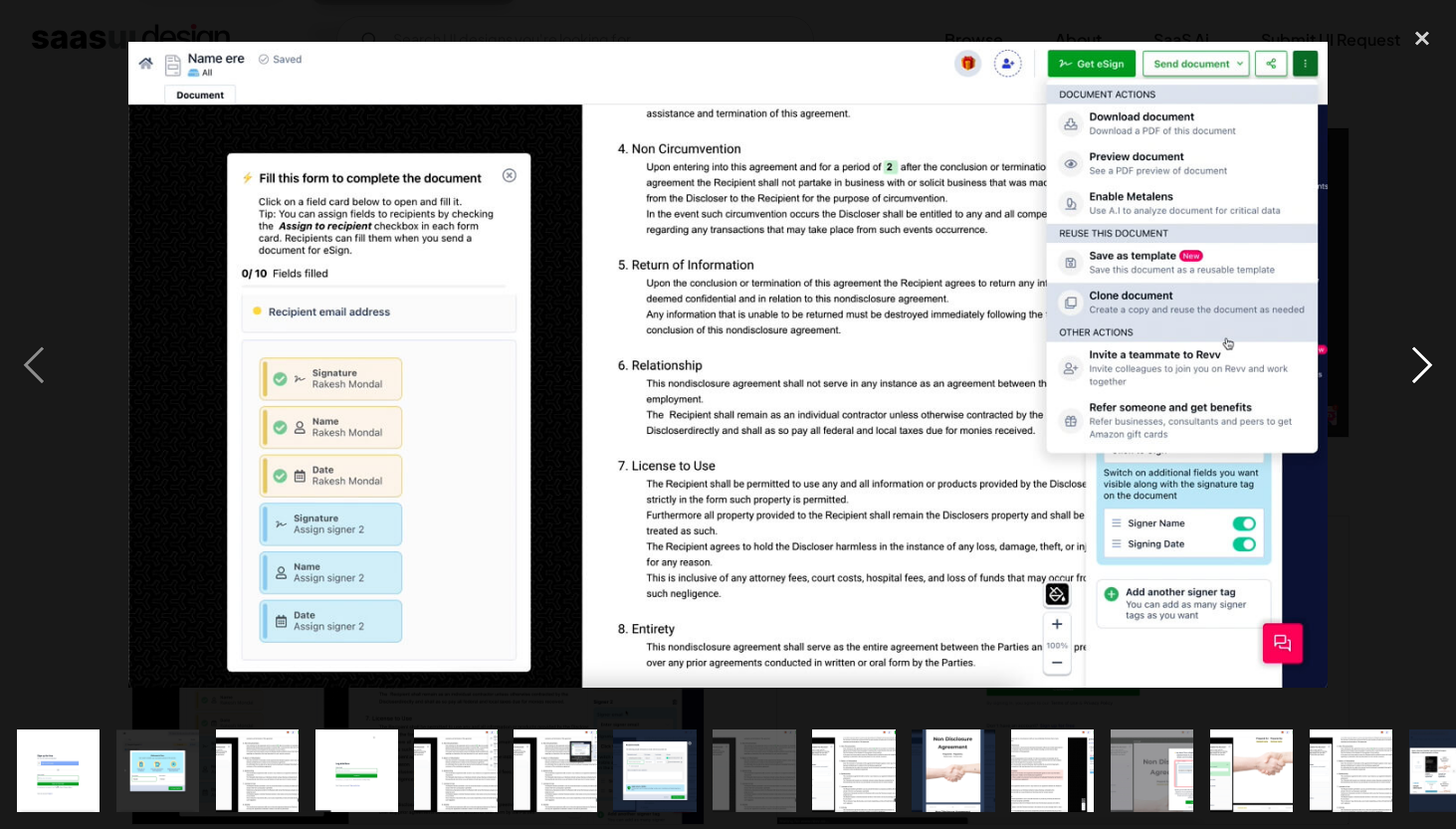 click at bounding box center [1422, 365] 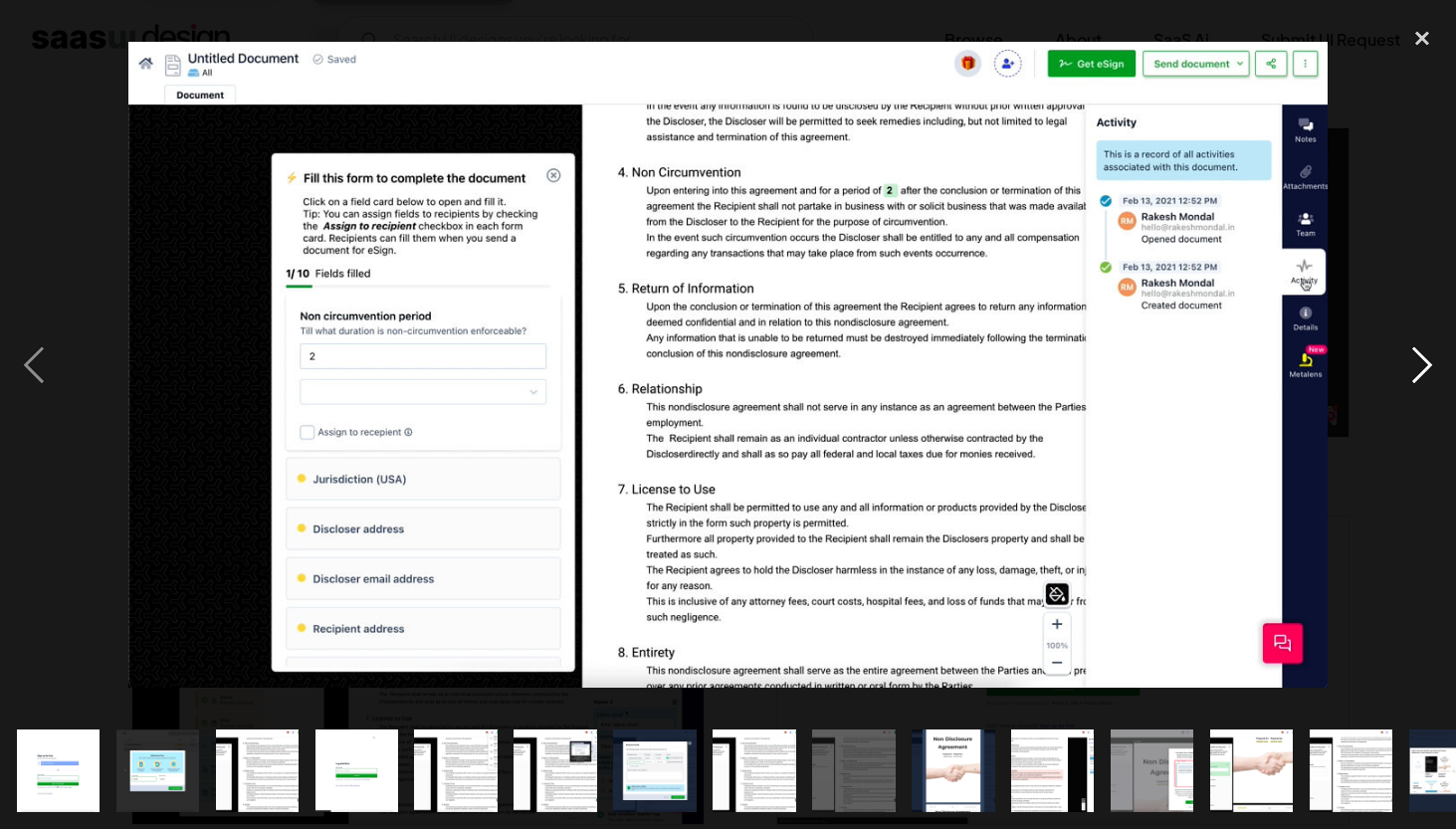click at bounding box center (1422, 365) 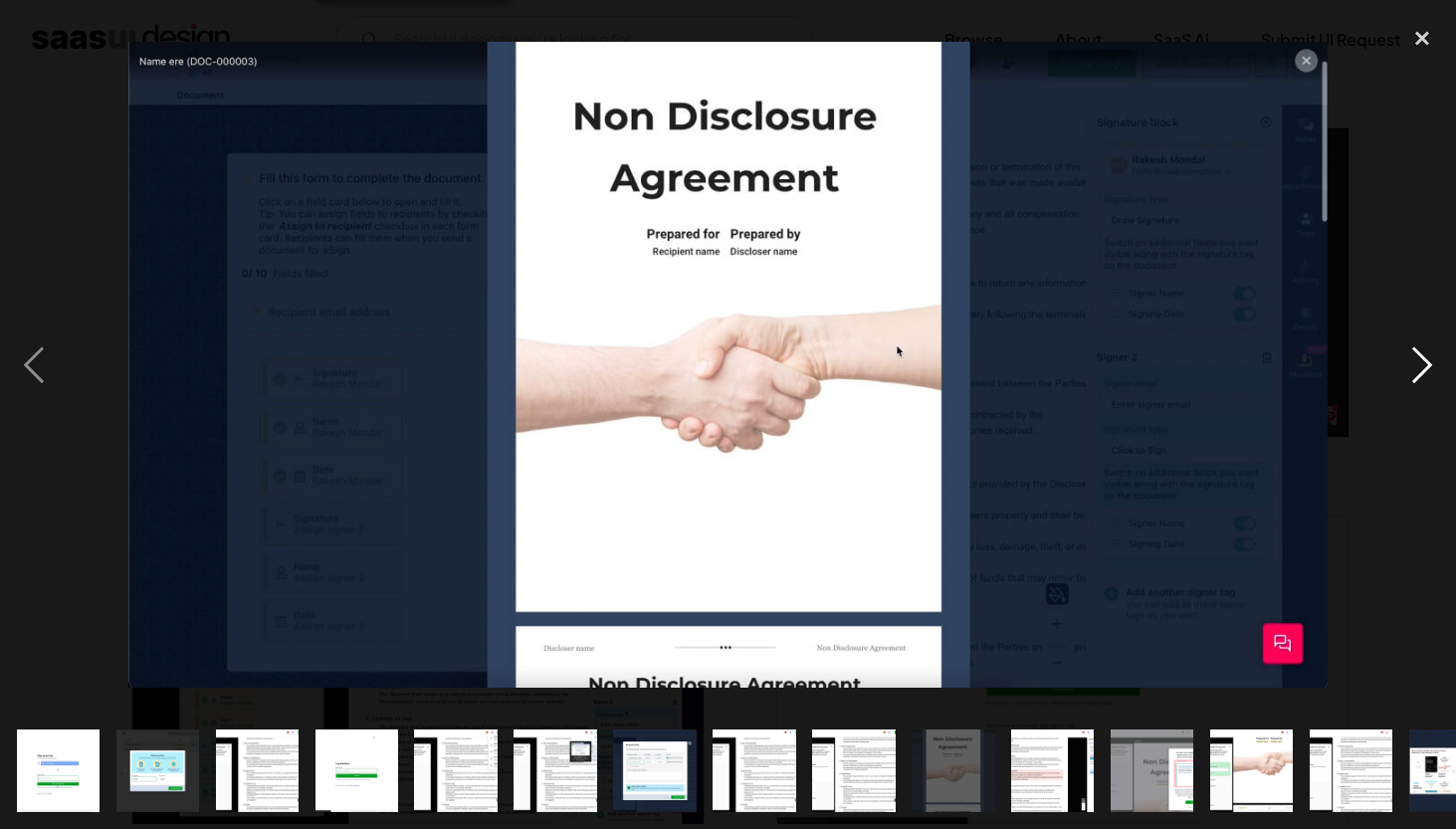 click at bounding box center [1422, 365] 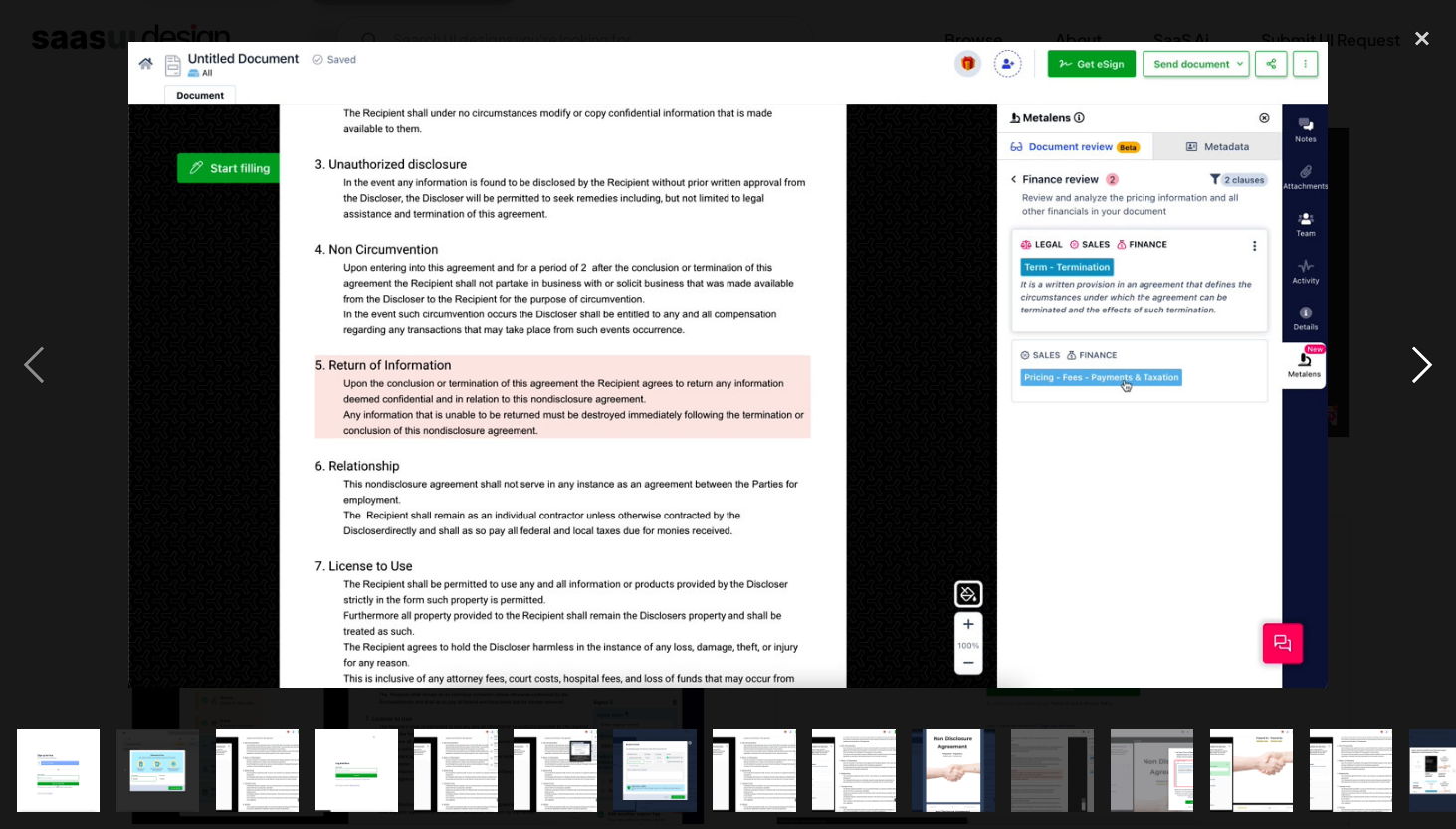 click at bounding box center (1422, 365) 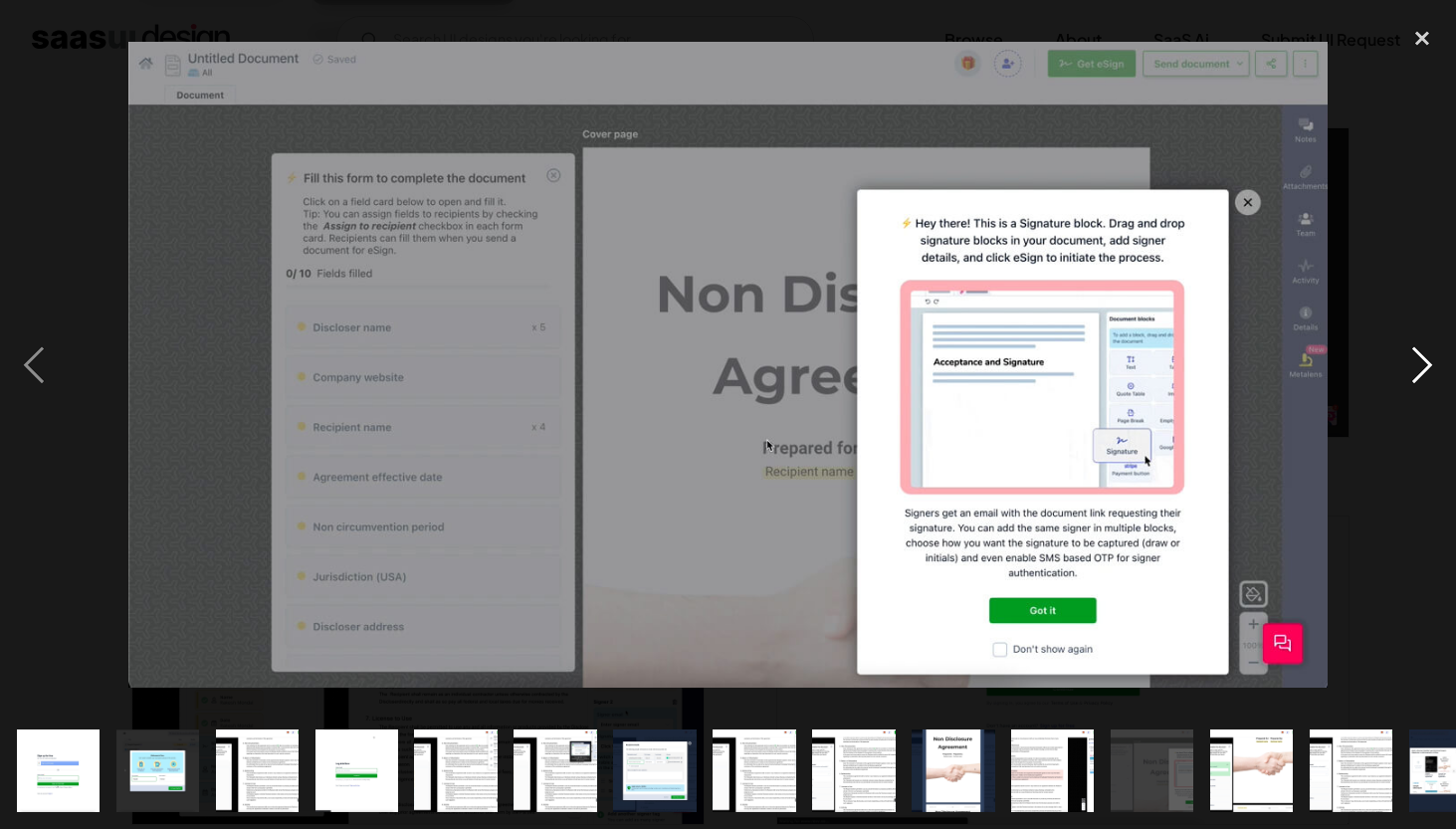 click at bounding box center [1422, 365] 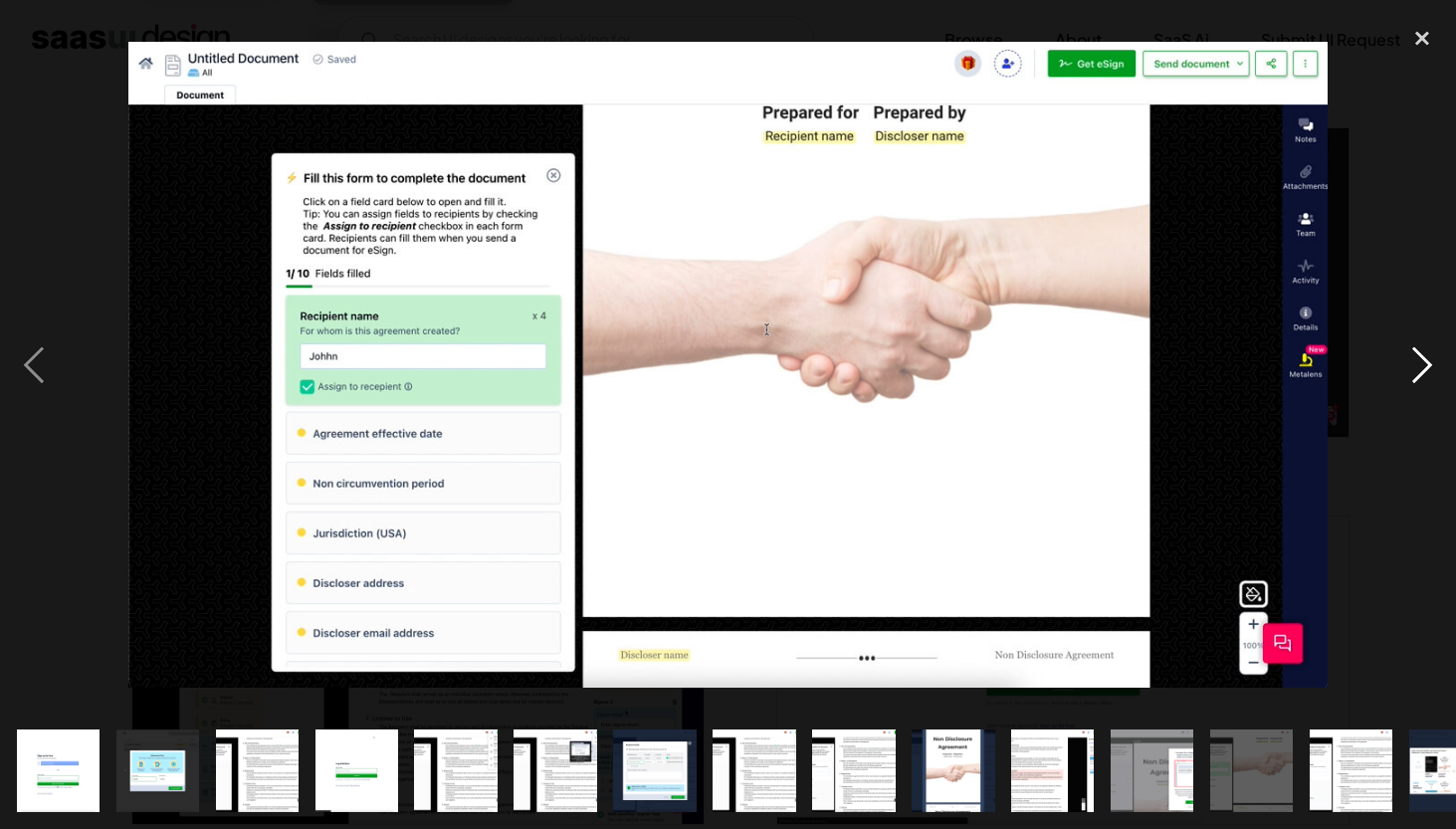 click at bounding box center [1422, 365] 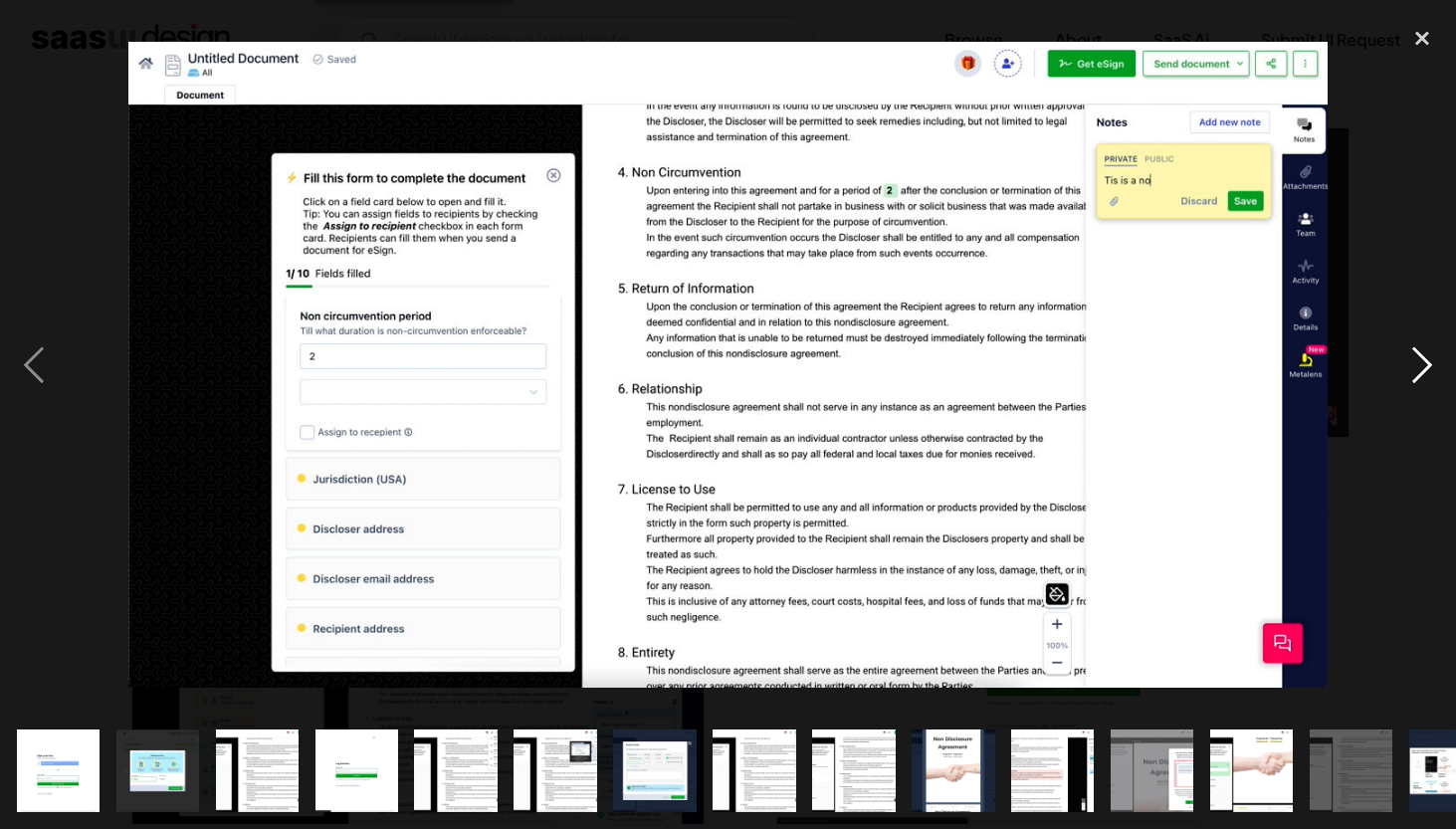 click at bounding box center (1422, 365) 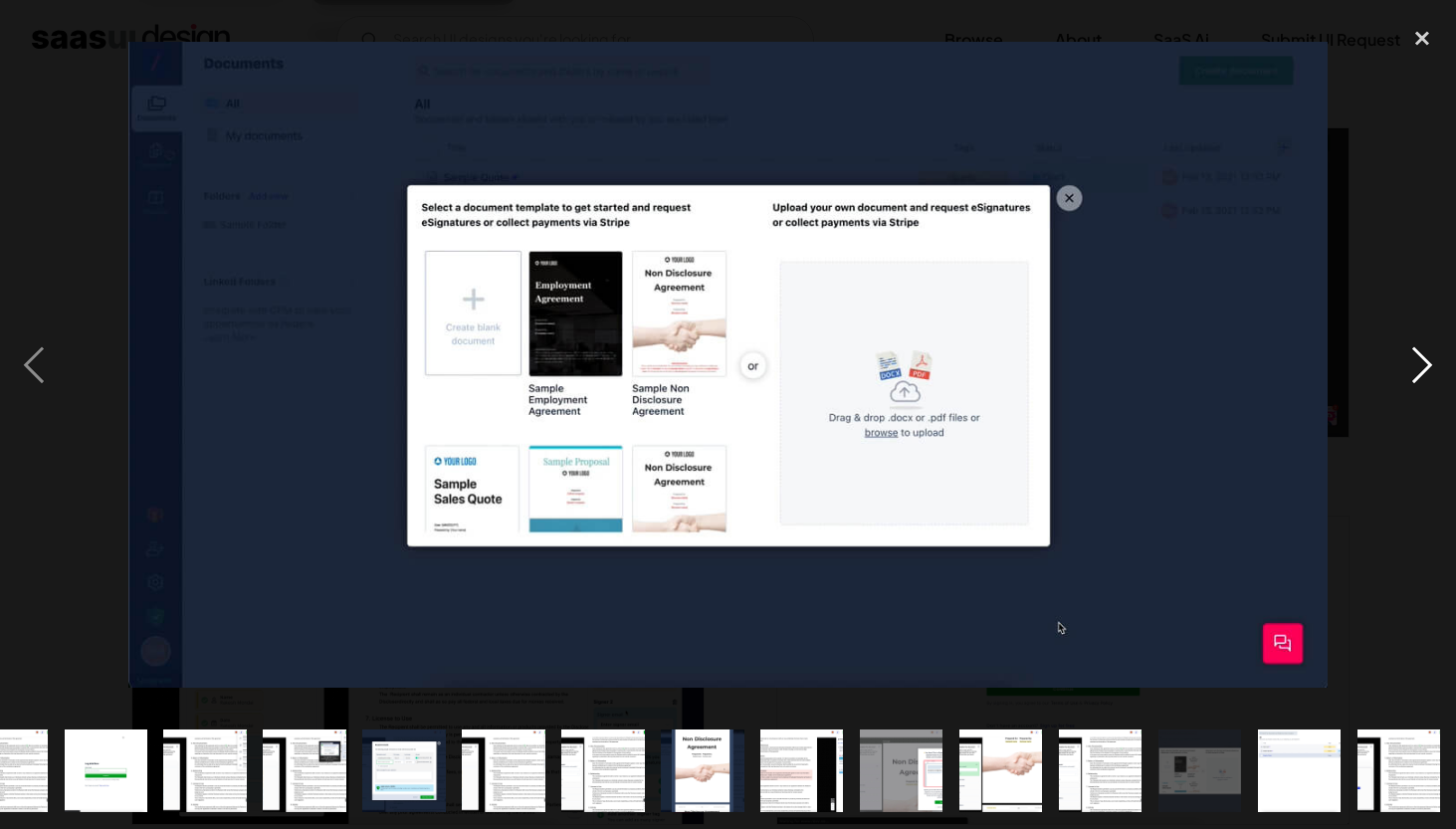 scroll, scrollTop: 0, scrollLeft: 252, axis: horizontal 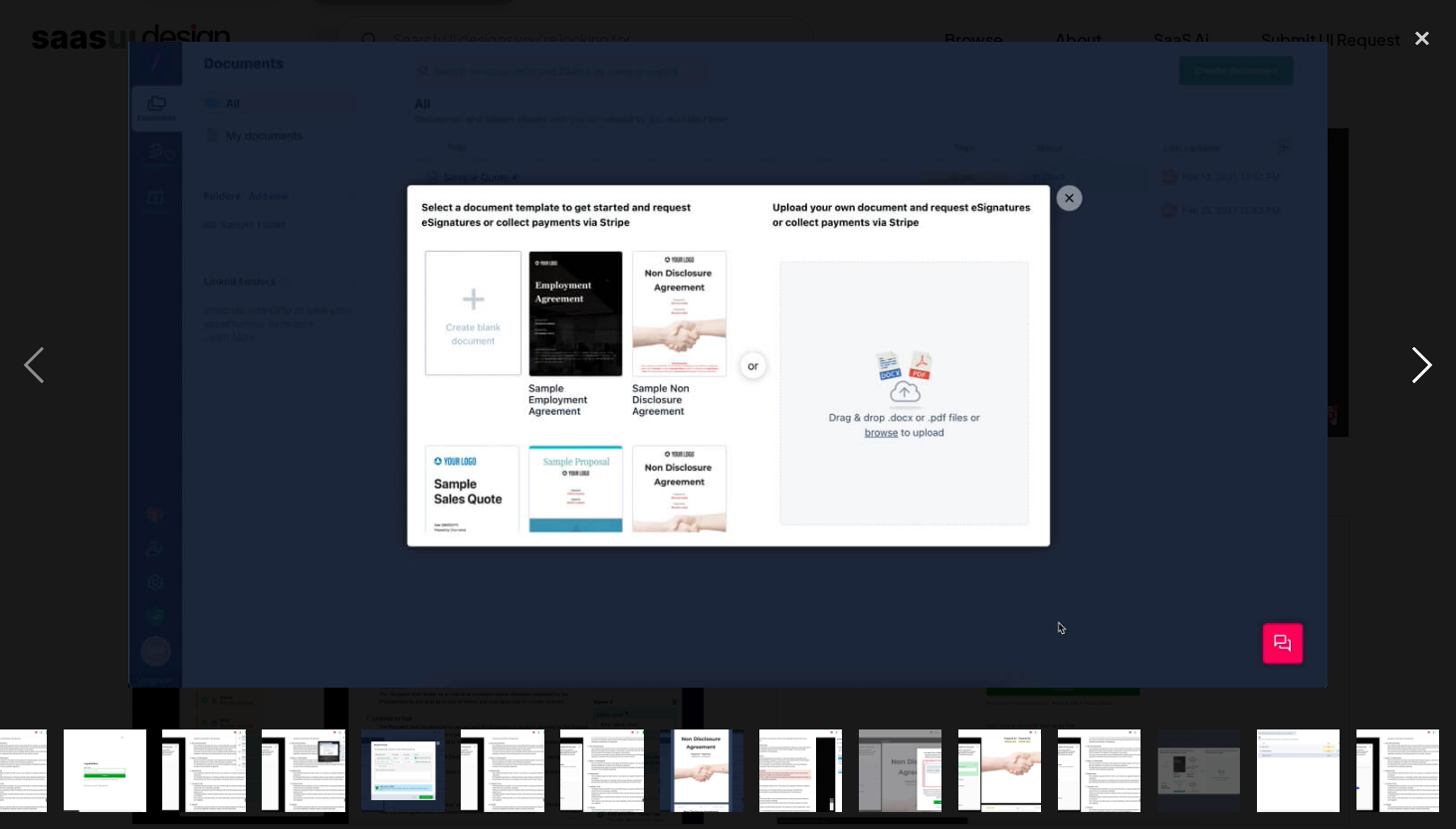 click at bounding box center (1422, 365) 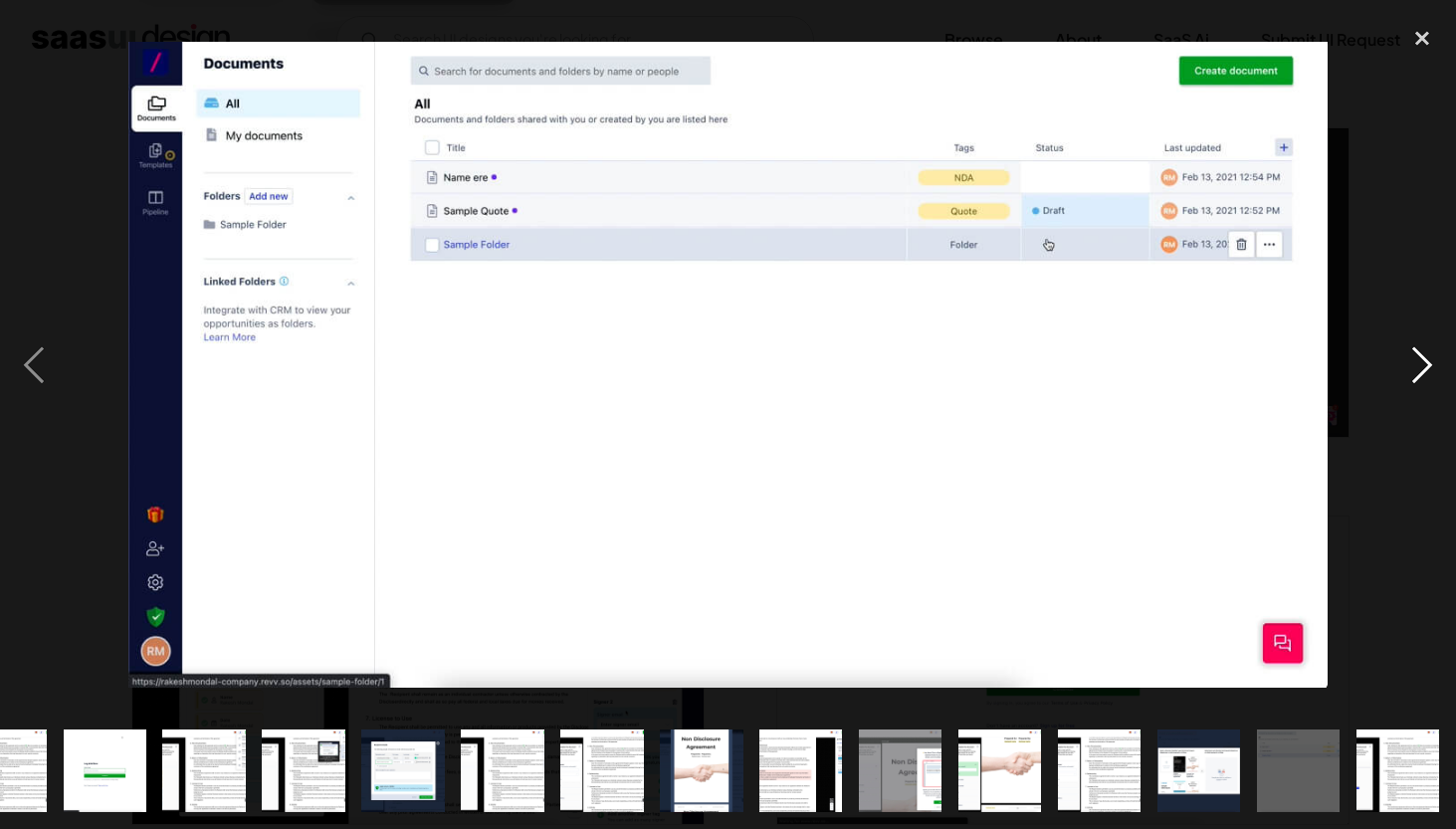 click at bounding box center [1422, 365] 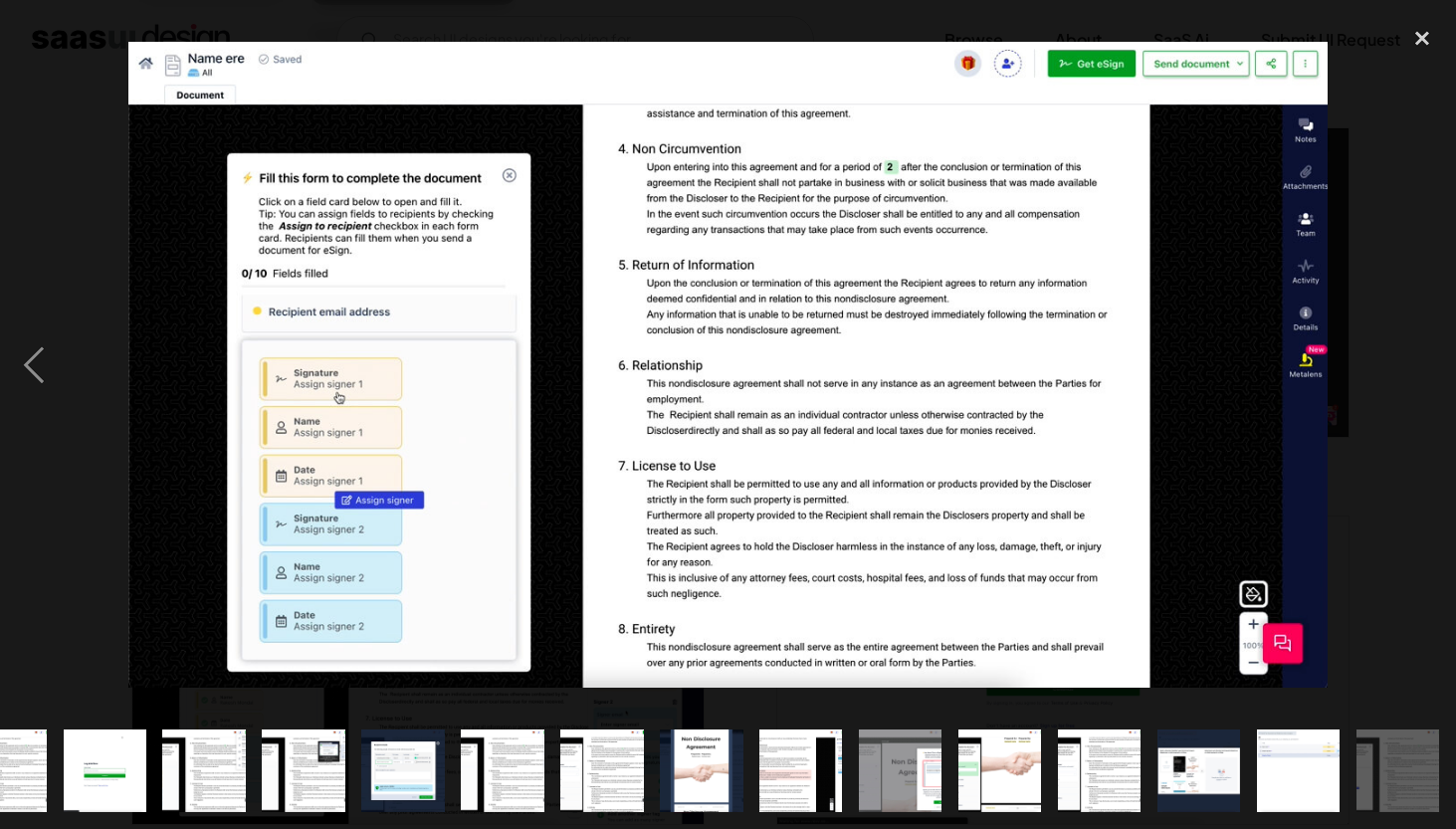 click at bounding box center (1422, 365) 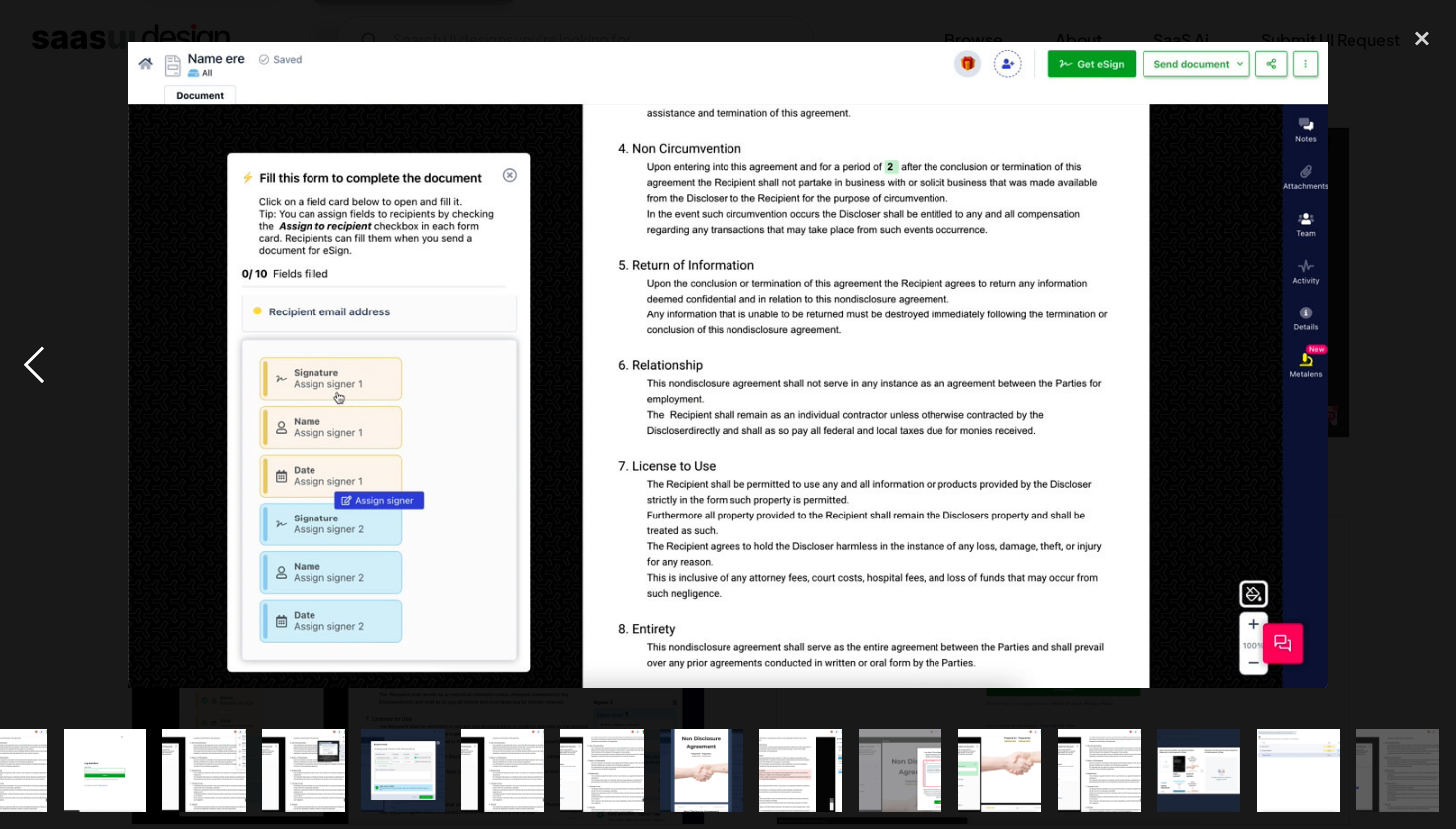 click at bounding box center [34, 365] 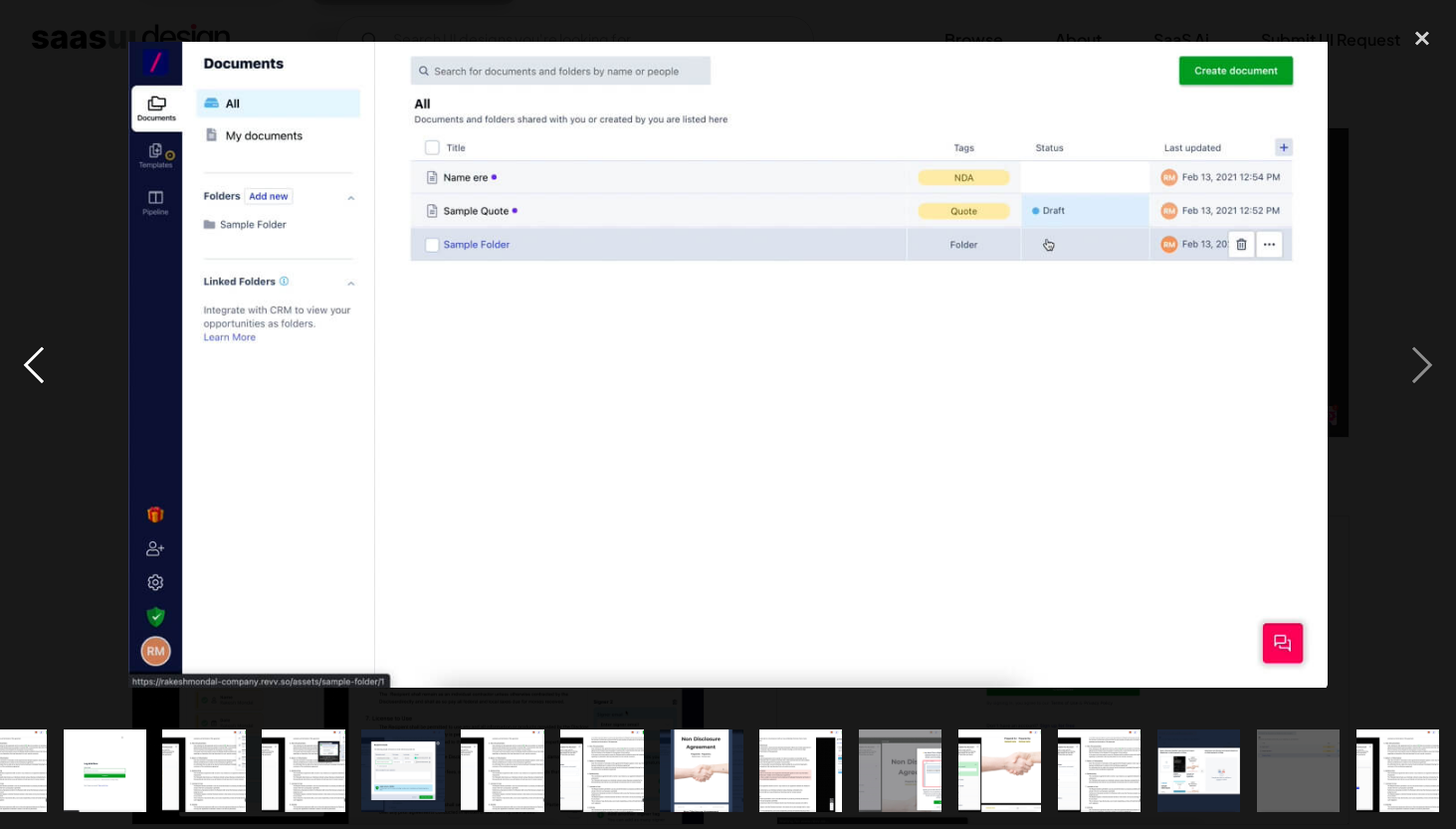 click at bounding box center [34, 365] 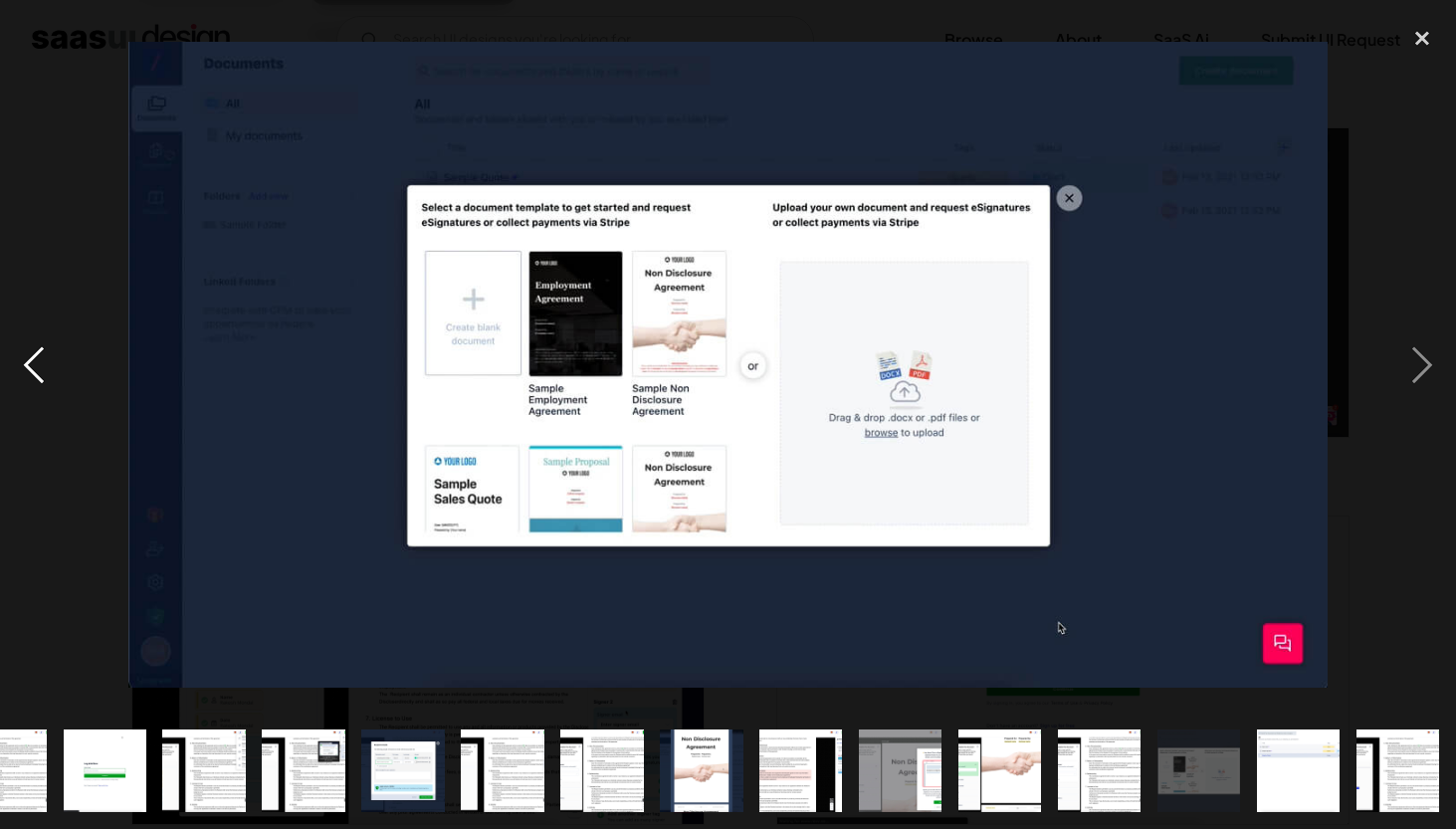 click at bounding box center (34, 365) 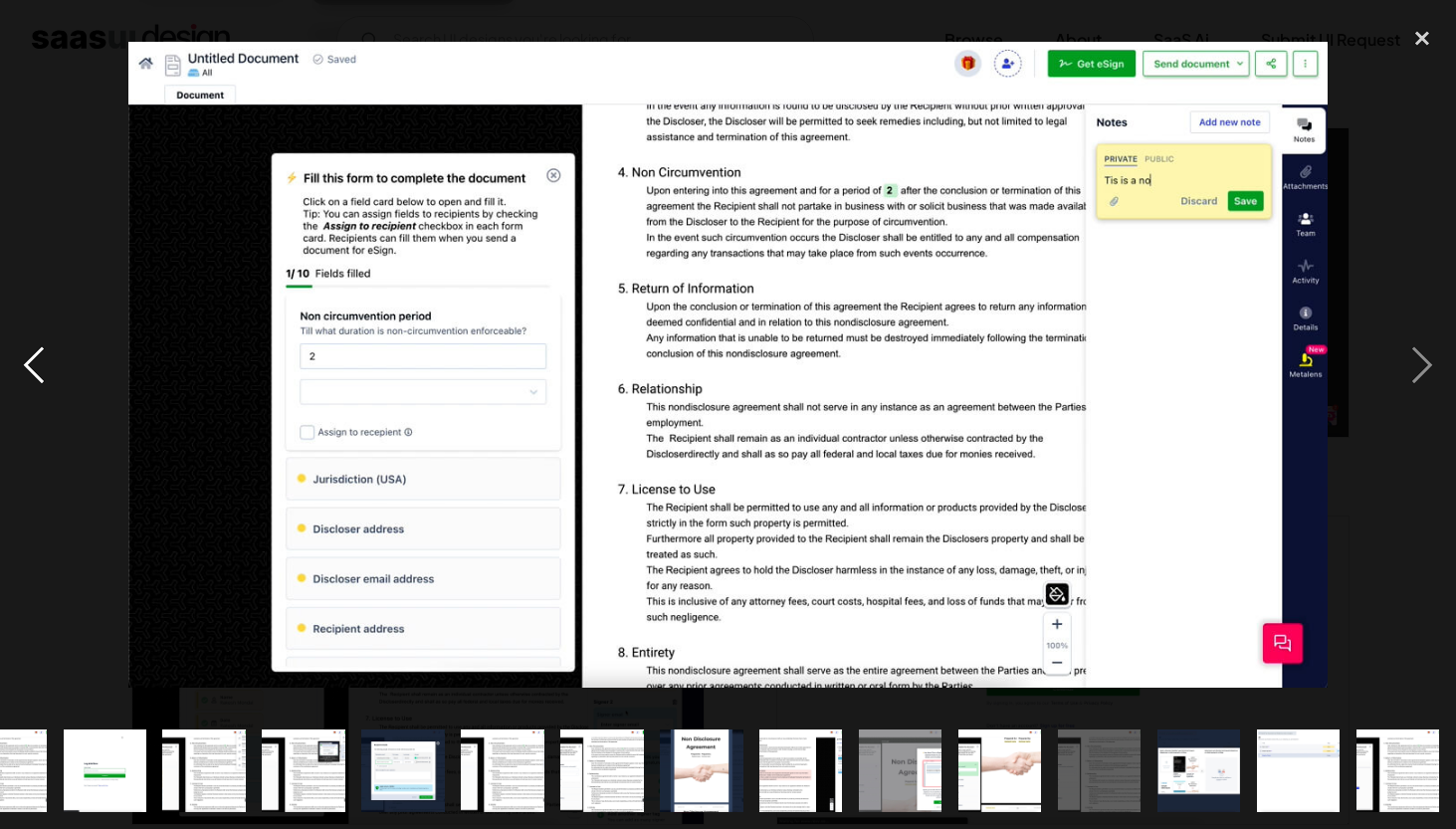 click at bounding box center (34, 365) 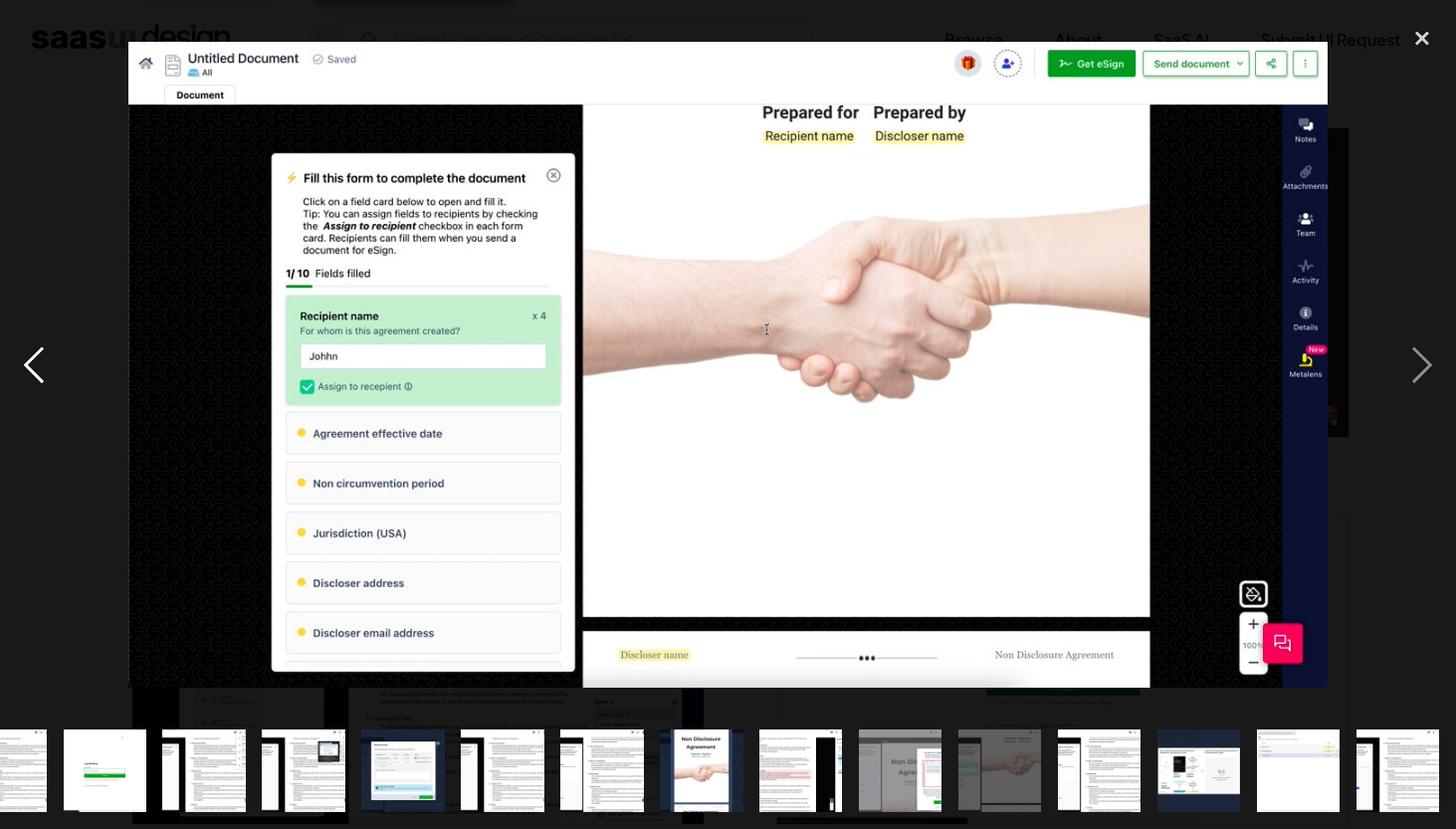 click at bounding box center [34, 365] 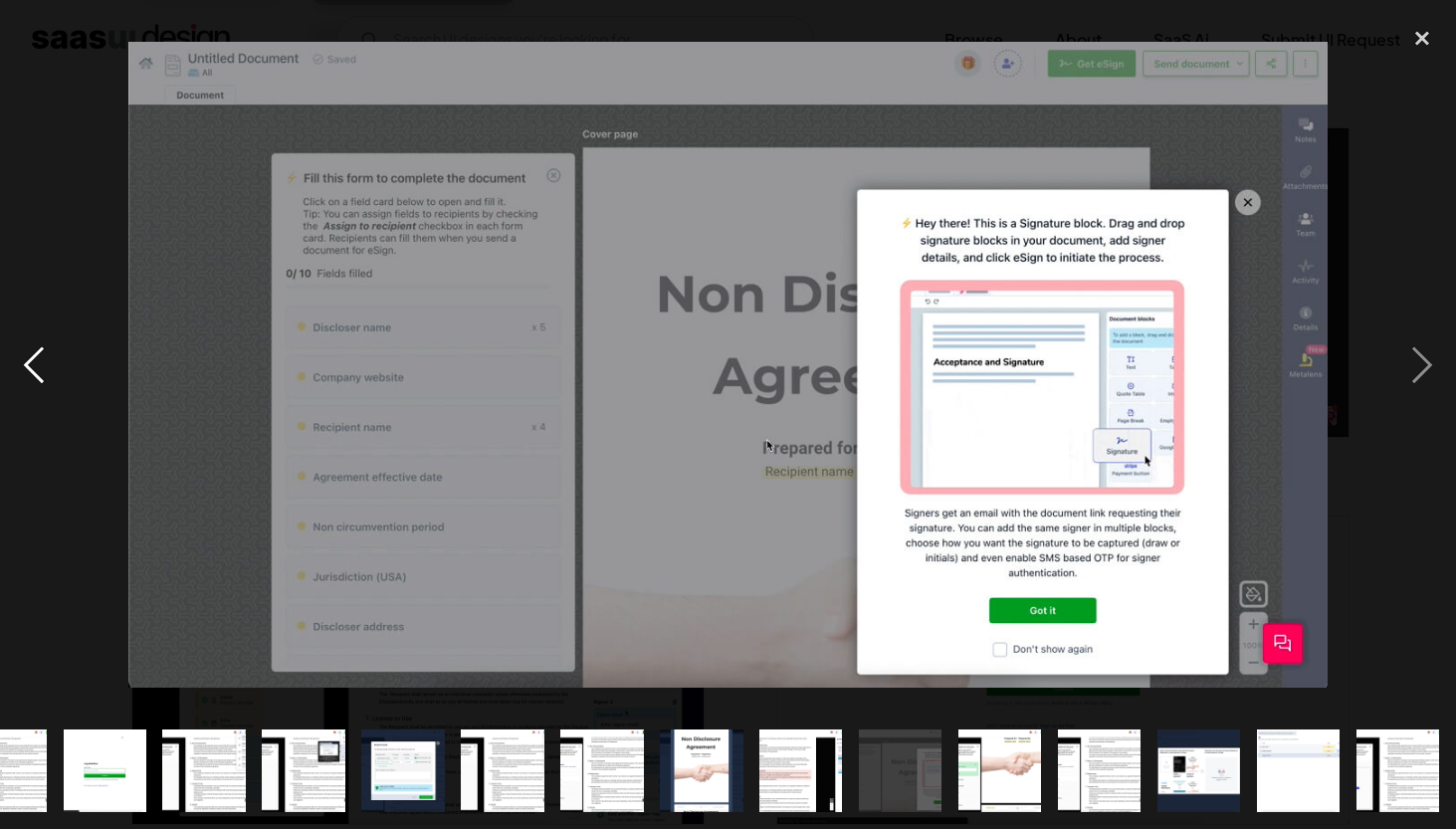 click at bounding box center [34, 365] 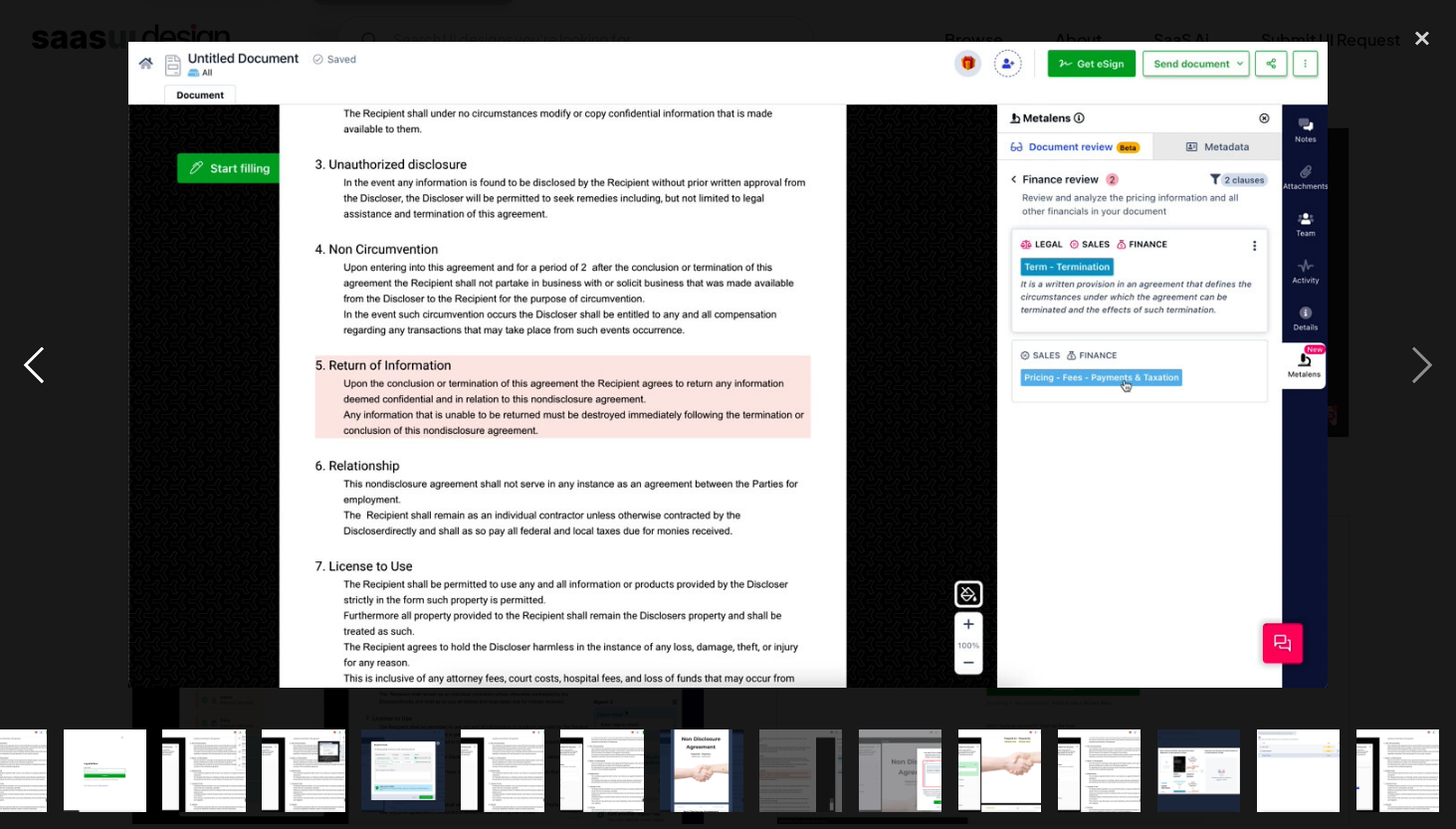 click at bounding box center (34, 365) 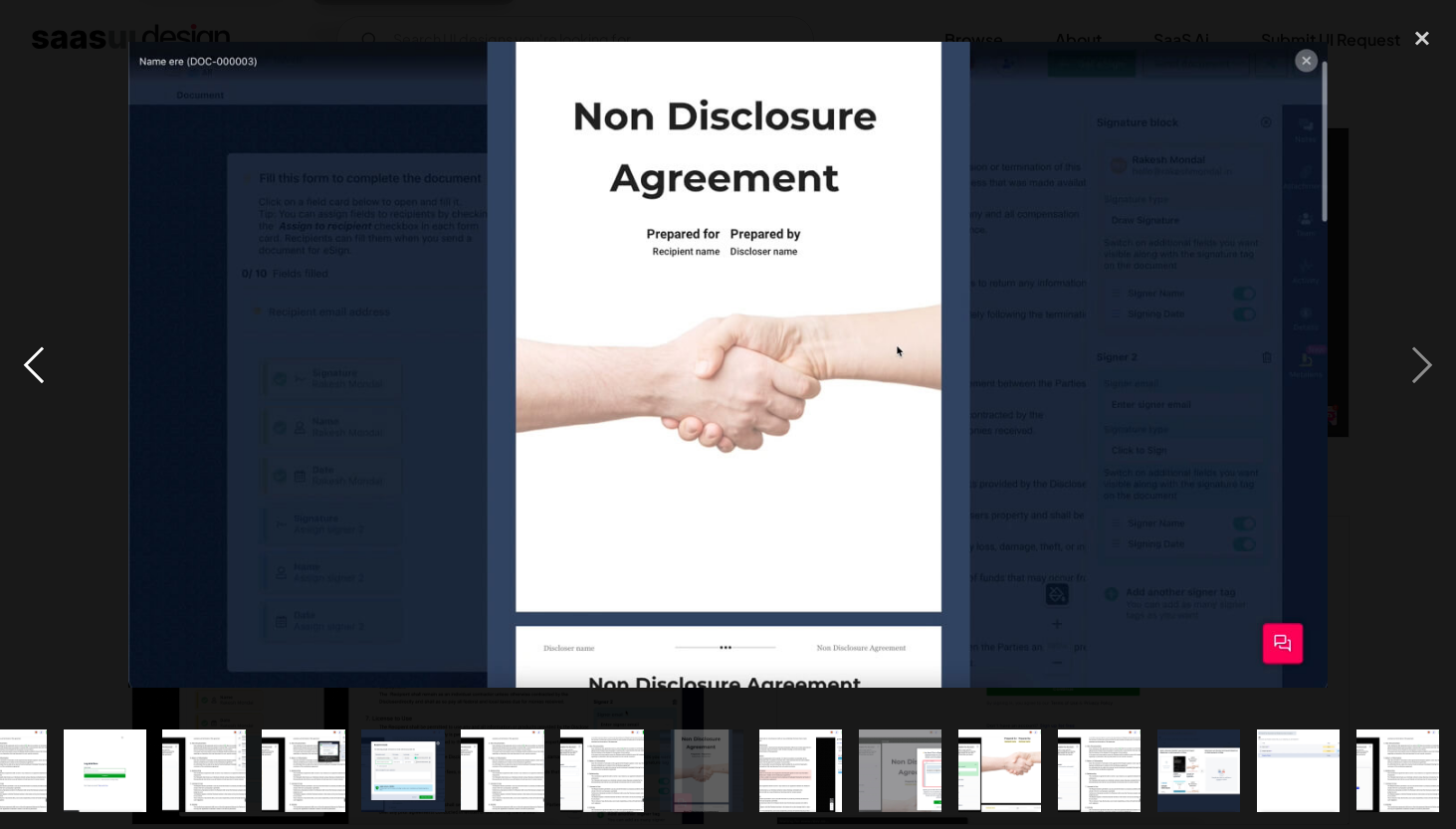 click at bounding box center [34, 365] 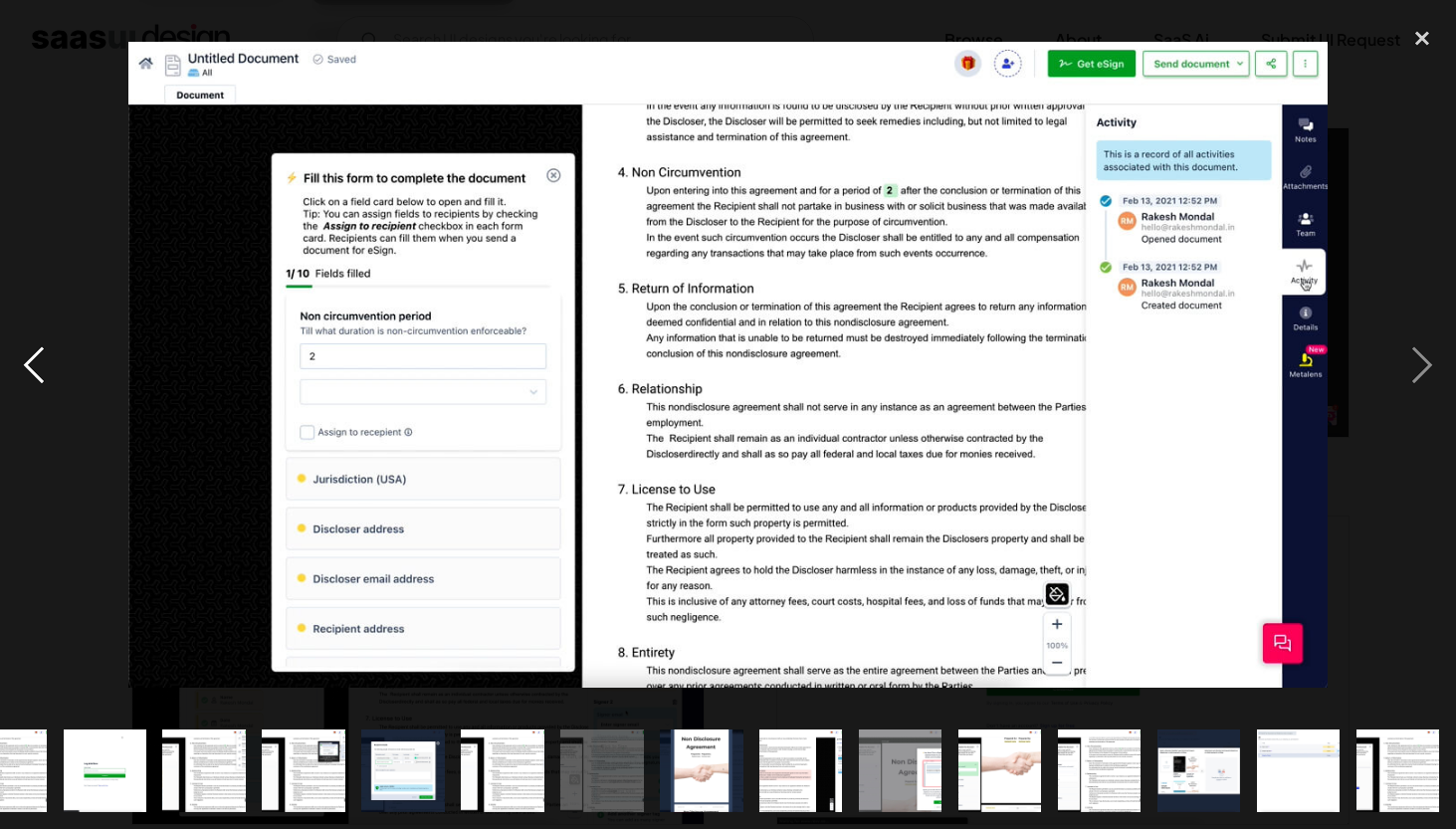 click at bounding box center [34, 365] 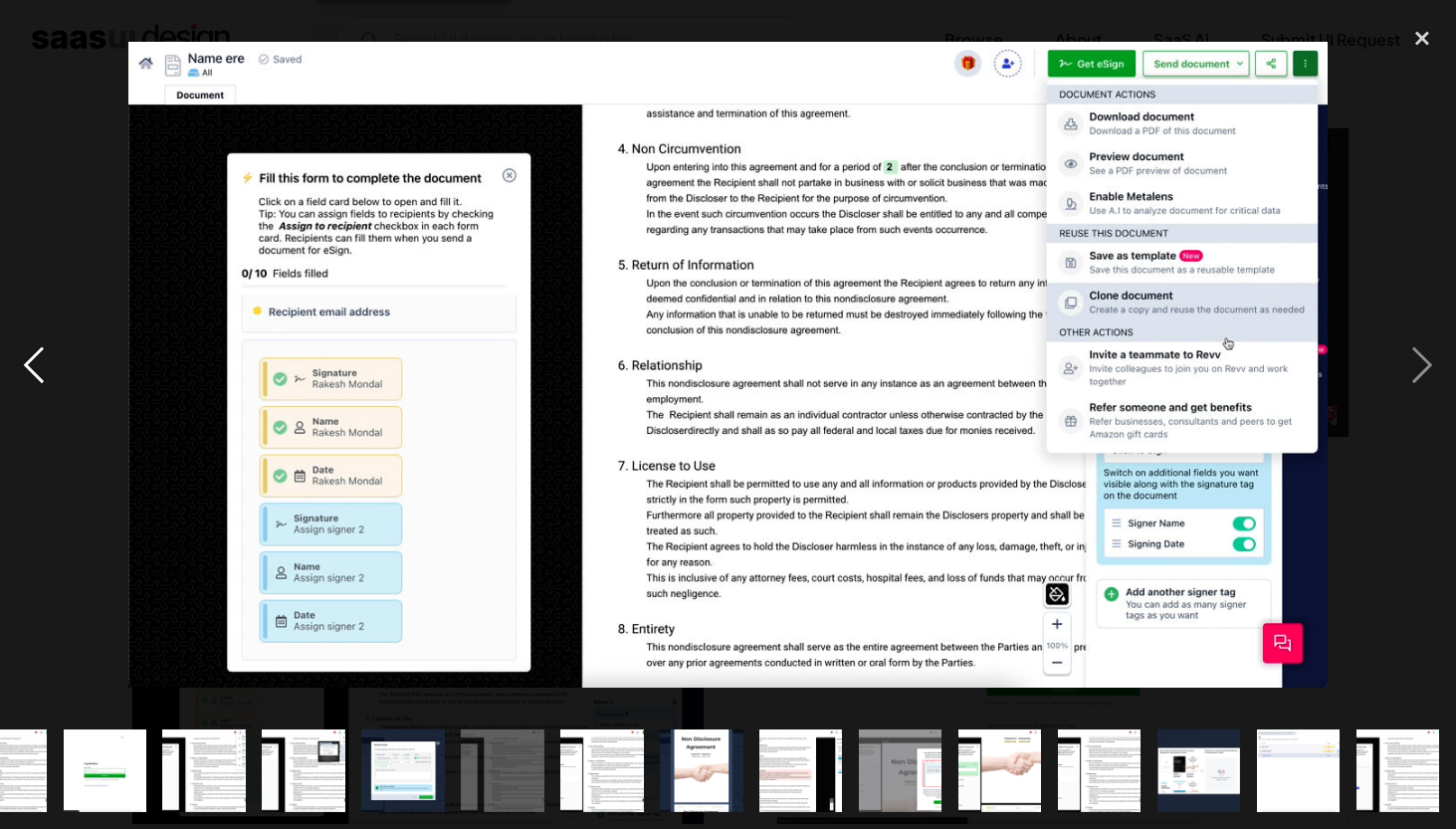 click at bounding box center (34, 365) 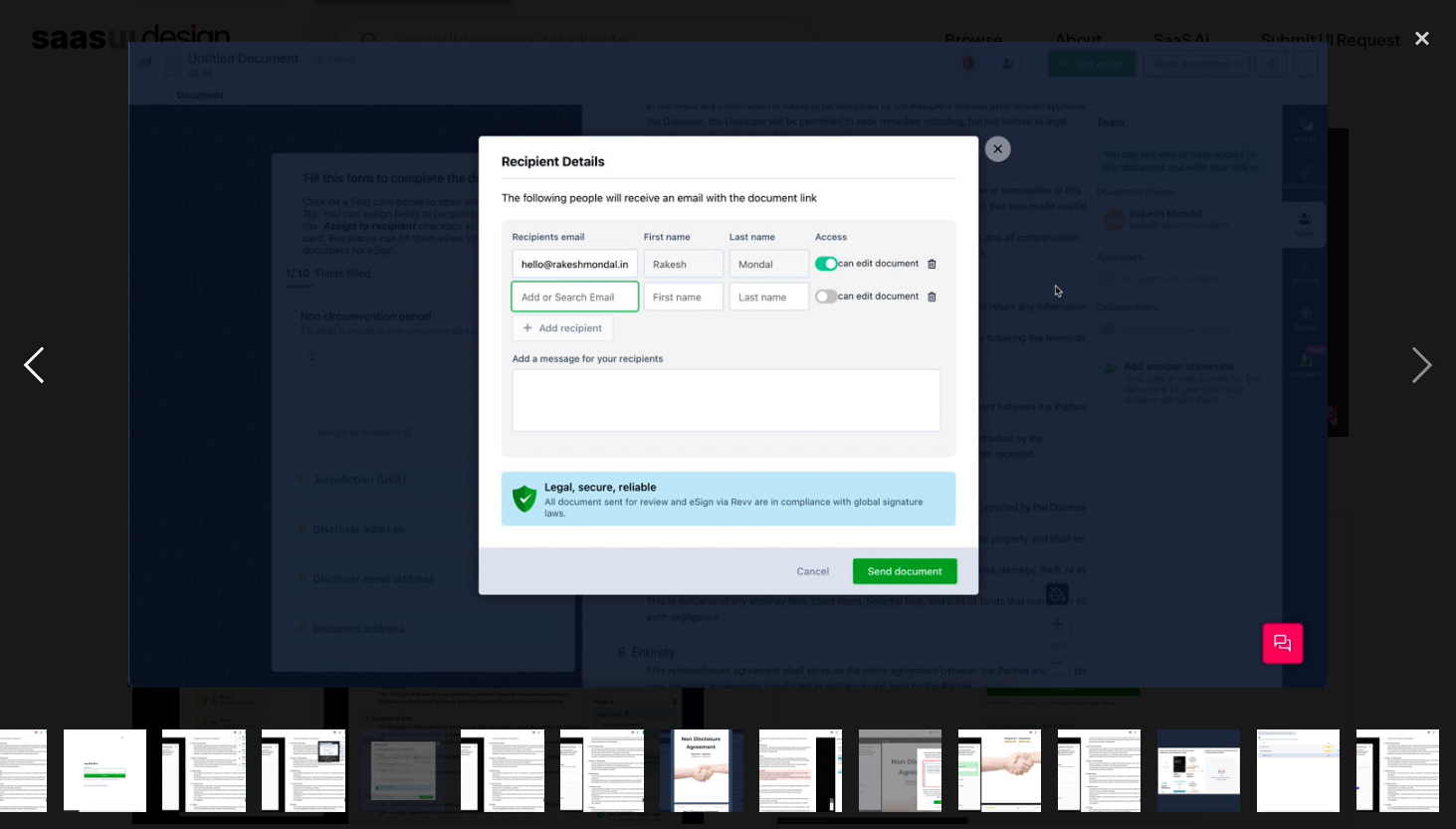 click at bounding box center [34, 365] 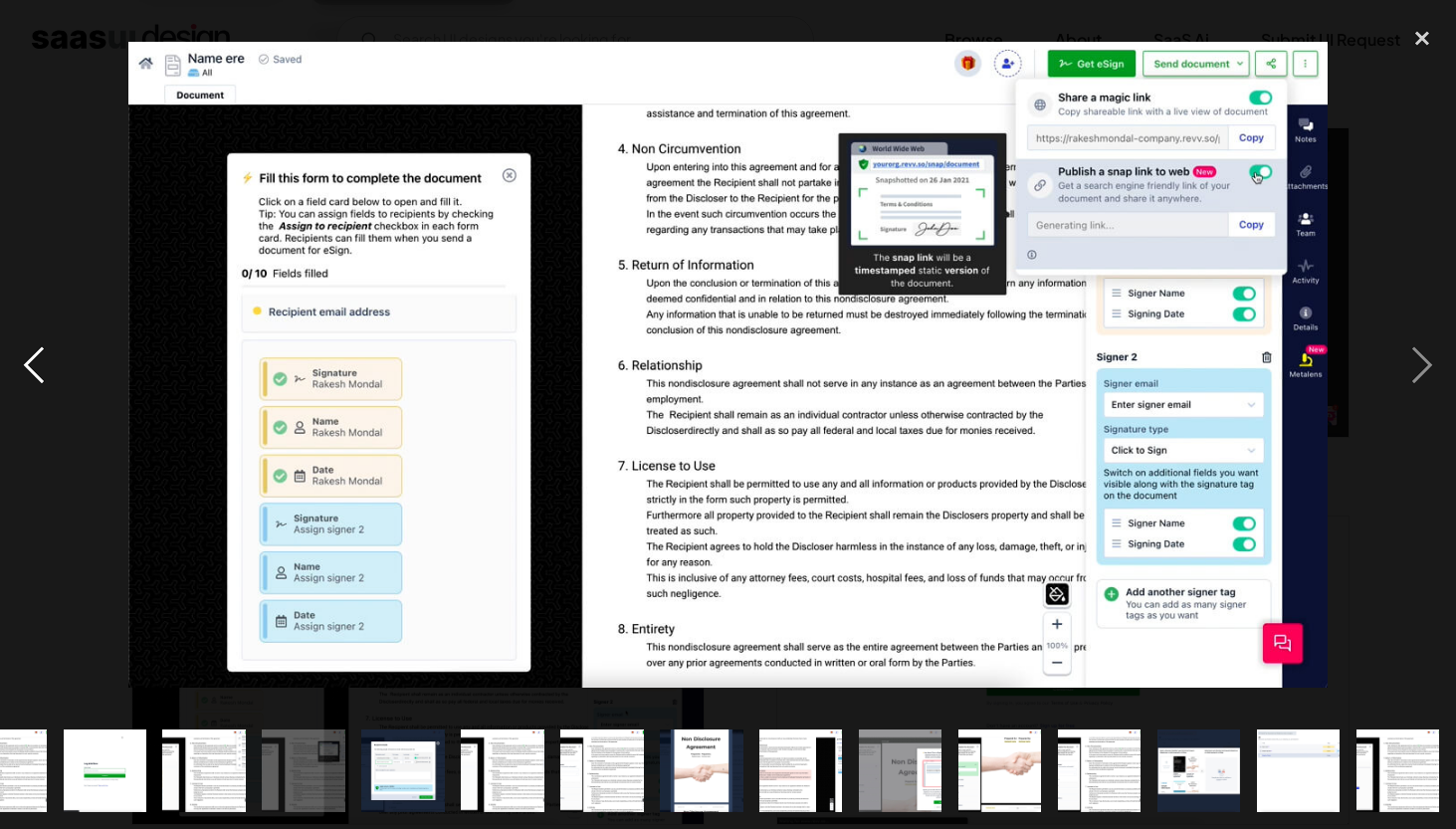 click at bounding box center (34, 365) 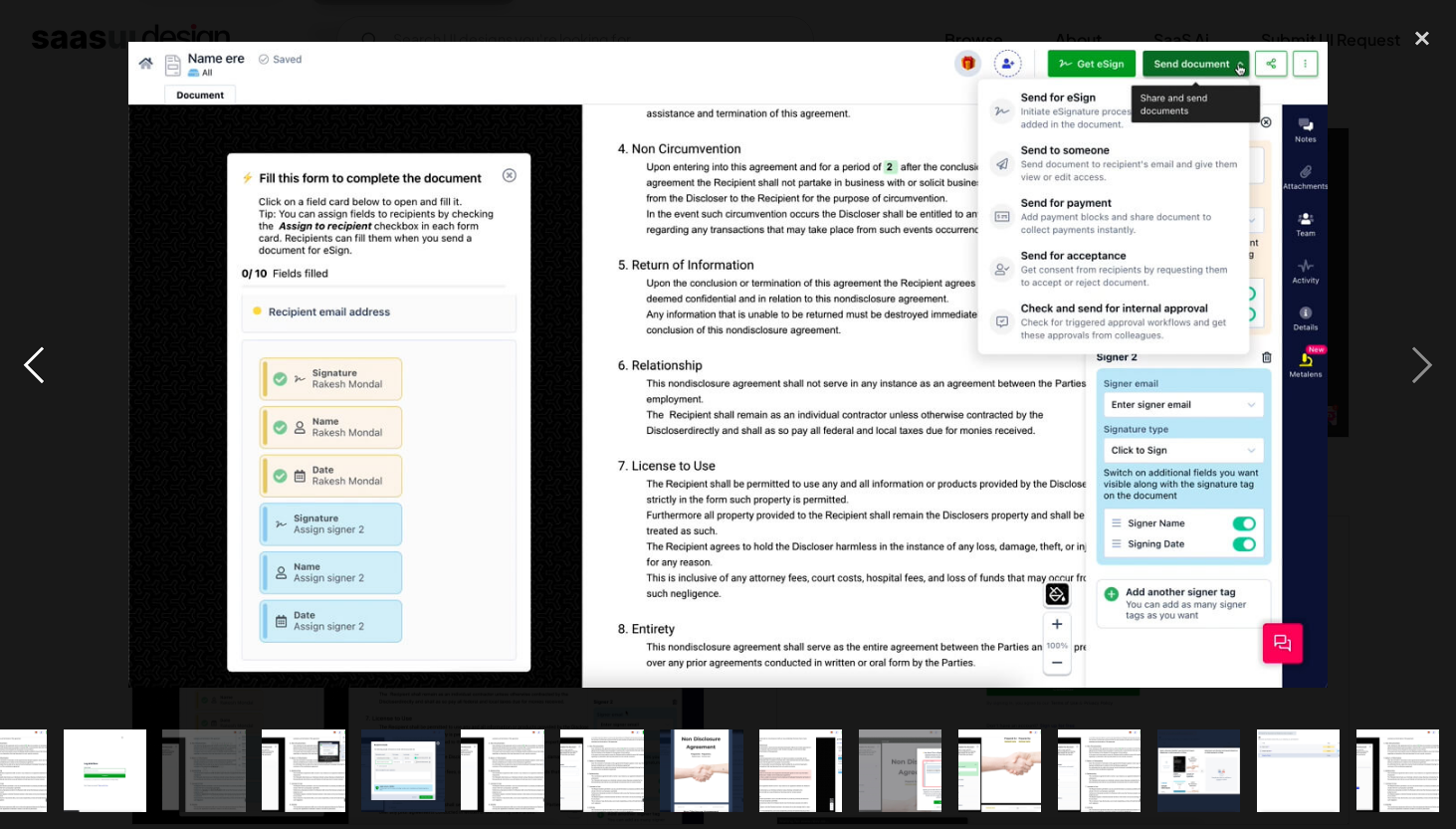 click at bounding box center [34, 365] 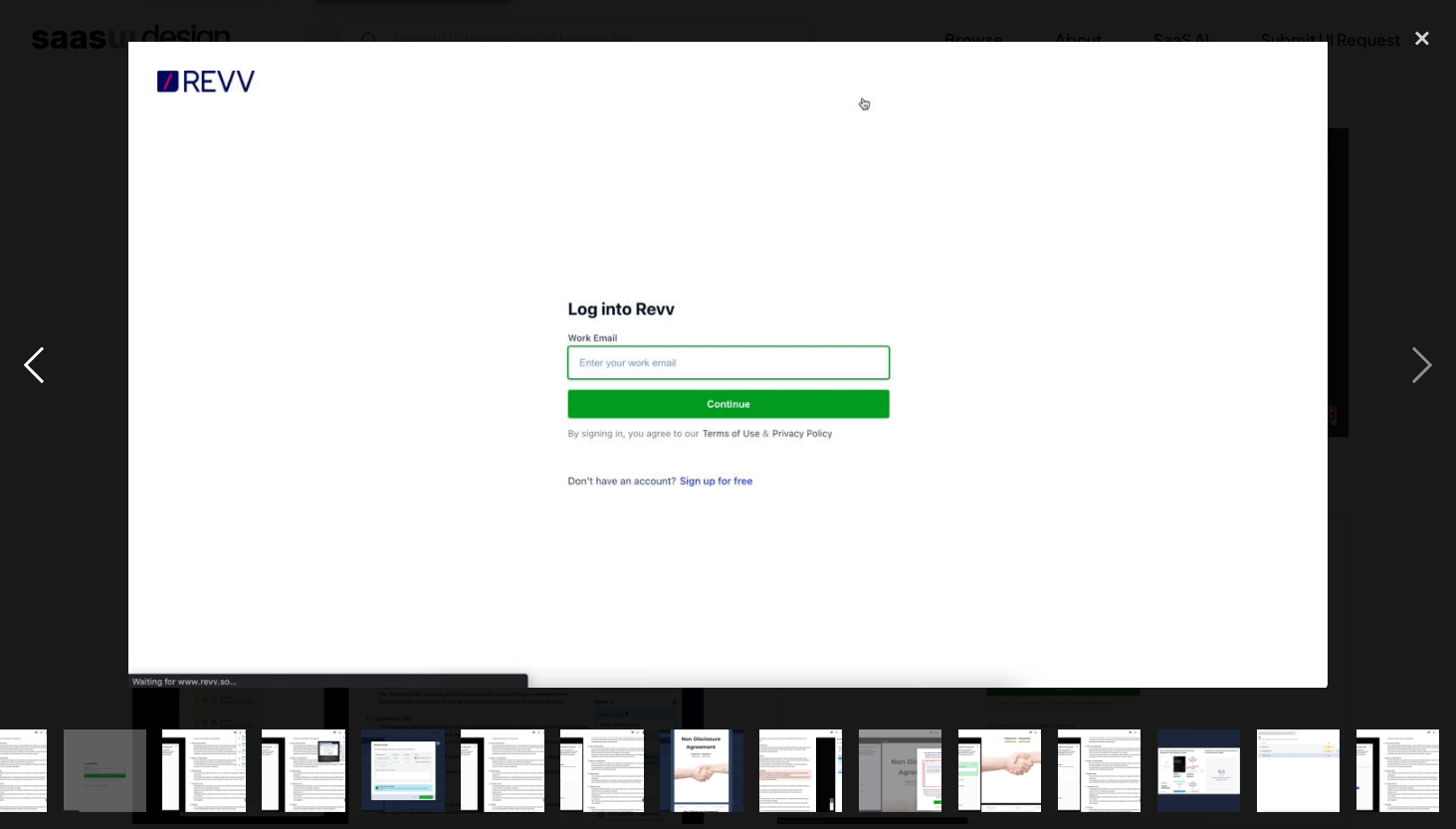 click at bounding box center [34, 365] 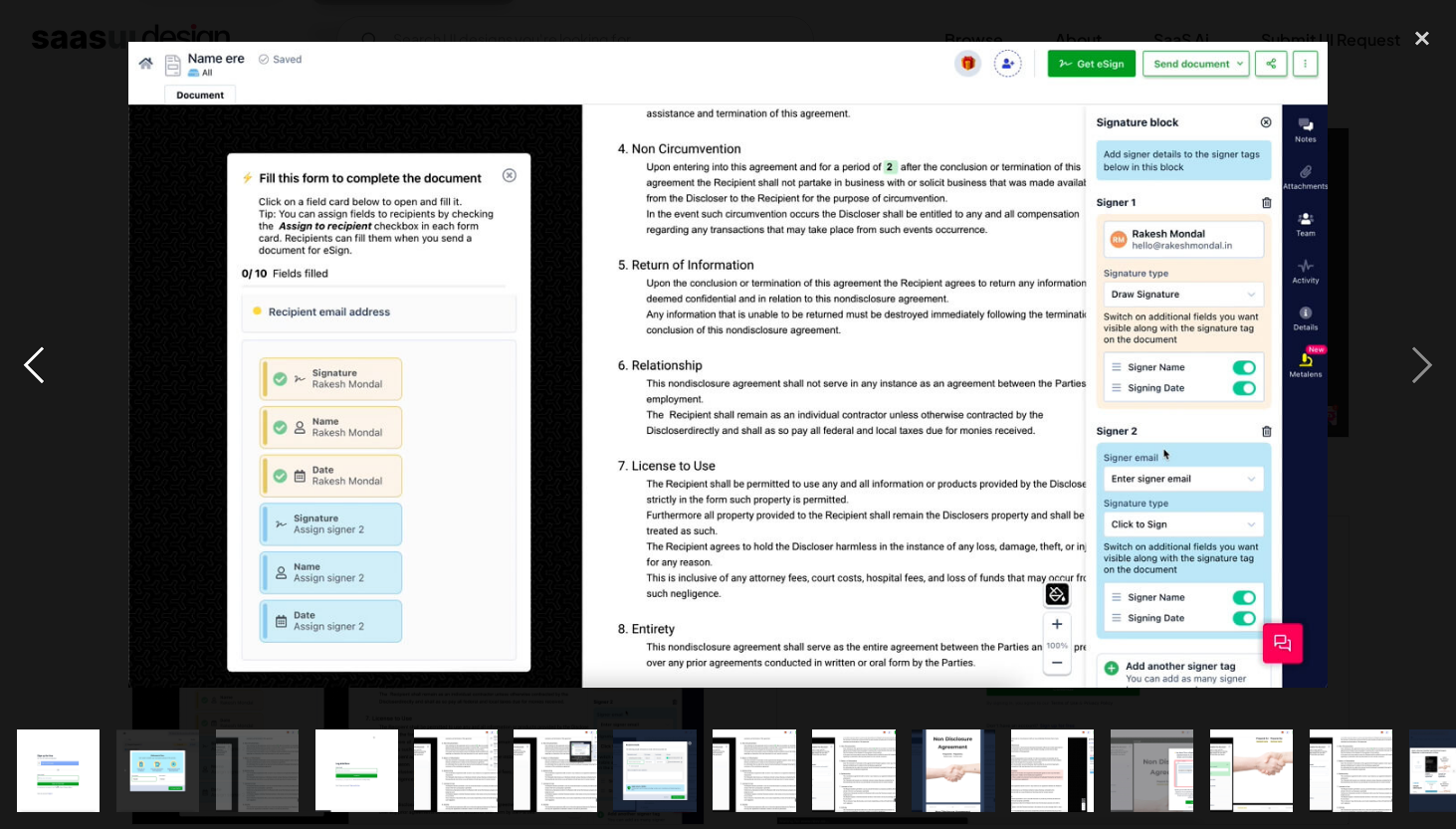 scroll, scrollTop: 0, scrollLeft: 0, axis: both 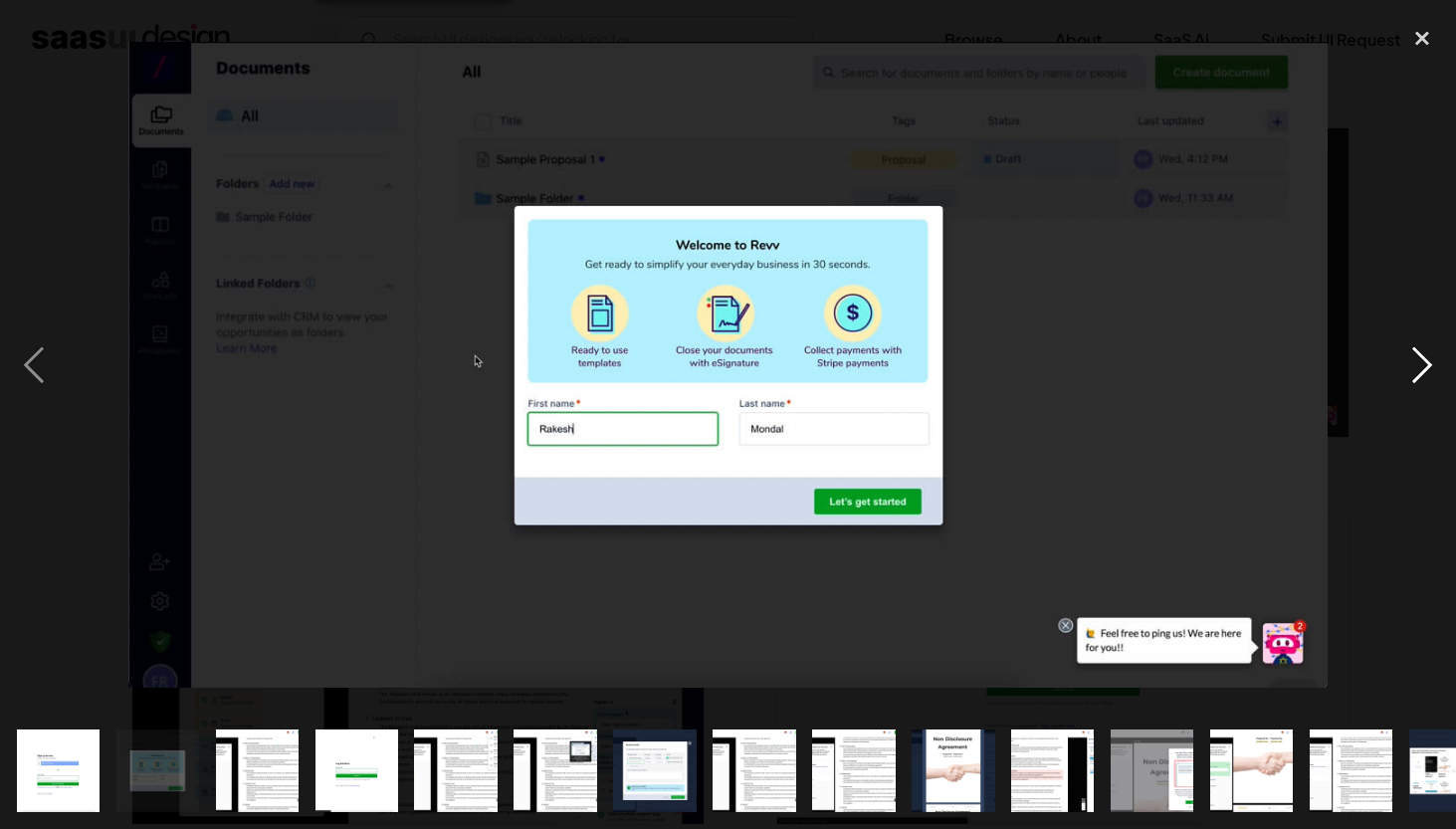 click at bounding box center (1422, 365) 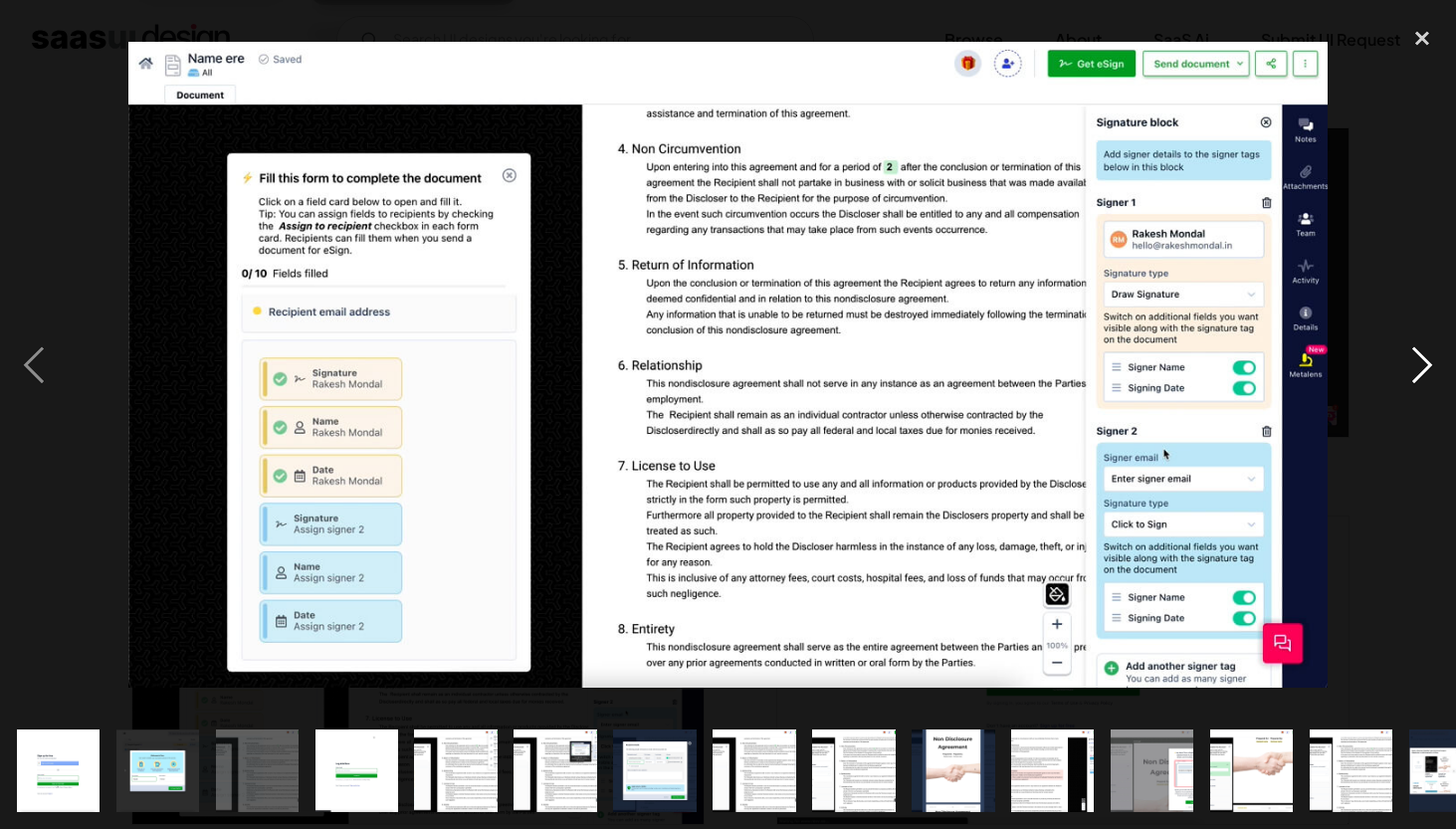 click at bounding box center (1422, 365) 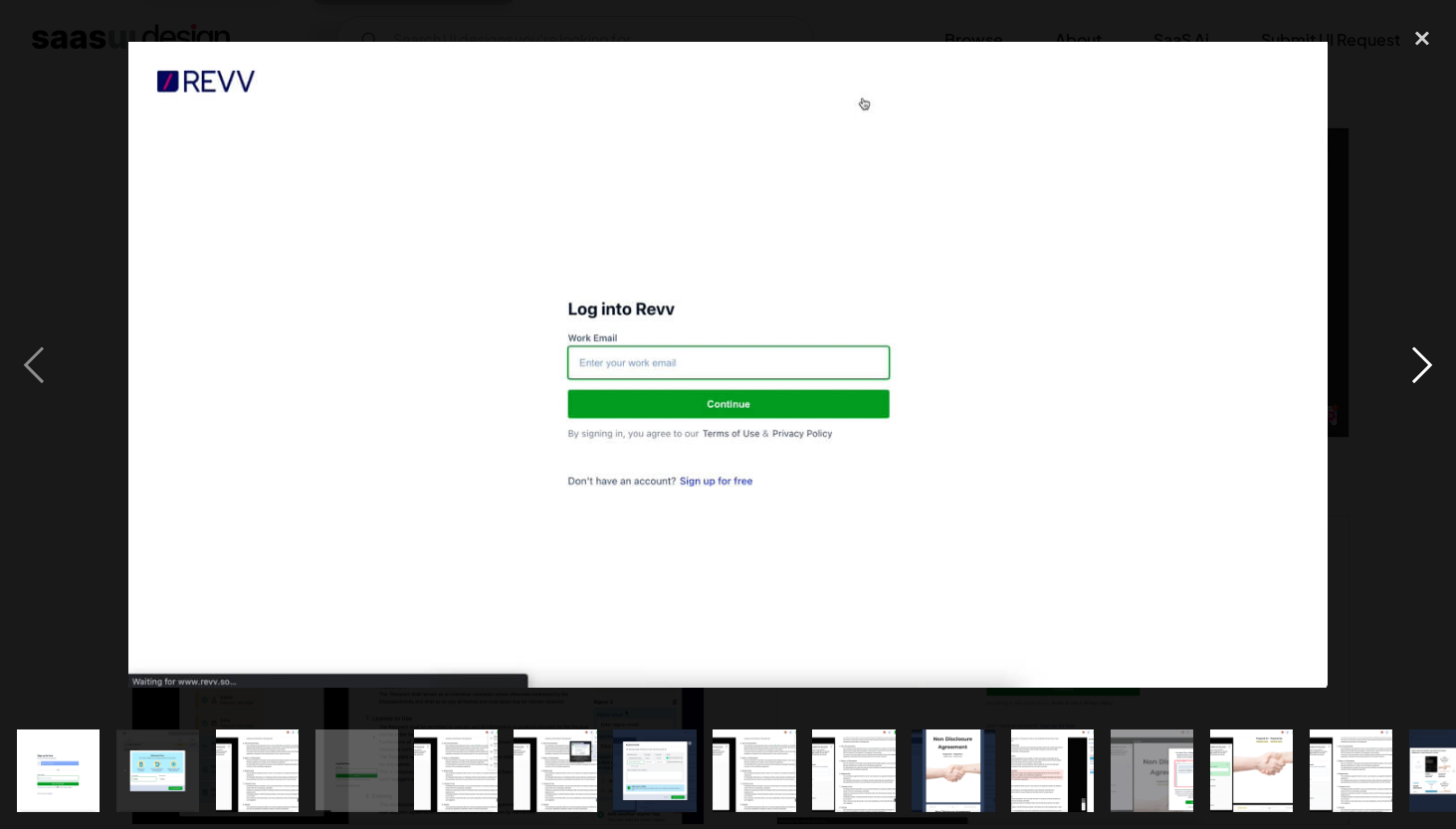 click at bounding box center (1422, 365) 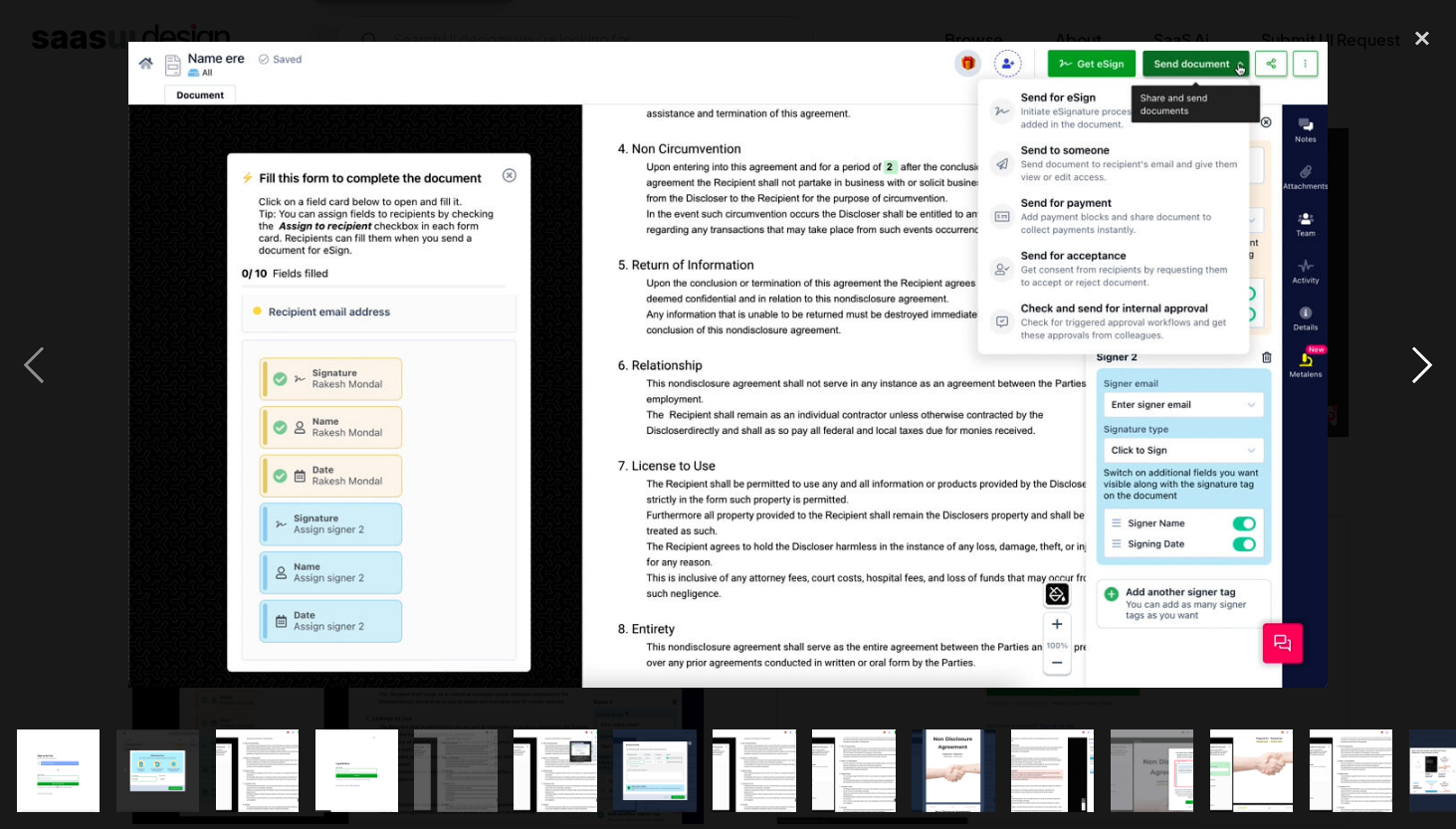 click at bounding box center (1422, 365) 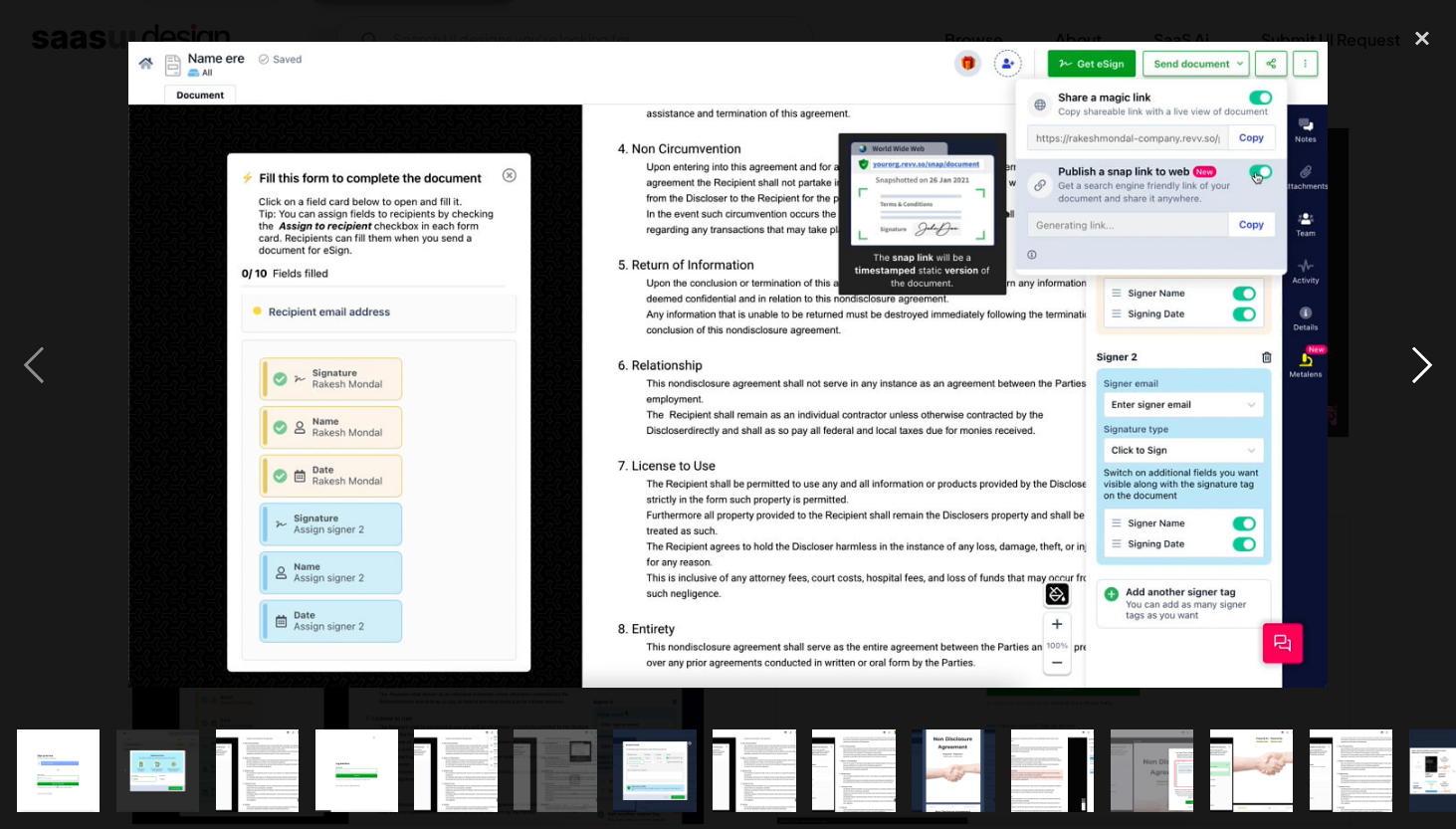 click at bounding box center (1422, 365) 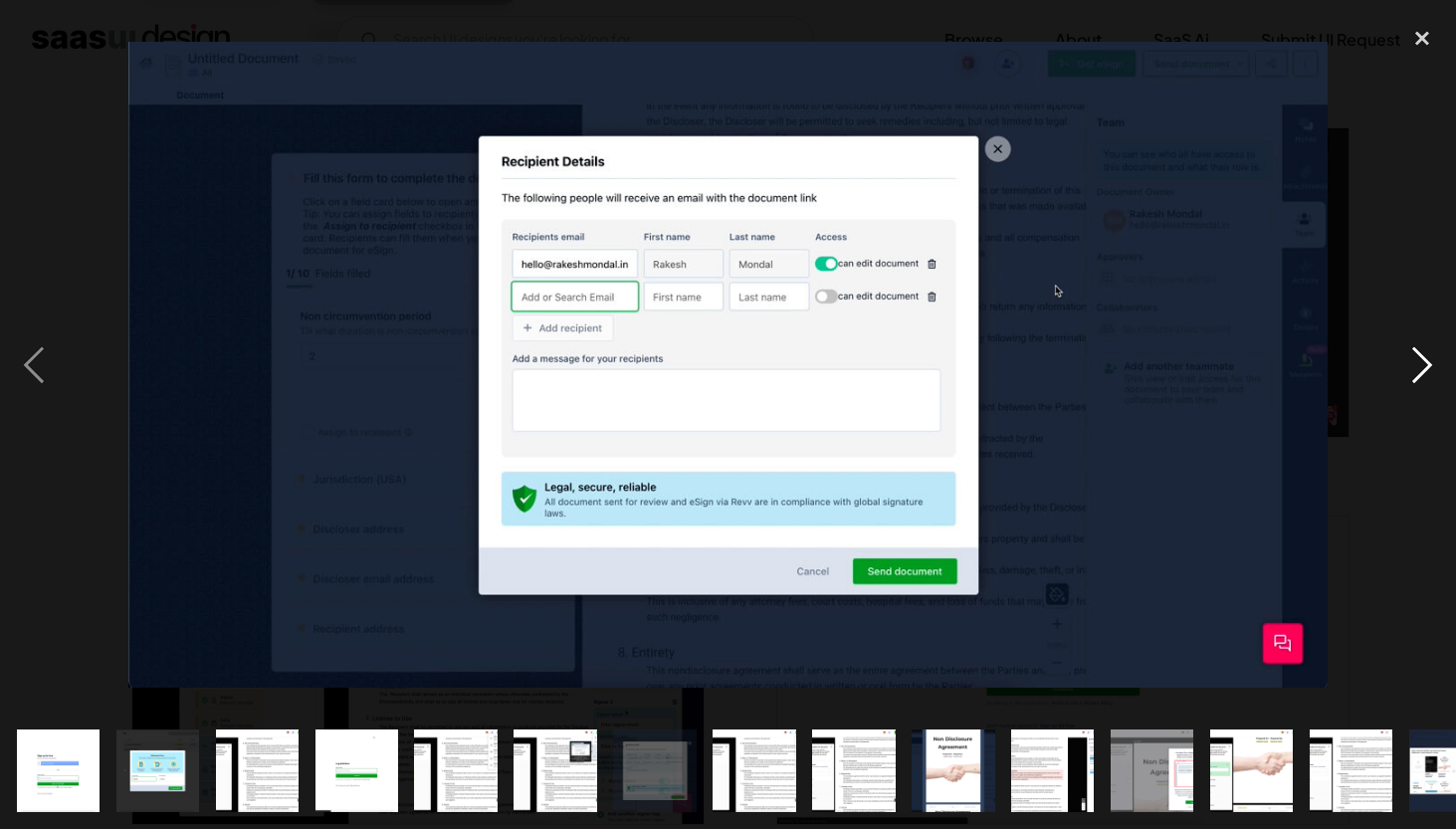 click at bounding box center [1422, 365] 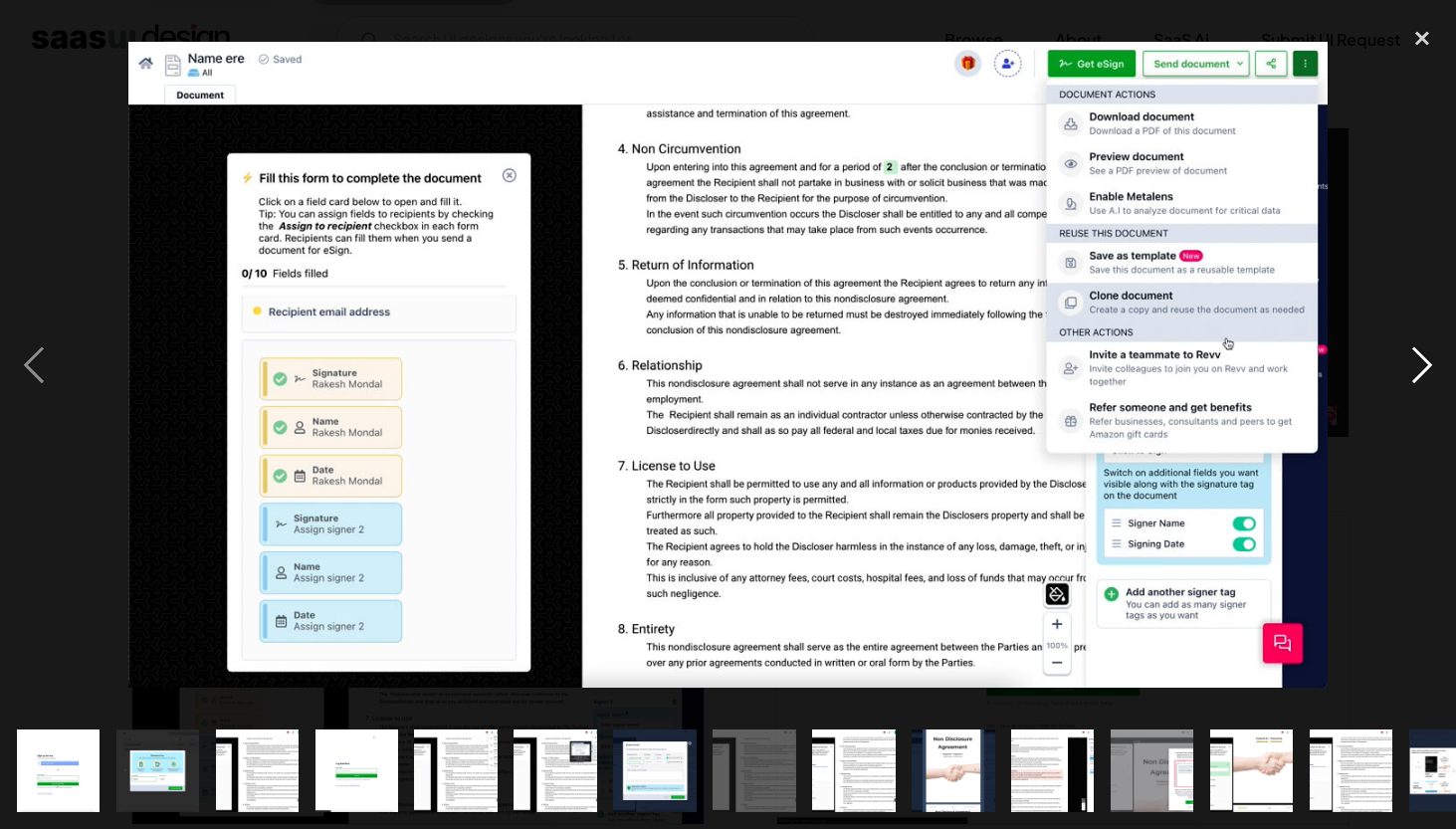 click at bounding box center (1422, 365) 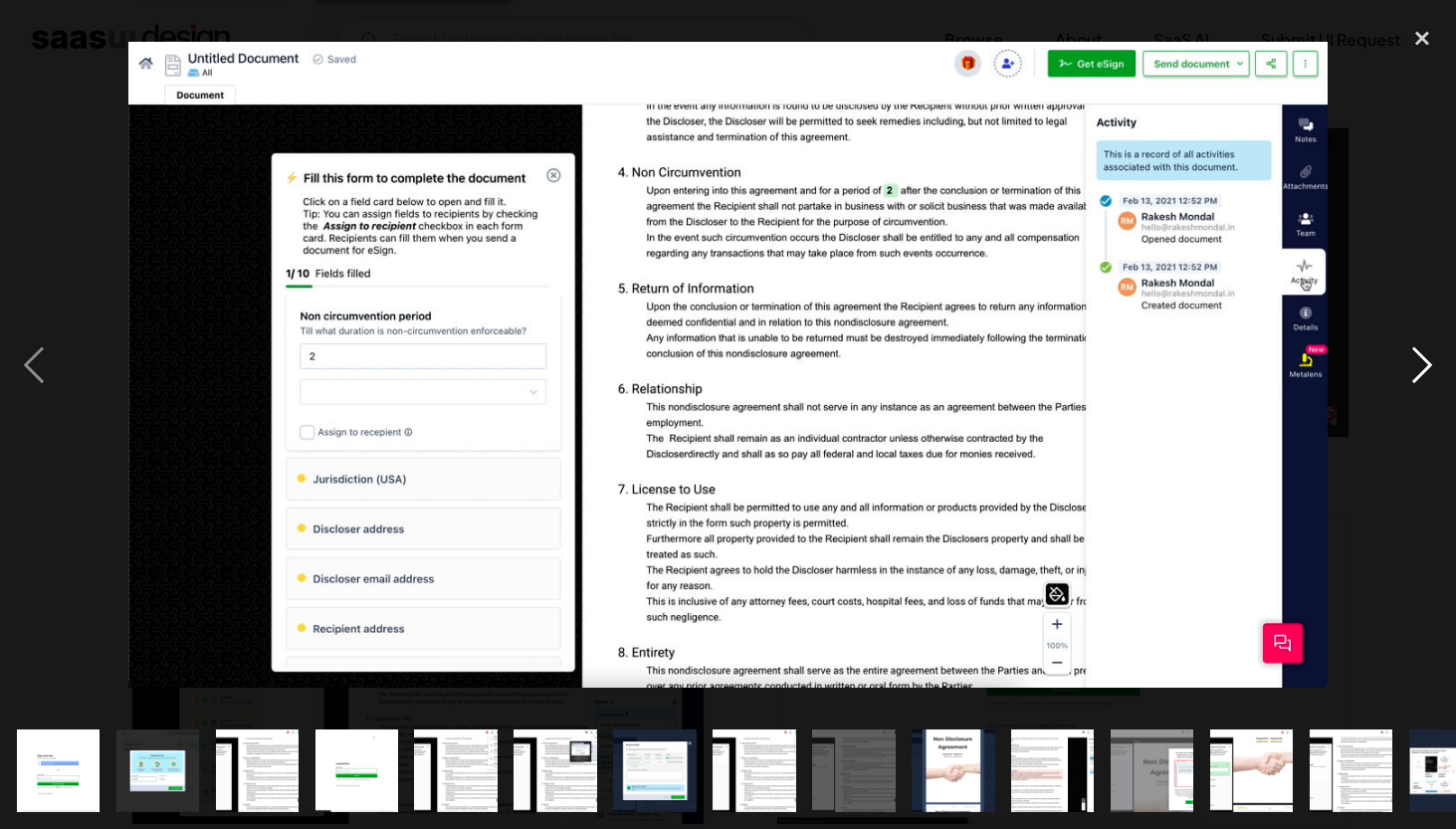 click at bounding box center (1422, 365) 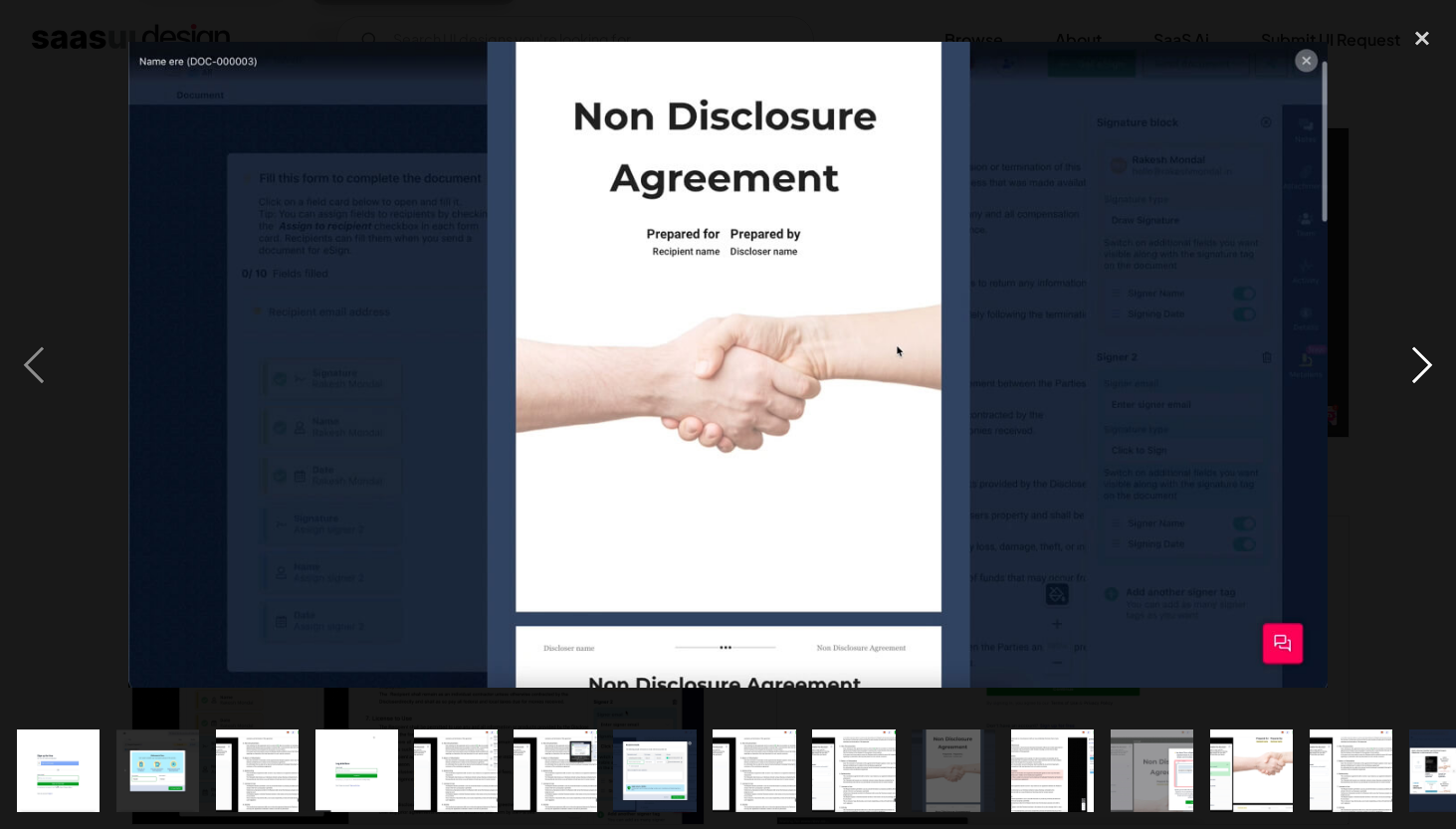 click at bounding box center (1422, 365) 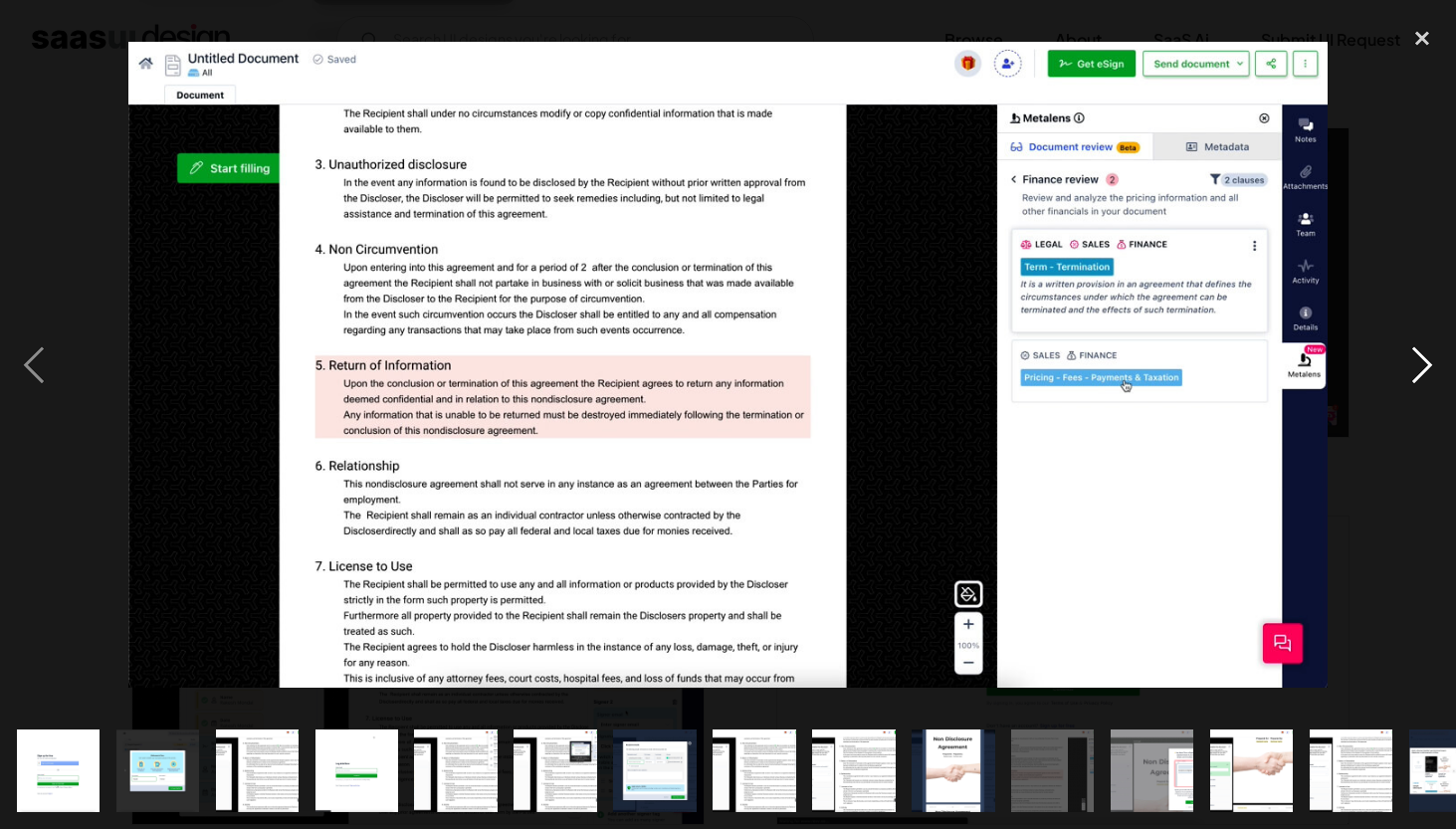click at bounding box center [1422, 365] 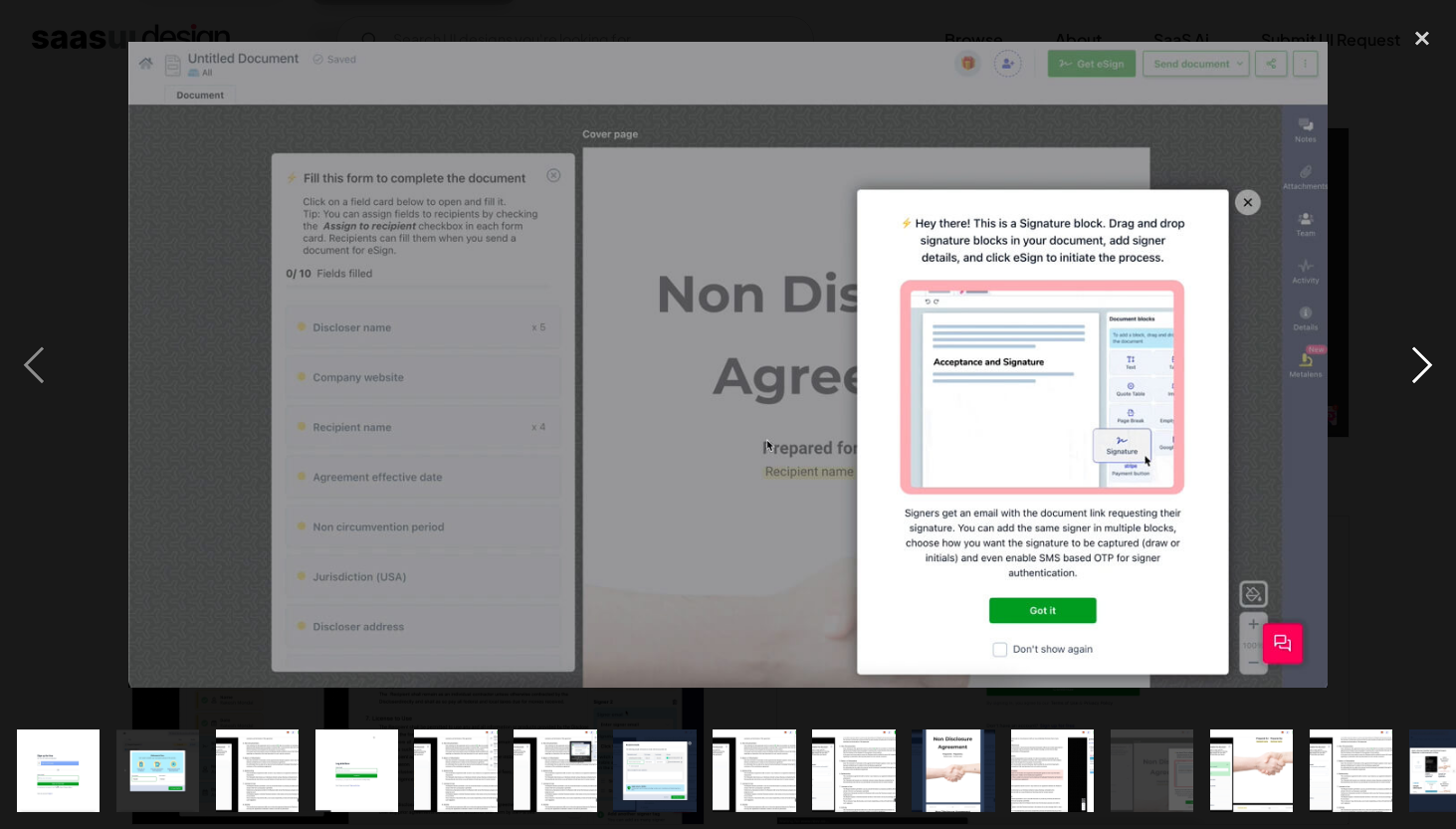 click at bounding box center [1422, 365] 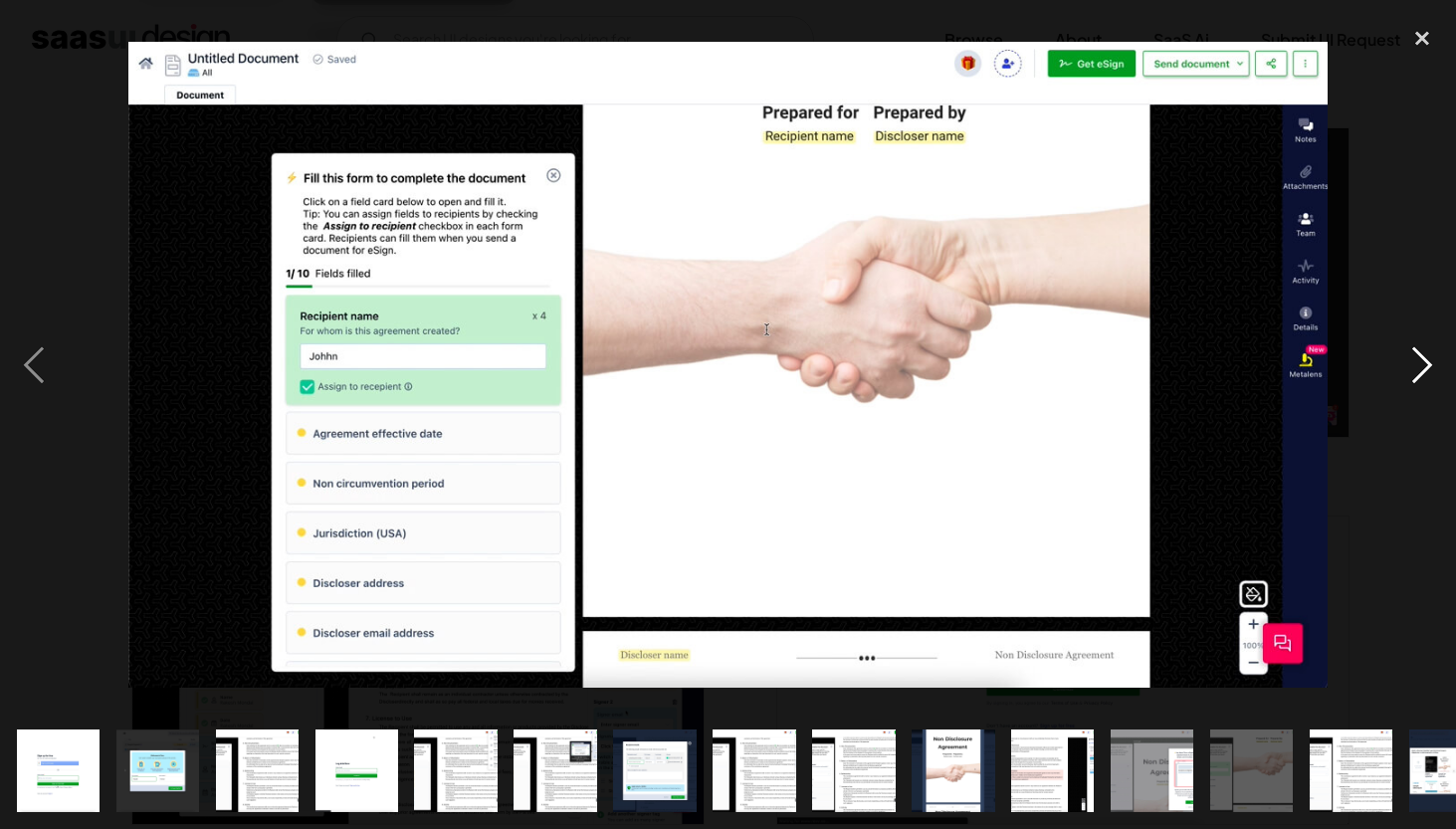 click at bounding box center (1422, 365) 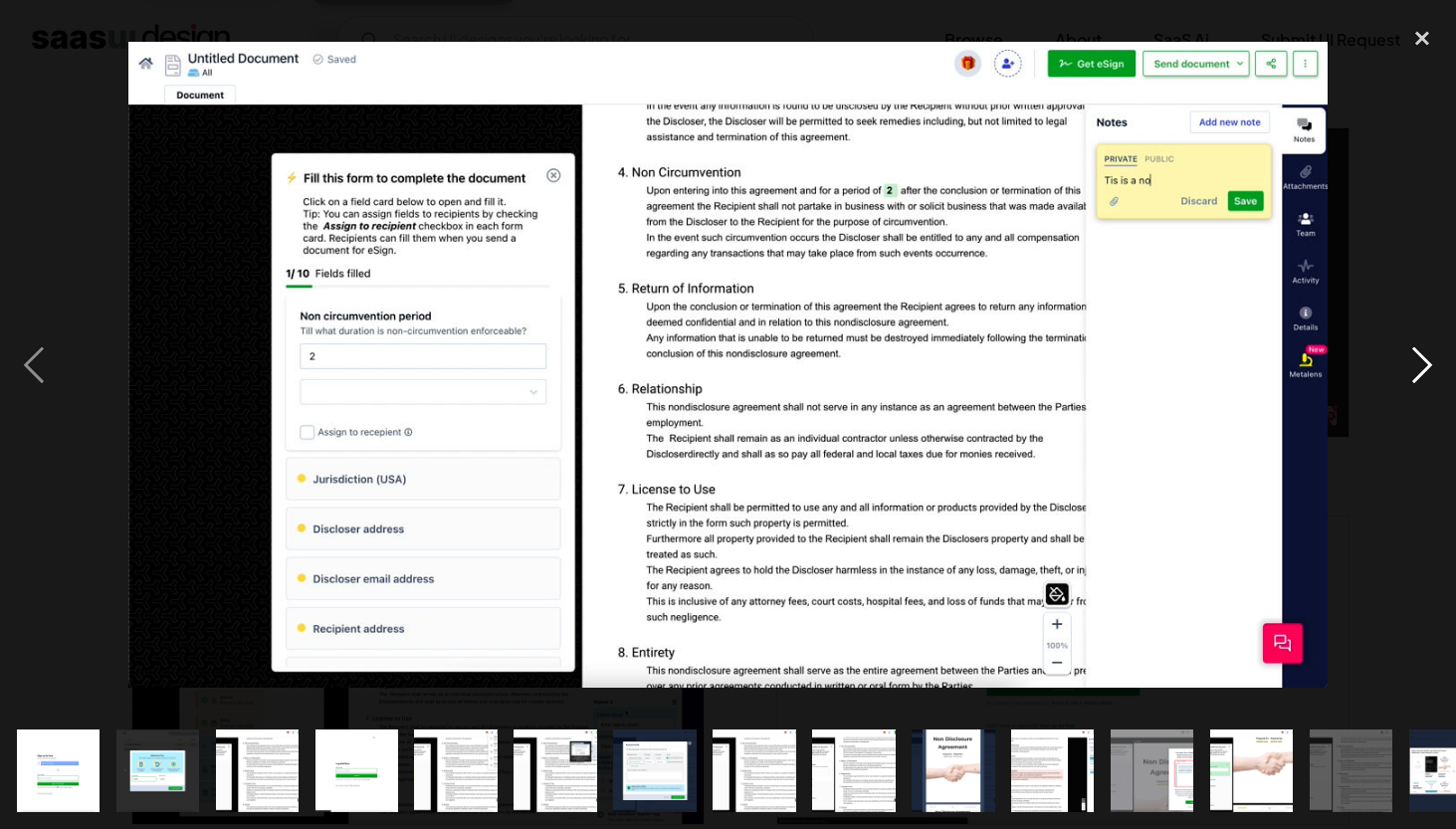 click at bounding box center (1422, 365) 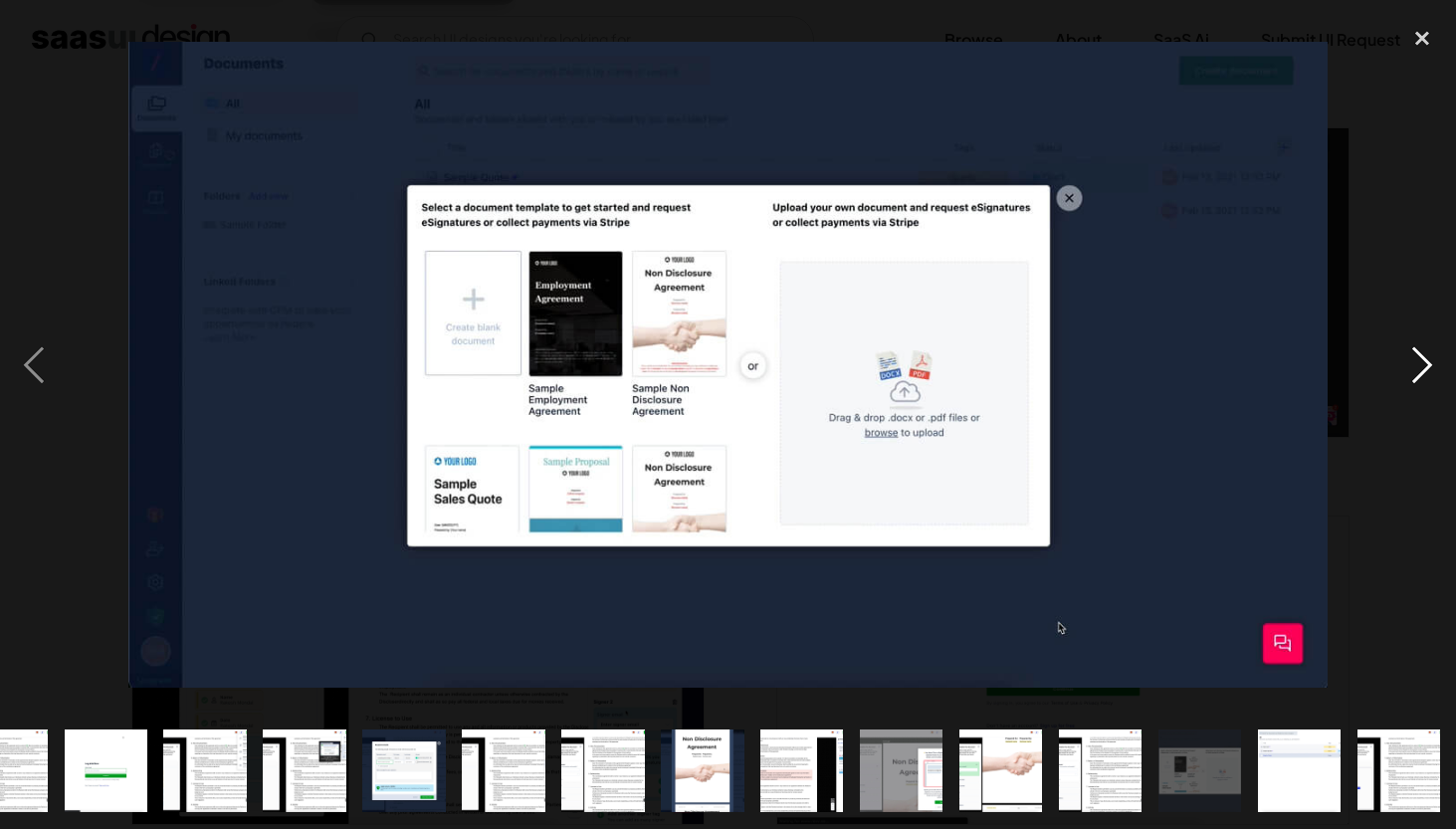 scroll, scrollTop: 0, scrollLeft: 252, axis: horizontal 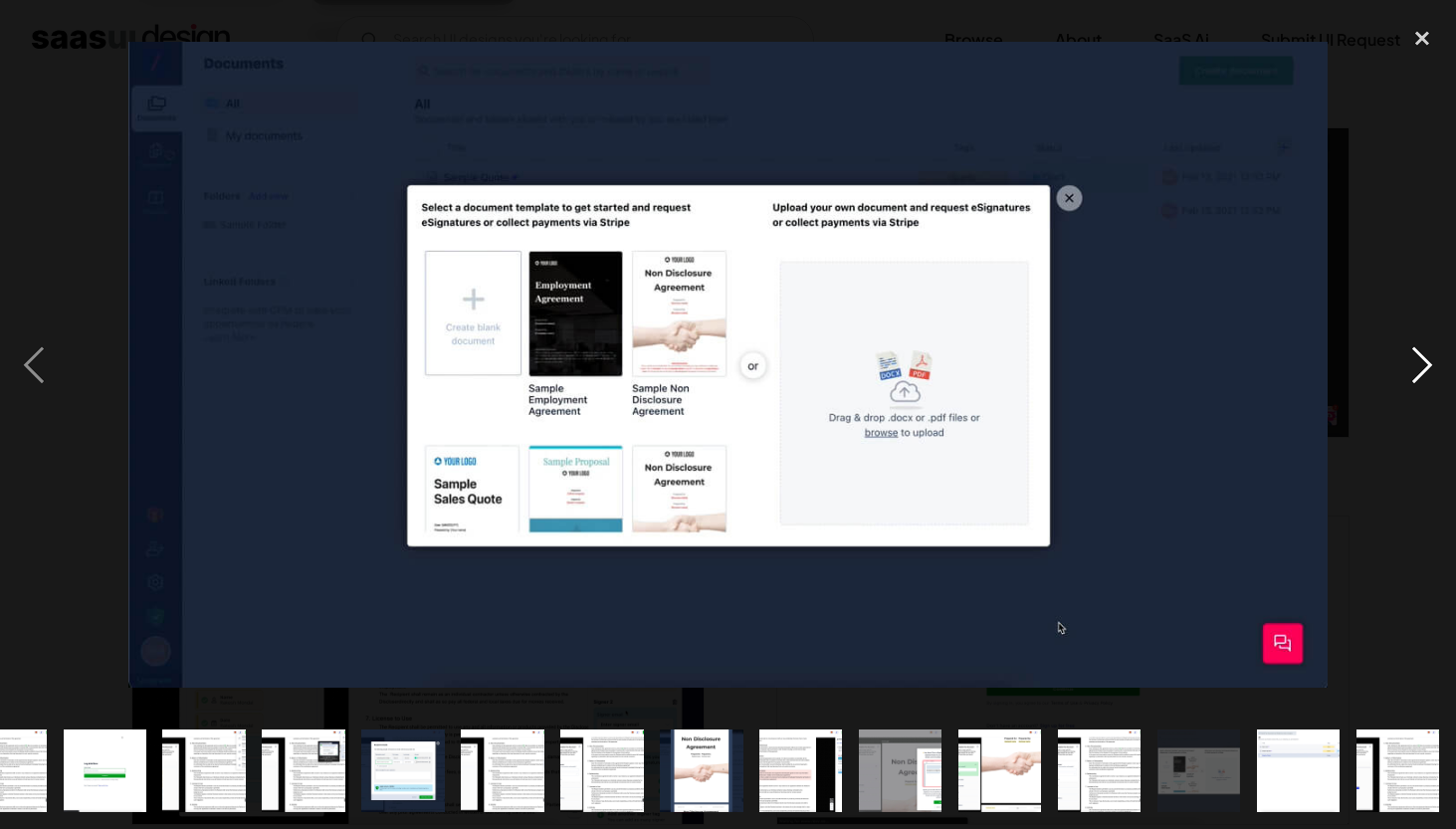 click at bounding box center (1422, 365) 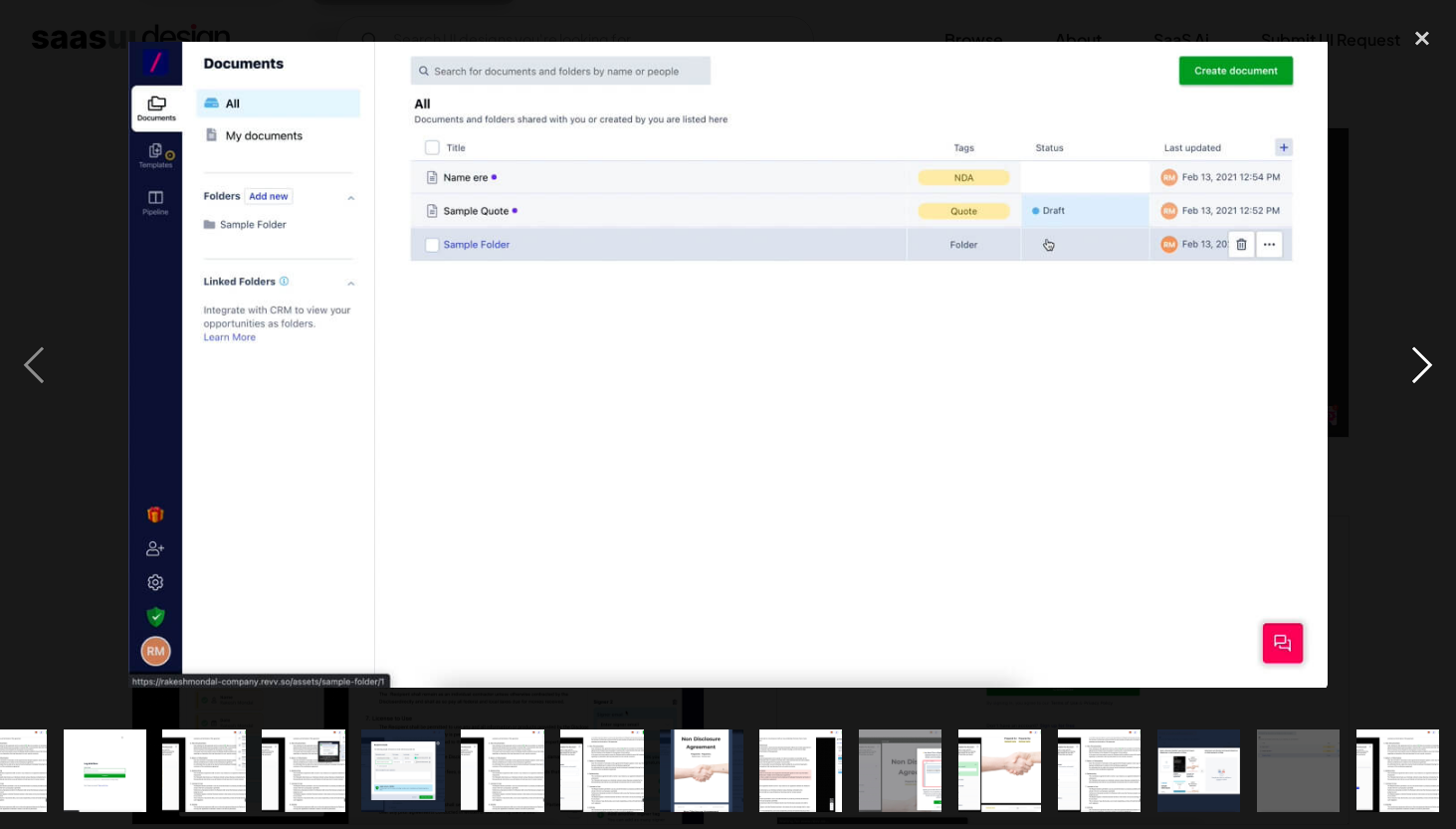click at bounding box center (1422, 365) 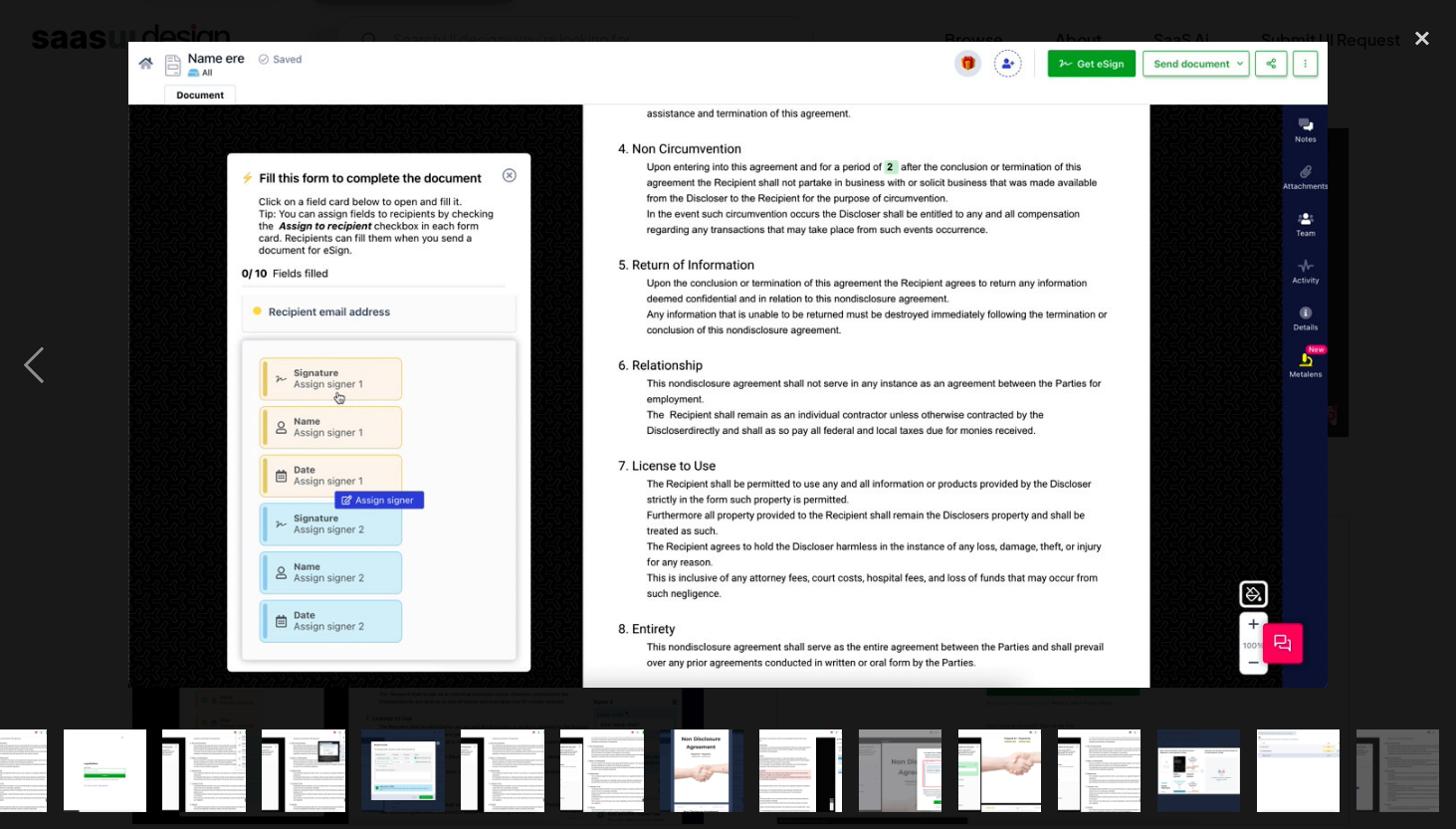 click at bounding box center [1422, 365] 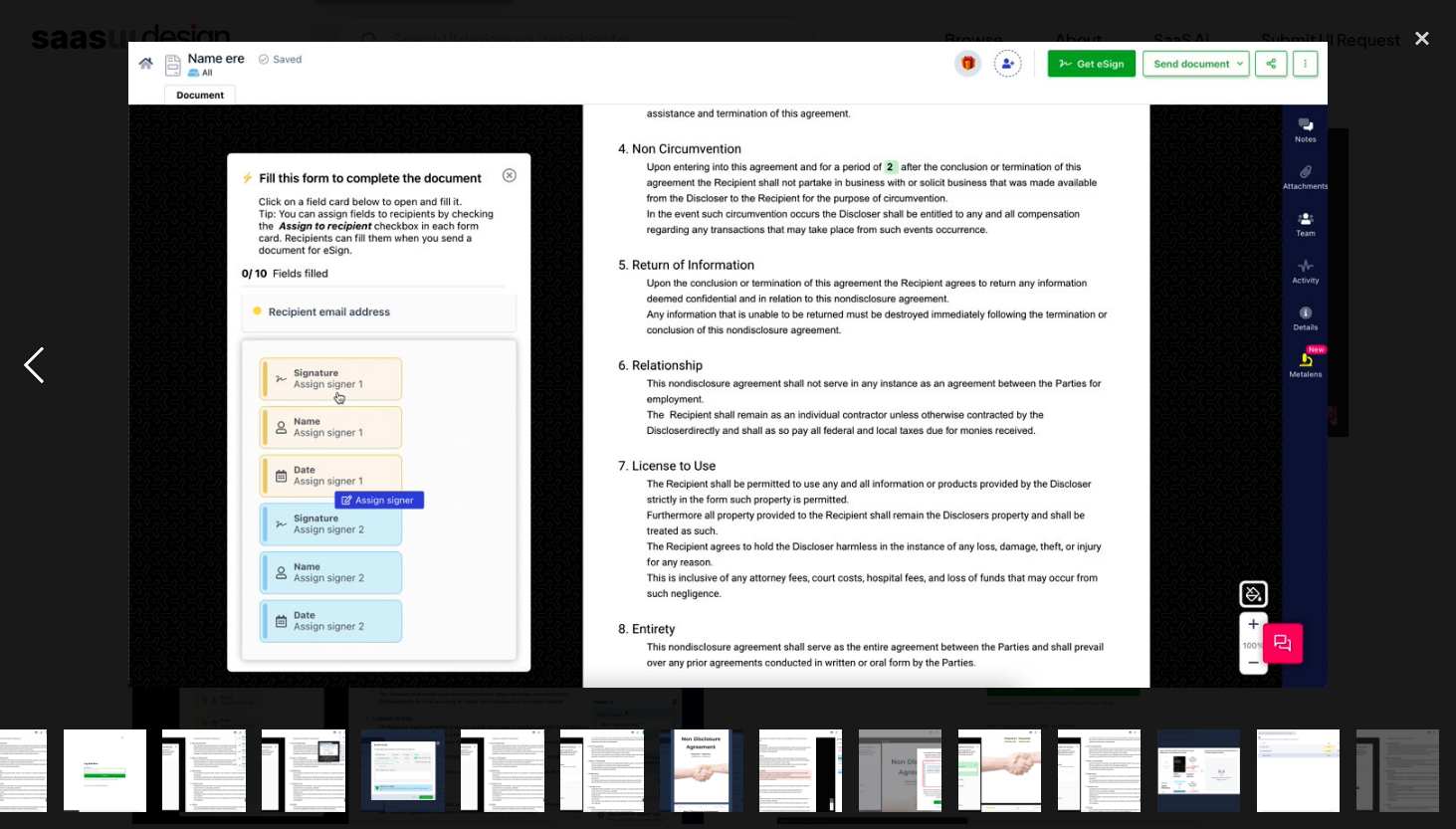 click at bounding box center (34, 365) 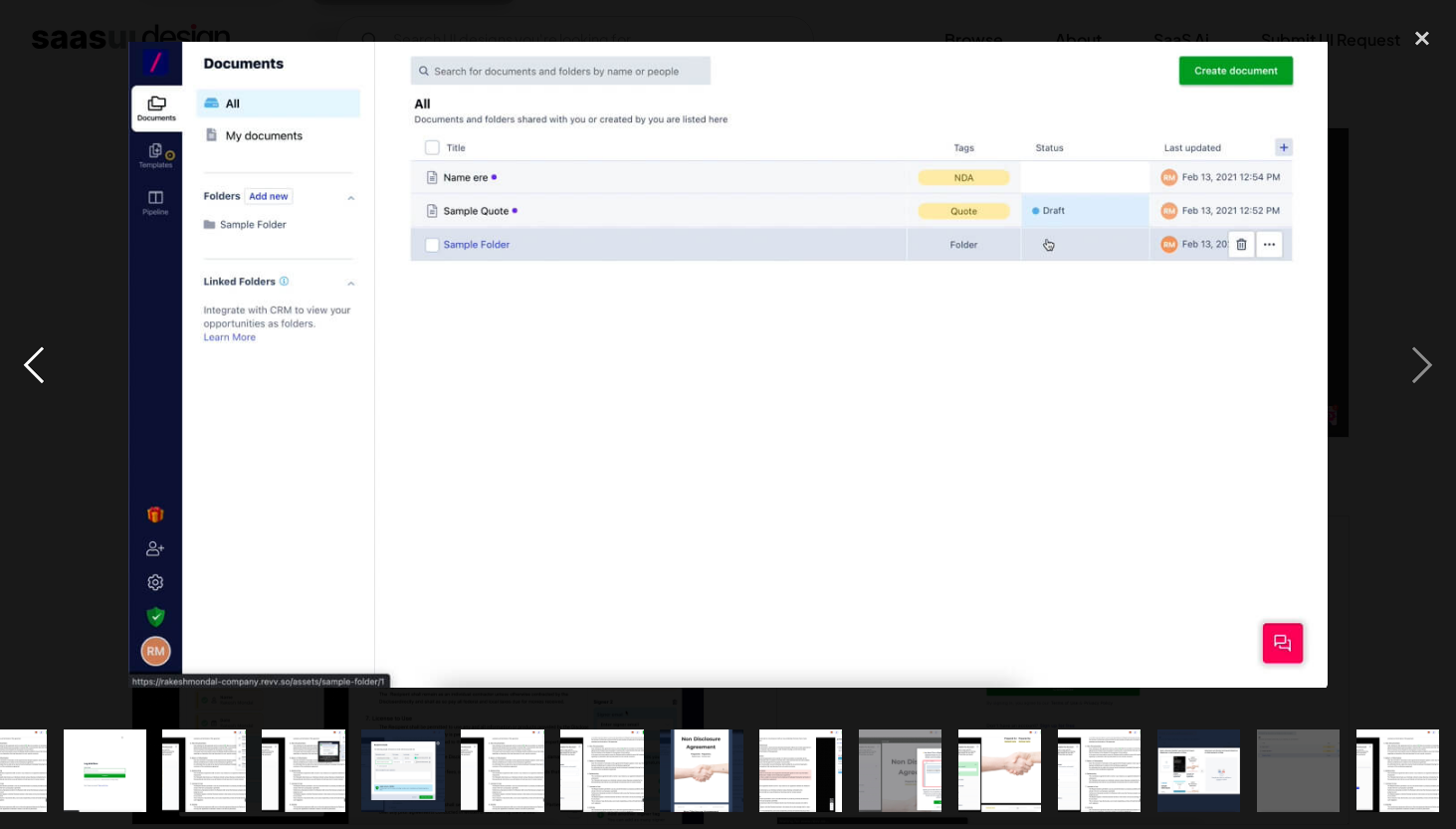 click at bounding box center [34, 365] 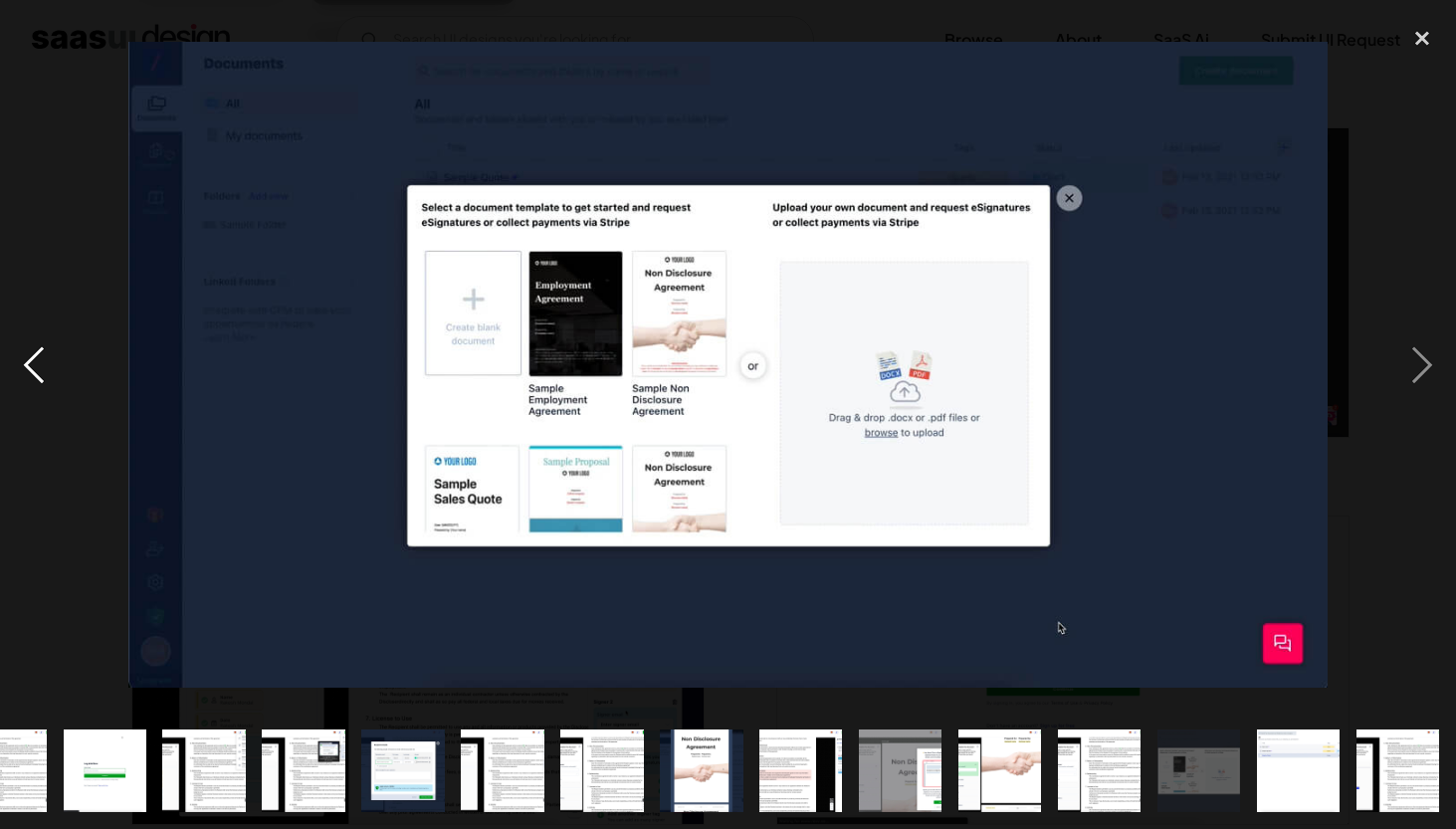 click at bounding box center [34, 365] 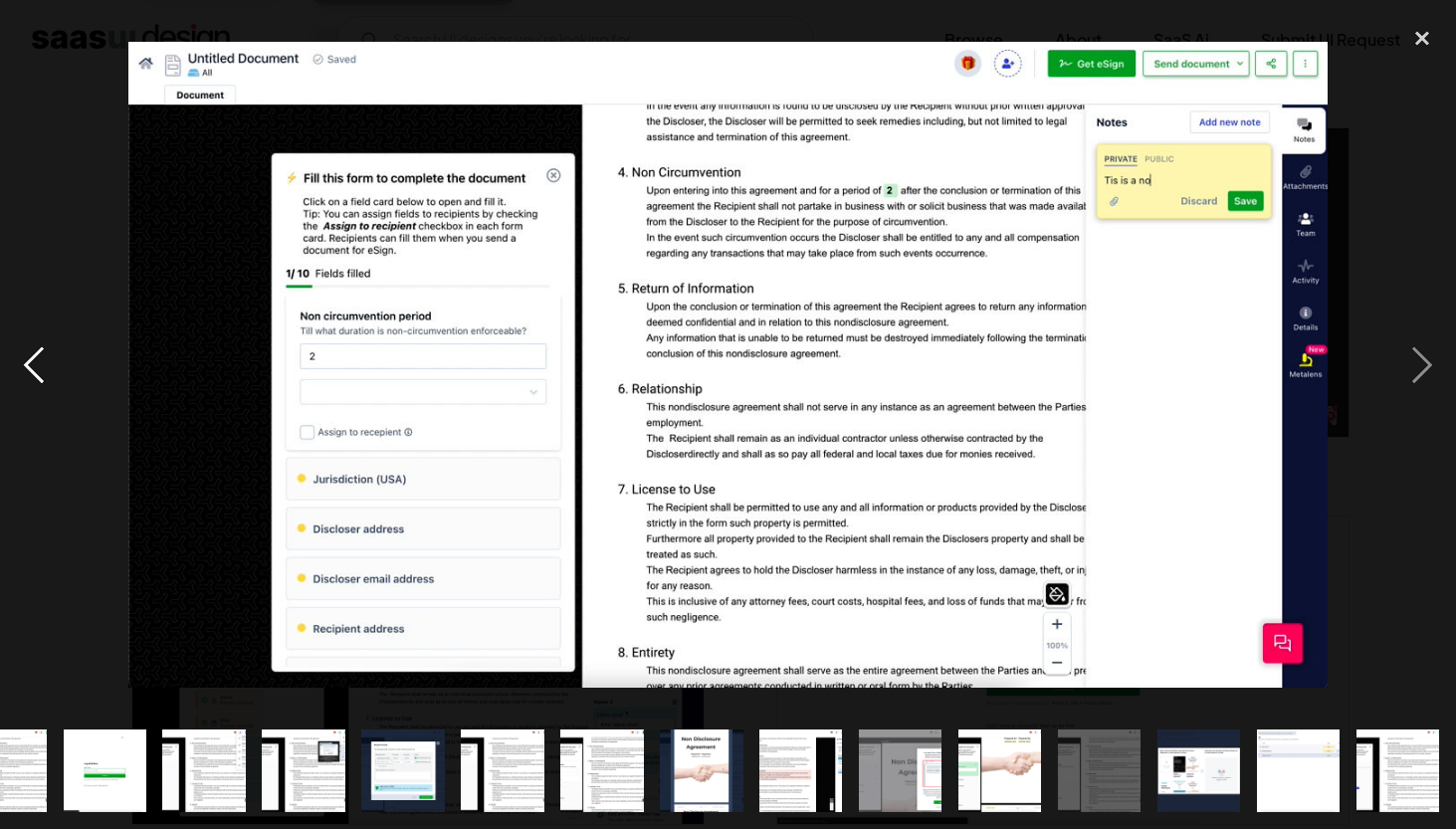 click at bounding box center (34, 365) 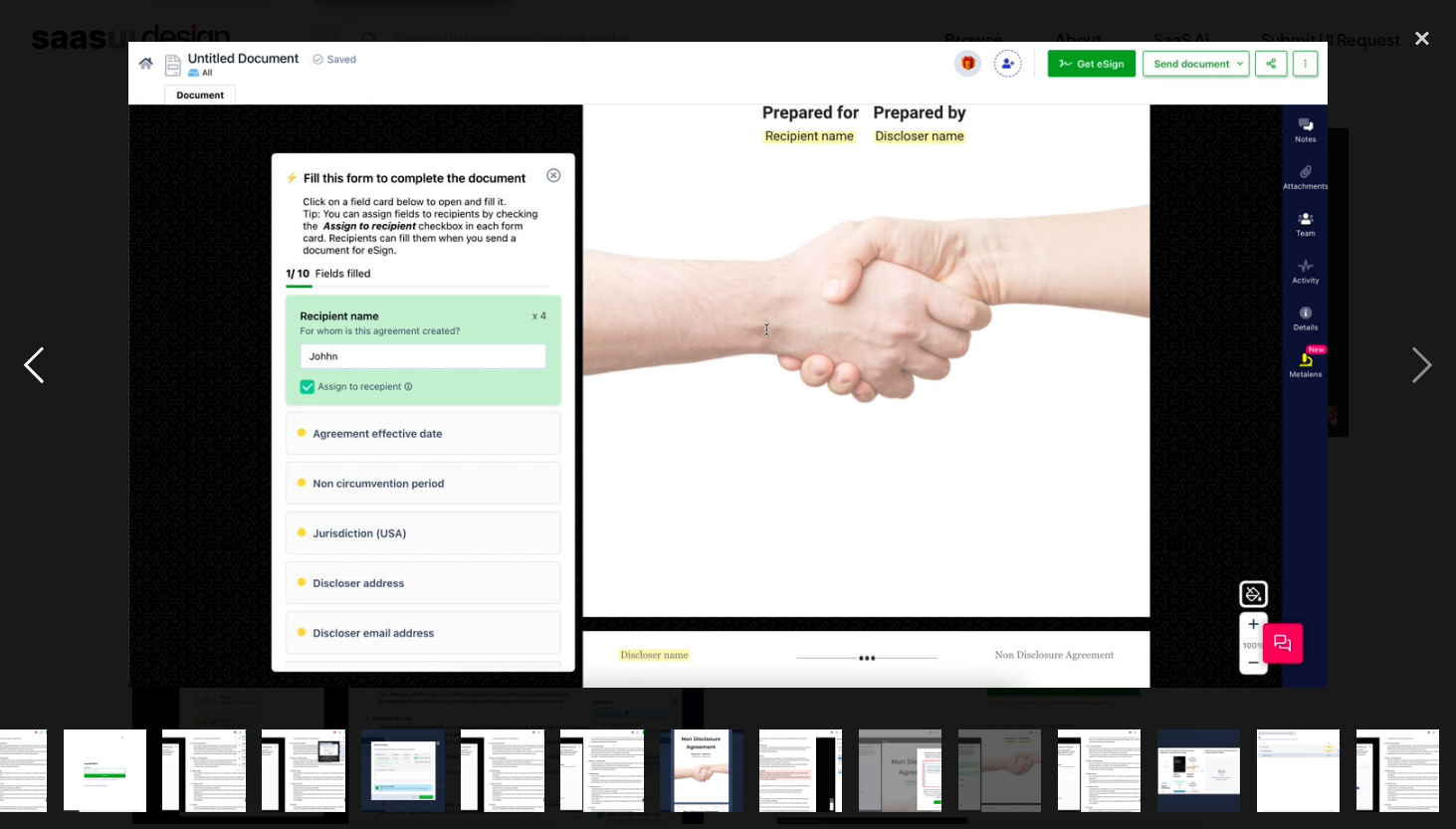 click at bounding box center (34, 365) 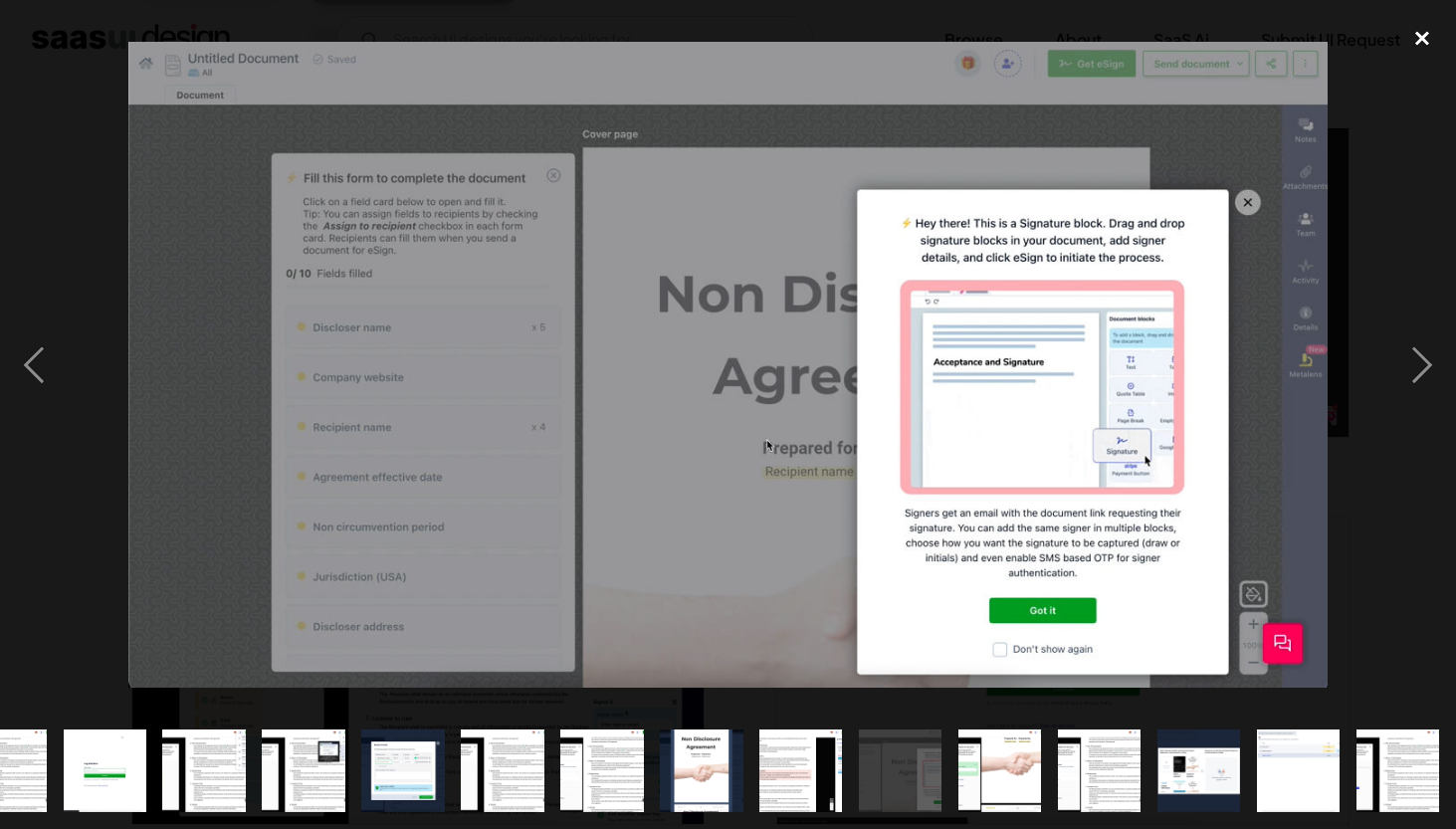 click at bounding box center (1422, 39) 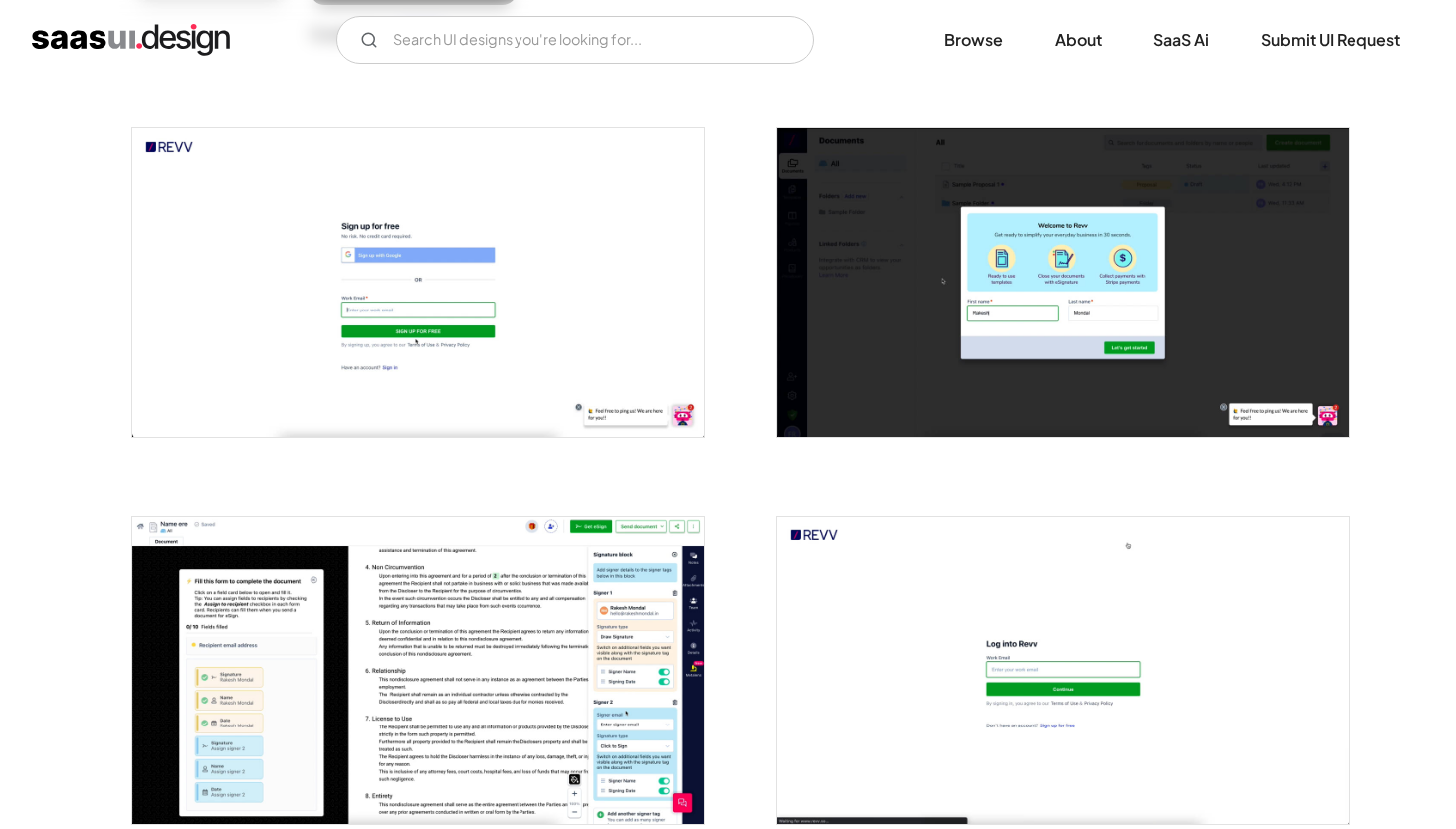 scroll, scrollTop: 0, scrollLeft: 0, axis: both 